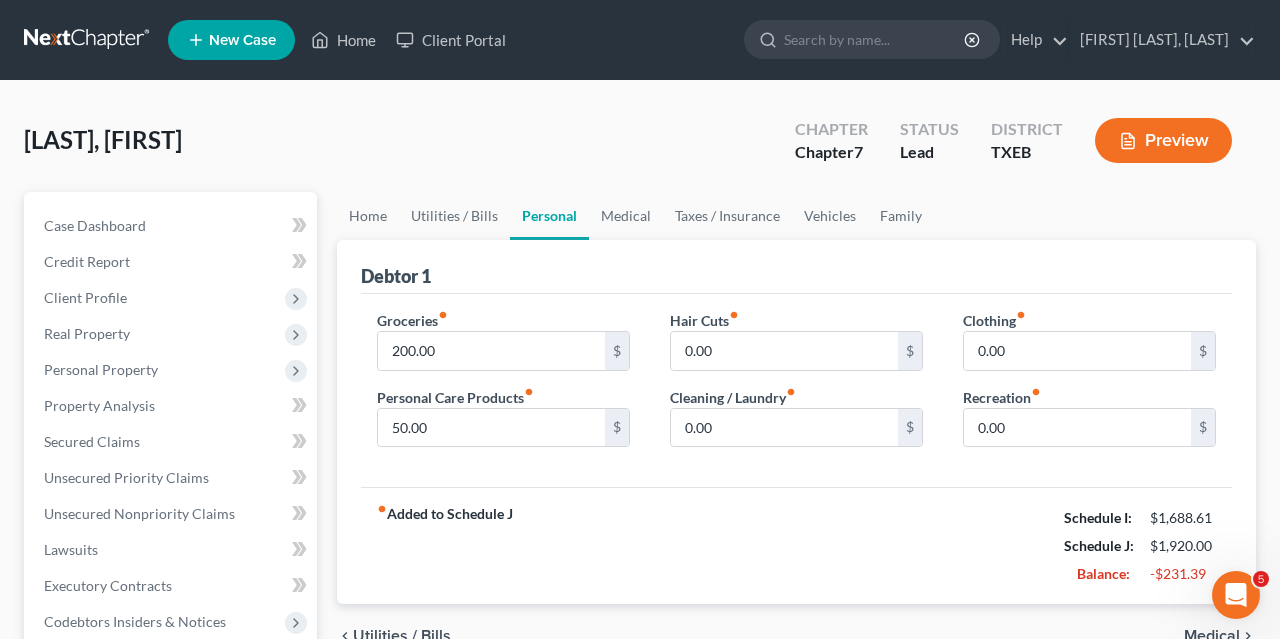 scroll, scrollTop: 0, scrollLeft: 0, axis: both 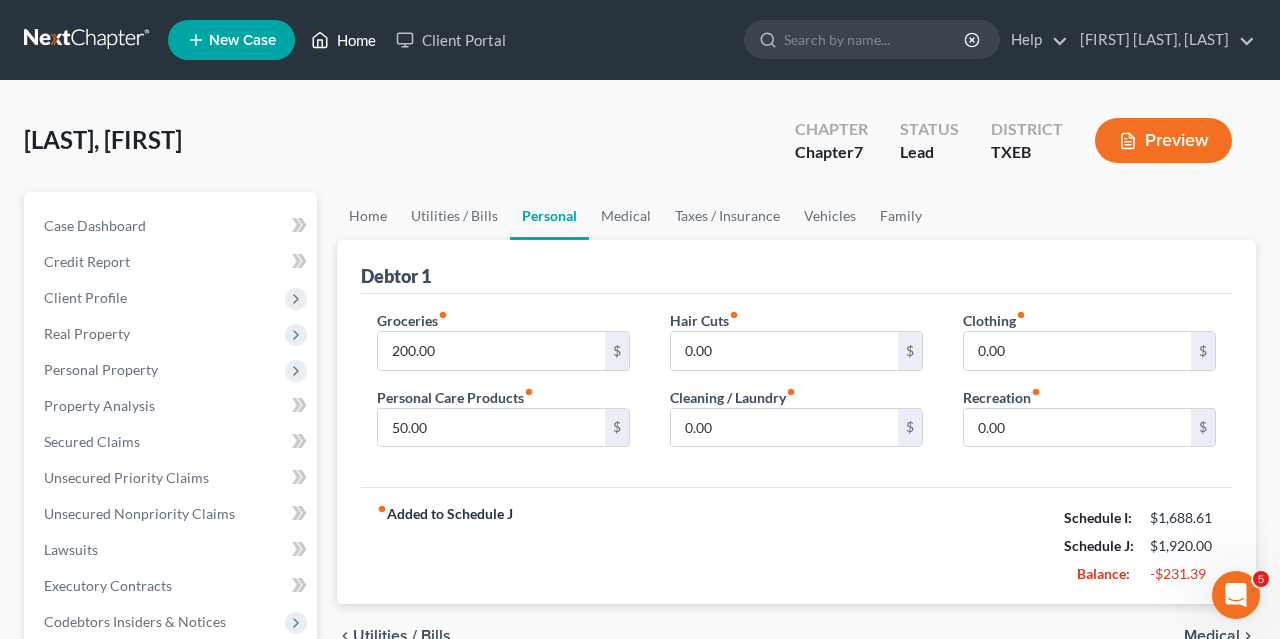 click on "Home" at bounding box center (343, 40) 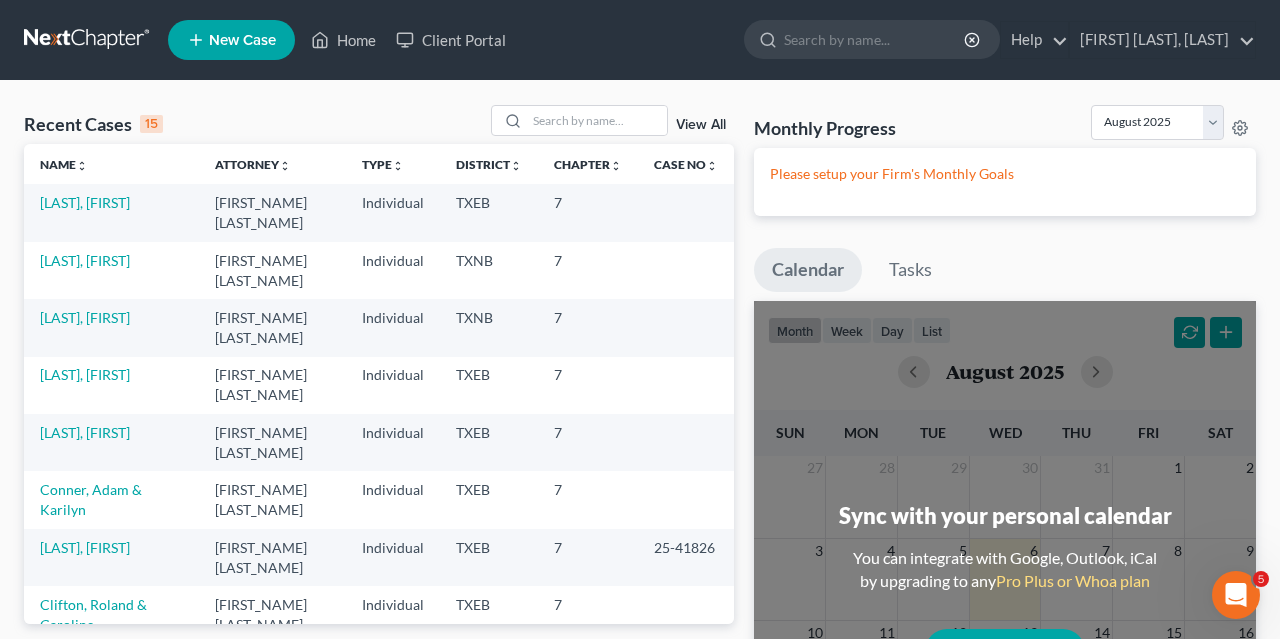 click on "[LAST], [FIRST]" at bounding box center [111, 385] 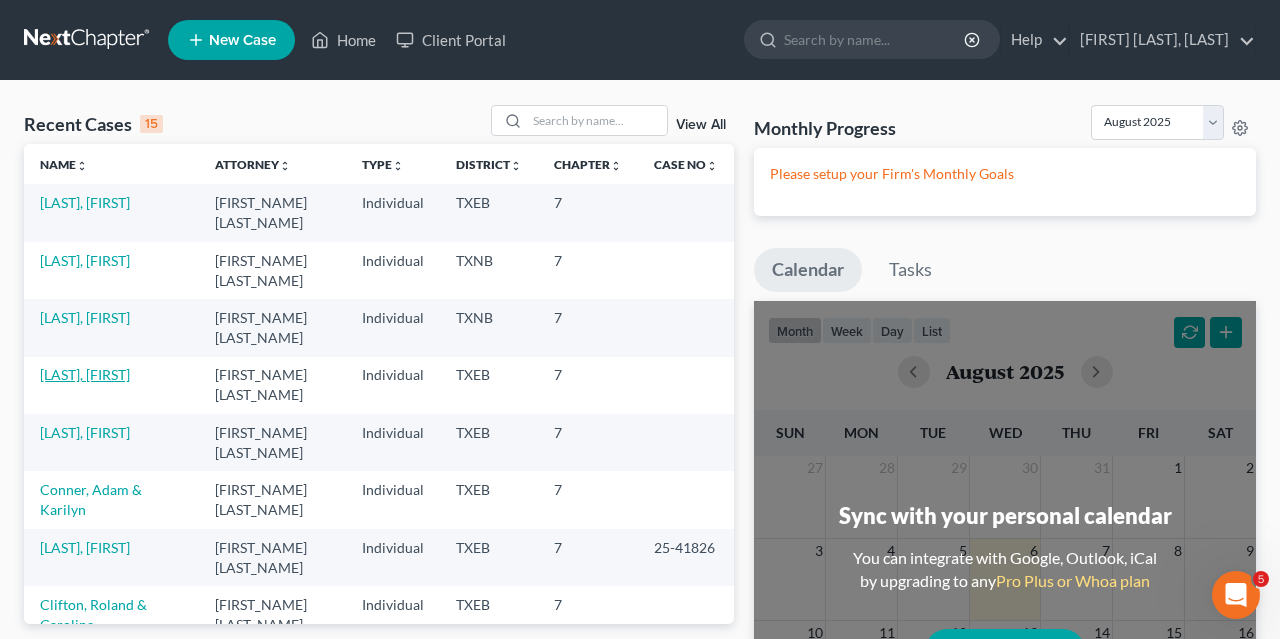 click on "[LAST], [FIRST]" at bounding box center (85, 374) 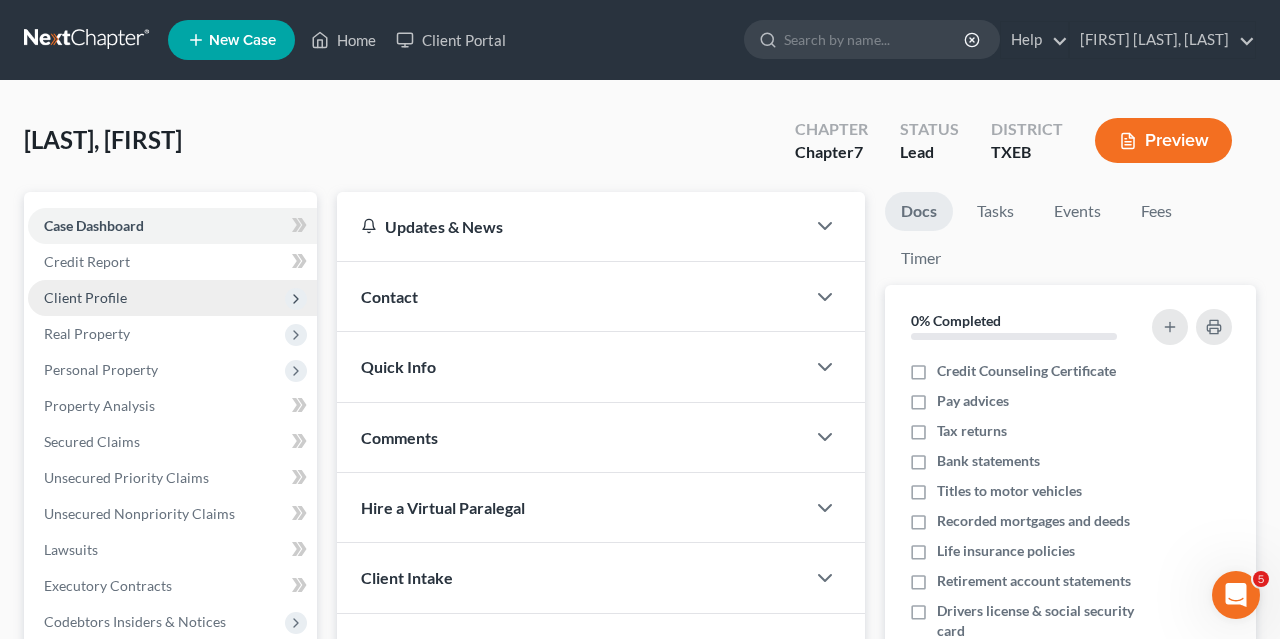 click on "Client Profile" at bounding box center (85, 297) 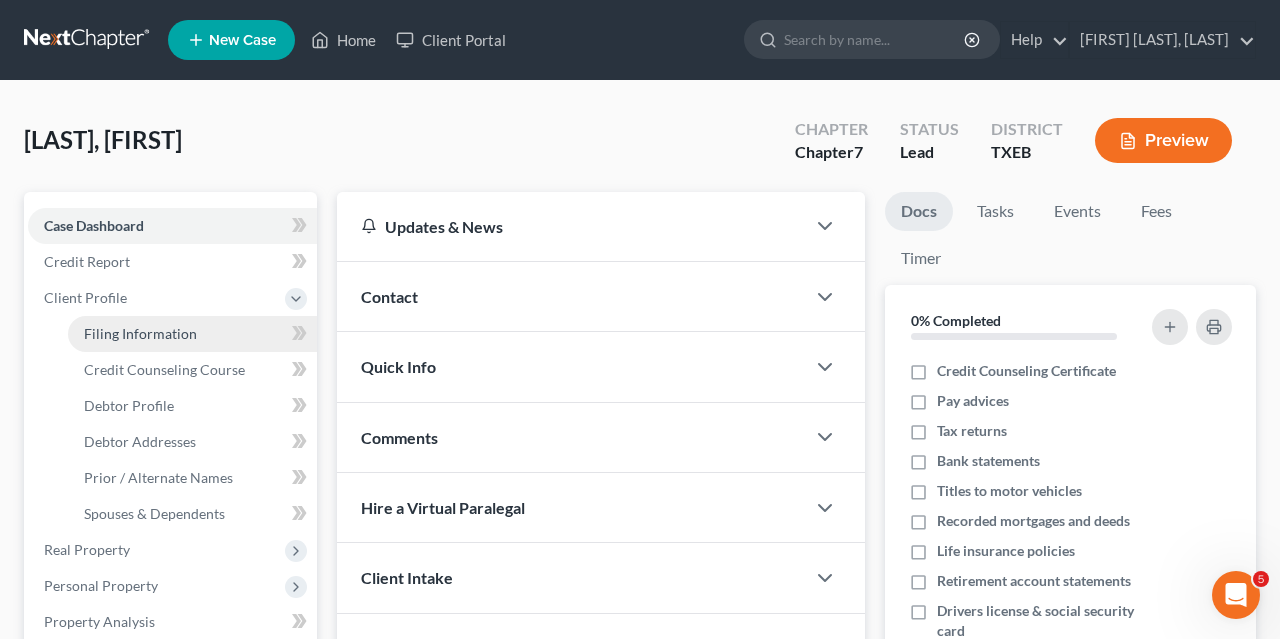 click on "Filing Information" at bounding box center (140, 333) 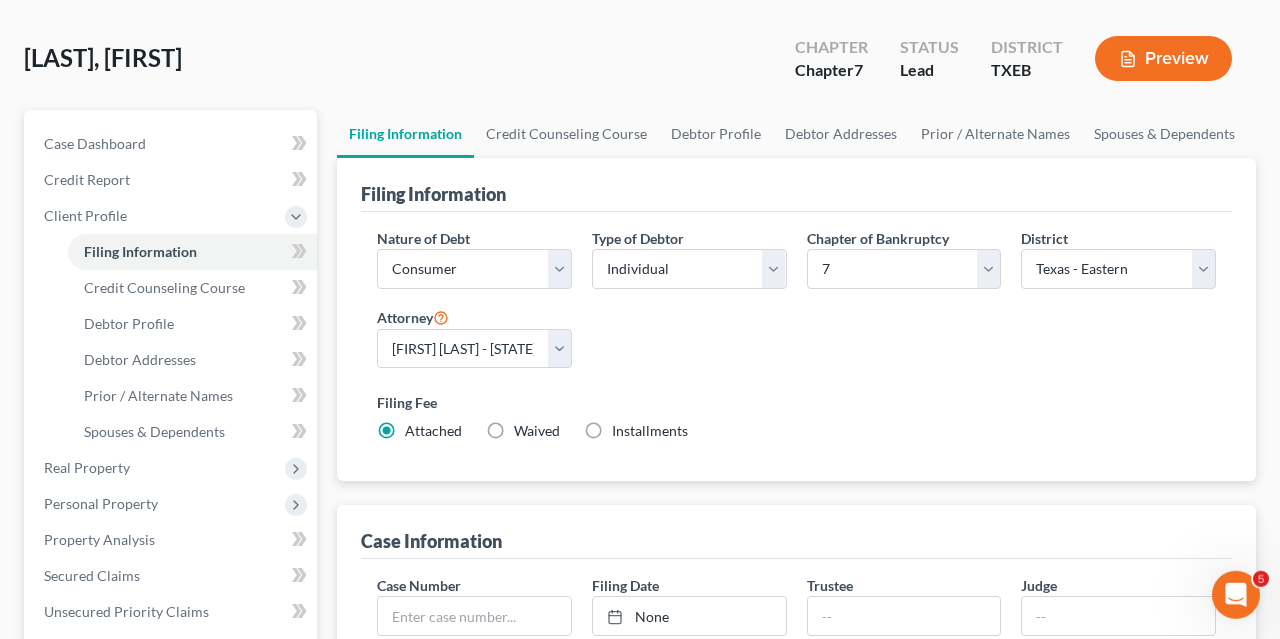 scroll, scrollTop: 0, scrollLeft: 0, axis: both 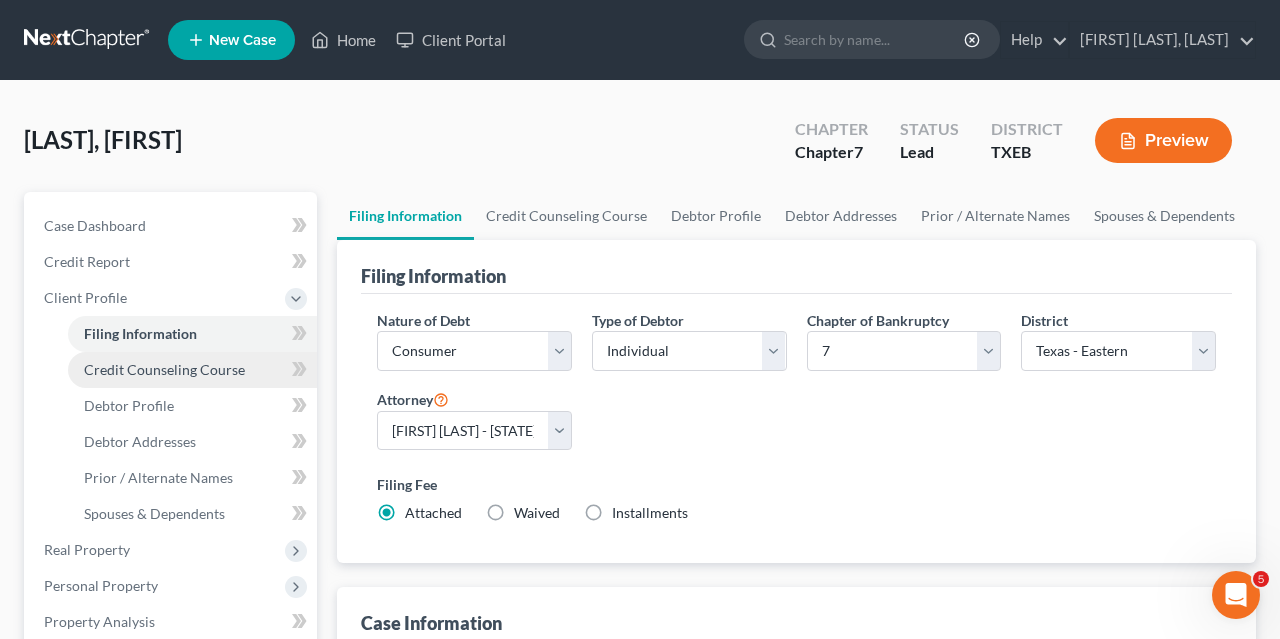 click on "Credit Counseling Course" at bounding box center (164, 369) 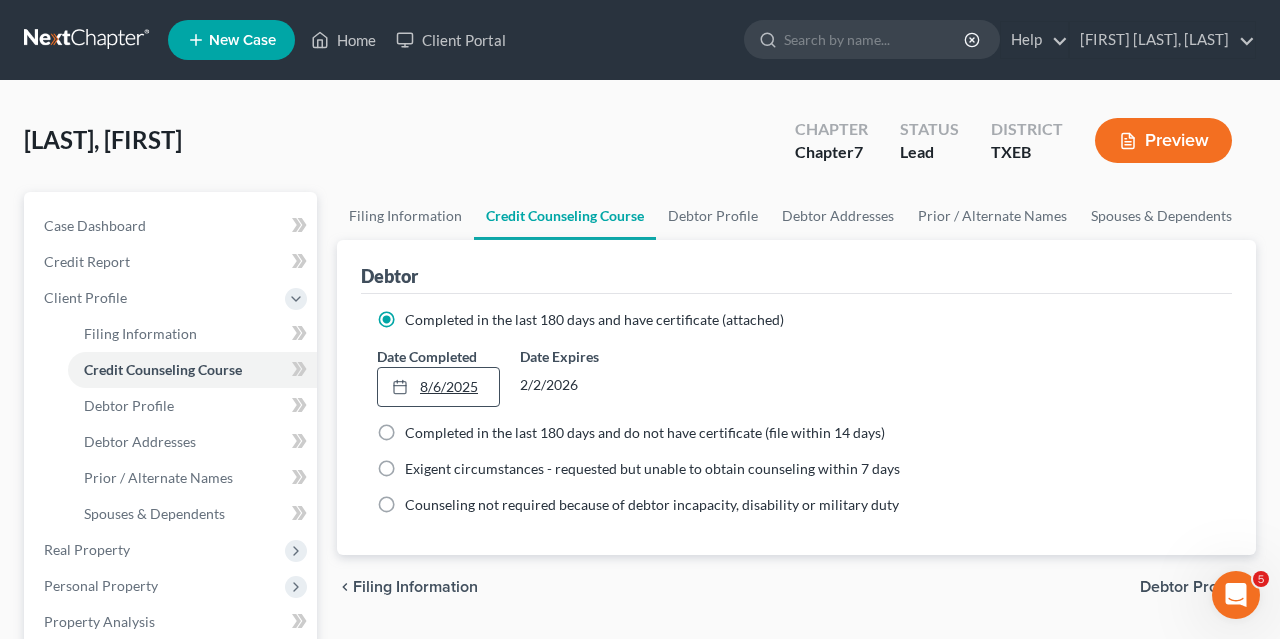 type on "8/6/2025" 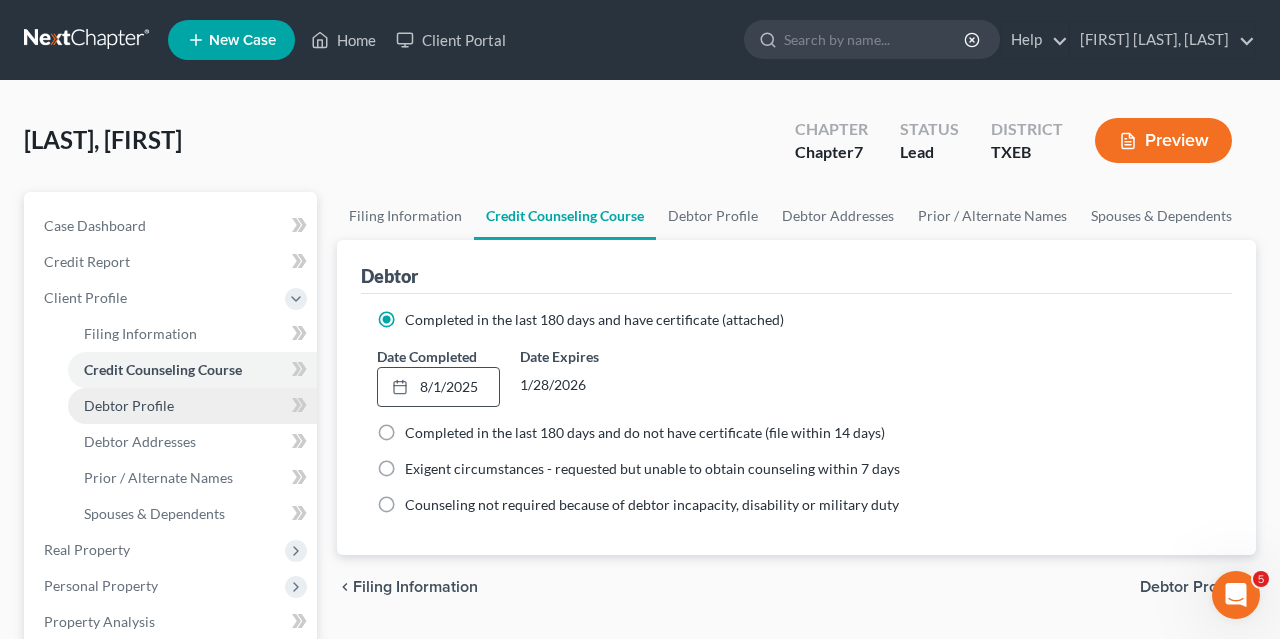 click on "Debtor Profile" at bounding box center [129, 405] 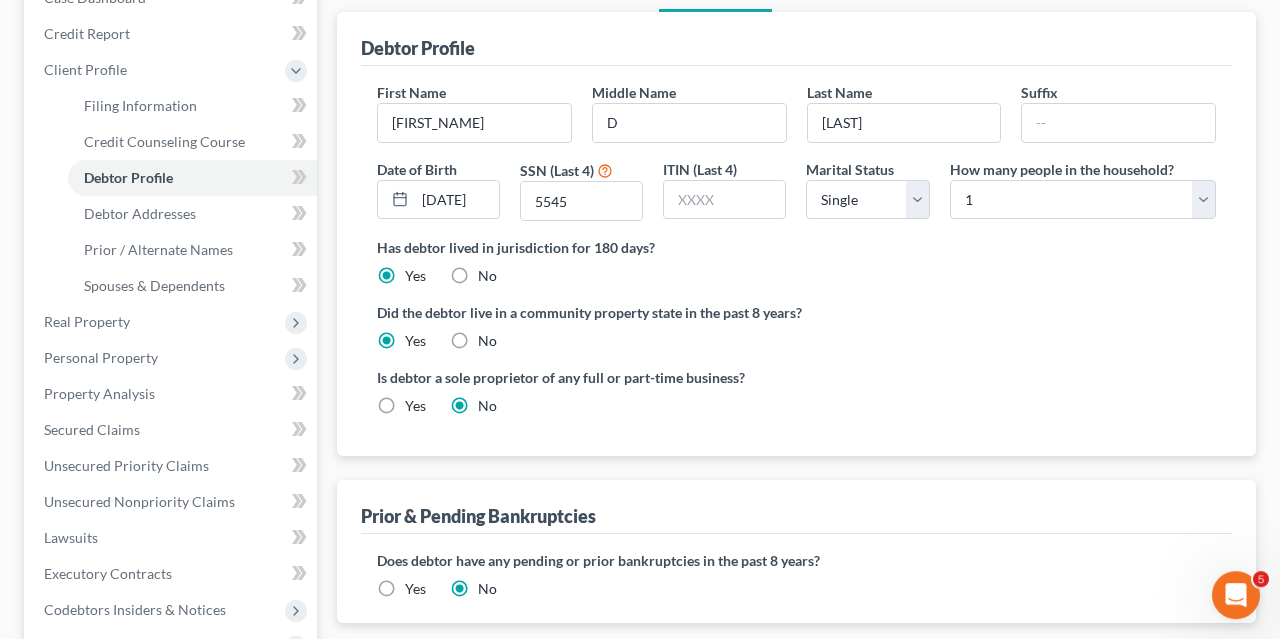 scroll, scrollTop: 0, scrollLeft: 0, axis: both 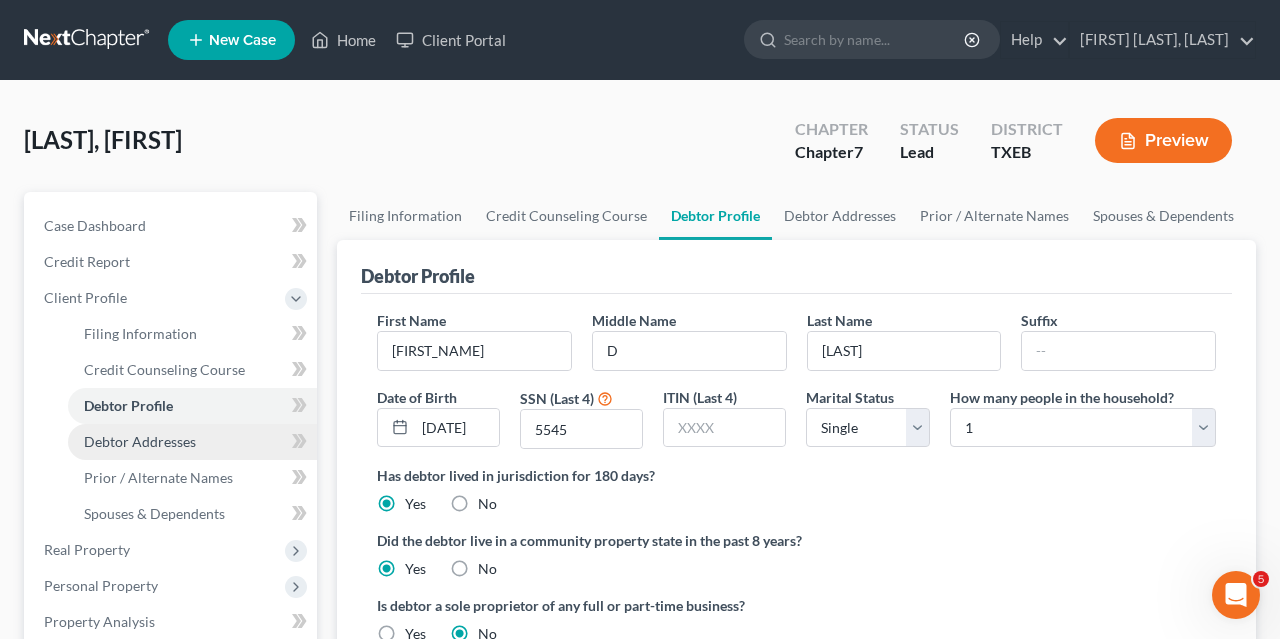 click on "Debtor Addresses" at bounding box center [140, 441] 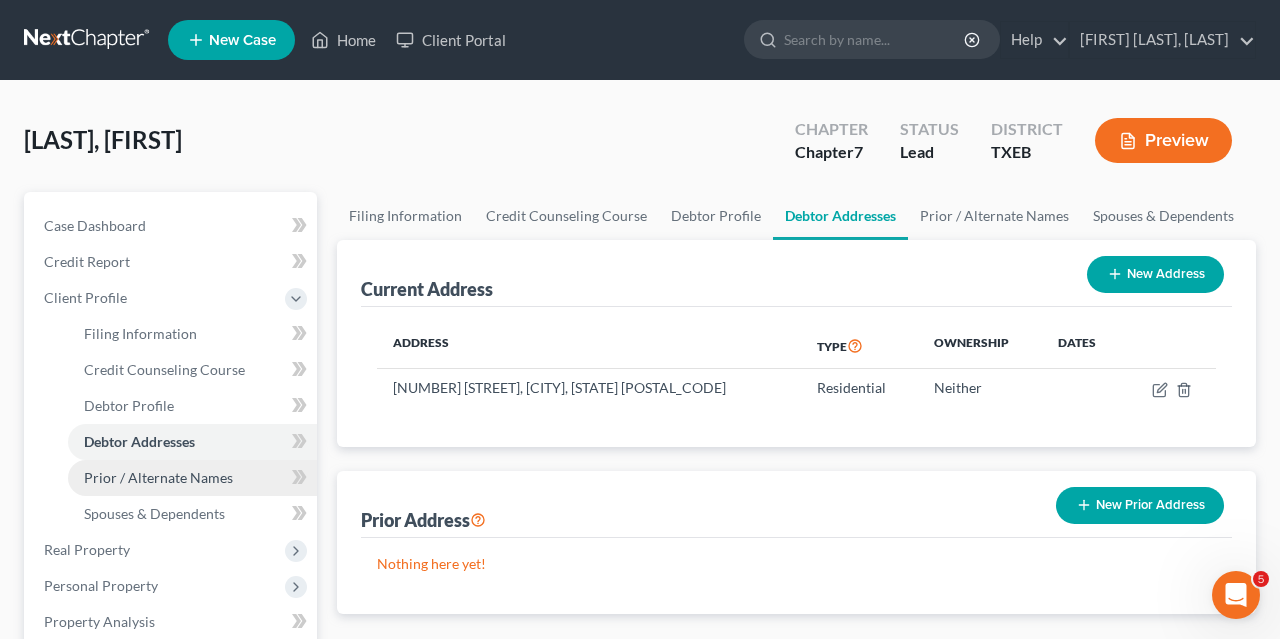 click on "Prior / Alternate Names" at bounding box center [158, 477] 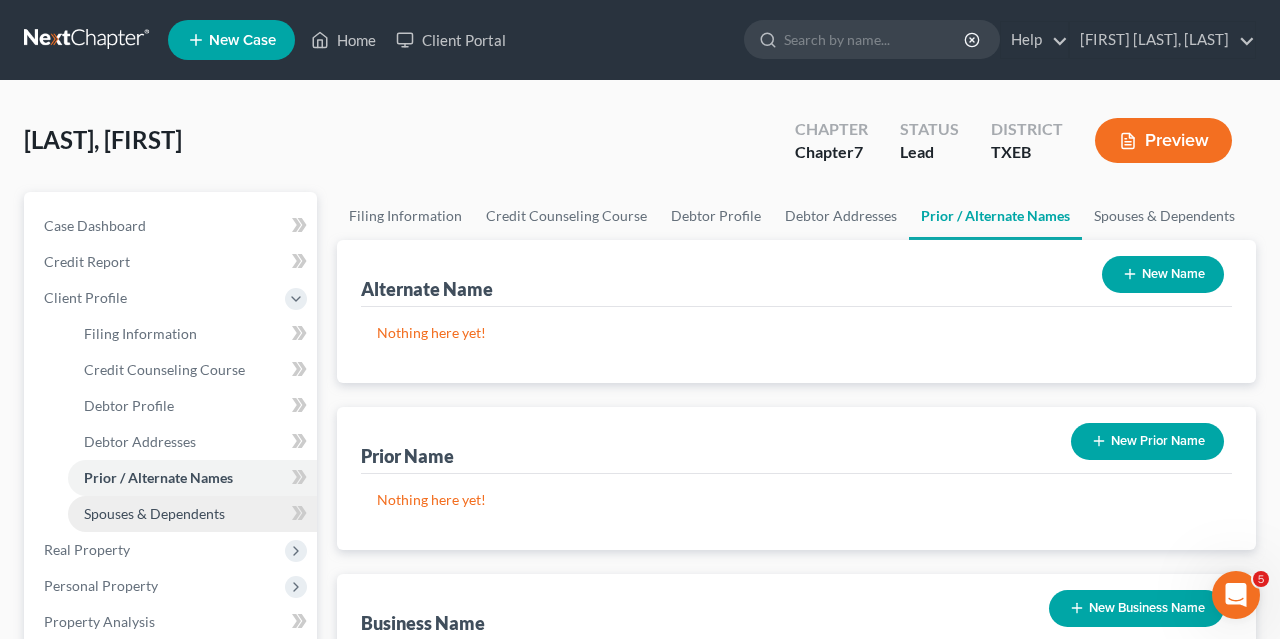 click on "Spouses & Dependents" at bounding box center [154, 513] 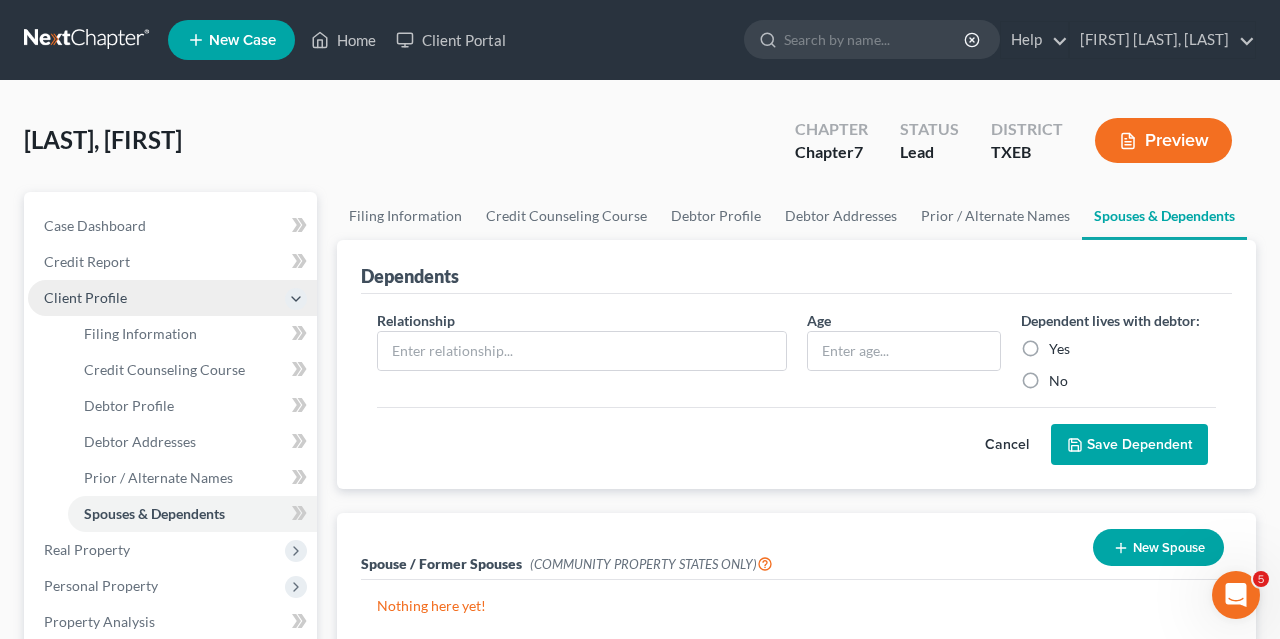 click 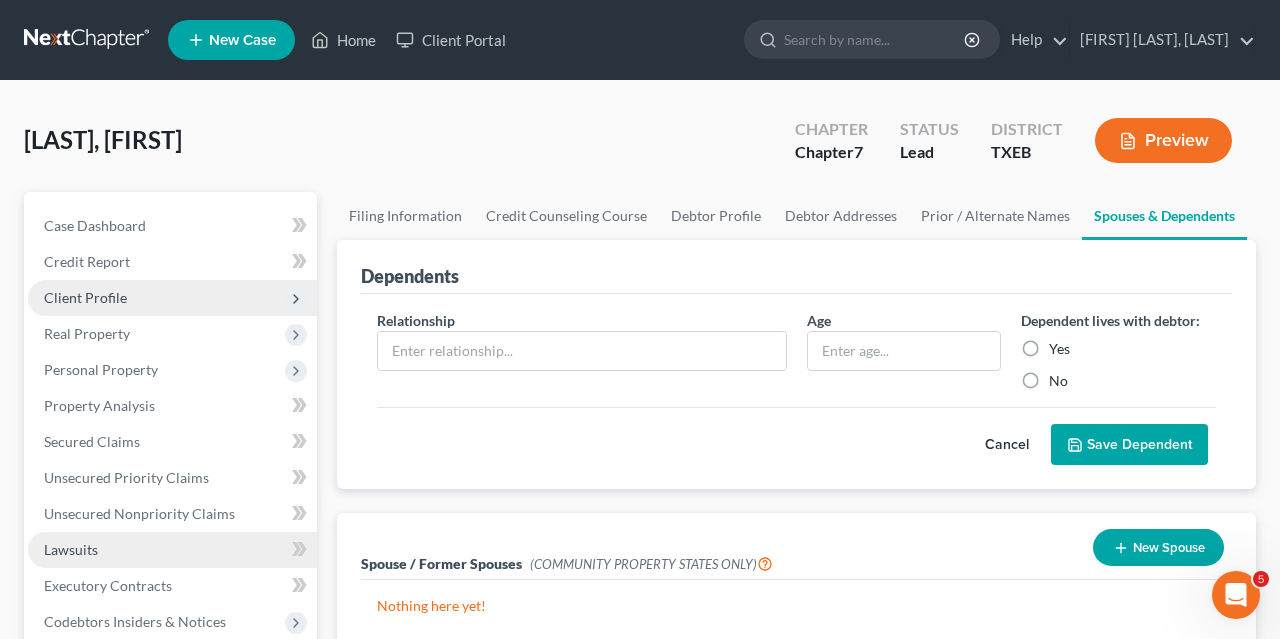 click on "Lawsuits" at bounding box center (172, 550) 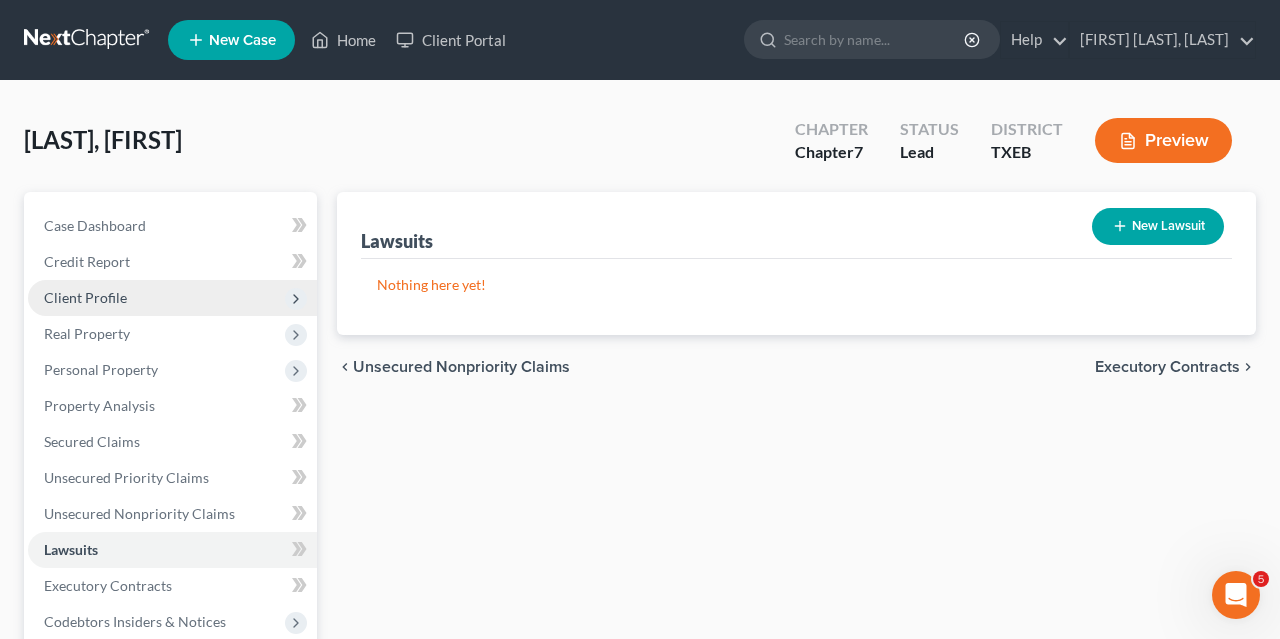 click on "New Lawsuit" at bounding box center (1158, 226) 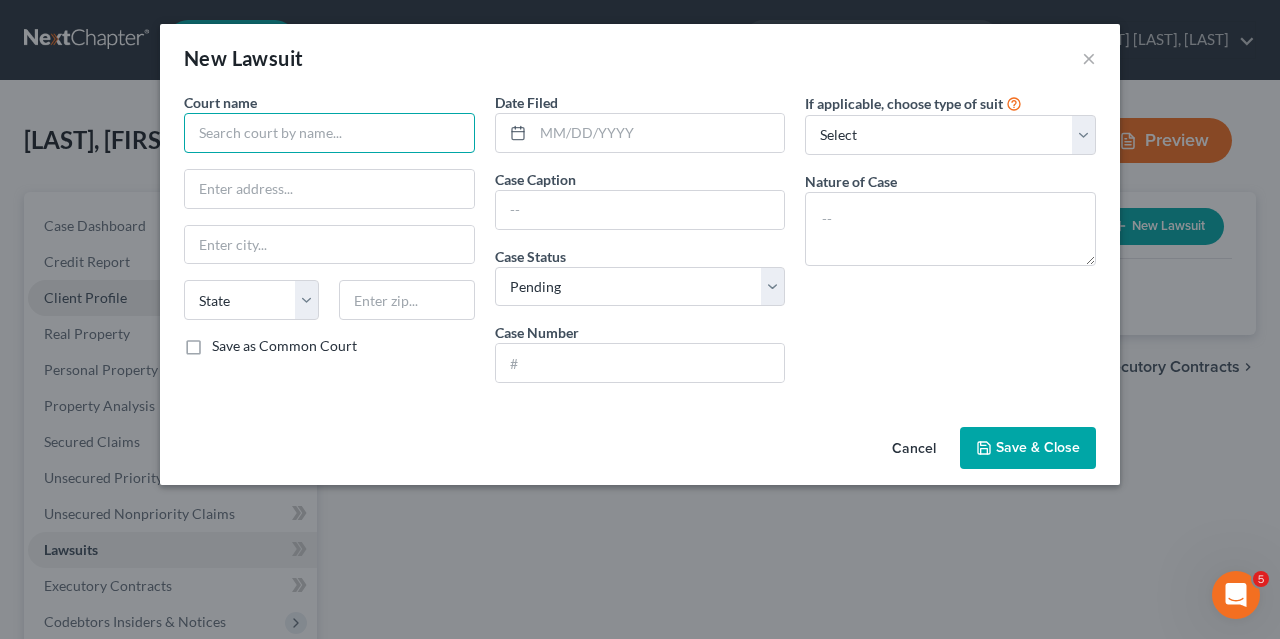 click at bounding box center (329, 133) 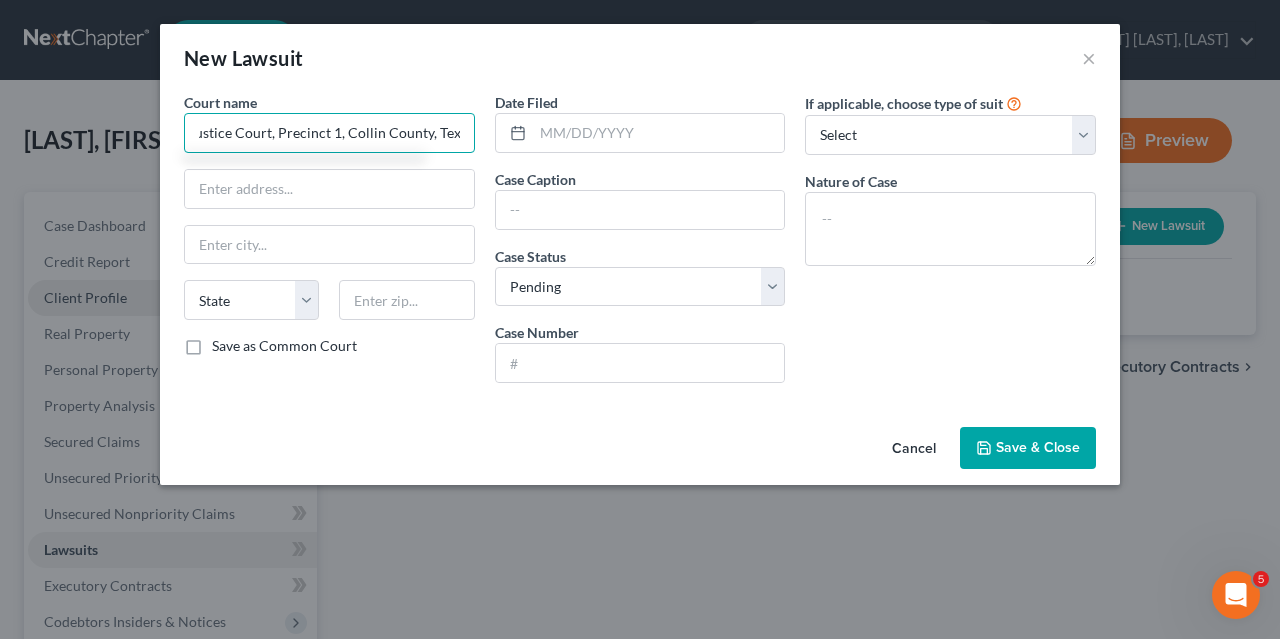 scroll, scrollTop: 0, scrollLeft: 16, axis: horizontal 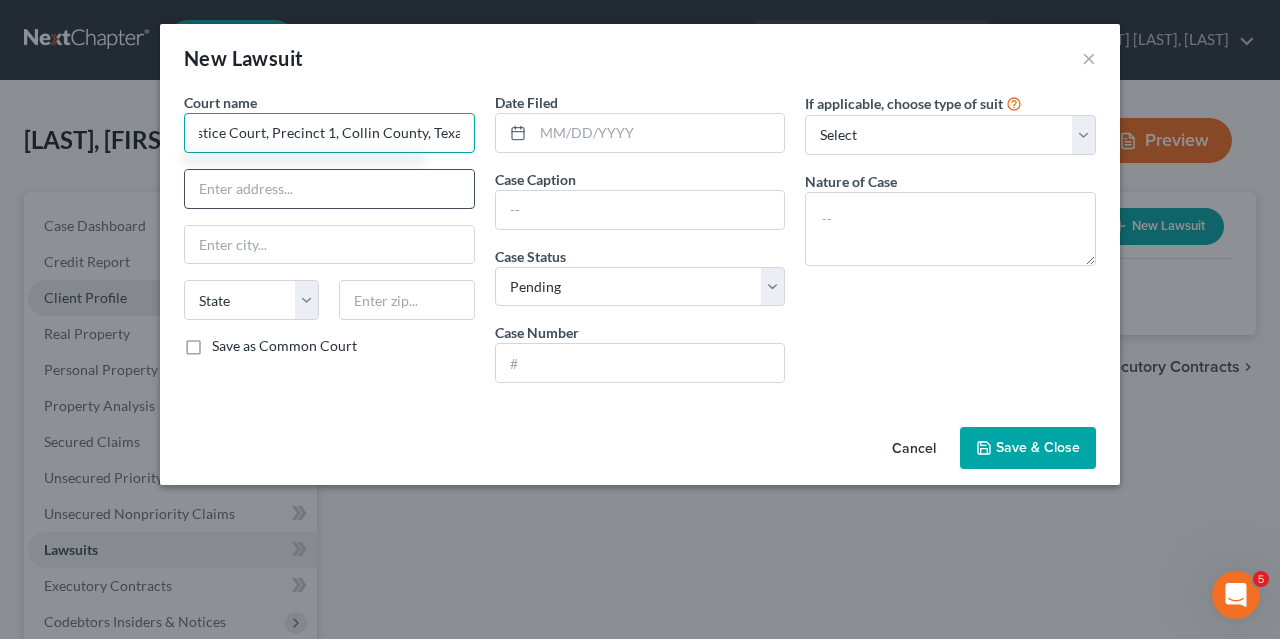 type on "Justice Court, Precinct 1, Collin County, Texas" 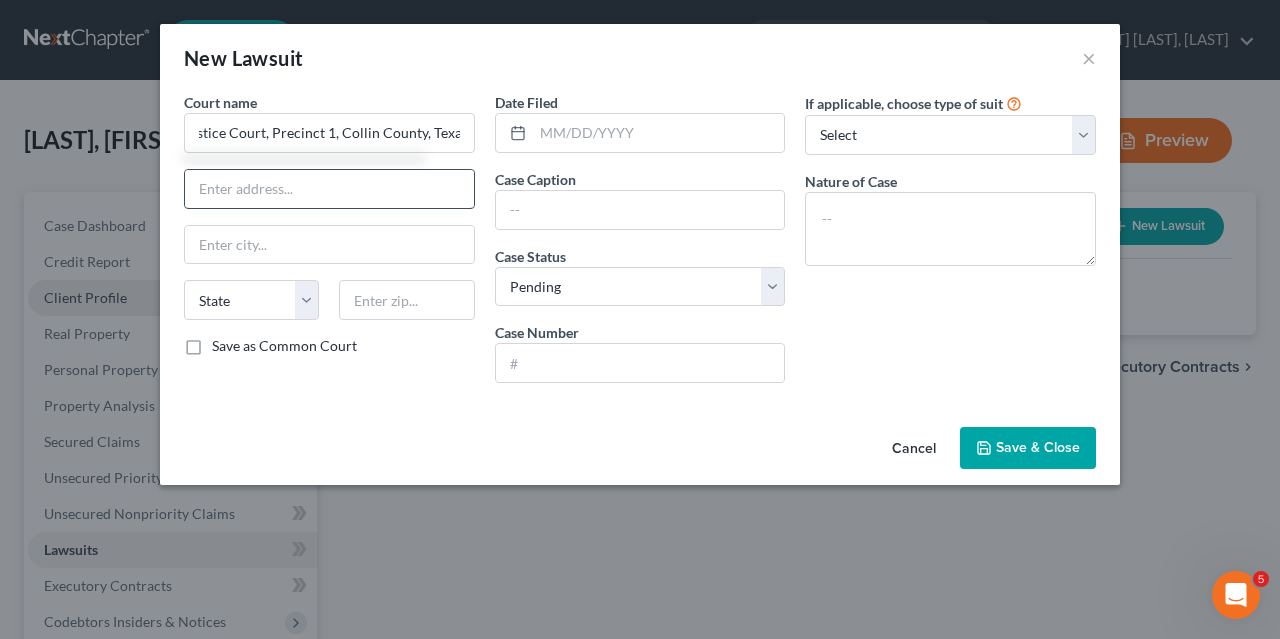 click at bounding box center (329, 189) 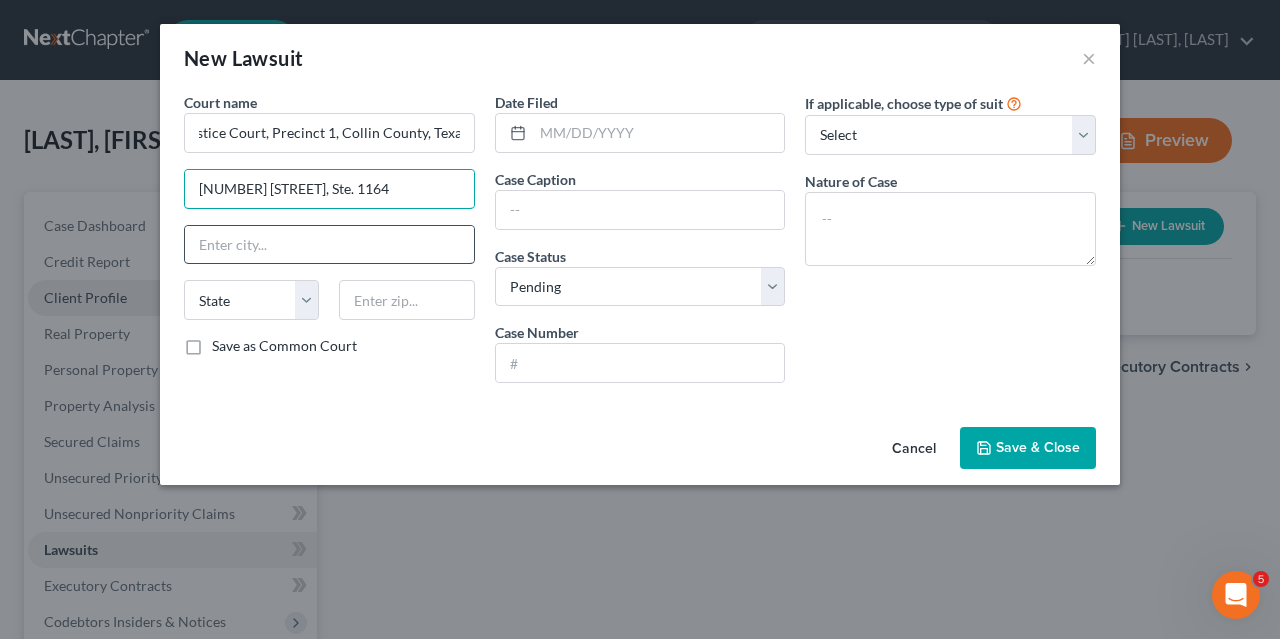 type on "[NUMBER] [STREET], Ste. 1164" 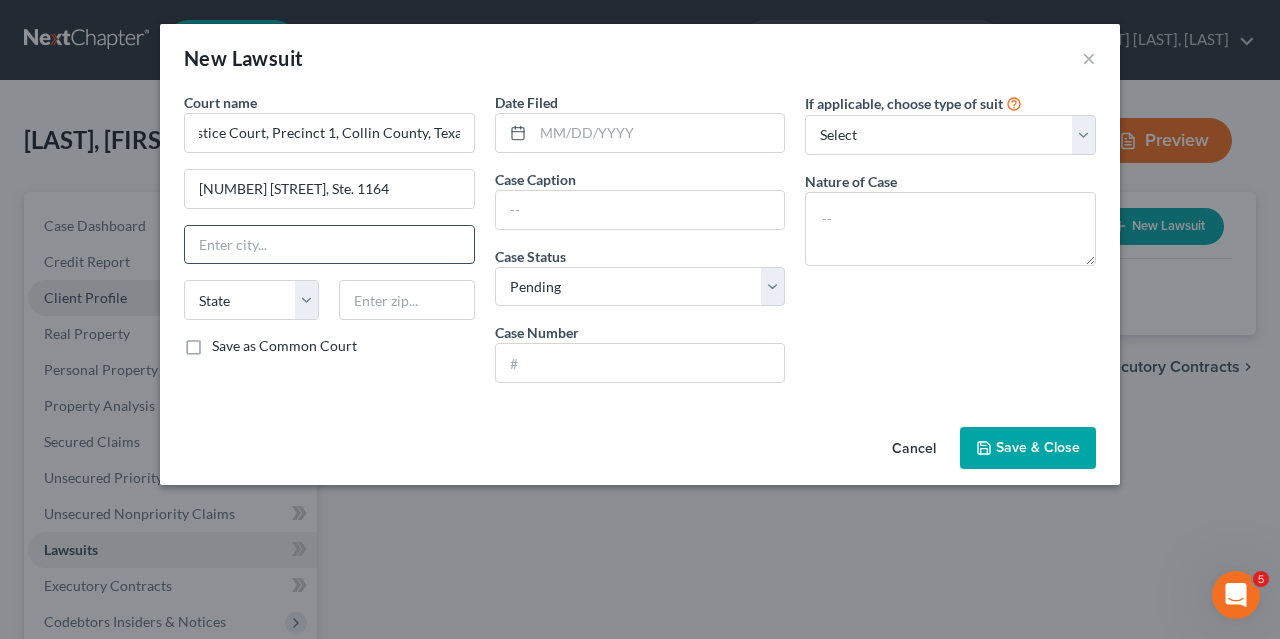 click at bounding box center (329, 245) 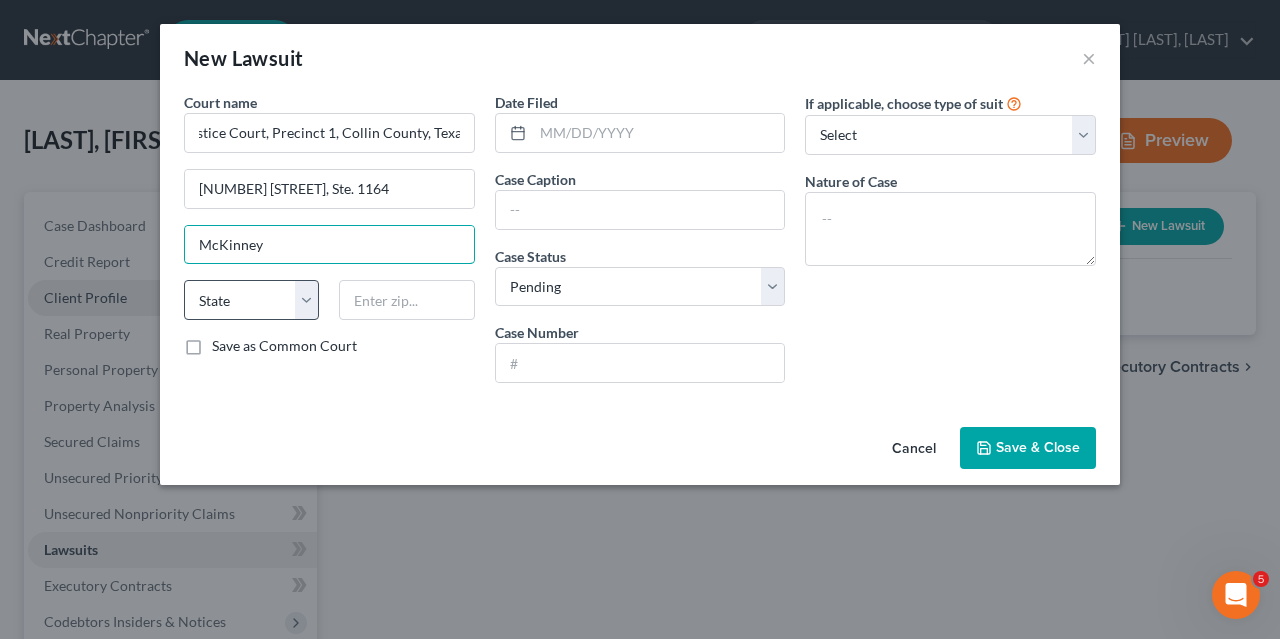 type on "McKinney" 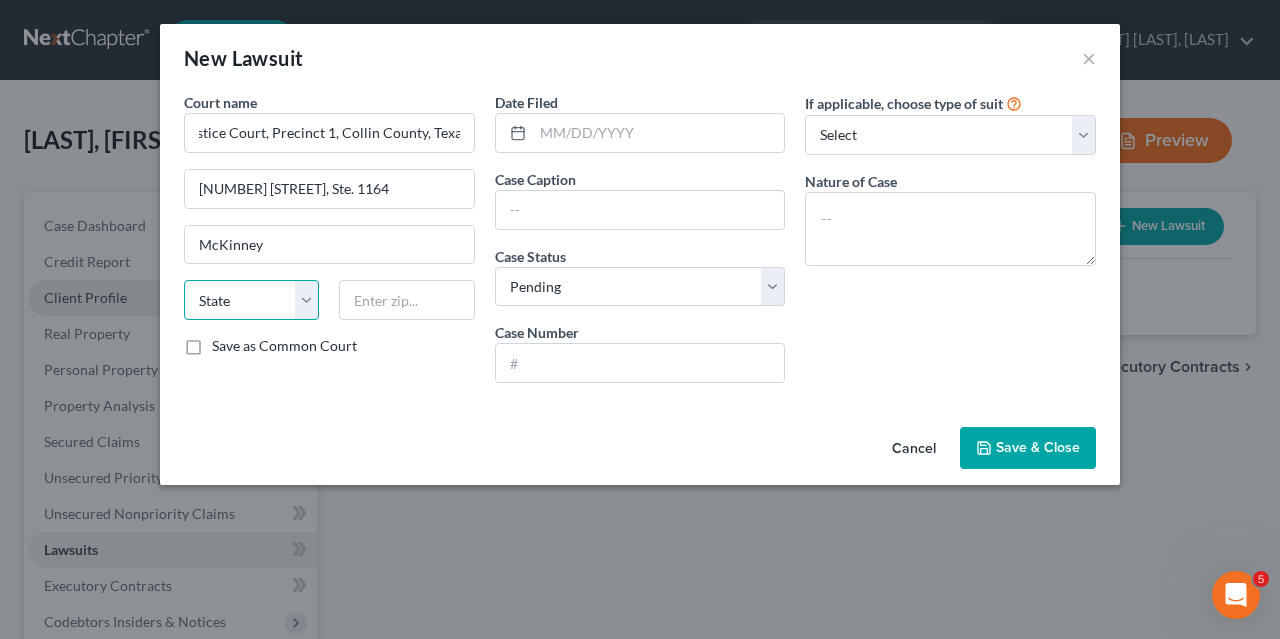click on "State AL AK AR AZ CA CO CT DE DC FL GA GU HI ID IL IN IA KS KY LA ME MD MA MI MN MS MO MT NC ND NE NV NH NJ NM NY OH OK OR PA PR RI SC SD TN TX UT VI VA VT WA WV WI WY" at bounding box center (251, 300) 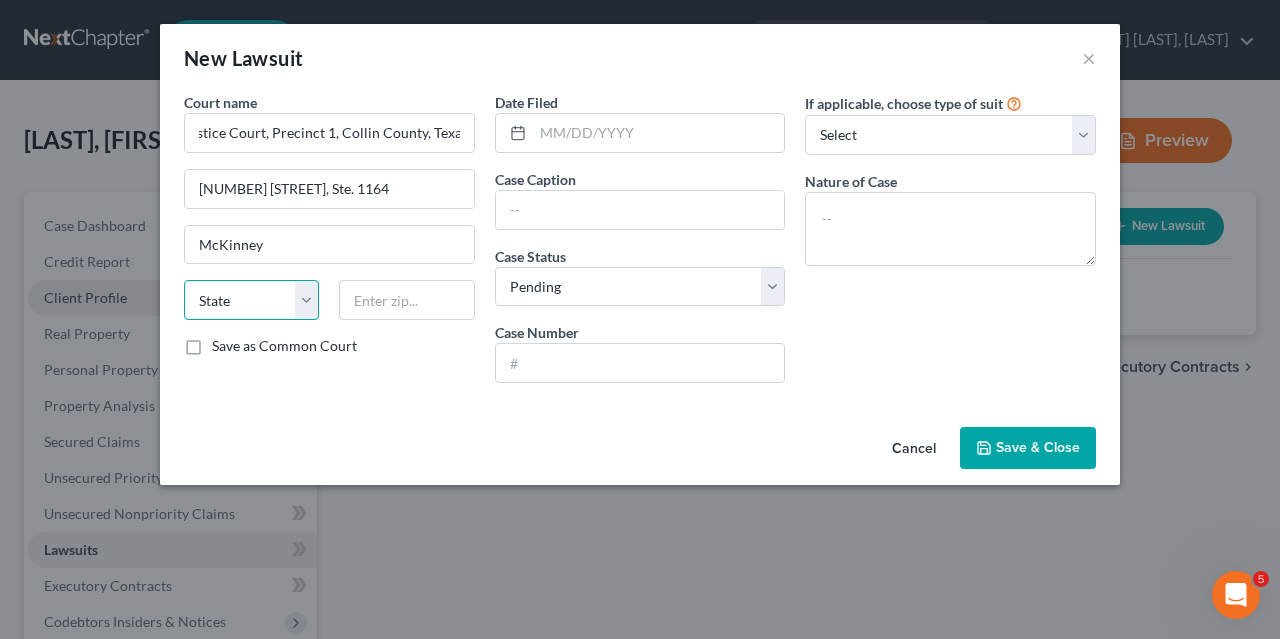 select on "45" 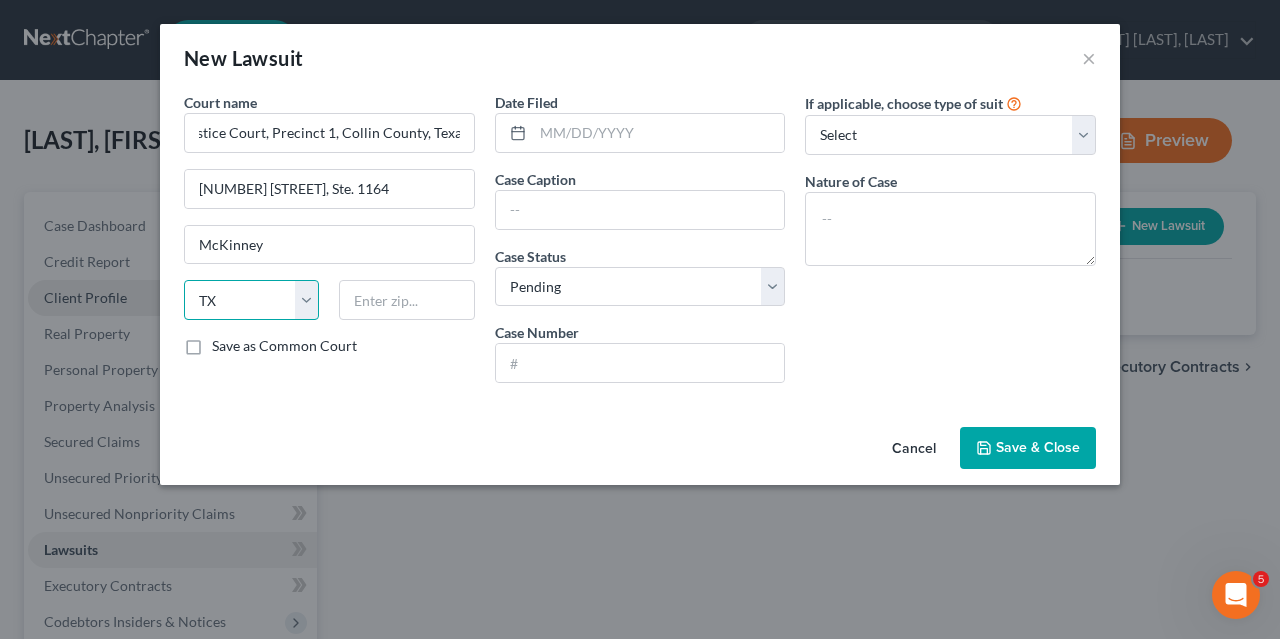 click on "TX" at bounding box center [0, 0] 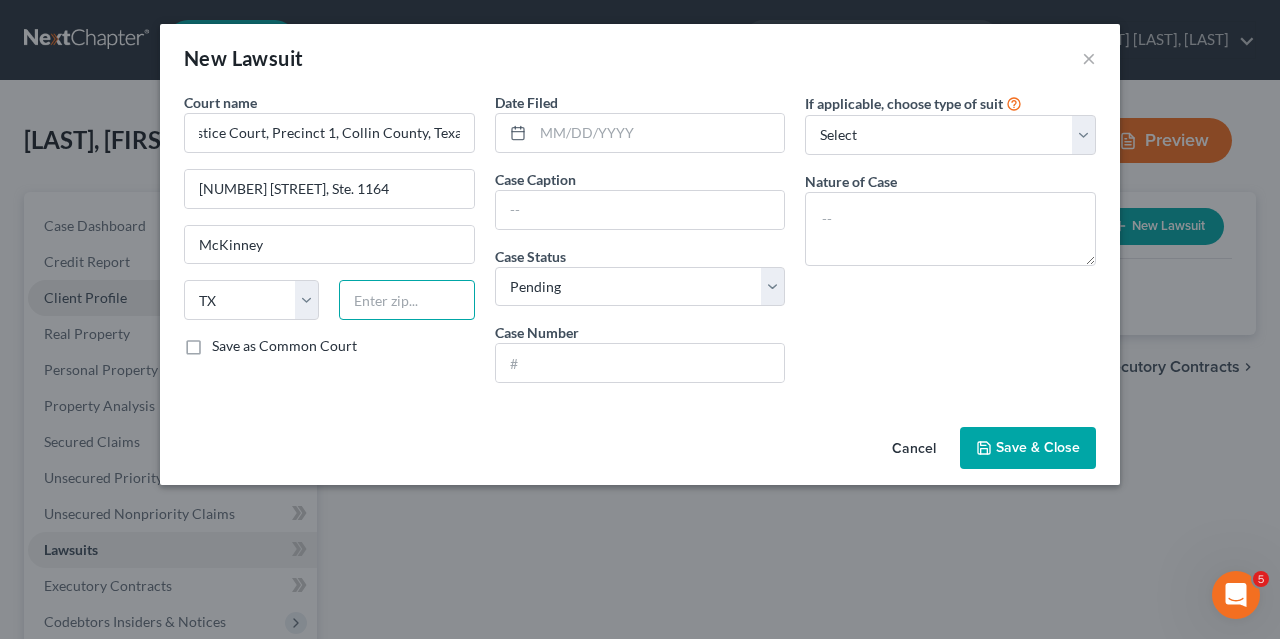 click at bounding box center (406, 300) 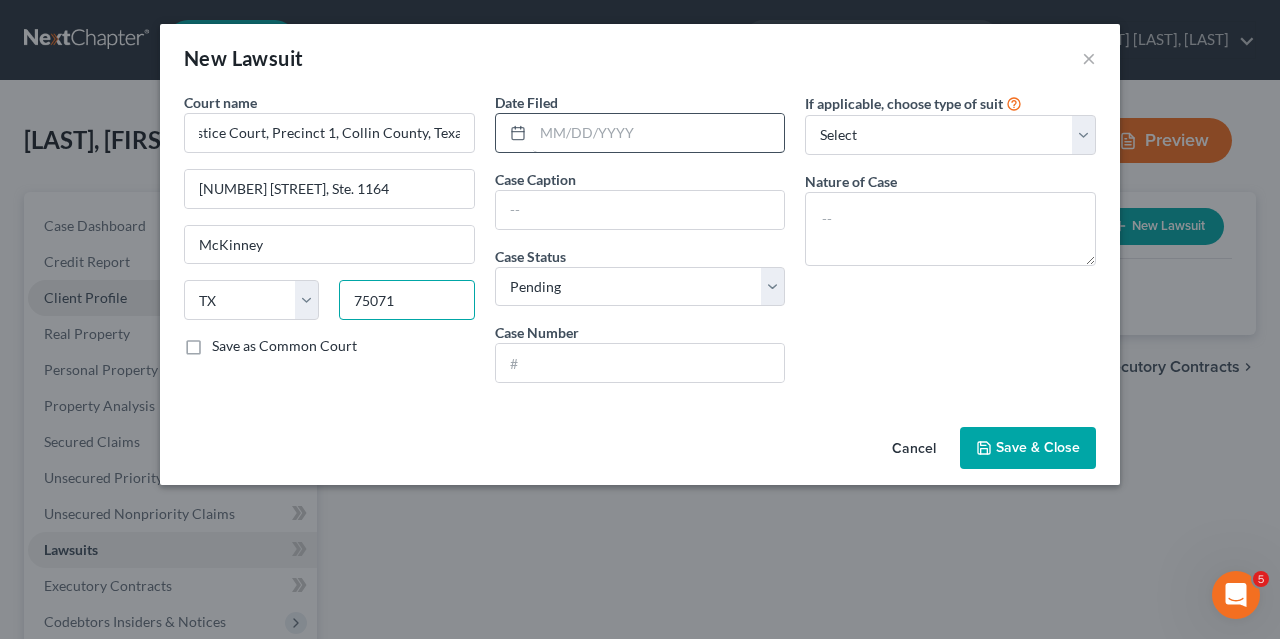 type on "75071" 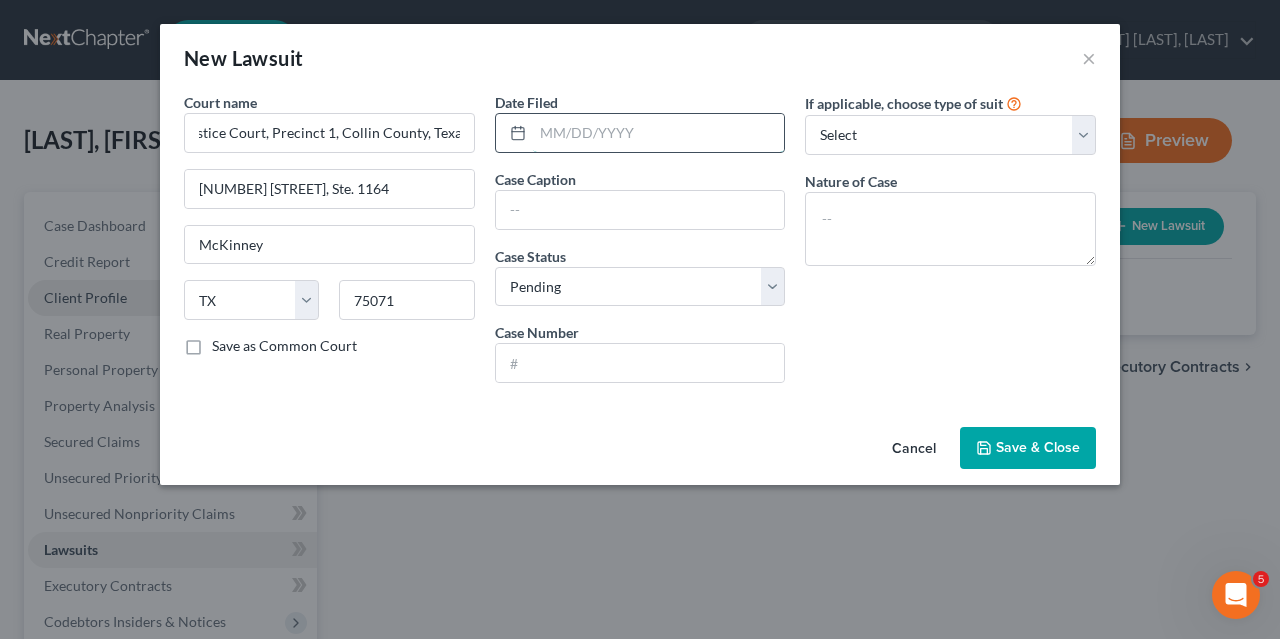 click at bounding box center (659, 133) 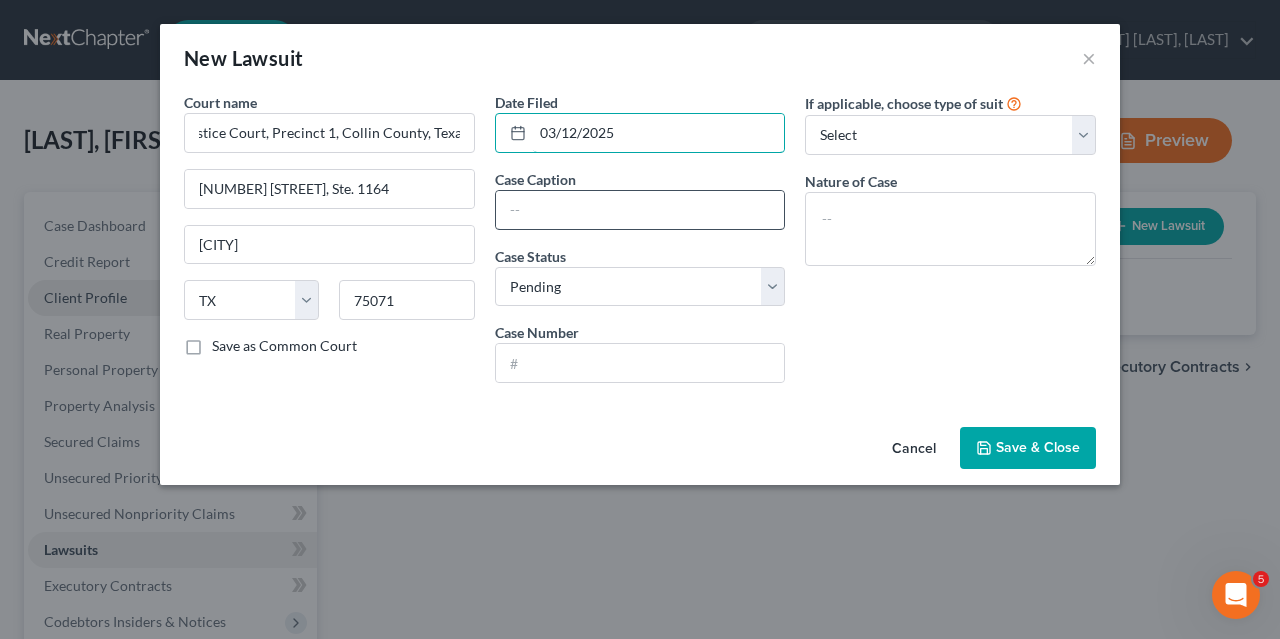 type on "03/12/2025" 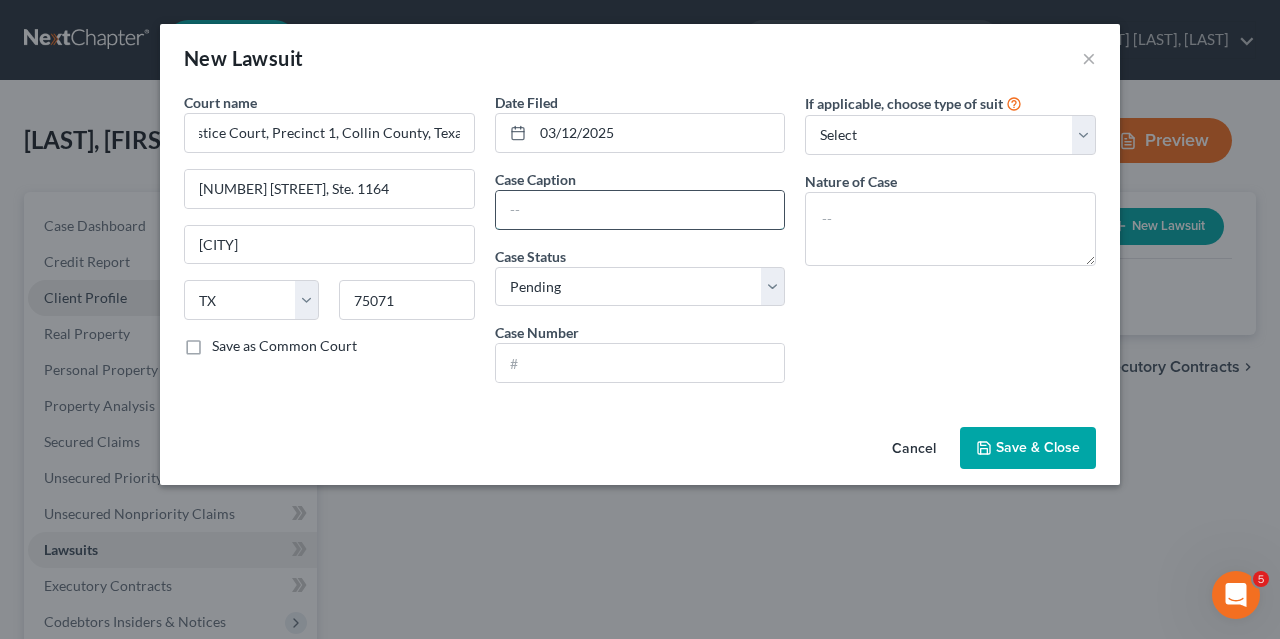 click at bounding box center (640, 210) 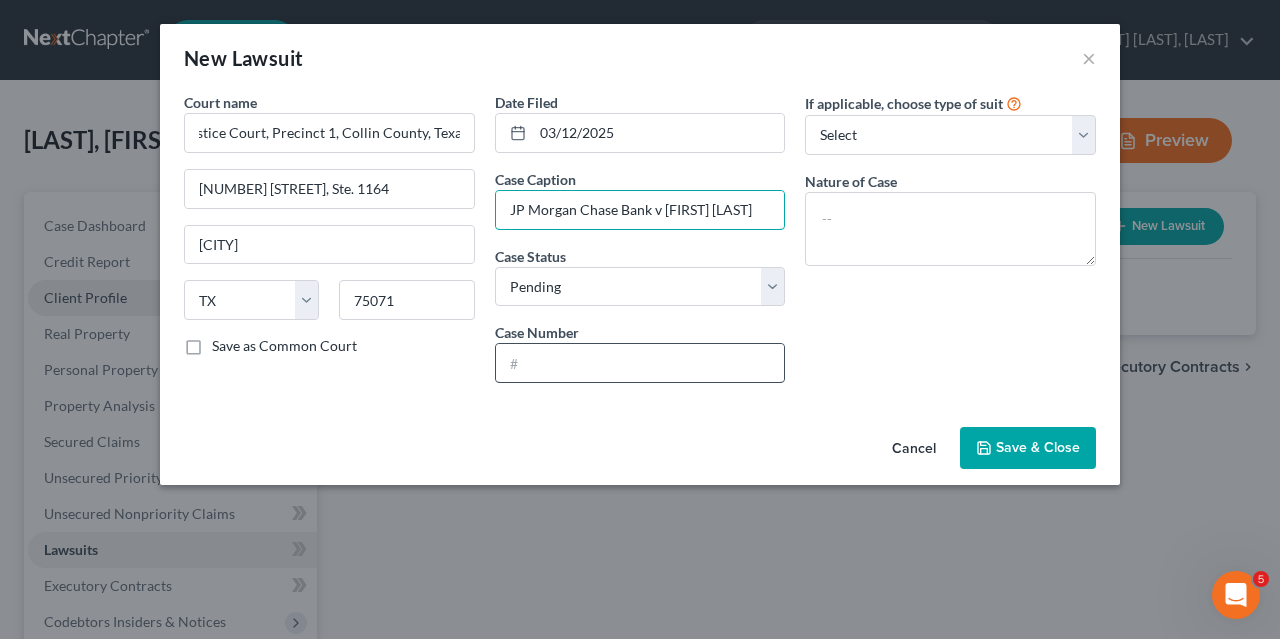 type on "JP Morgan Chase Bank v [FIRST] [LAST]" 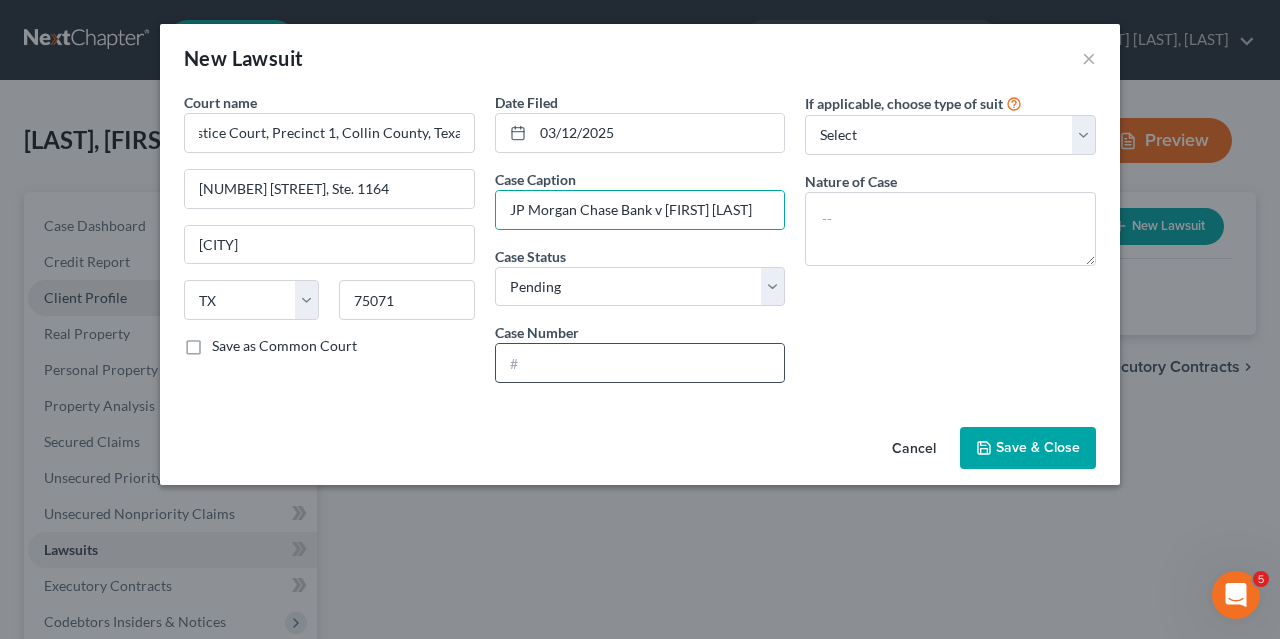 click at bounding box center [640, 363] 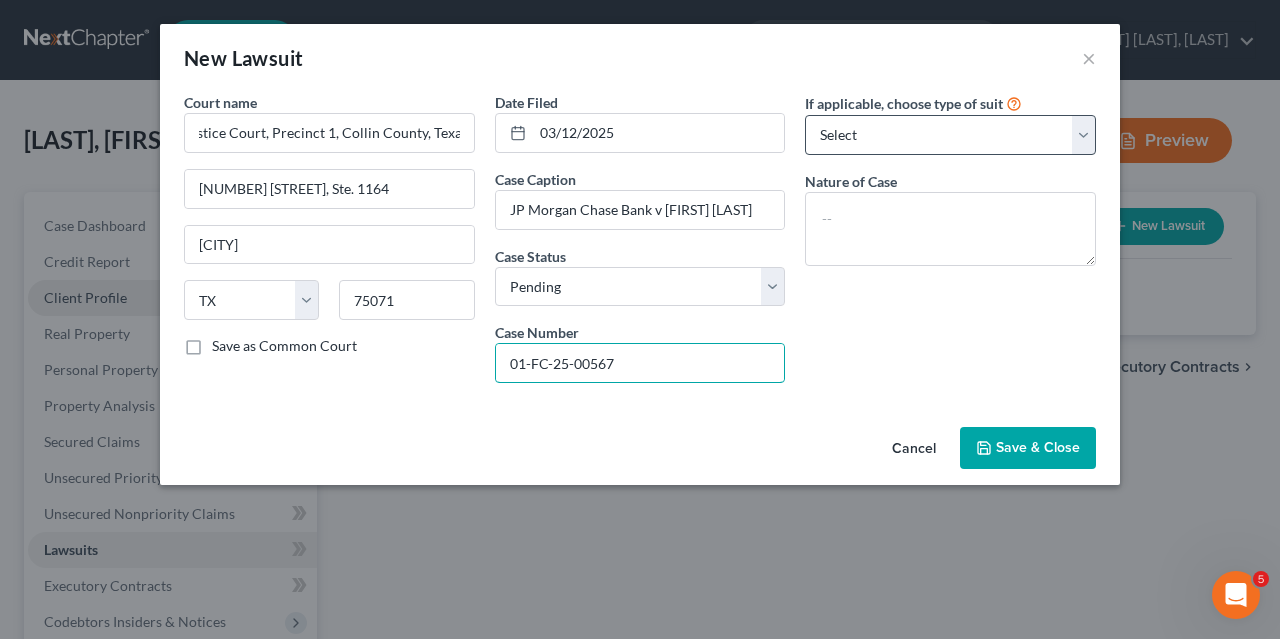 type on "01-FC-25-00567" 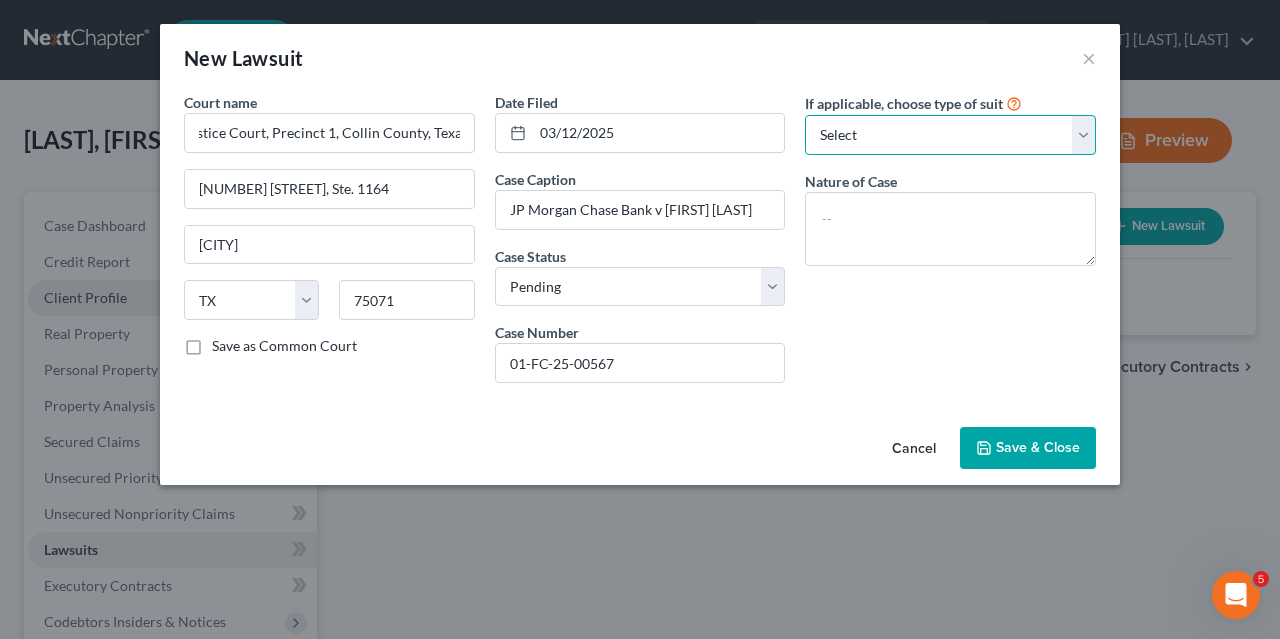 click on "Select Repossession Garnishment Foreclosure Attached, Seized, Or Levied Other" at bounding box center (950, 135) 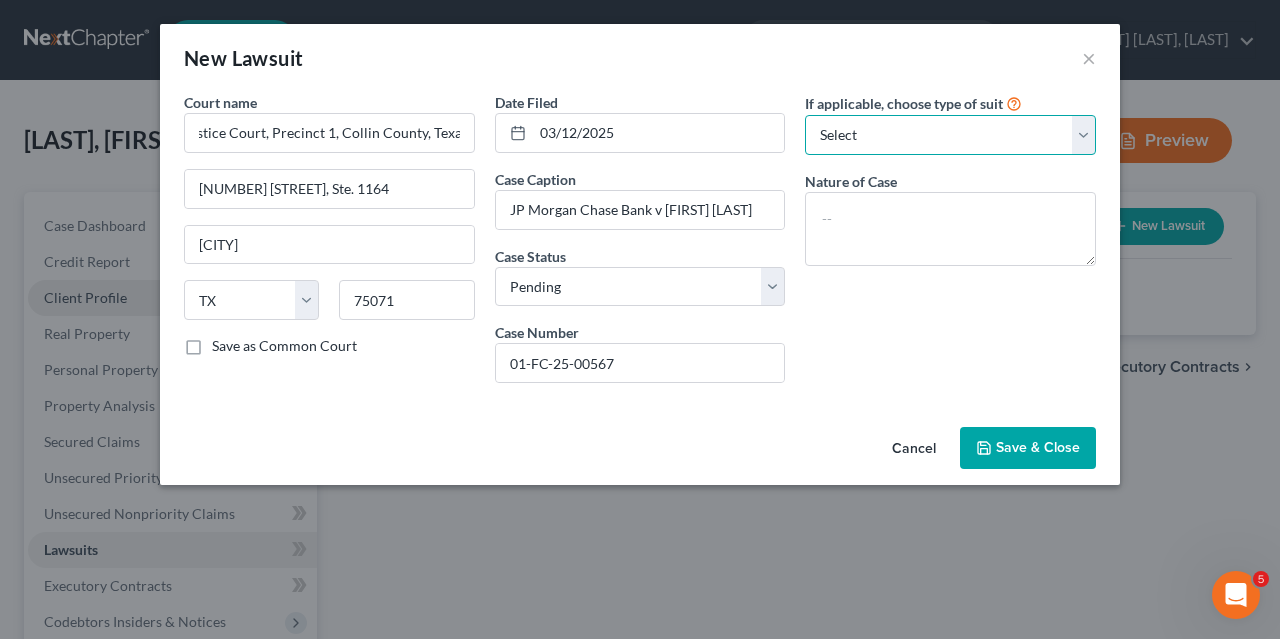 select on "4" 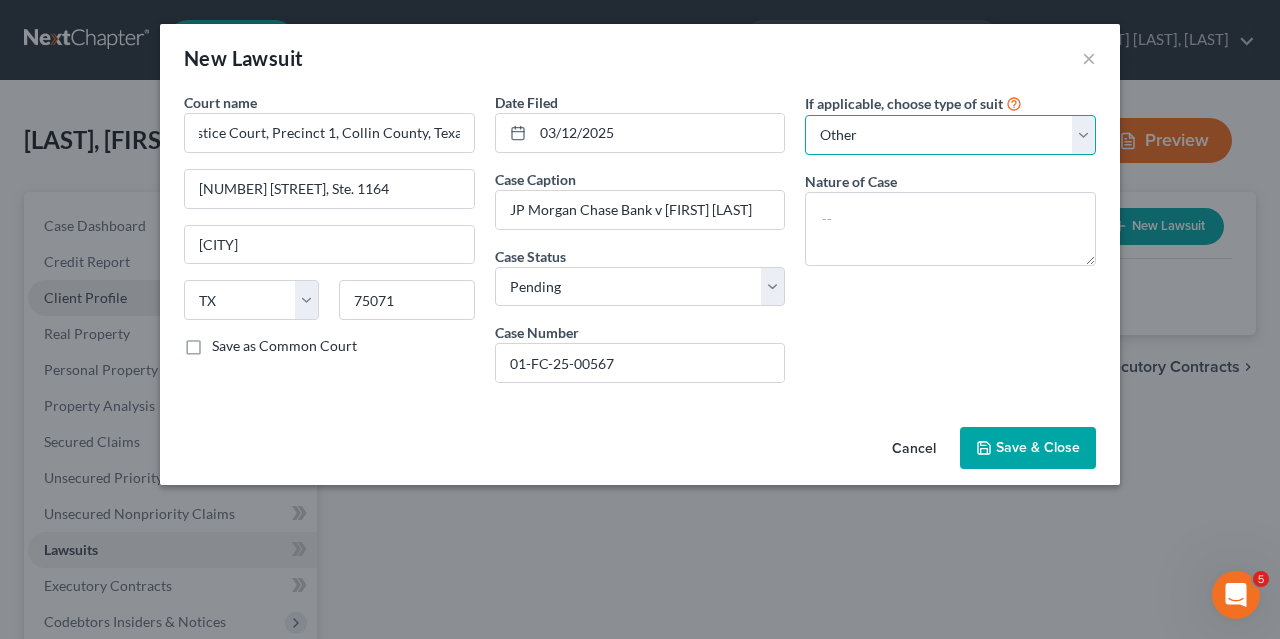 click on "Other" at bounding box center (0, 0) 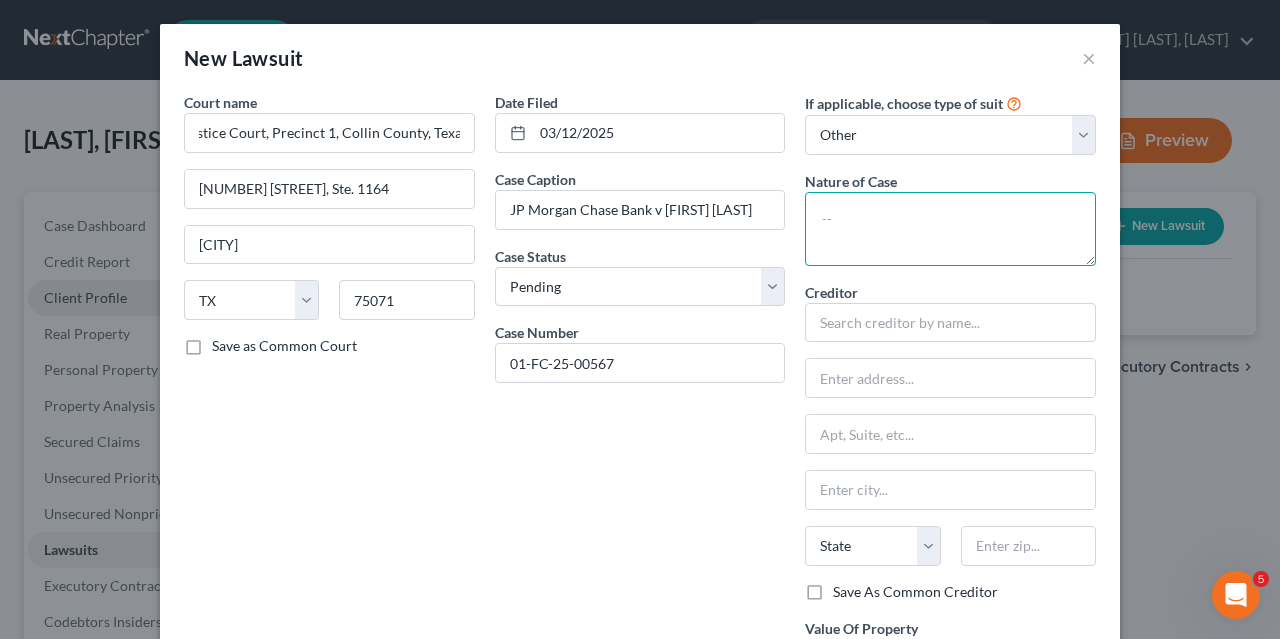 click at bounding box center [950, 229] 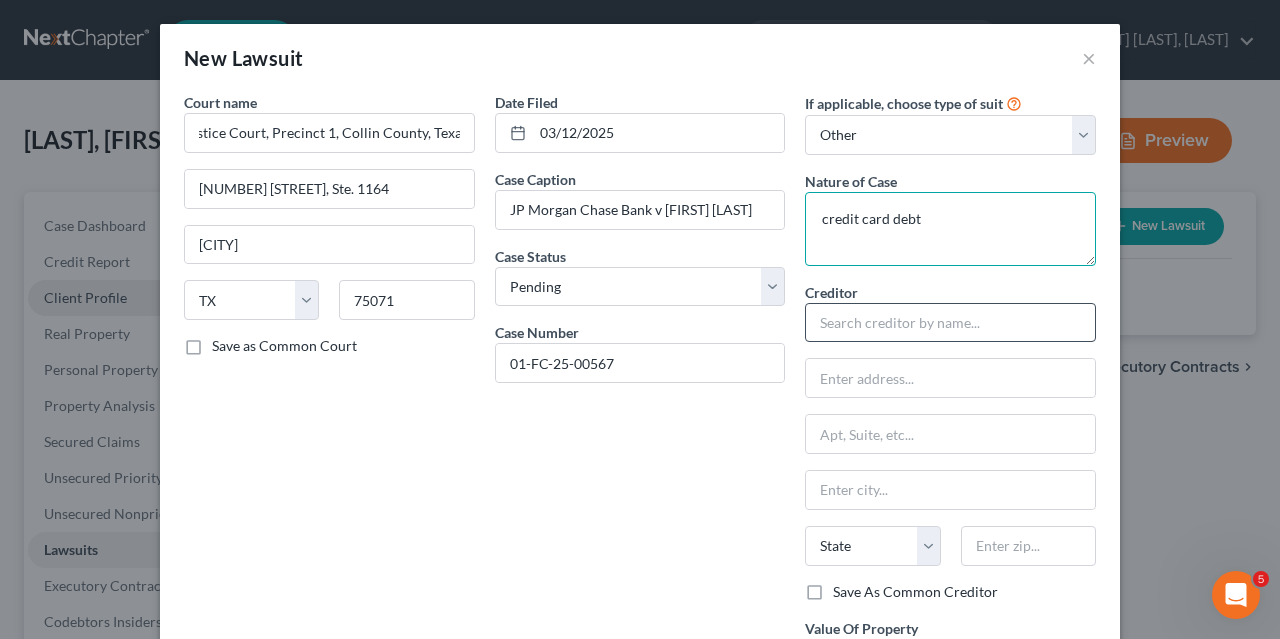 type on "credit card debt" 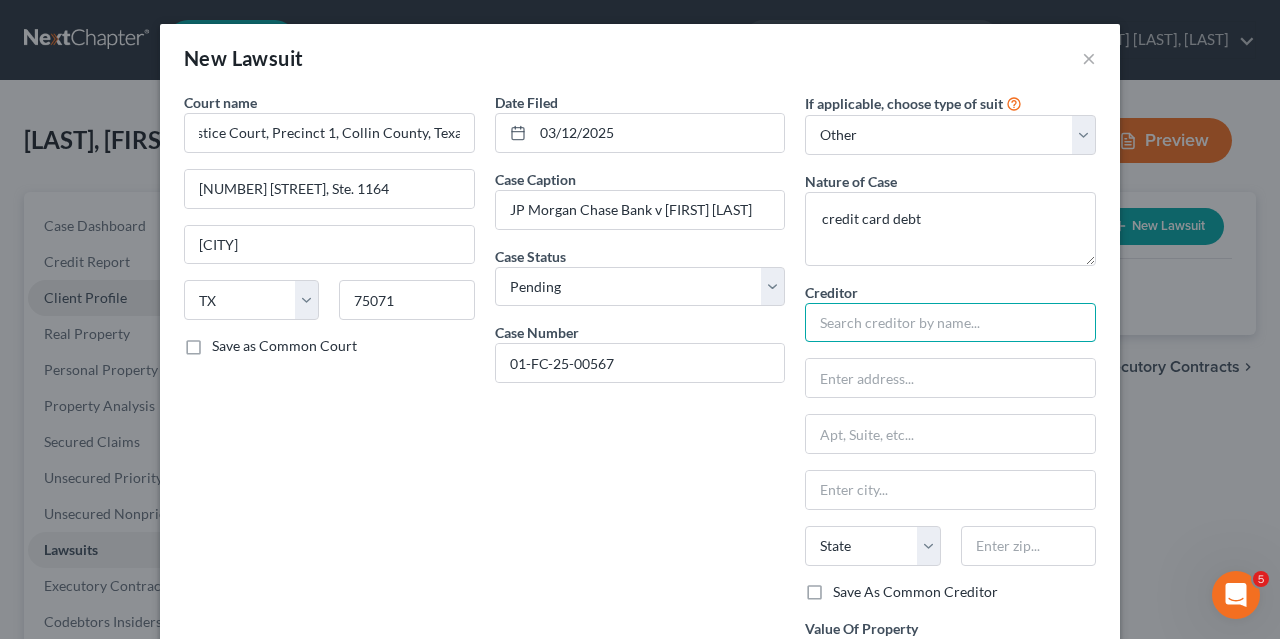 click at bounding box center [950, 323] 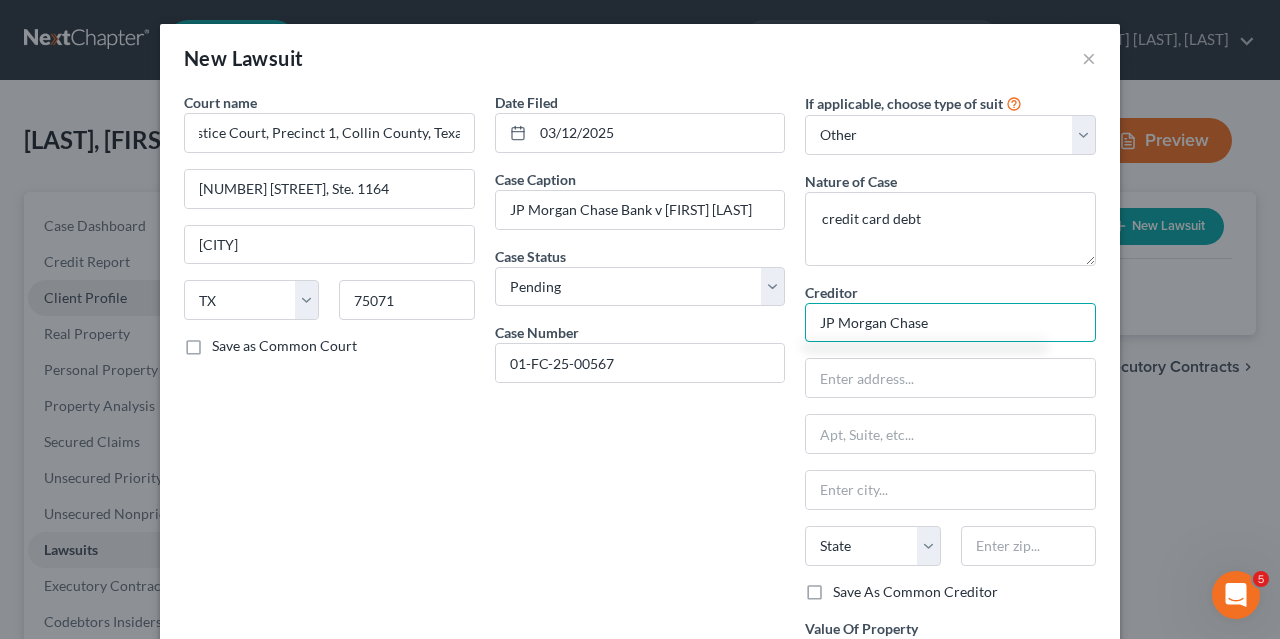 type on "JP Morgan Chase" 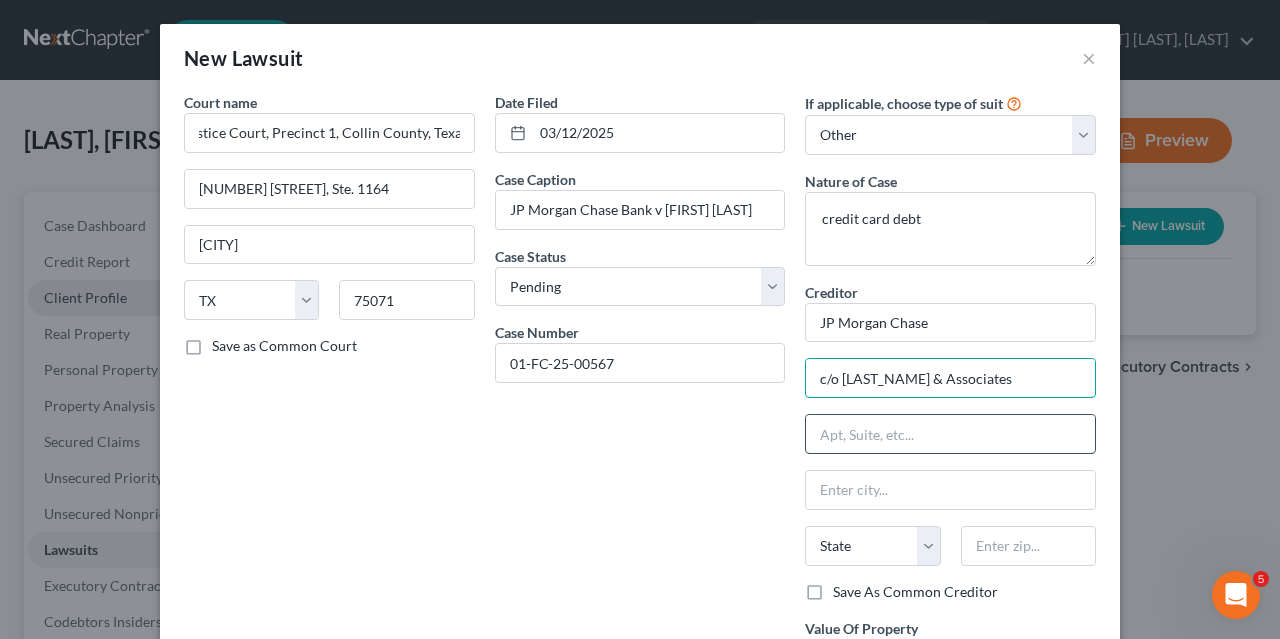 type on "c/o [LAST_NAME] & Associates" 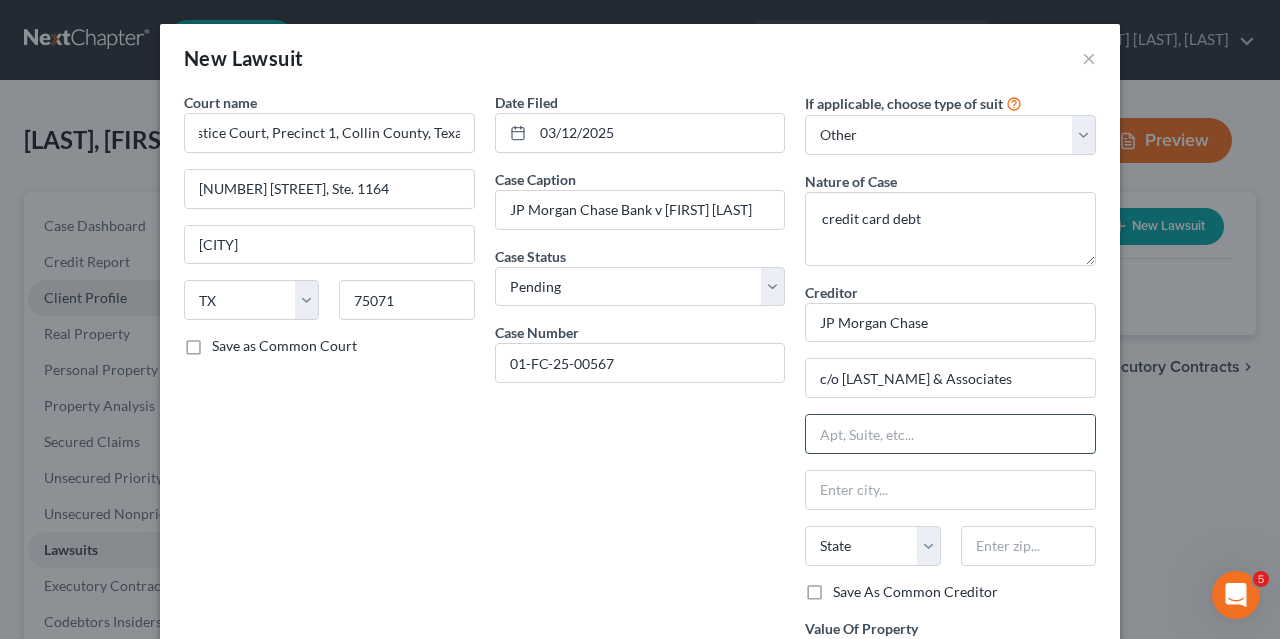 click at bounding box center [950, 434] 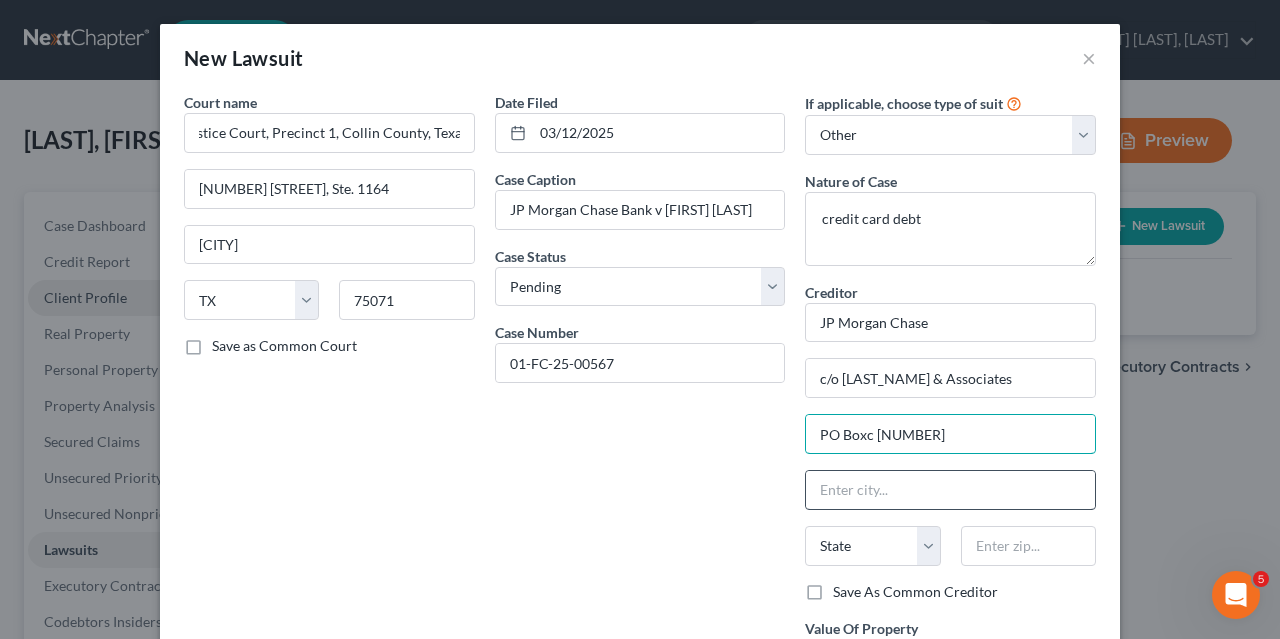 type on "PO Boxc [NUMBER]" 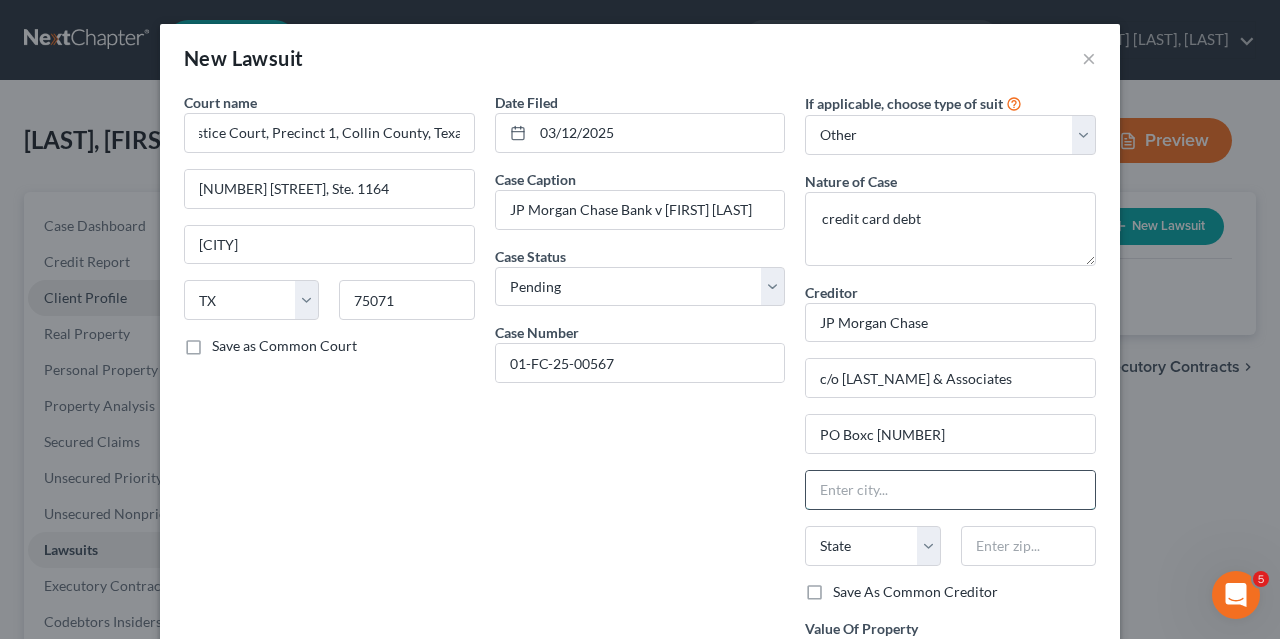 click at bounding box center [950, 490] 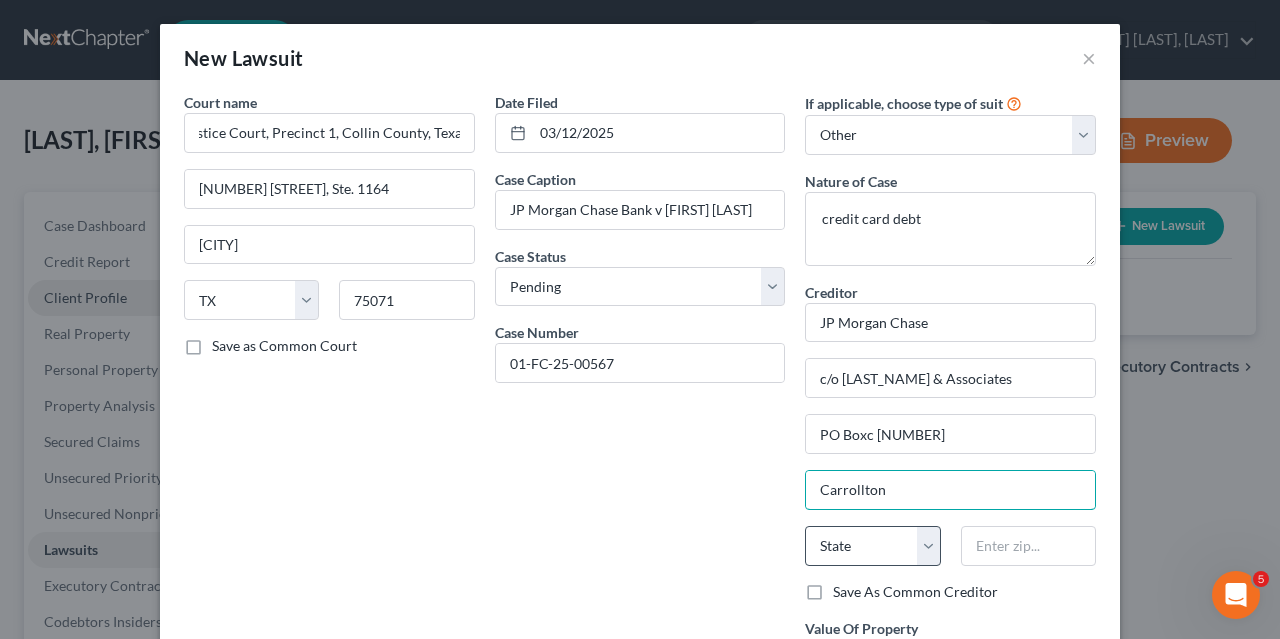 type on "Carrollton" 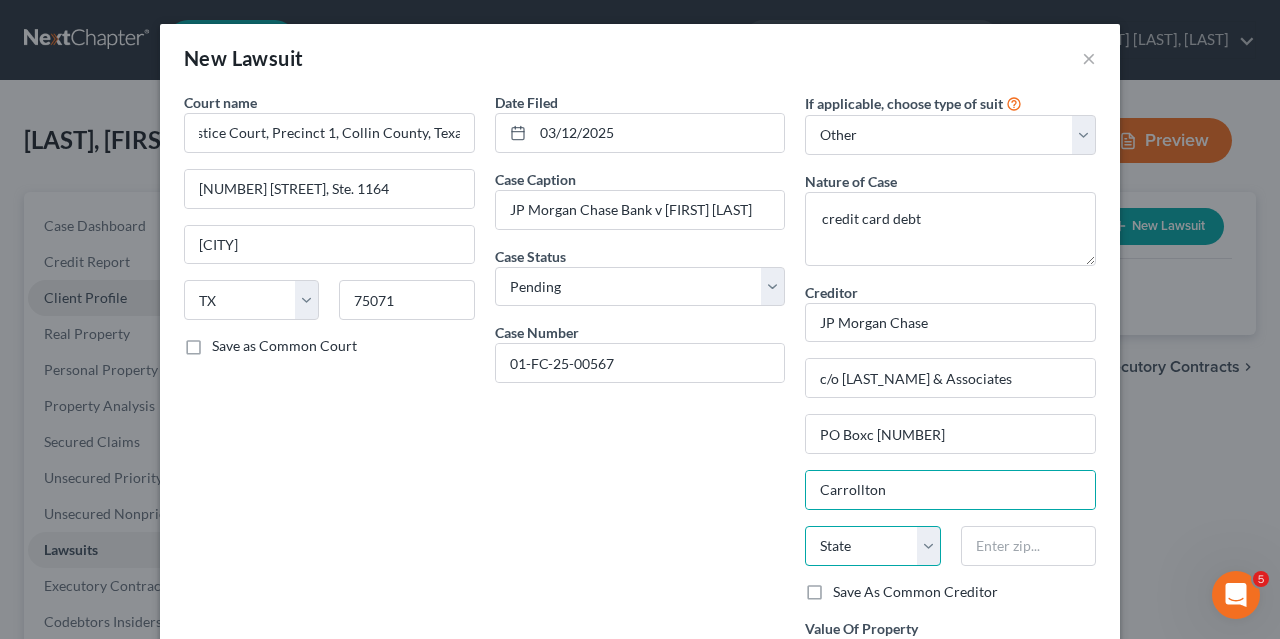 click on "State AL AK AR AZ CA CO CT DE DC FL GA GU HI ID IL IN IA KS KY LA ME MD MA MI MN MS MO MT NC ND NE NV NH NJ NM NY OH OK OR PA PR RI SC SD TN TX UT VI VA VT WA WV WI WY" at bounding box center [872, 546] 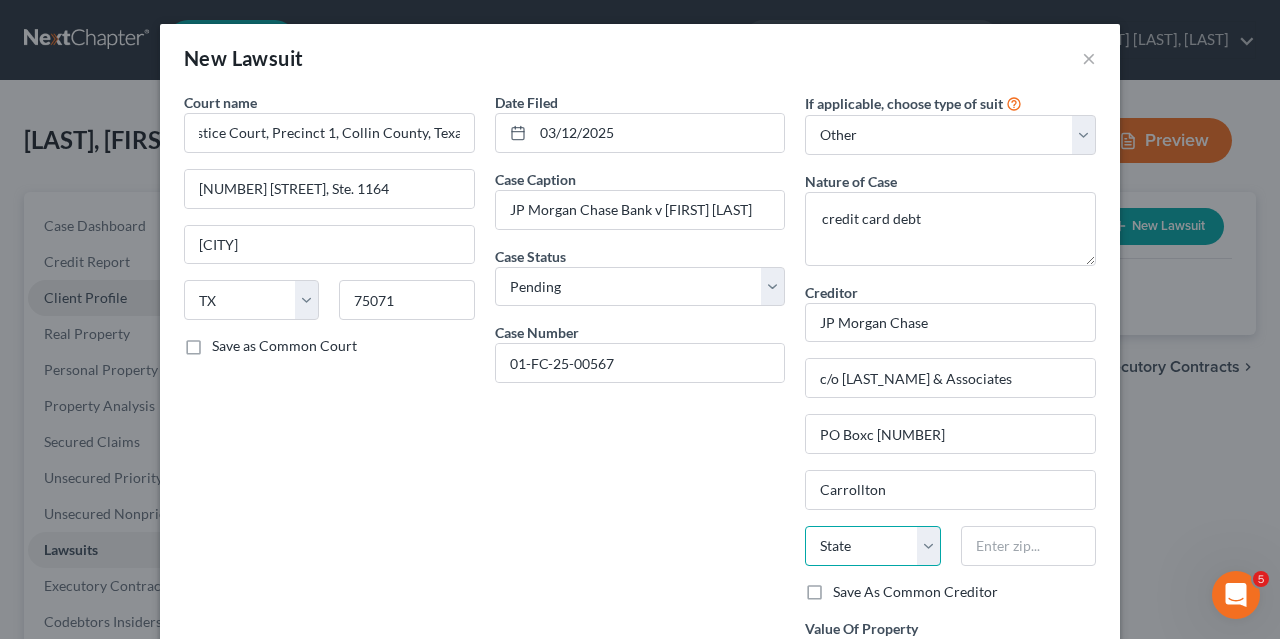 select on "45" 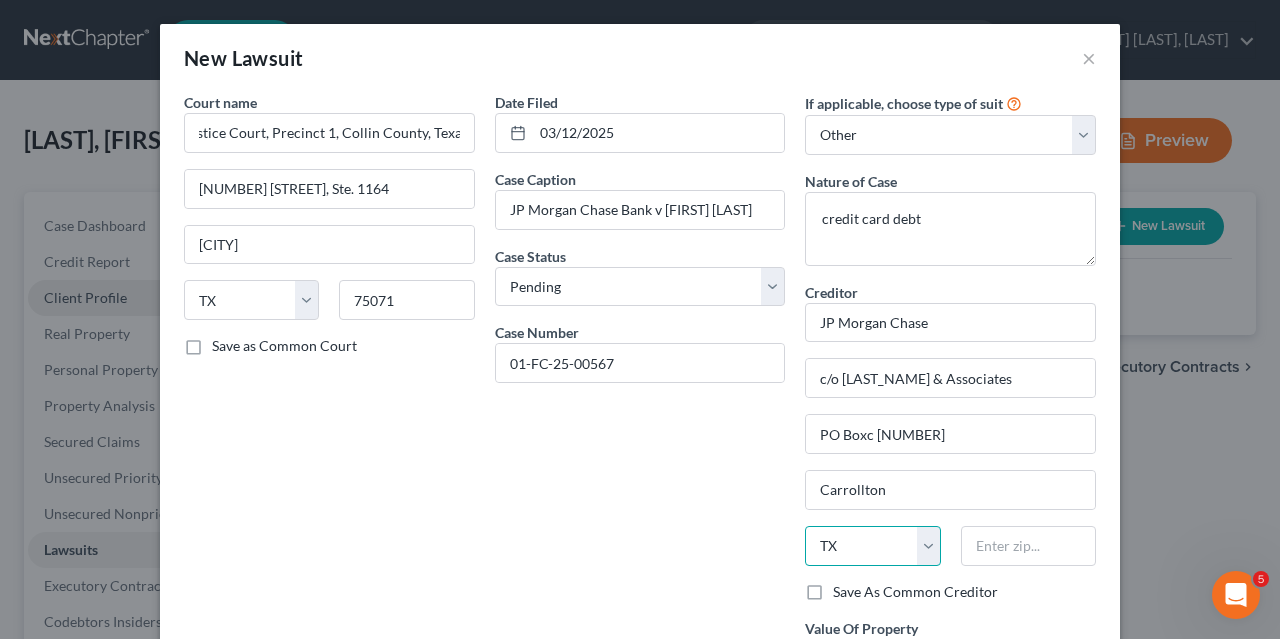 click on "TX" at bounding box center (0, 0) 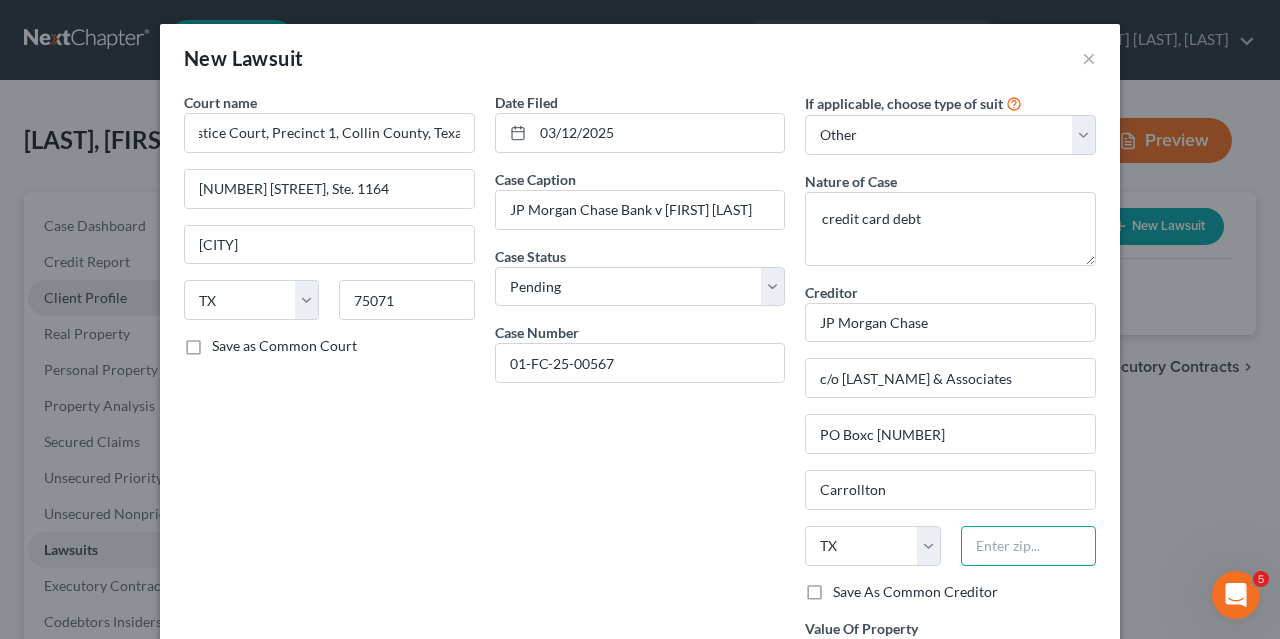 click at bounding box center (1028, 546) 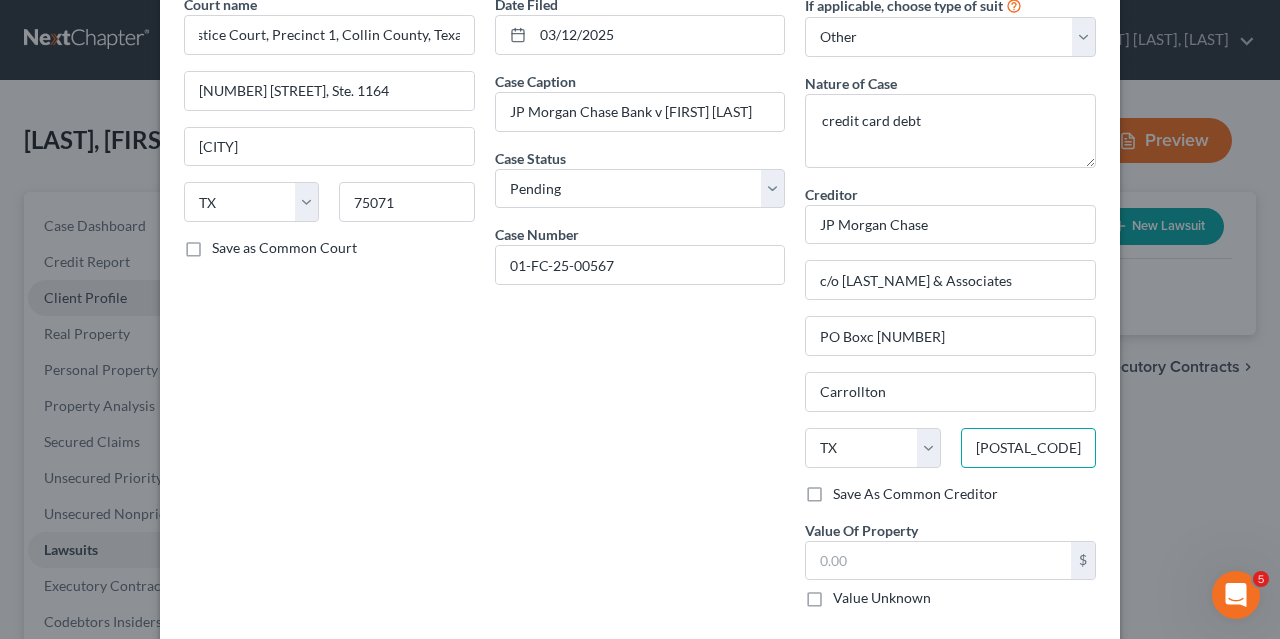 scroll, scrollTop: 98, scrollLeft: 0, axis: vertical 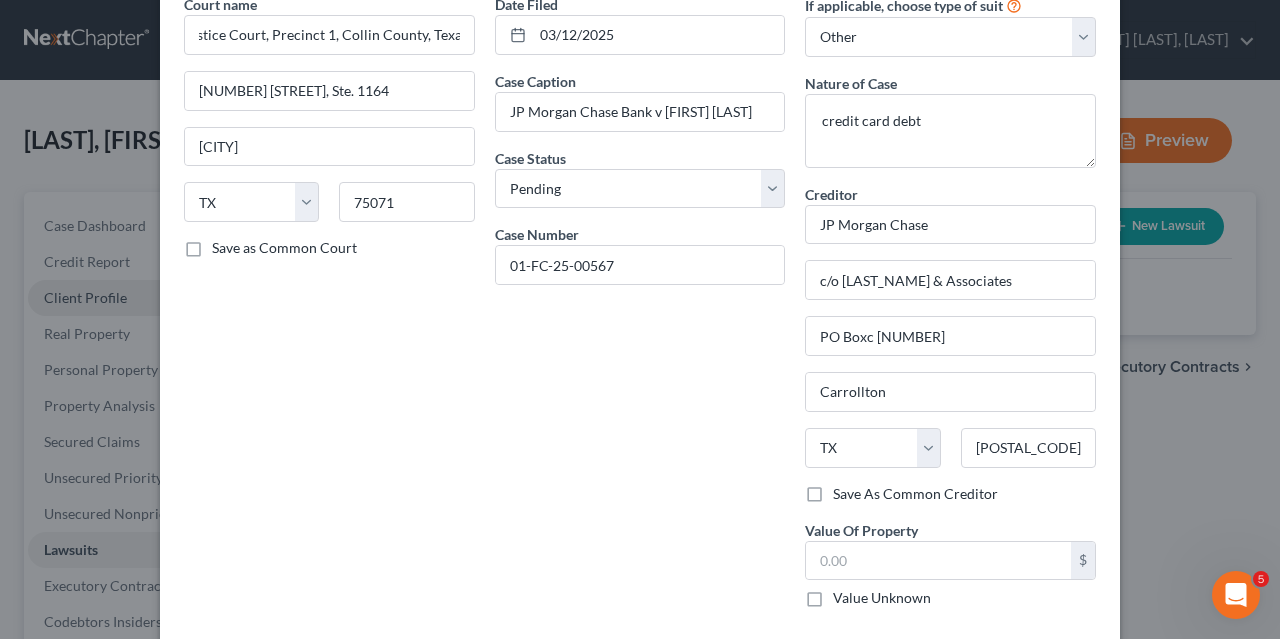 click on "Save As Common Creditor" at bounding box center (915, 494) 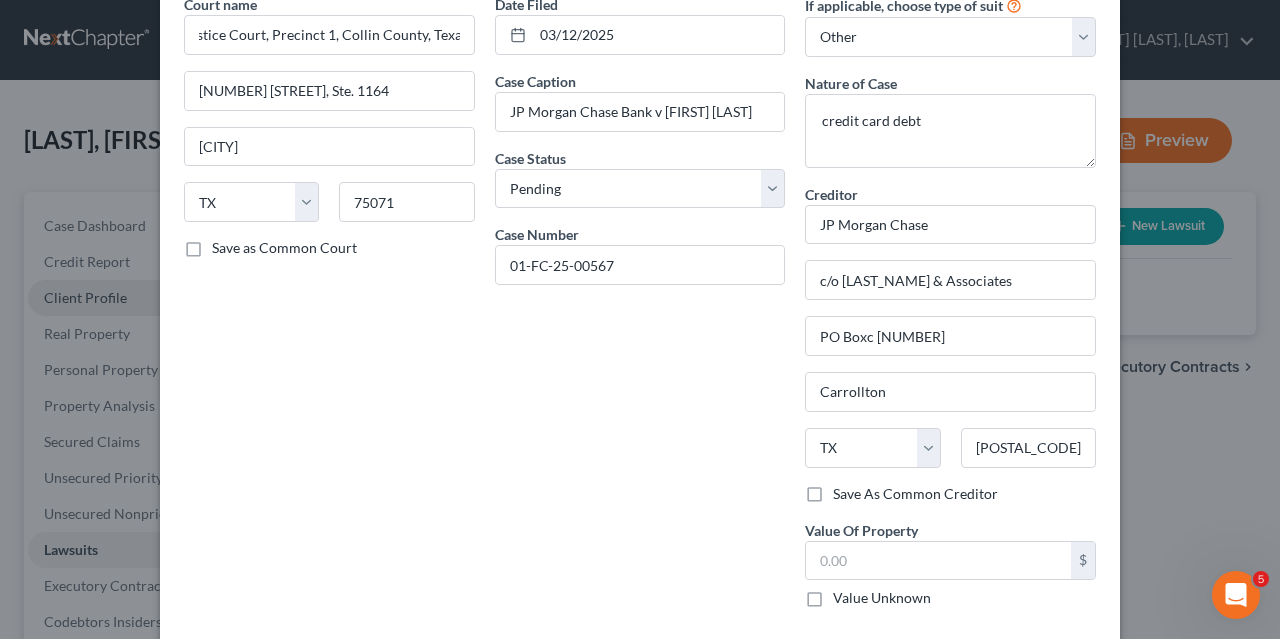click on "Save As Common Creditor" at bounding box center [847, 490] 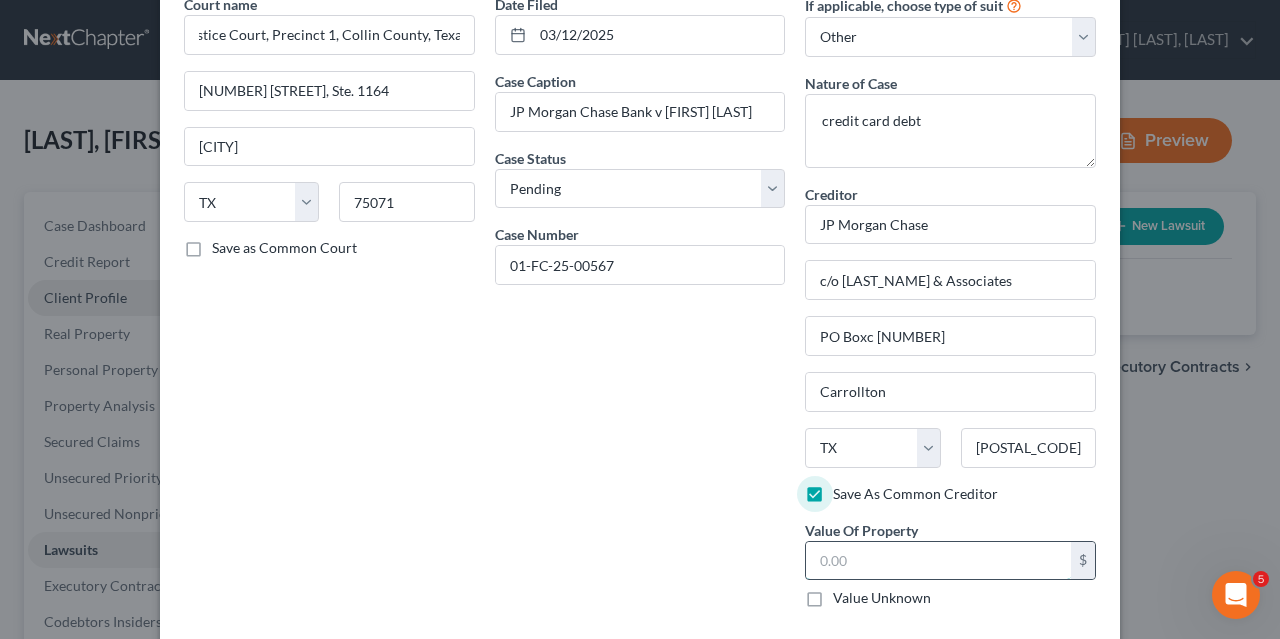 click at bounding box center (938, 561) 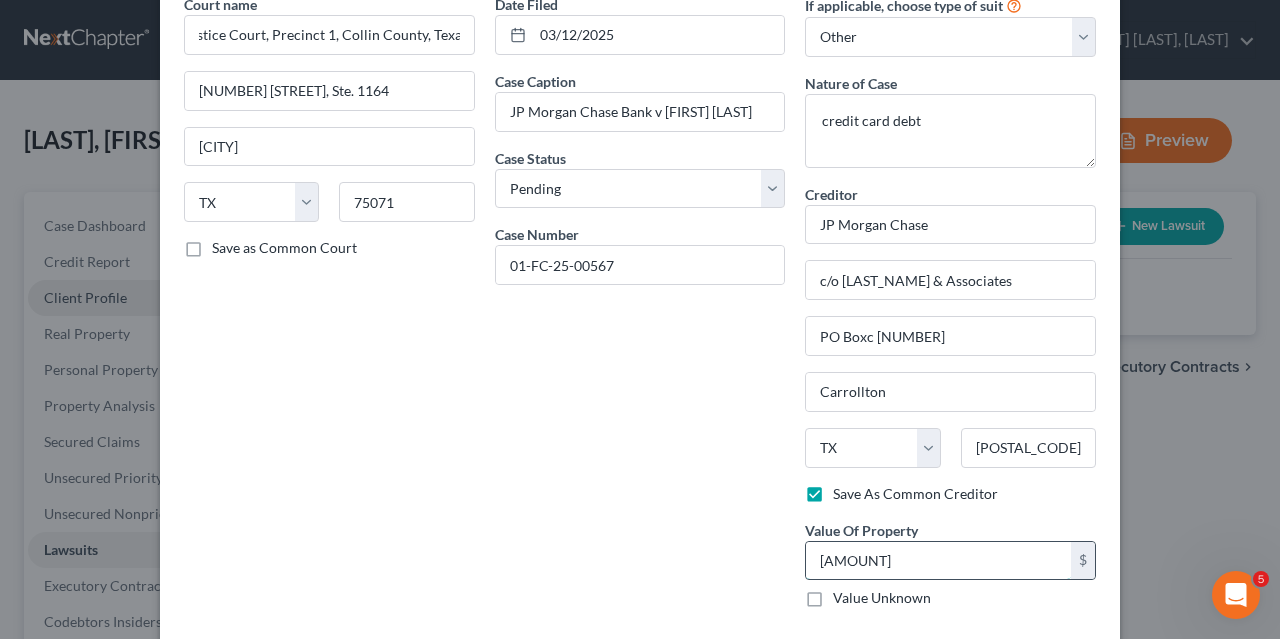 scroll, scrollTop: 187, scrollLeft: 0, axis: vertical 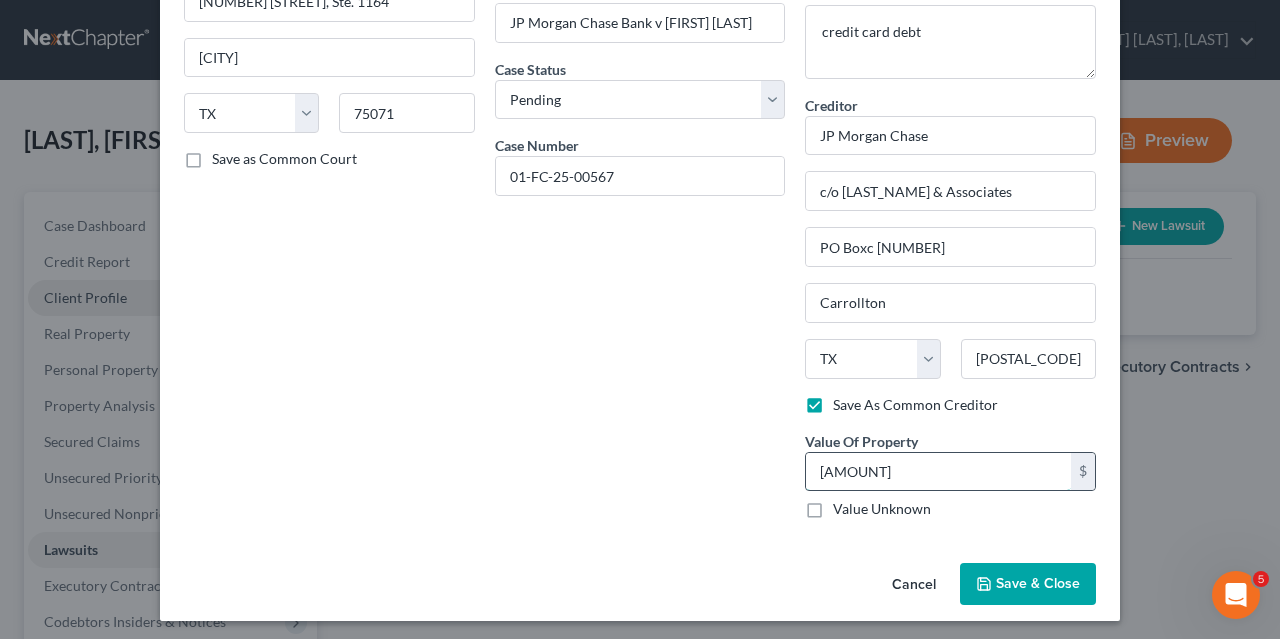 type on "[AMOUNT]" 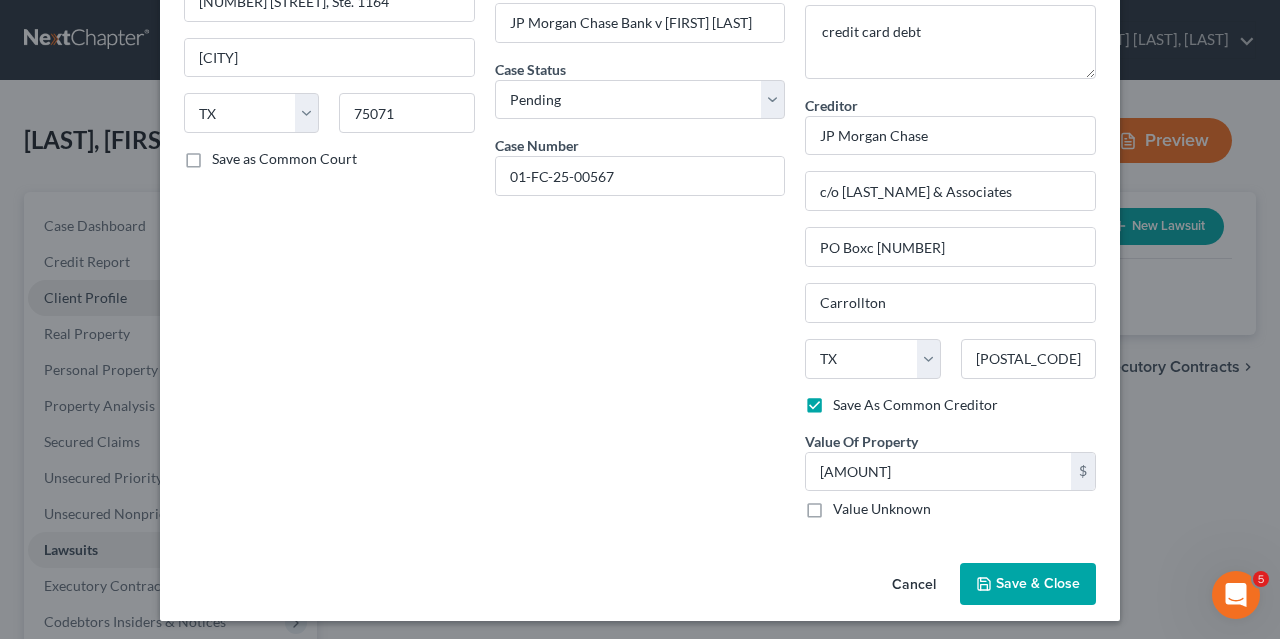 click on "Save & Close" at bounding box center [1038, 583] 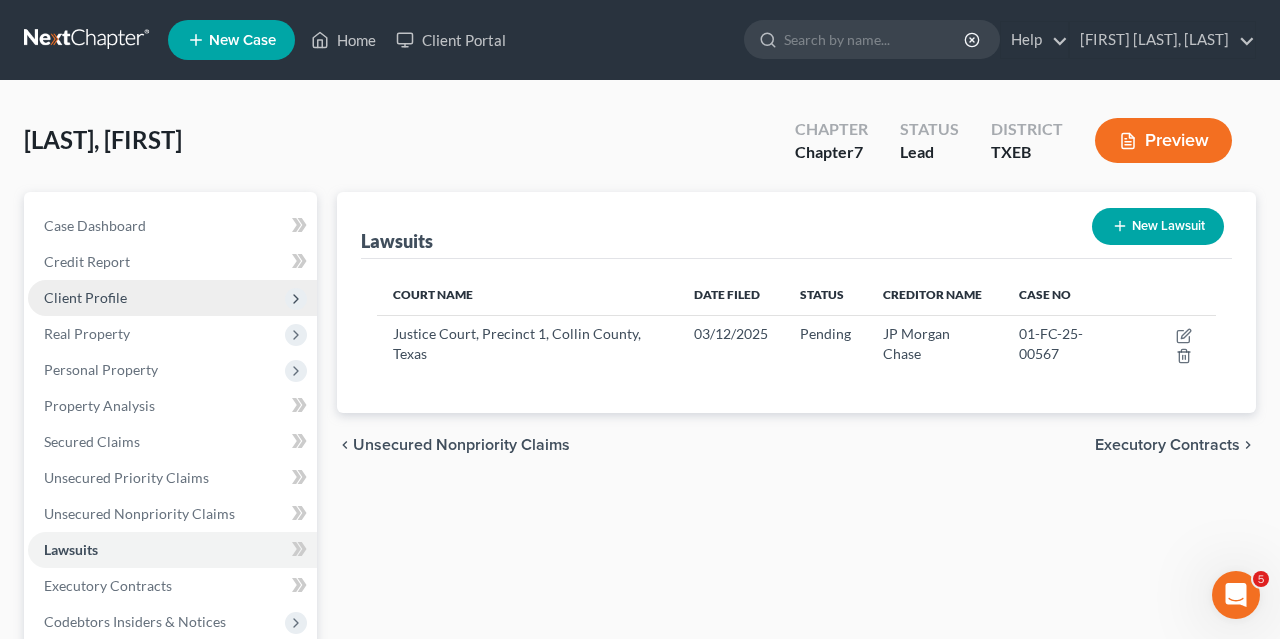 click on "New Lawsuit" at bounding box center [1158, 226] 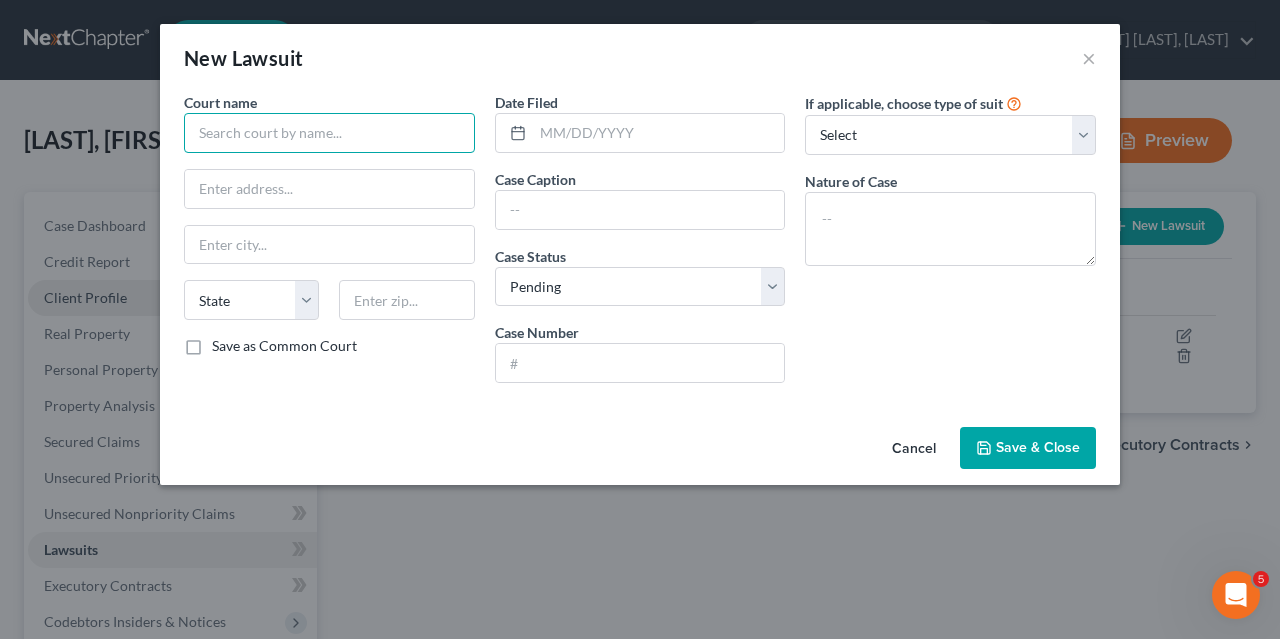 click at bounding box center [329, 133] 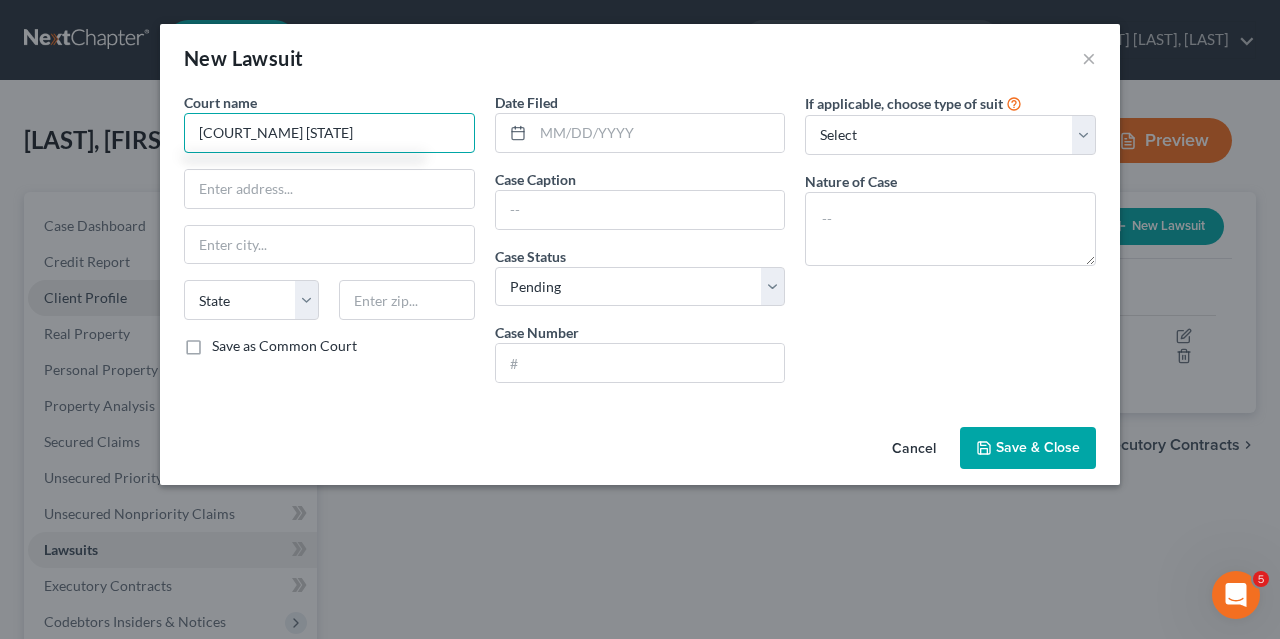 scroll, scrollTop: 0, scrollLeft: 10, axis: horizontal 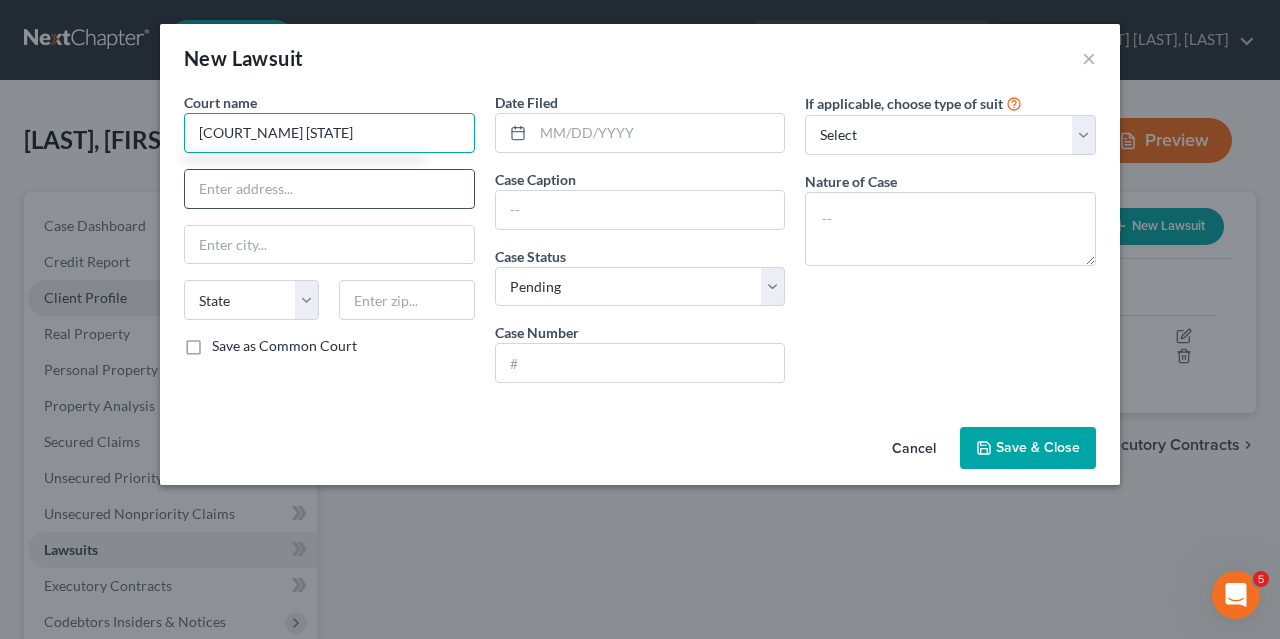 type on "[COURT_NAME] [STATE]" 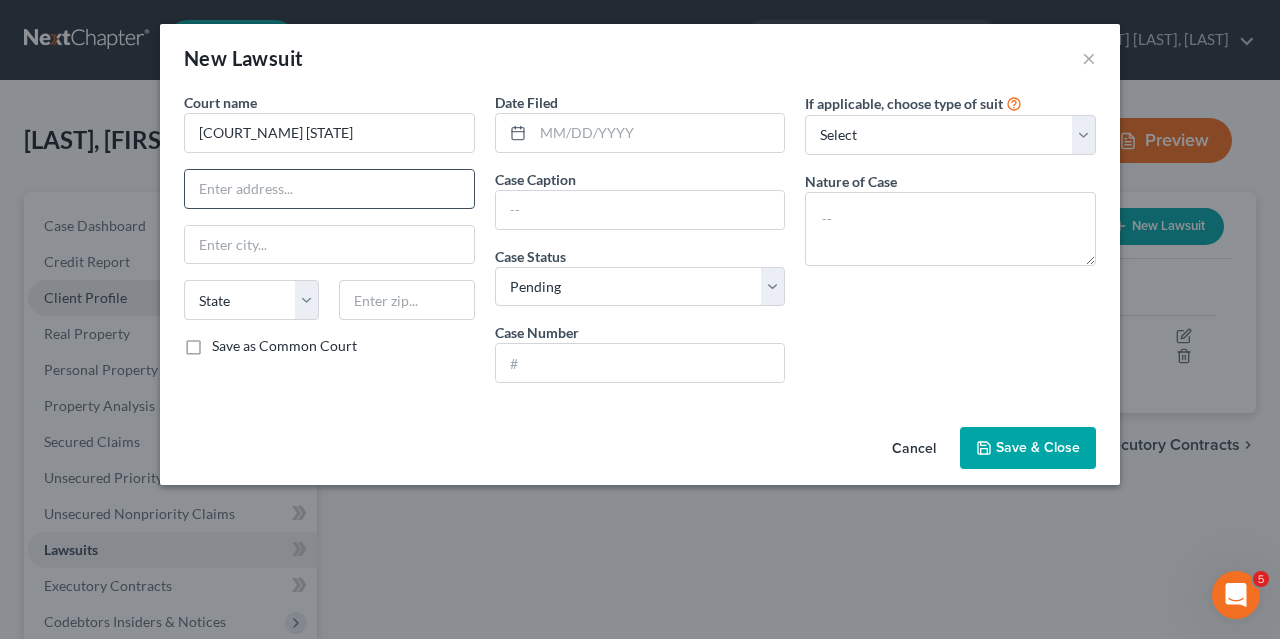 click at bounding box center [329, 189] 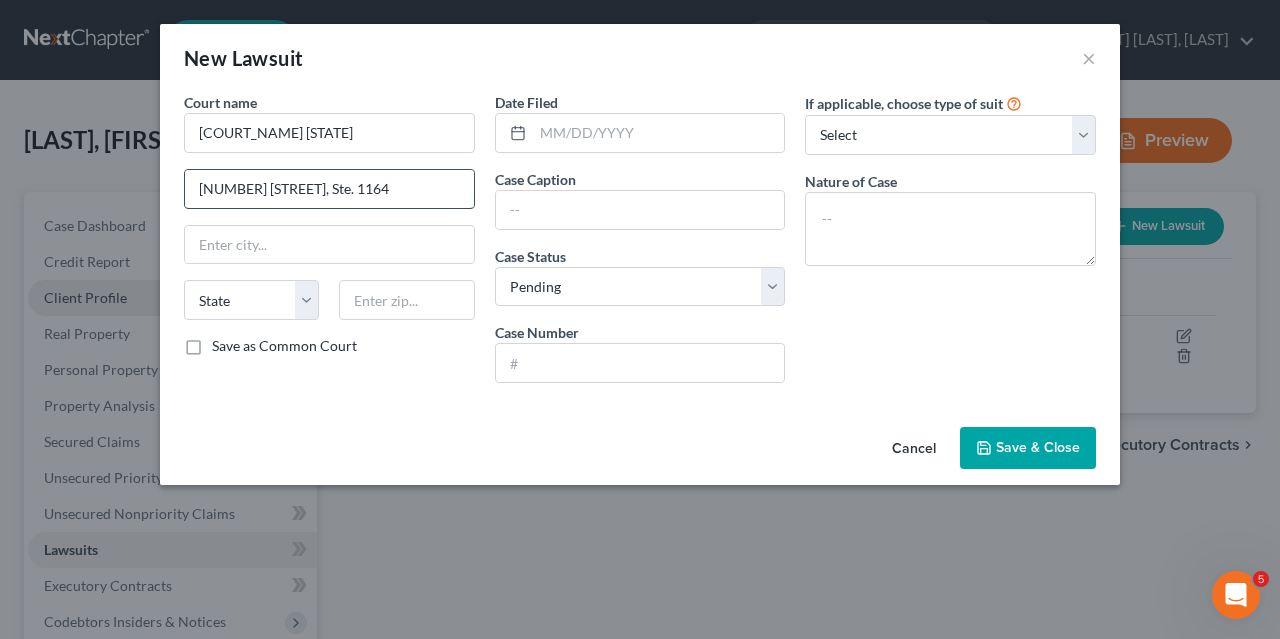 type on "[NUMBER] [STREET], Ste. 1164" 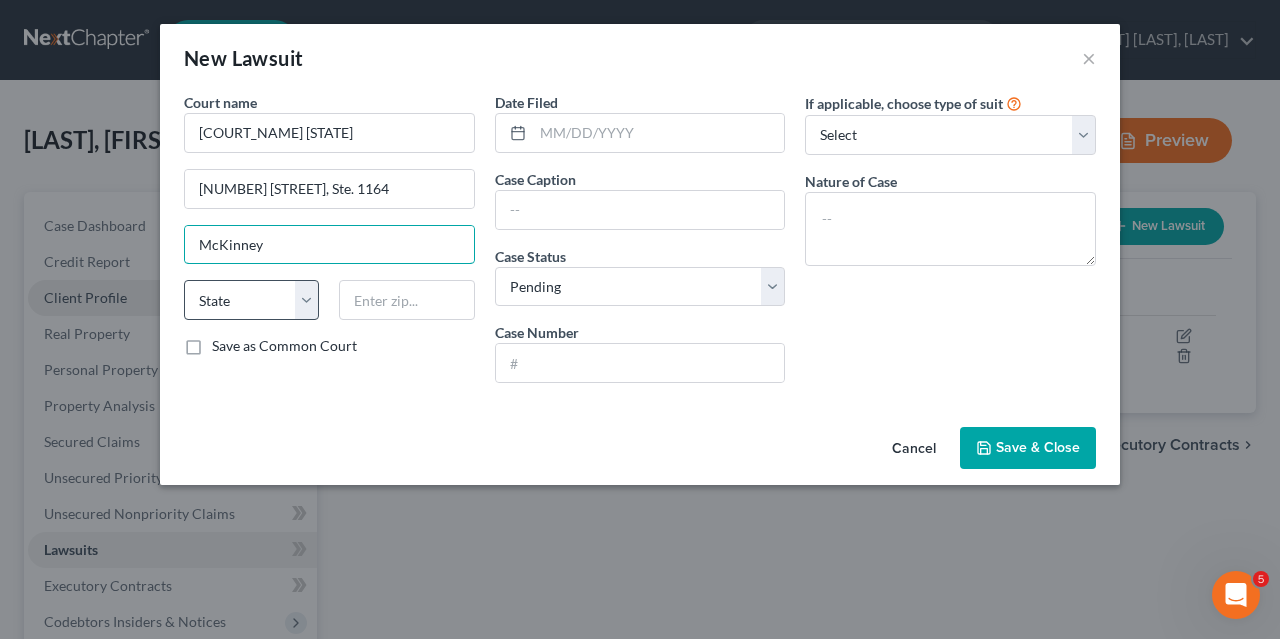 type on "McKinney" 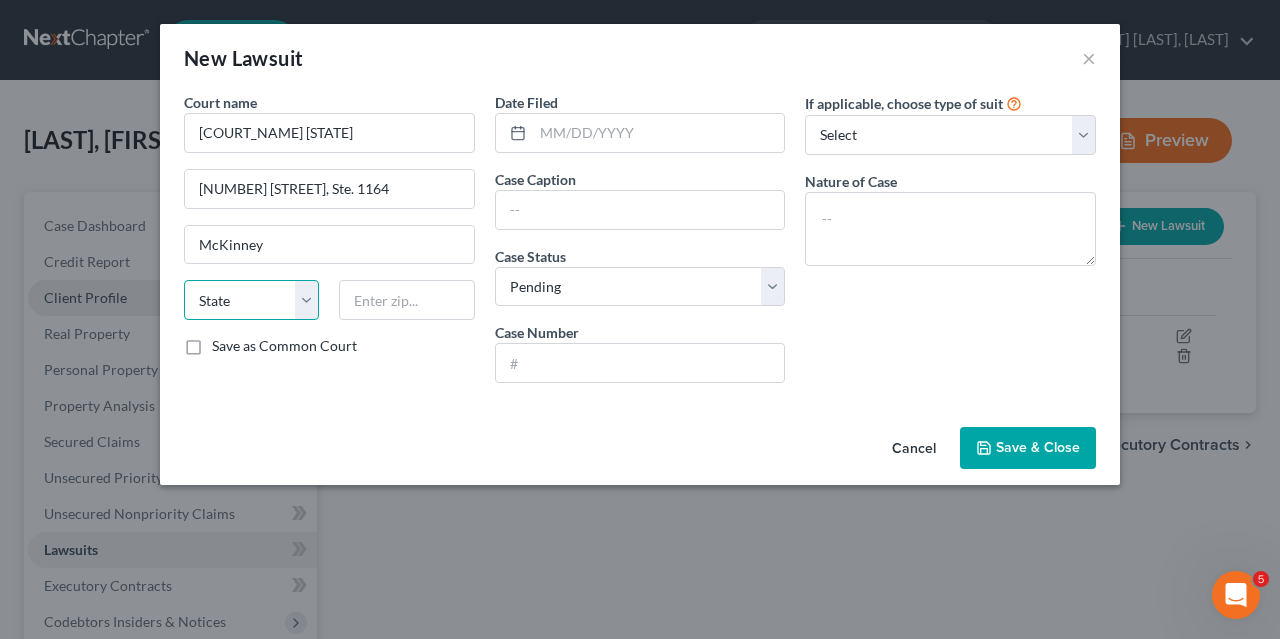click on "State AL AK AR AZ CA CO CT DE DC FL GA GU HI ID IL IN IA KS KY LA ME MD MA MI MN MS MO MT NC ND NE NV NH NJ NM NY OH OK OR PA PR RI SC SD TN TX UT VI VA VT WA WV WI WY" at bounding box center [251, 300] 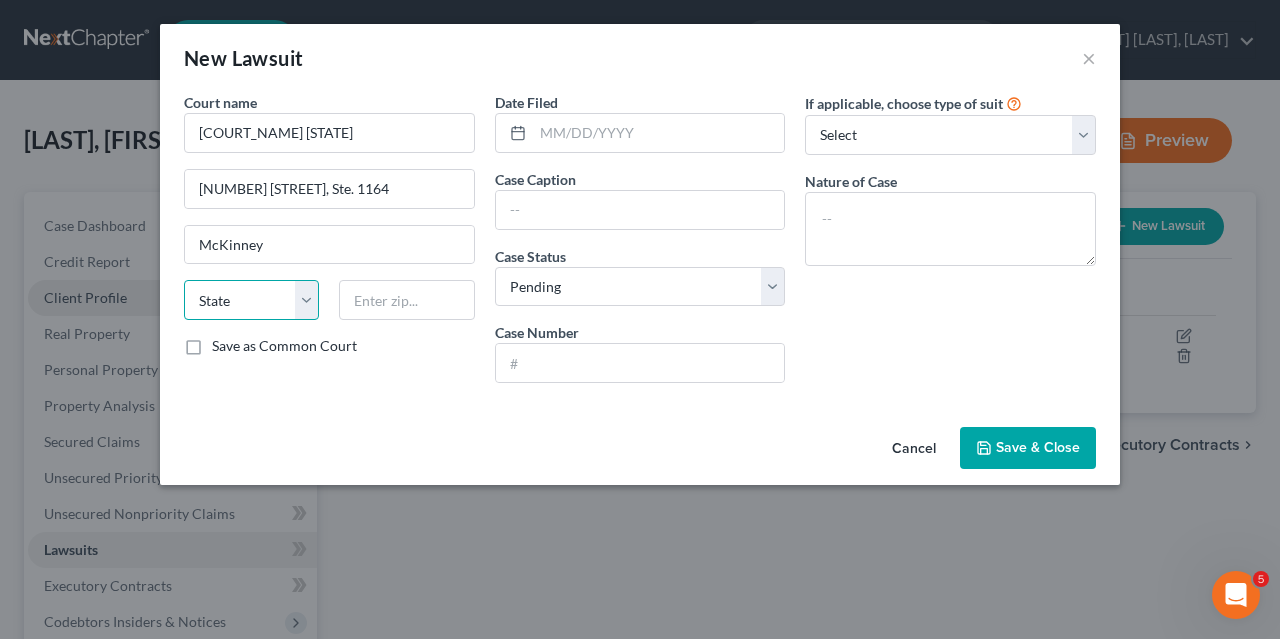 click on "State AL AK AR AZ CA CO CT DE DC FL GA GU HI ID IL IN IA KS KY LA ME MD MA MI MN MS MO MT NC ND NE NV NH NJ NM NY OH OK OR PA PR RI SC SD TN TX UT VI VA VT WA WV WI WY" at bounding box center [251, 300] 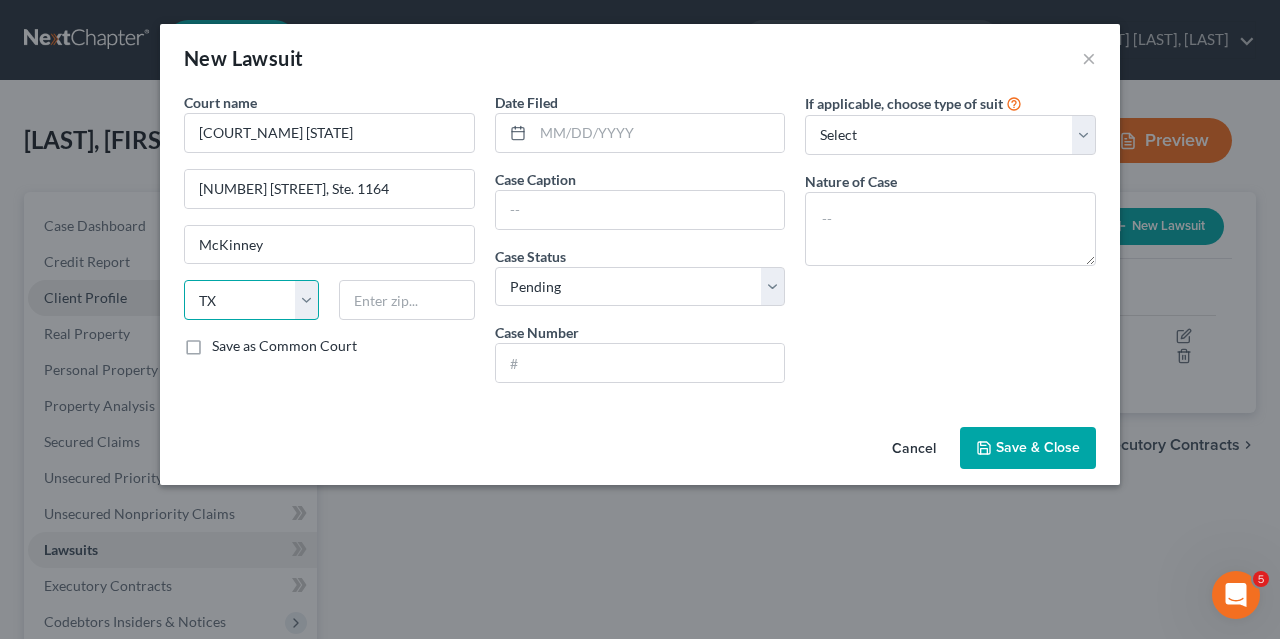 click on "TX" at bounding box center (0, 0) 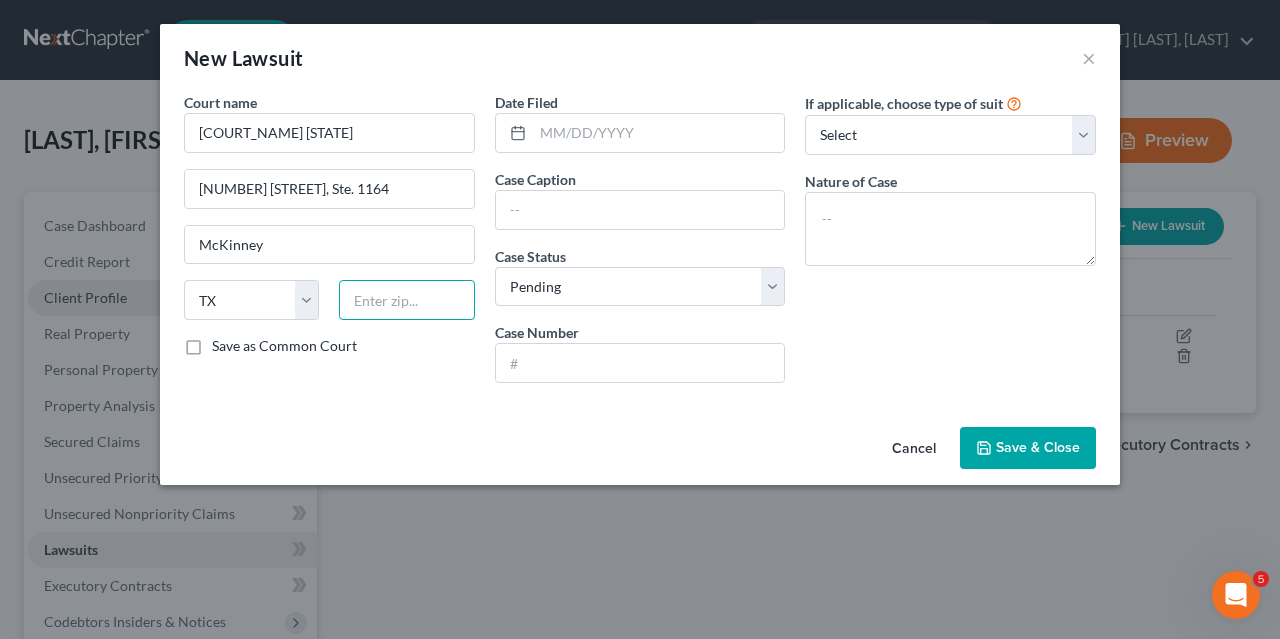 click at bounding box center (406, 300) 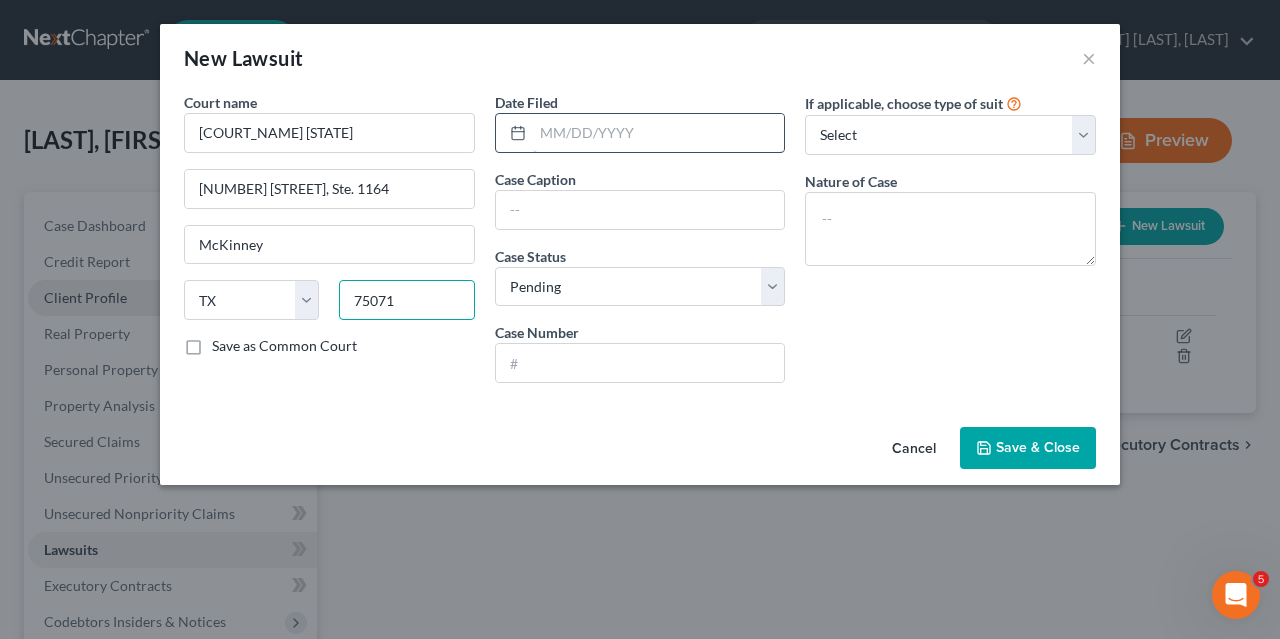 type on "75071" 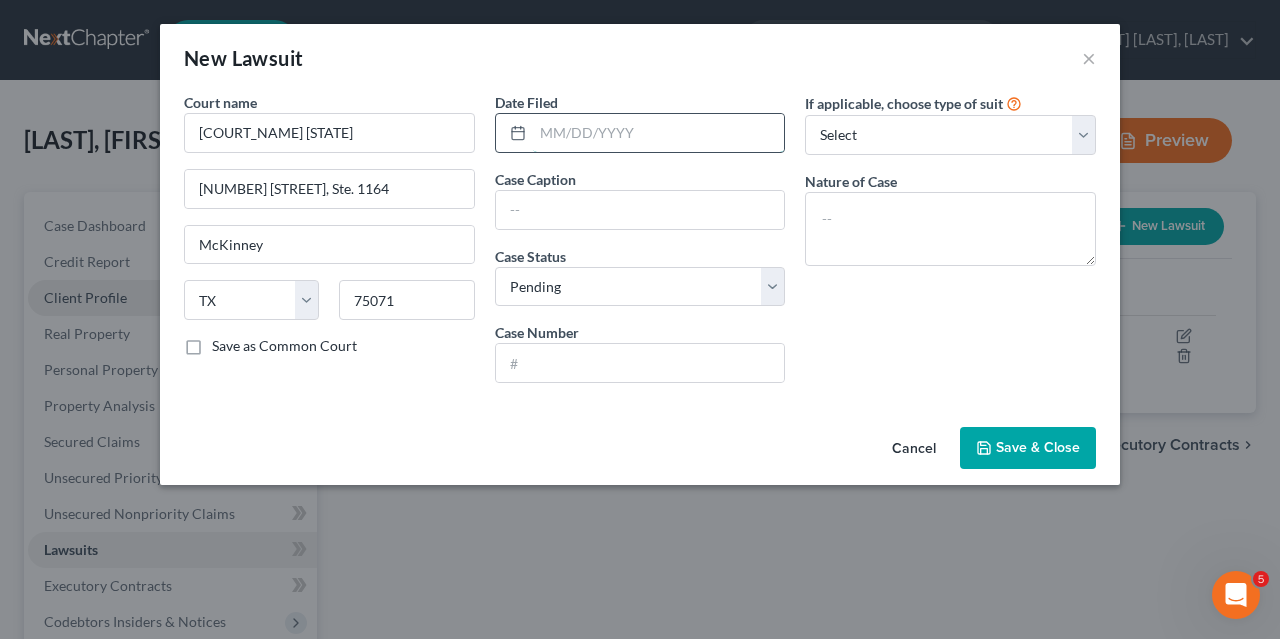 click at bounding box center [659, 133] 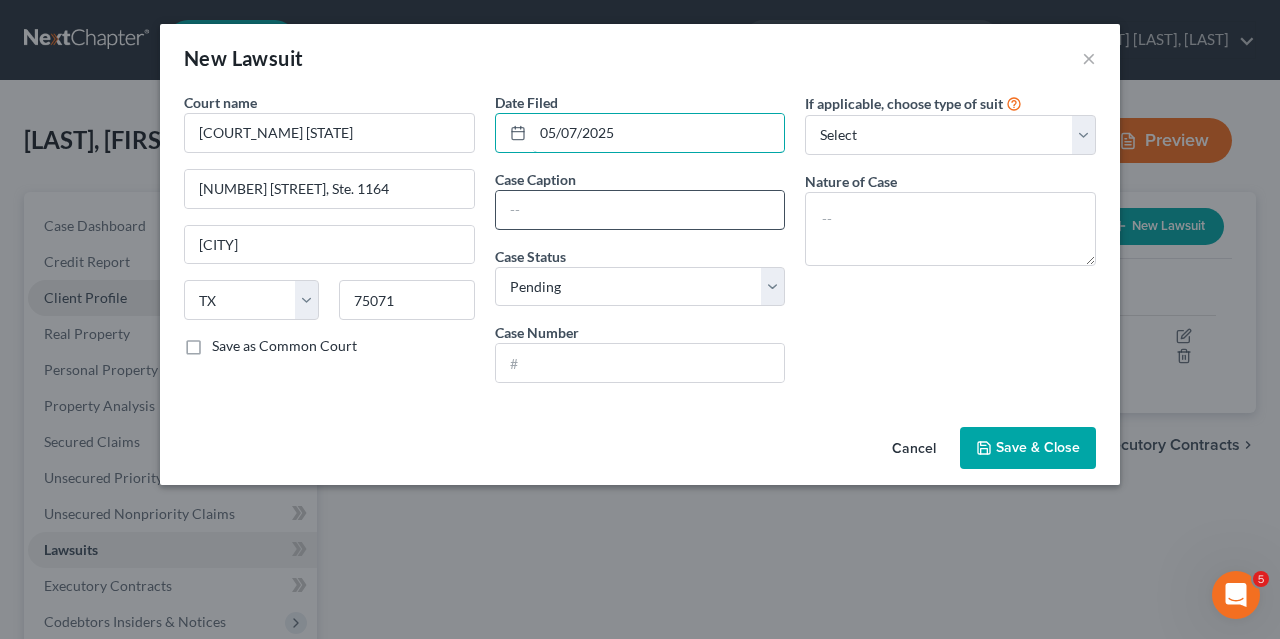 type on "05/07/2025" 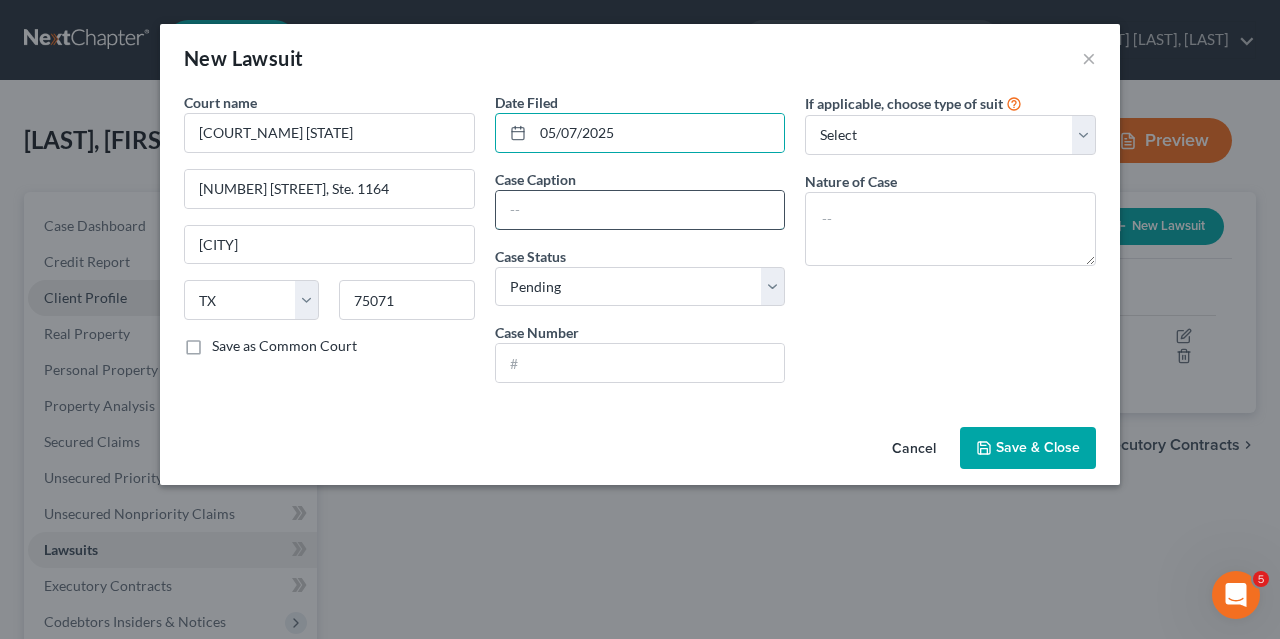 click at bounding box center [640, 210] 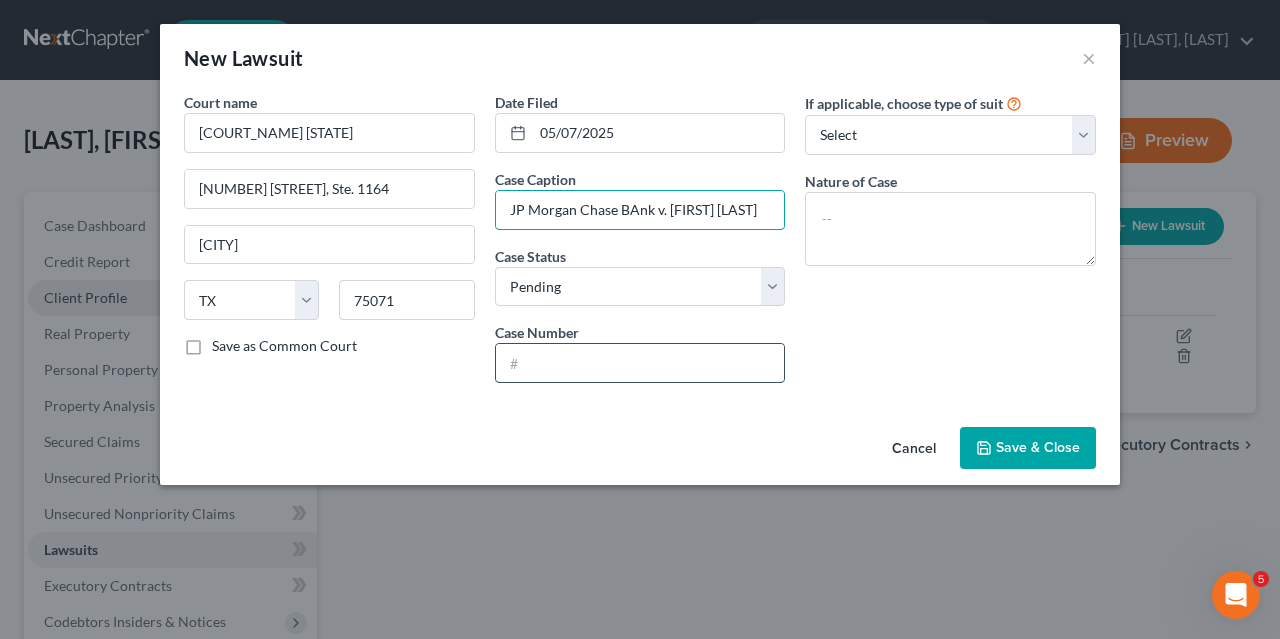 type on "JP Morgan Chase BAnk v. [FIRST] [LAST]" 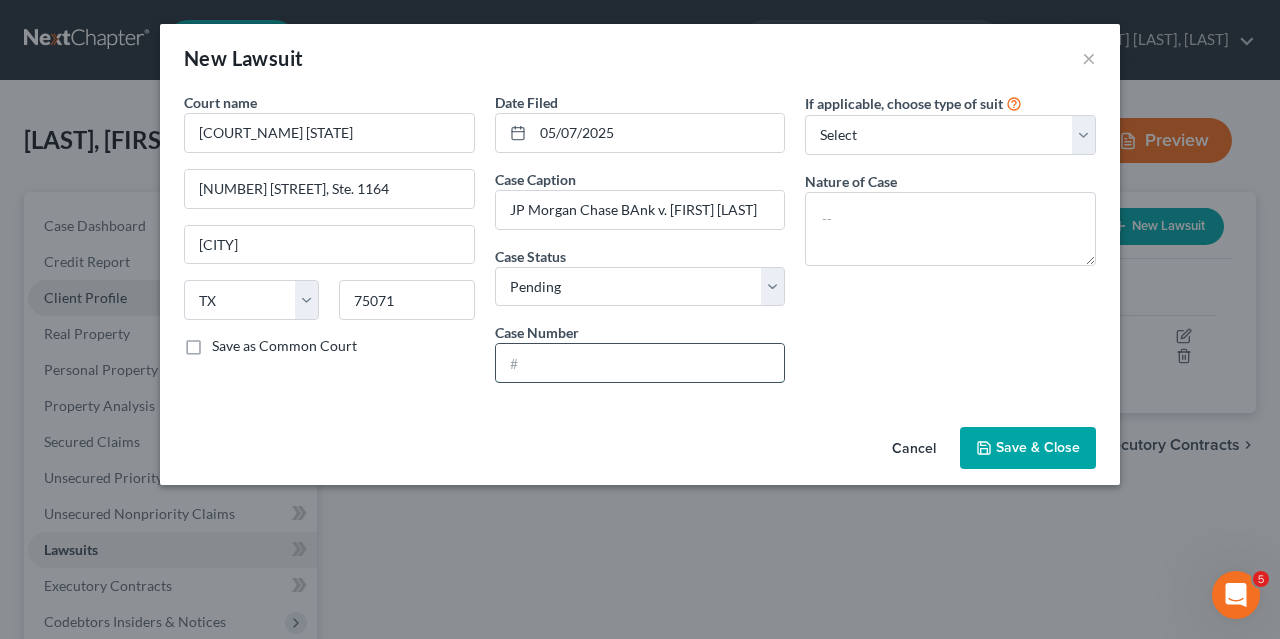 click at bounding box center [640, 363] 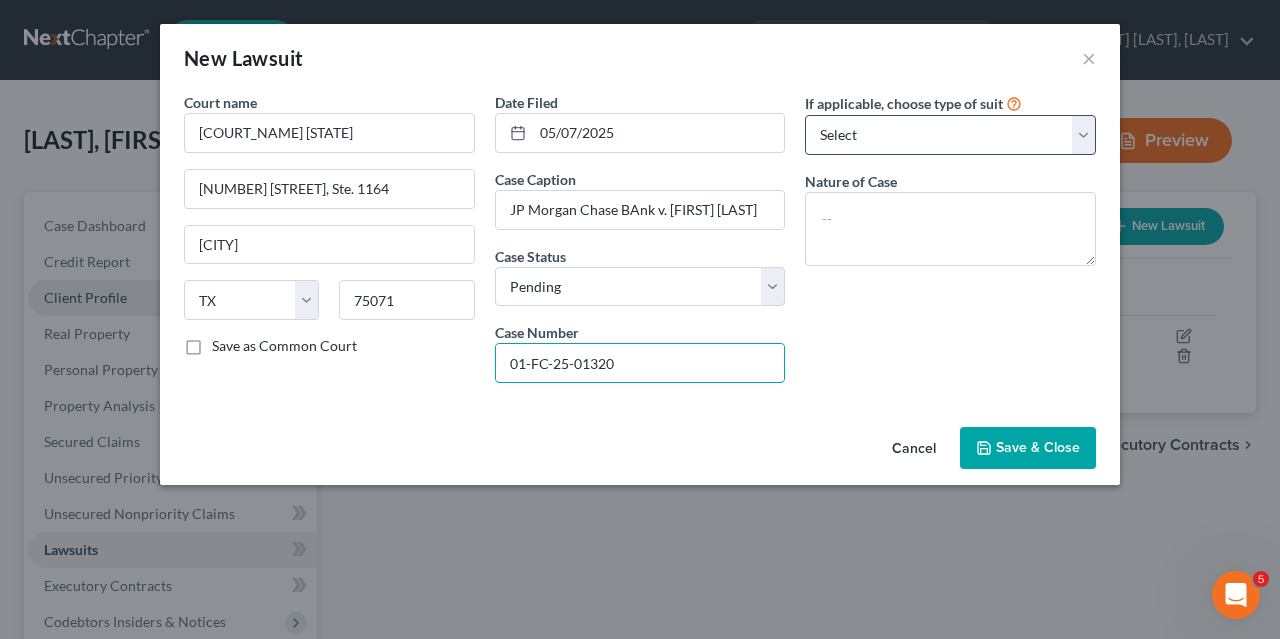type on "01-FC-25-01320" 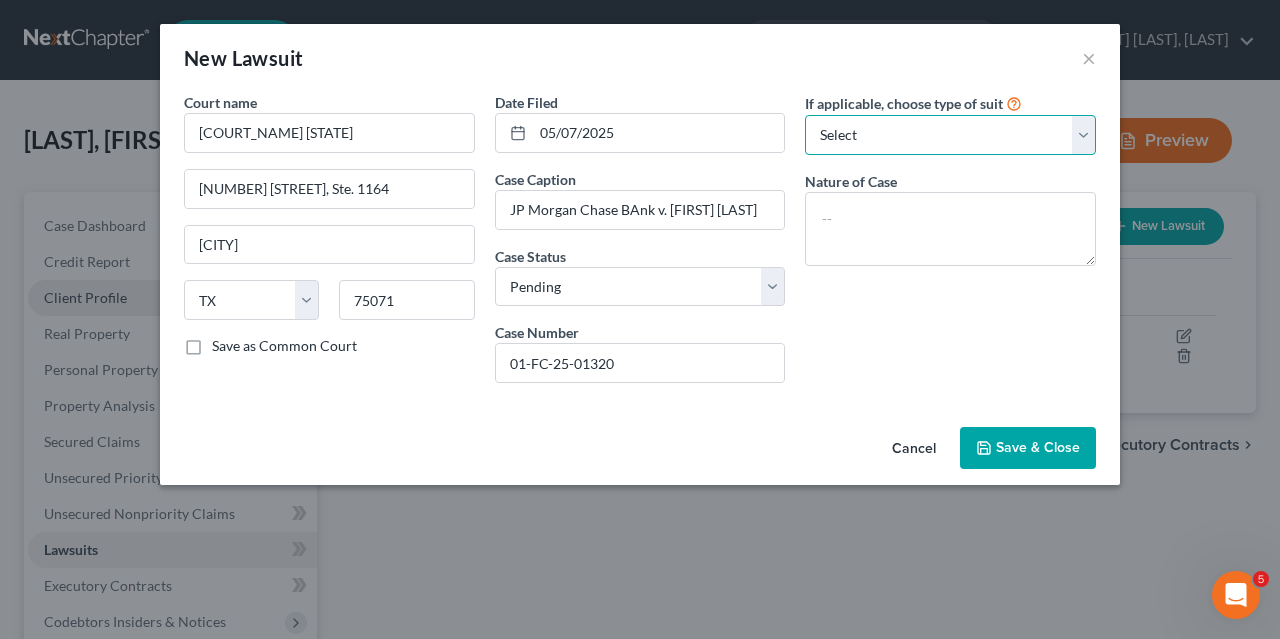 click on "Select Repossession Garnishment Foreclosure Attached, Seized, Or Levied Other" at bounding box center [950, 135] 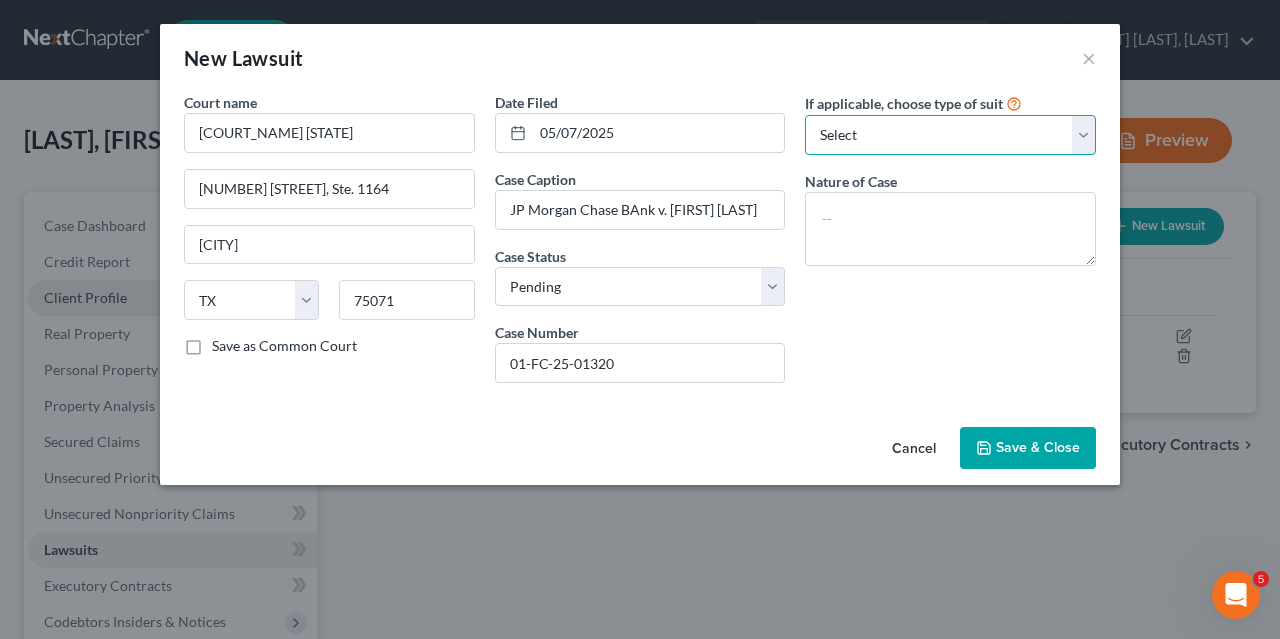 select on "4" 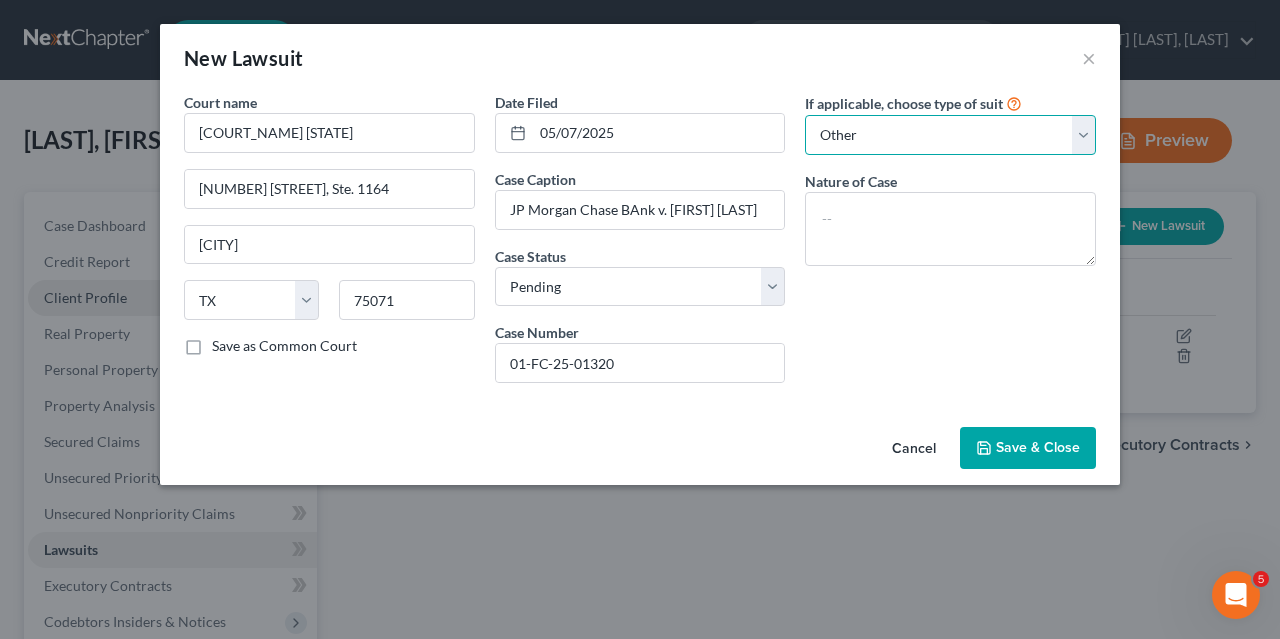 click on "Other" at bounding box center [0, 0] 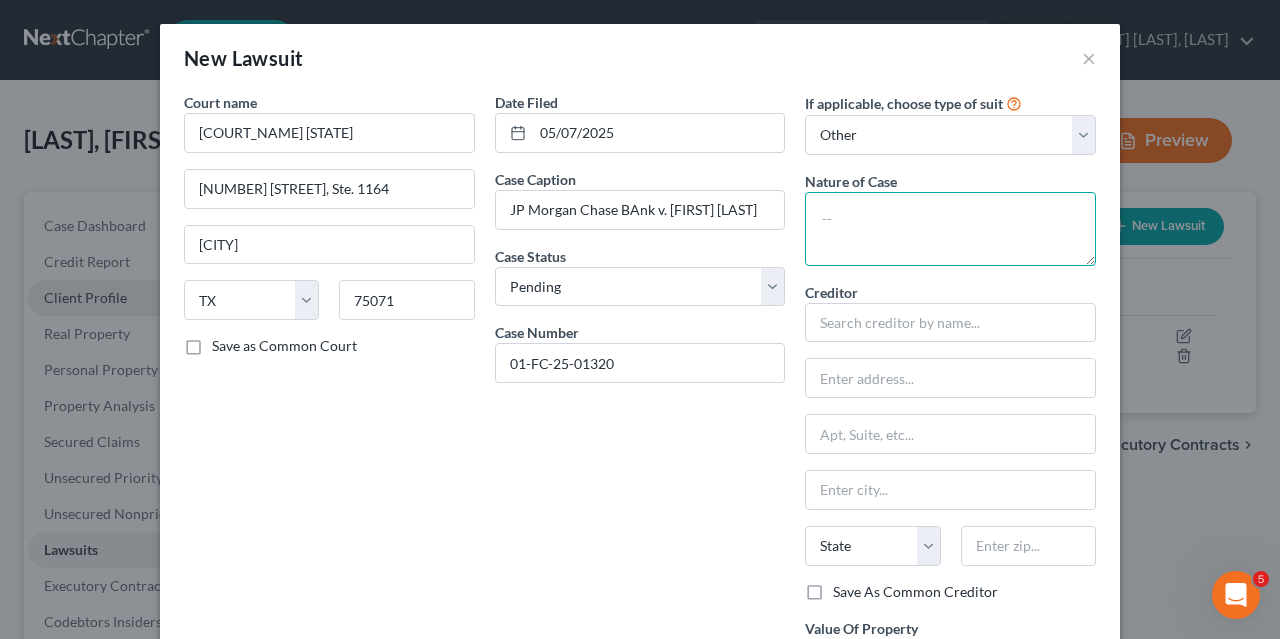 click at bounding box center [950, 229] 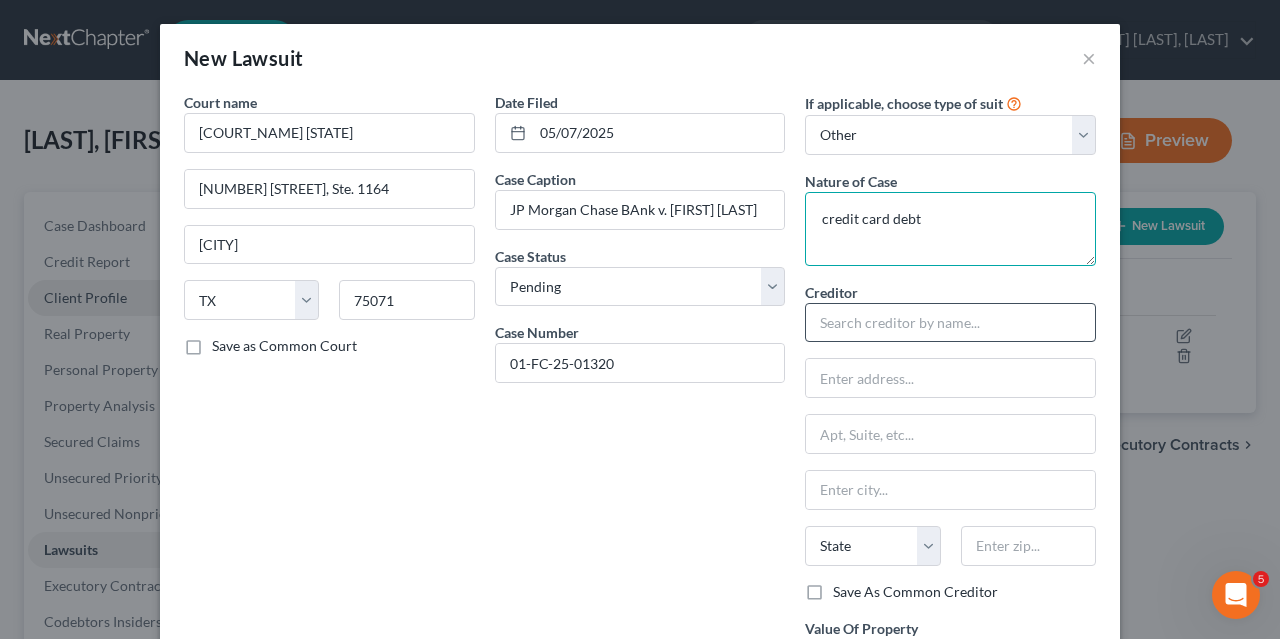 type on "credit card debt" 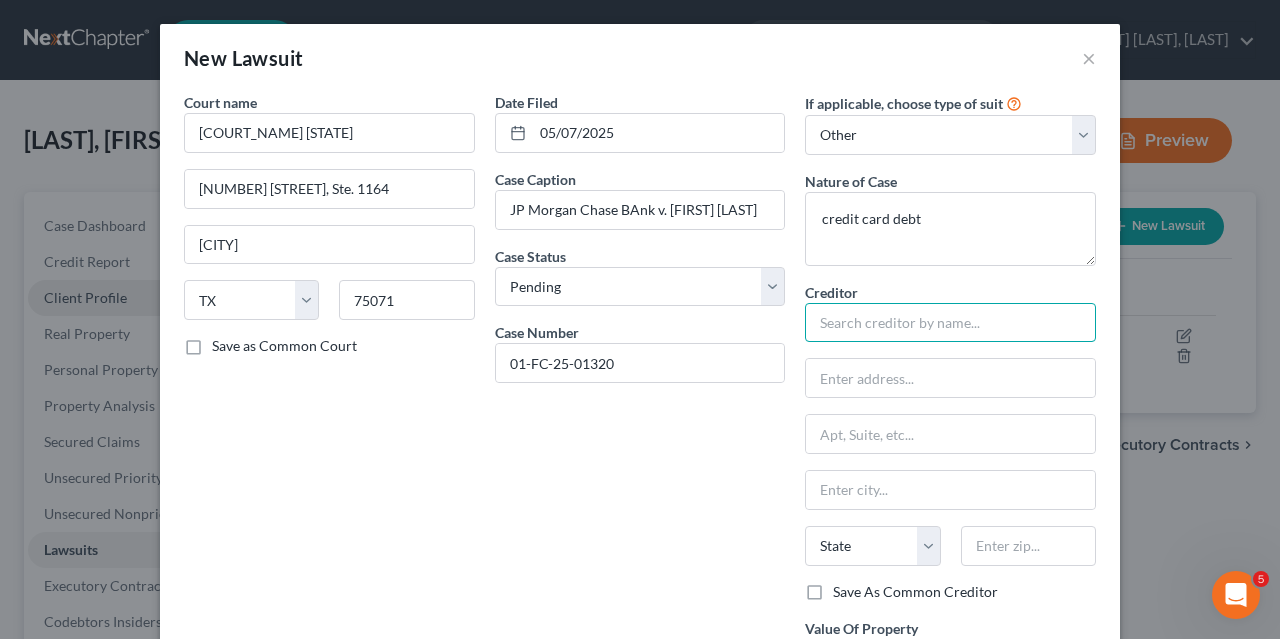 click at bounding box center [950, 323] 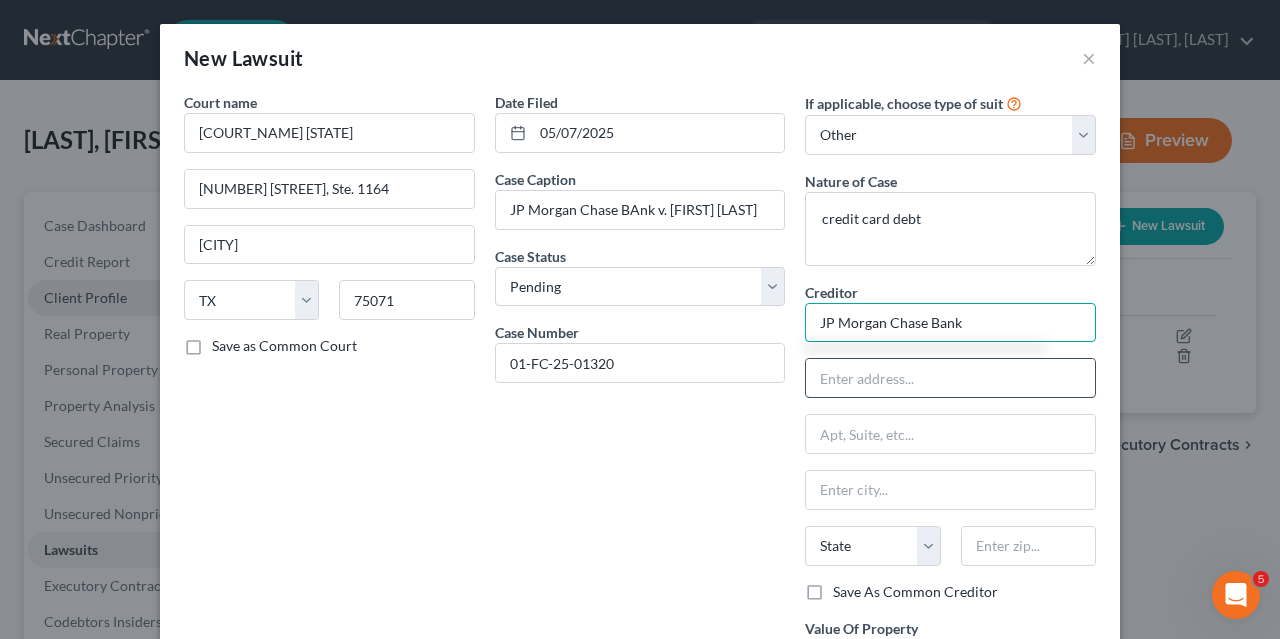 type on "JP Morgan Chase Bank" 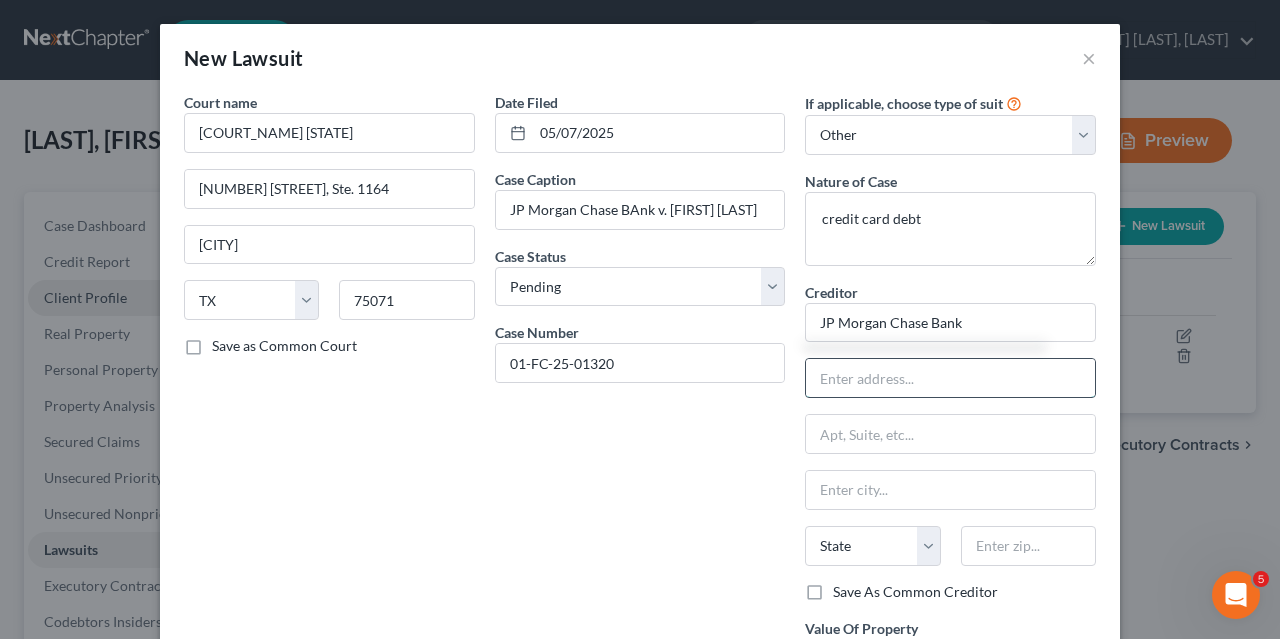 click at bounding box center (950, 378) 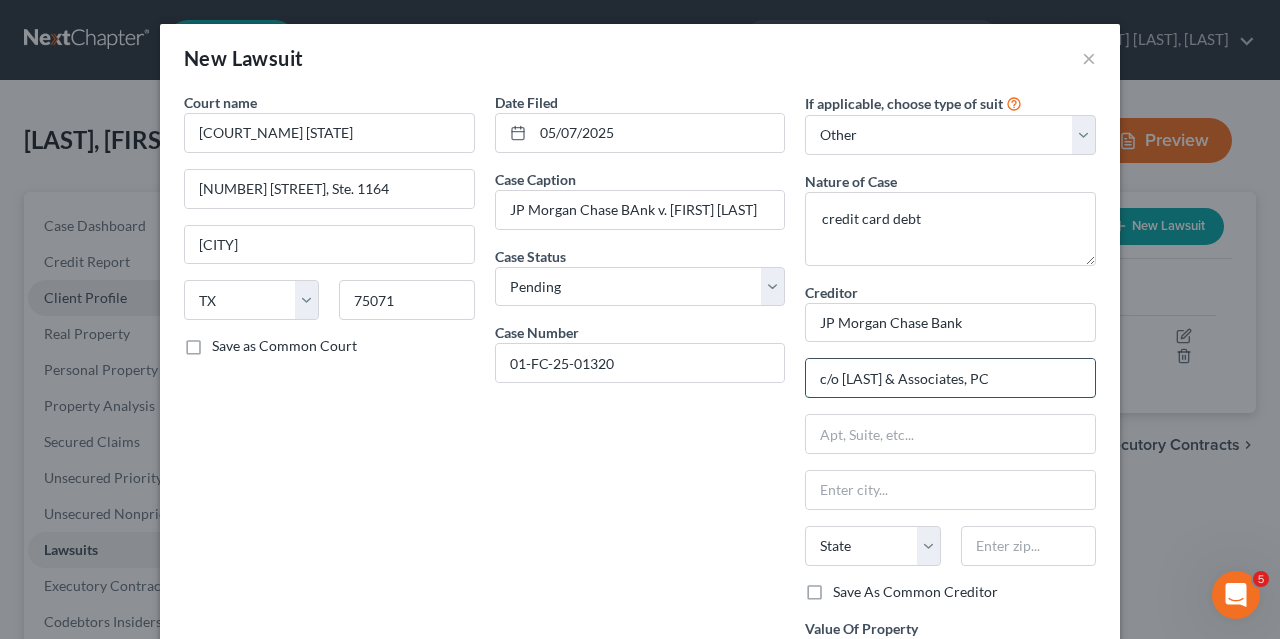 type on "c/o [LAST] & Associates, PC" 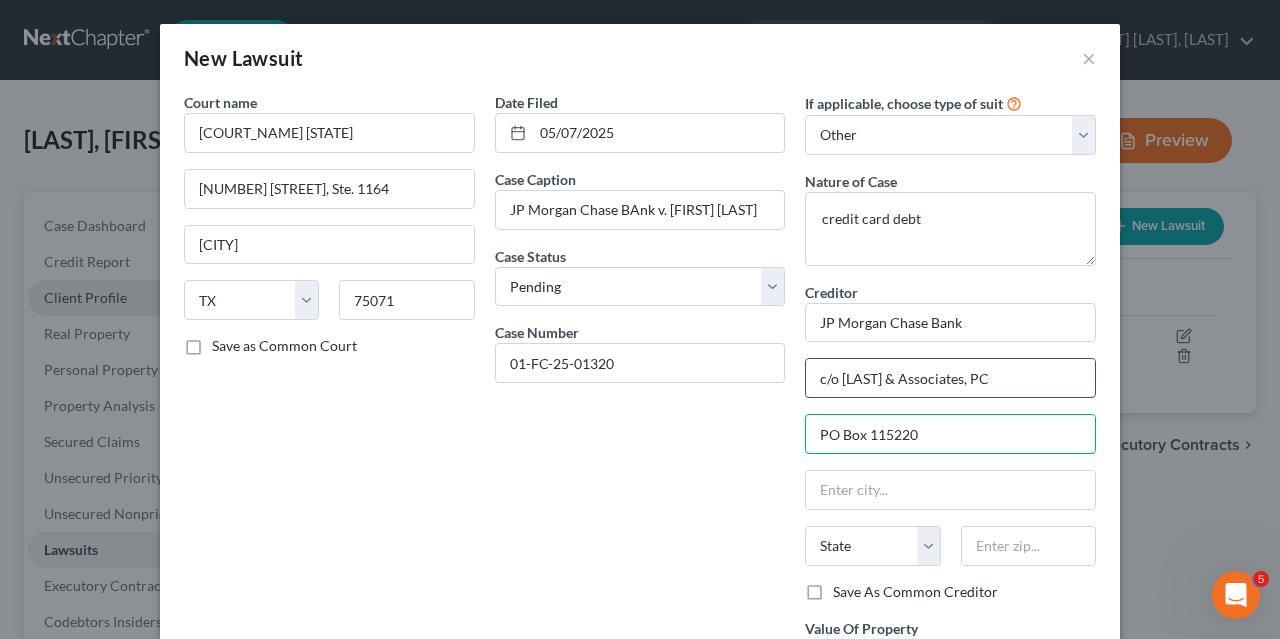 type on "PO Box 115220" 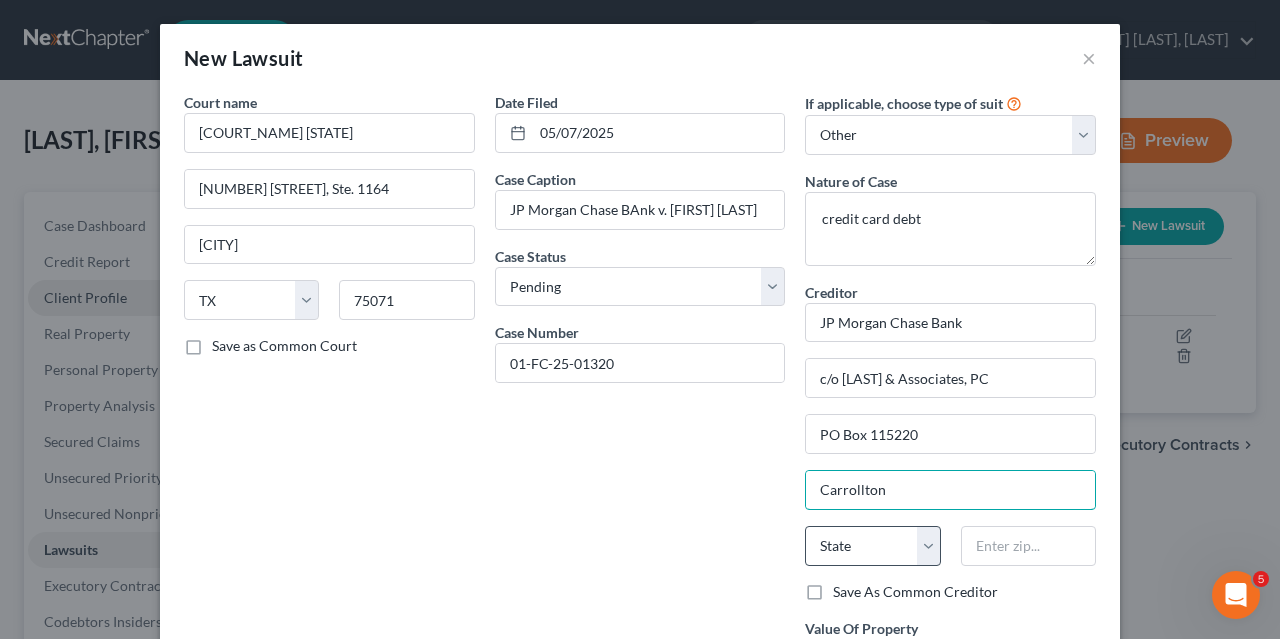 type on "Carrollton" 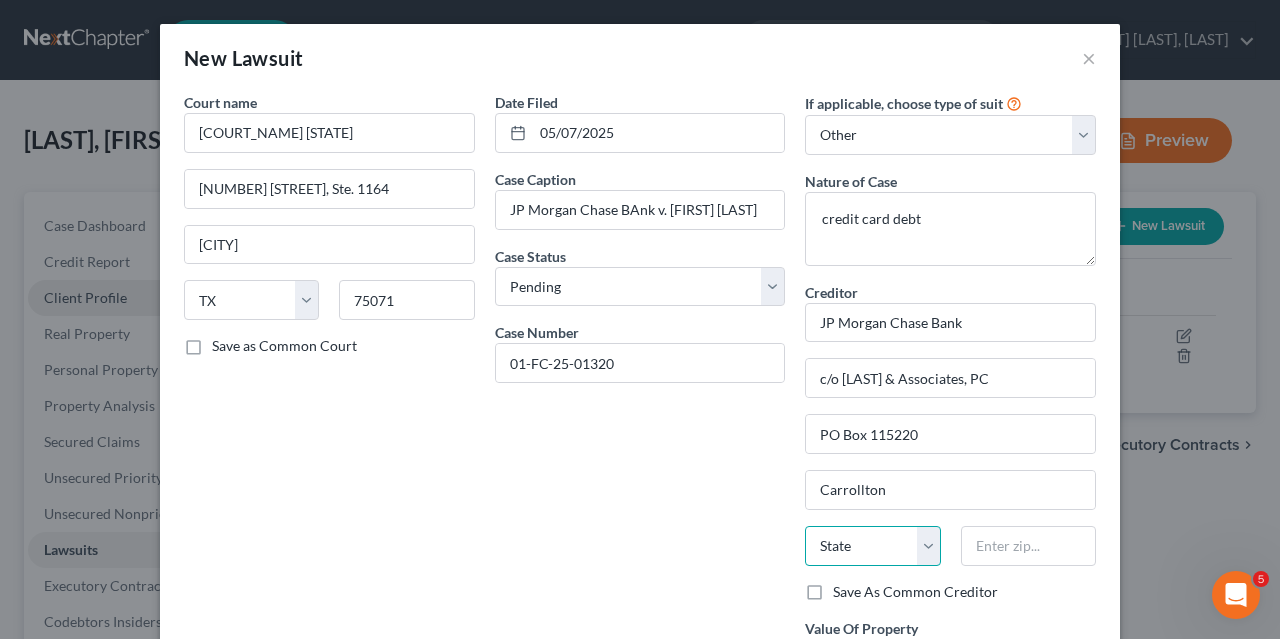click on "State AL AK AR AZ CA CO CT DE DC FL GA GU HI ID IL IN IA KS KY LA ME MD MA MI MN MS MO MT NC ND NE NV NH NJ NM NY OH OK OR PA PR RI SC SD TN TX UT VI VA VT WA WV WI WY" at bounding box center [872, 546] 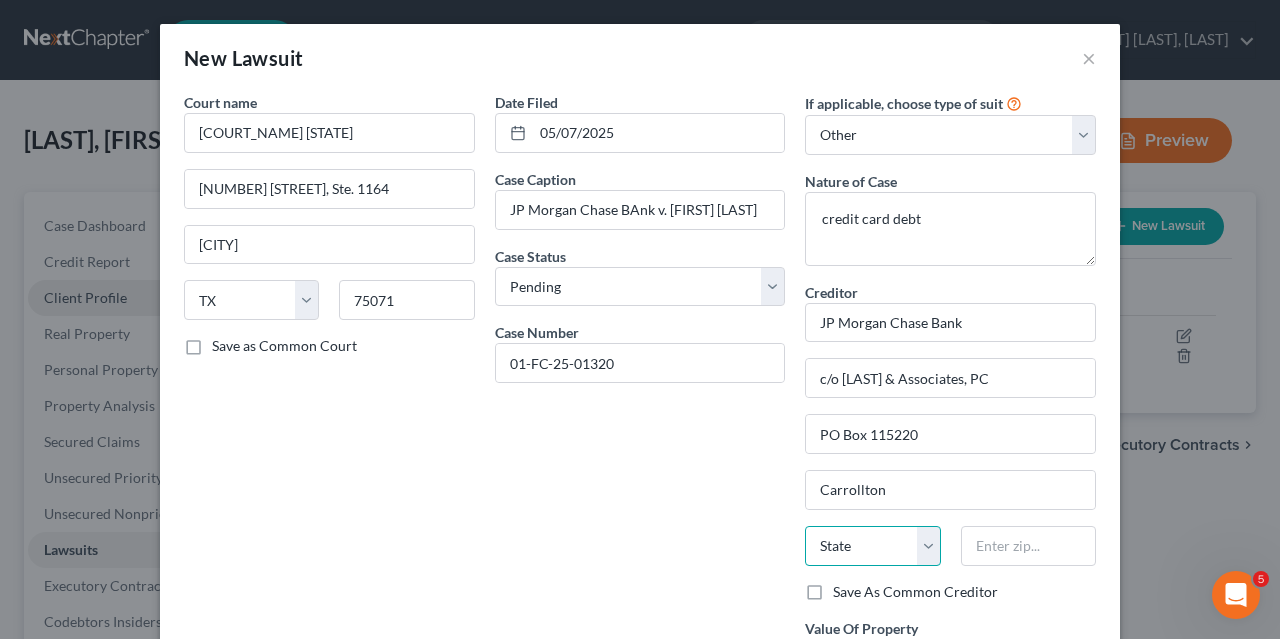 select on "45" 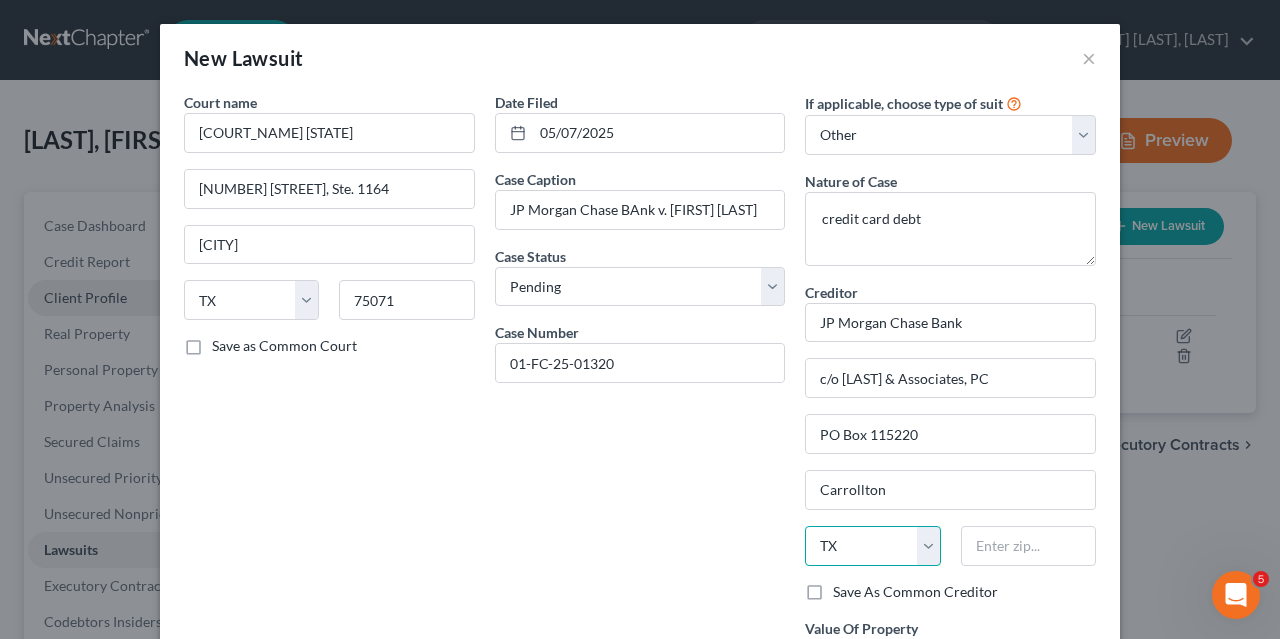 click on "TX" at bounding box center [0, 0] 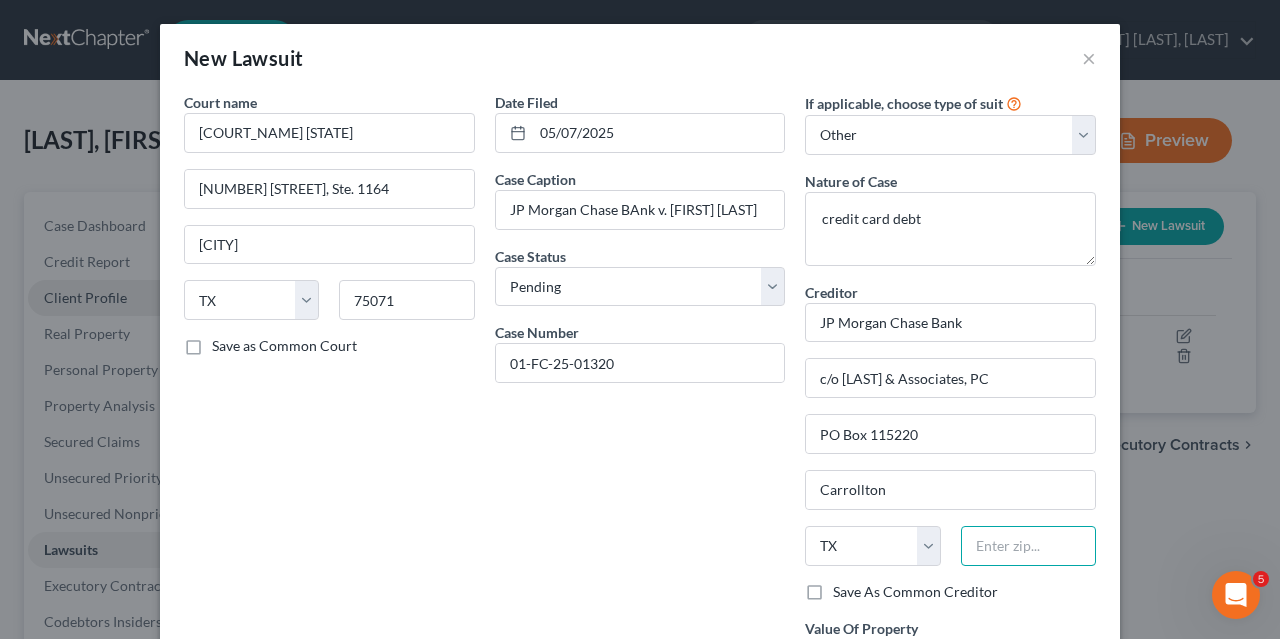 click at bounding box center [1028, 546] 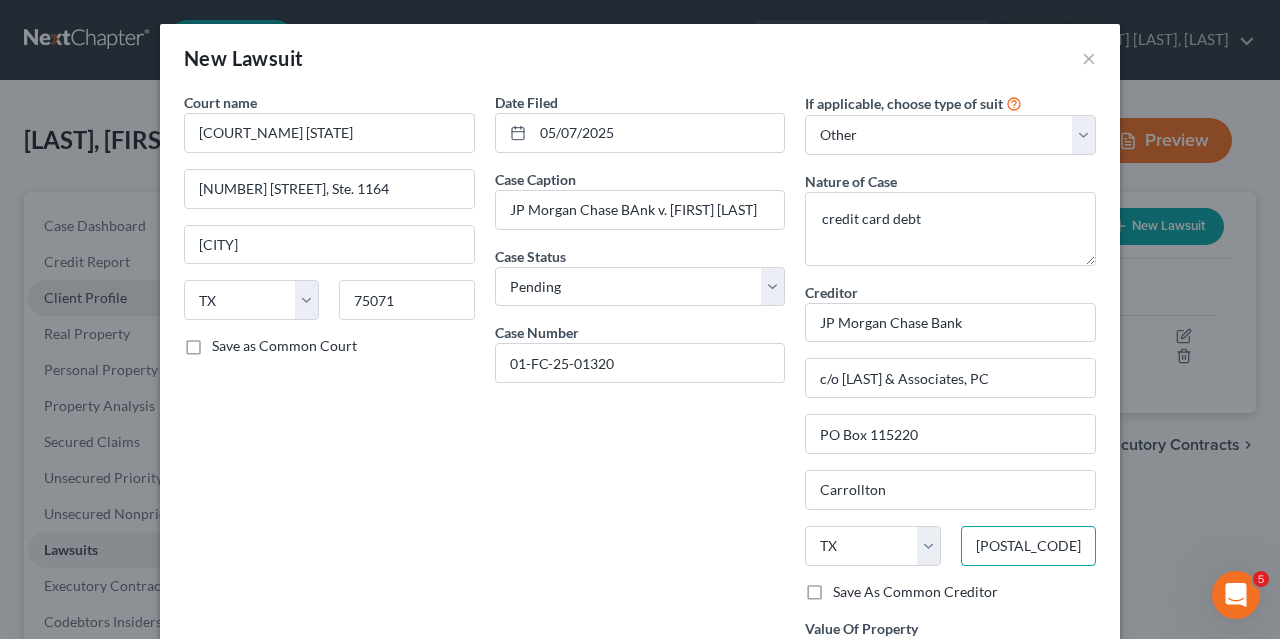 type on "[POSTAL_CODE]-5220" 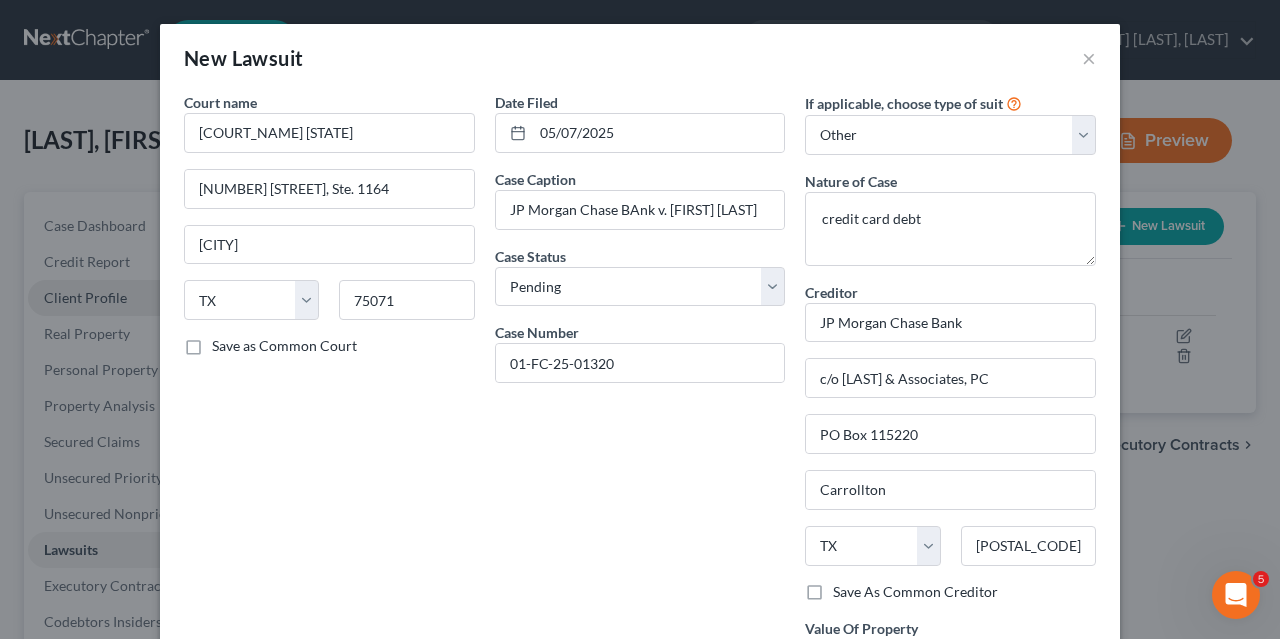 click on "Save As Common Creditor" at bounding box center (915, 592) 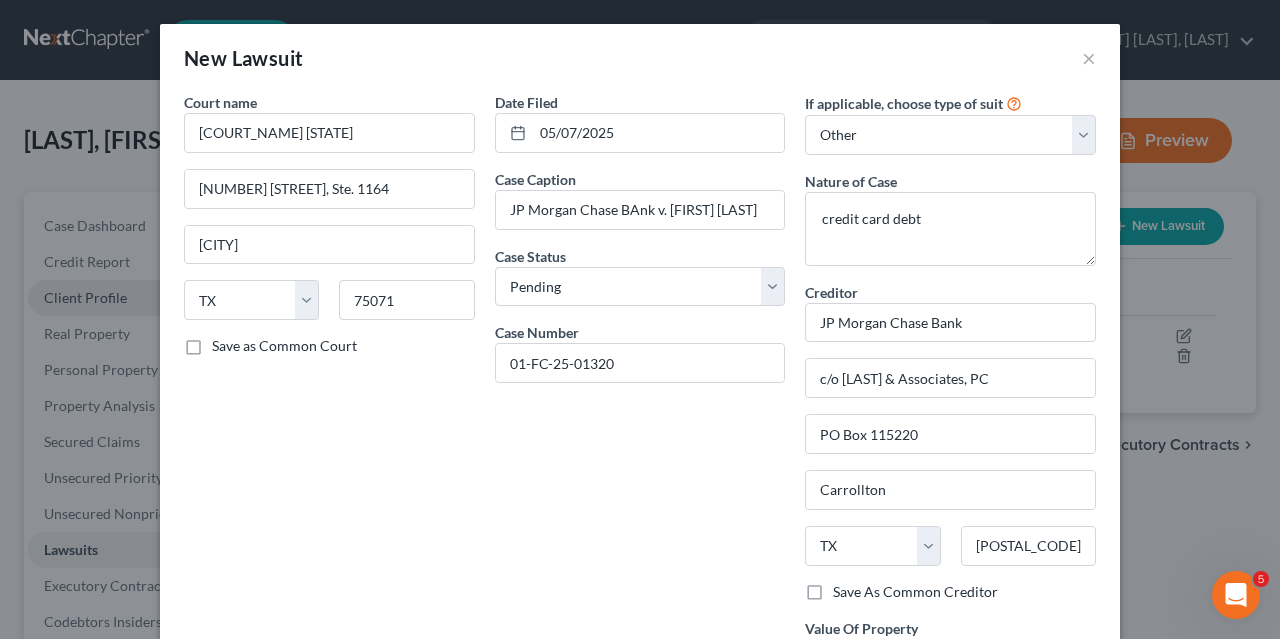 click on "Save As Common Creditor" at bounding box center [847, 588] 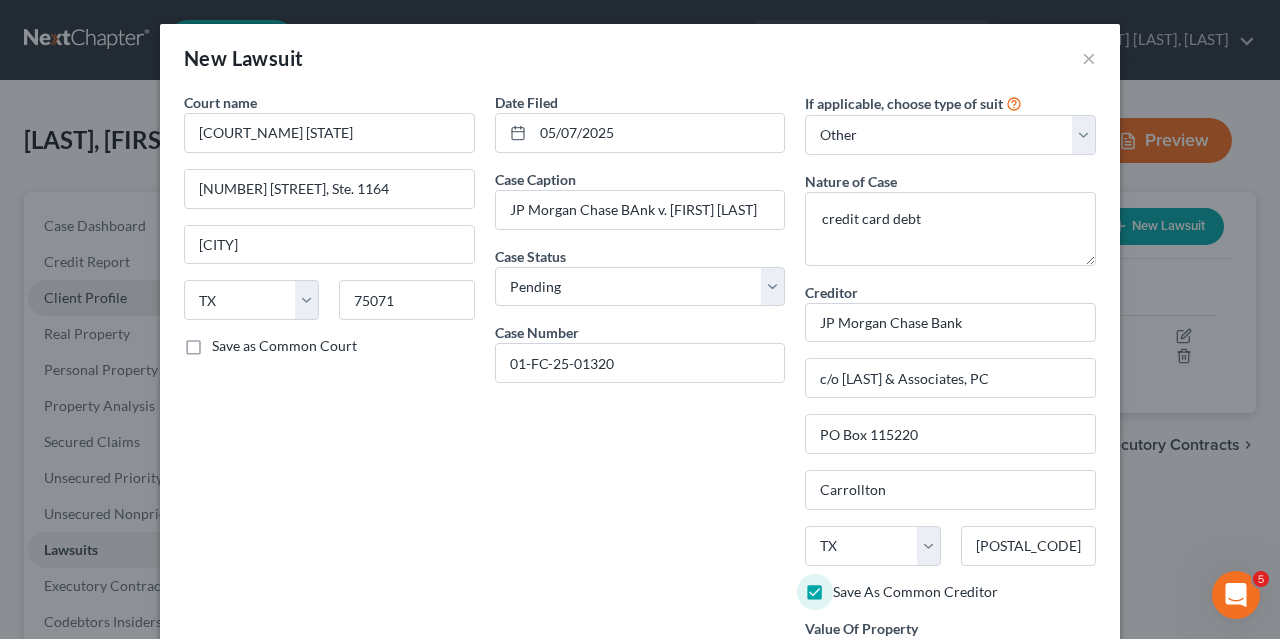 scroll, scrollTop: 187, scrollLeft: 0, axis: vertical 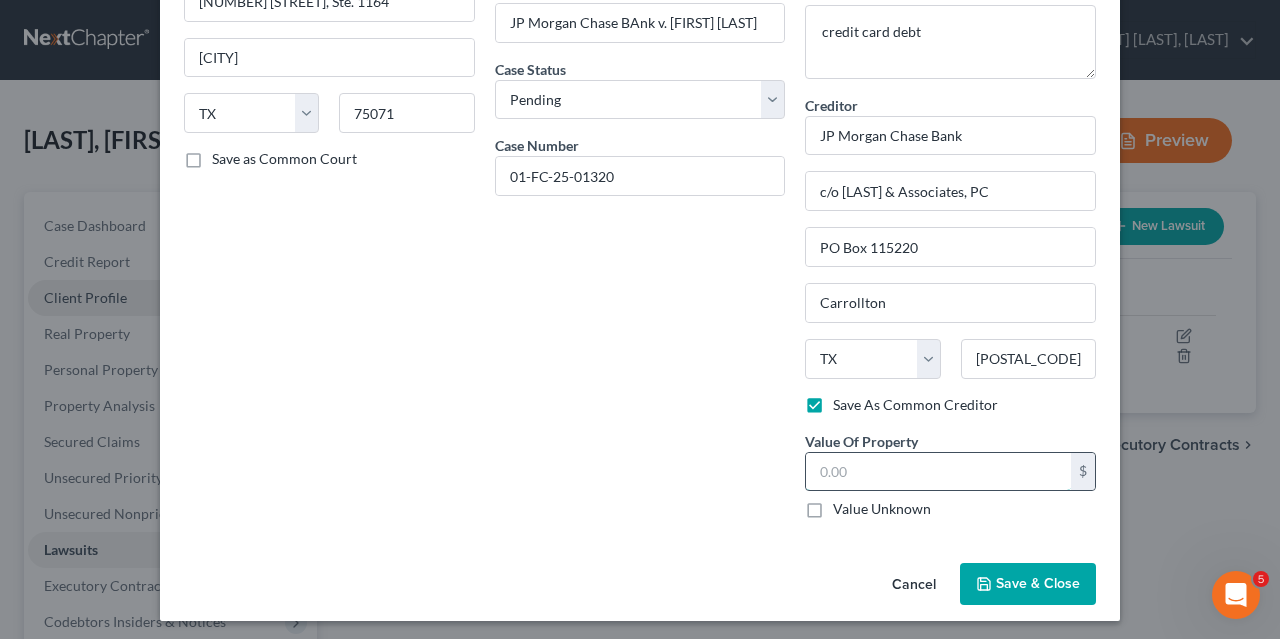 click at bounding box center [938, 472] 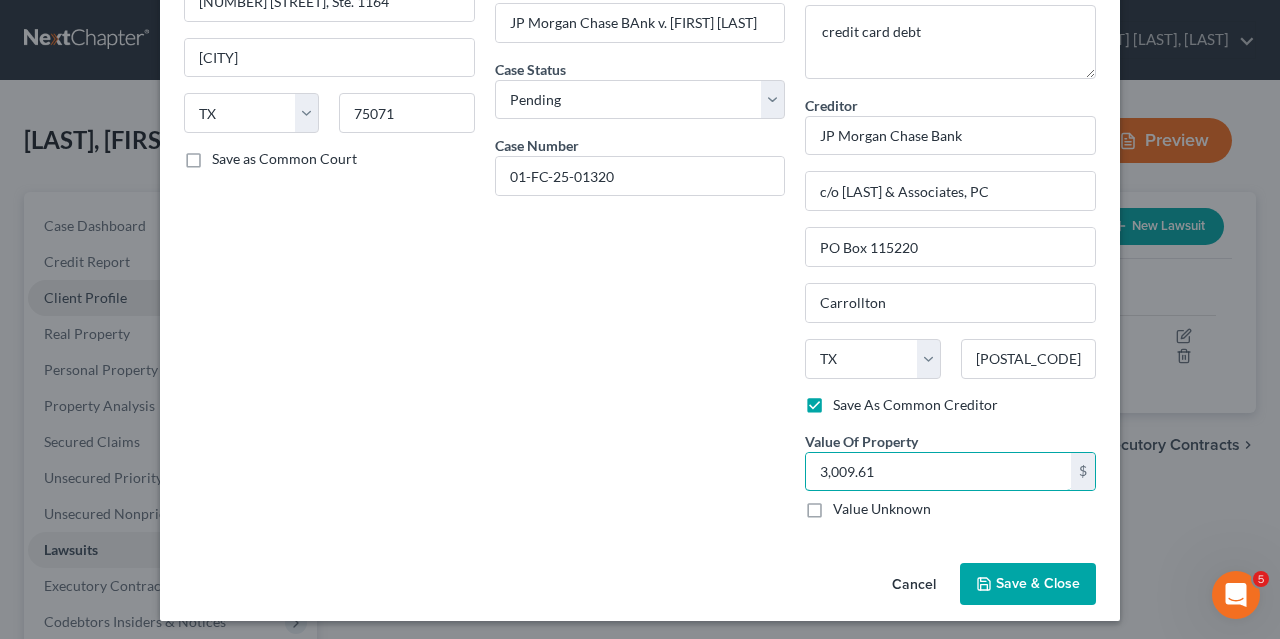 type on "3,009.61" 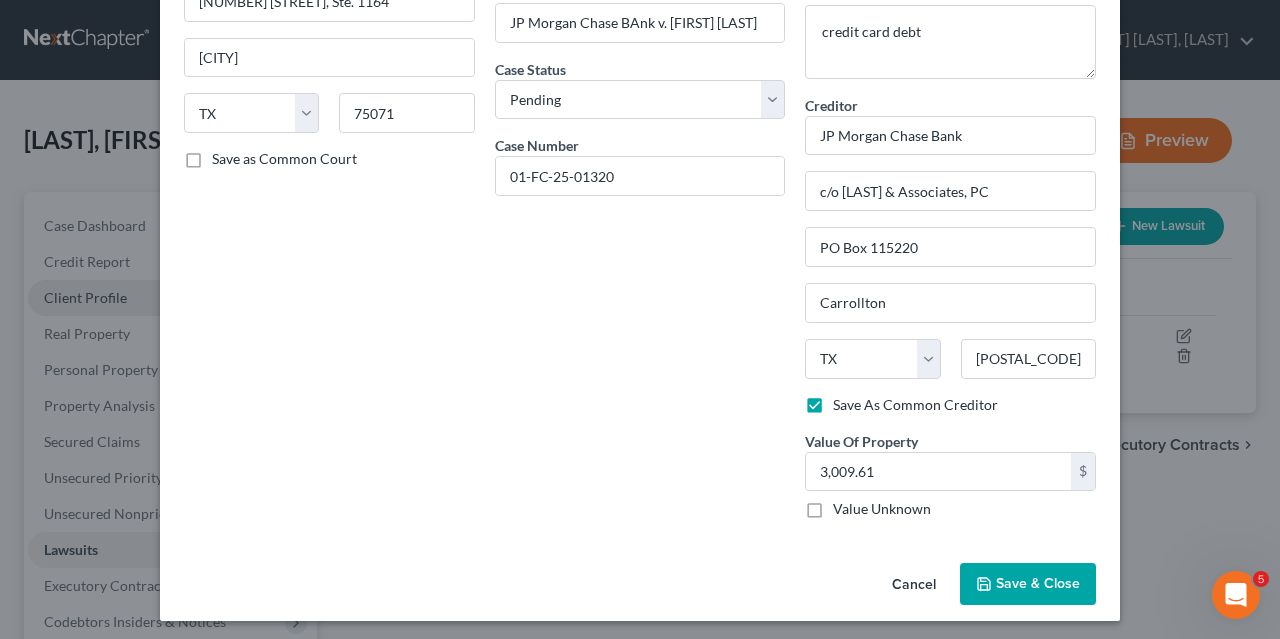click on "Save & Close" at bounding box center [1038, 583] 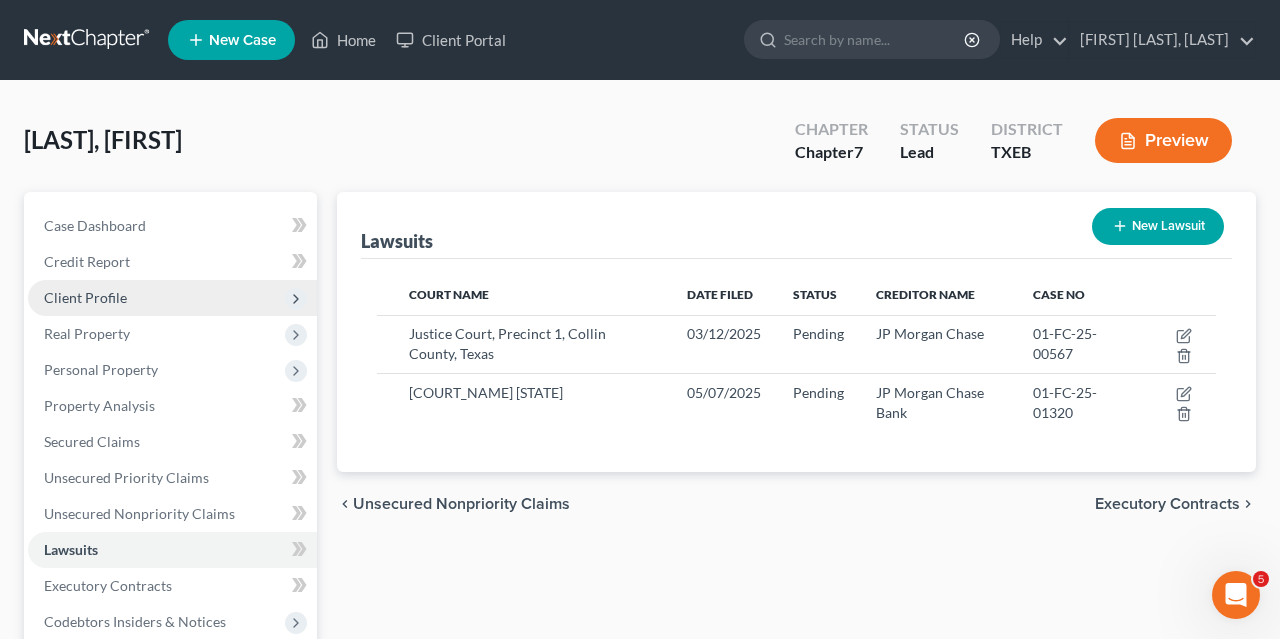 click on "New Lawsuit" at bounding box center [1158, 226] 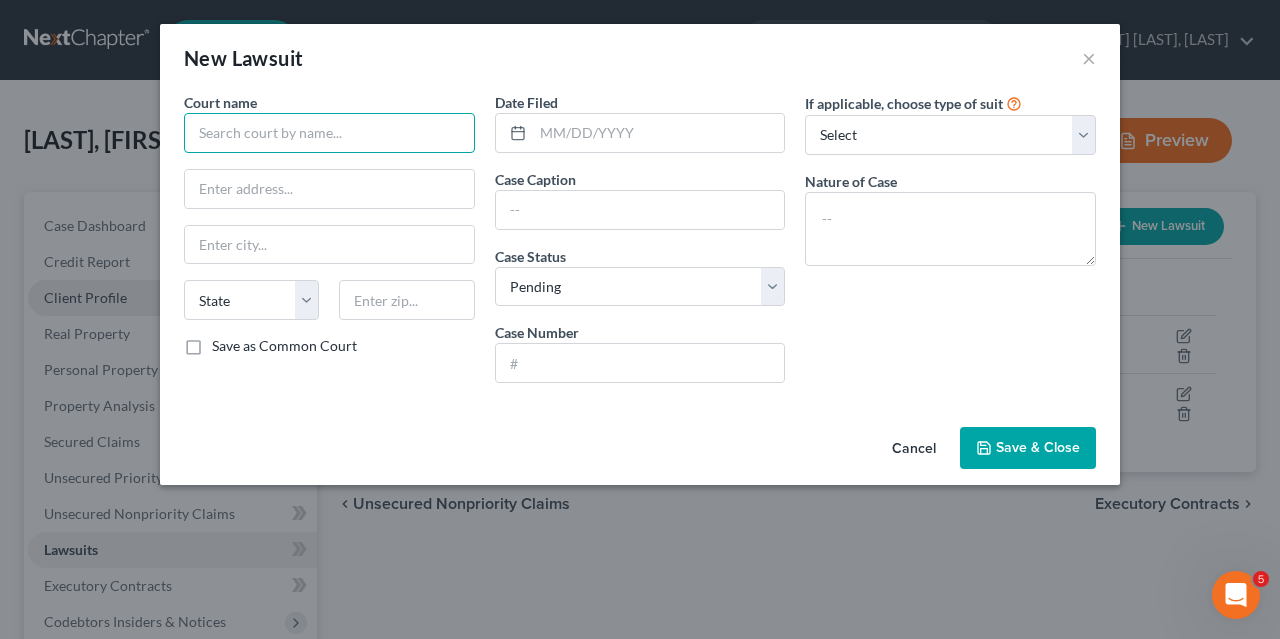 click at bounding box center [329, 133] 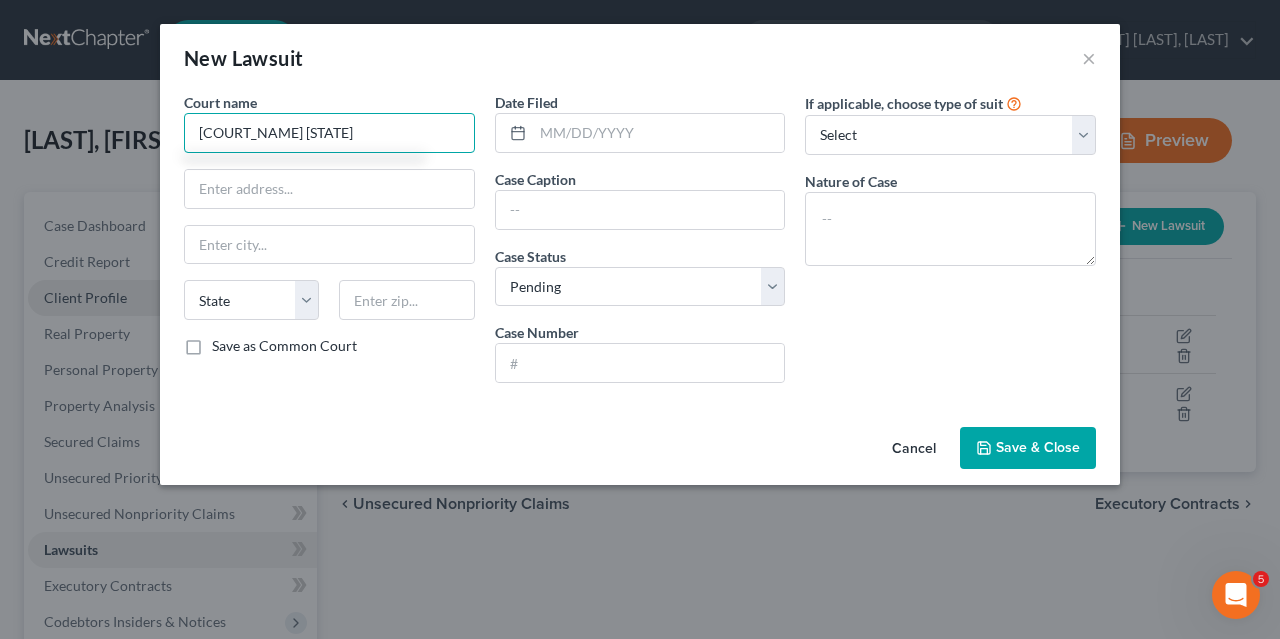 scroll, scrollTop: 0, scrollLeft: 10, axis: horizontal 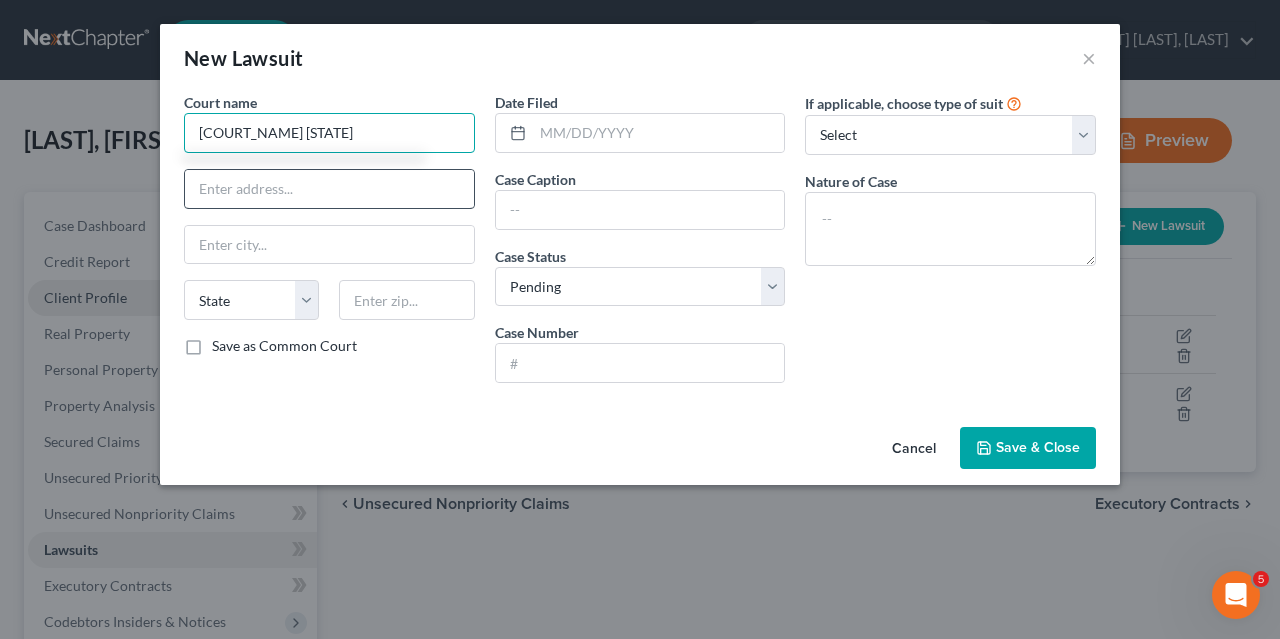 type on "[COURT_NAME] [STATE]" 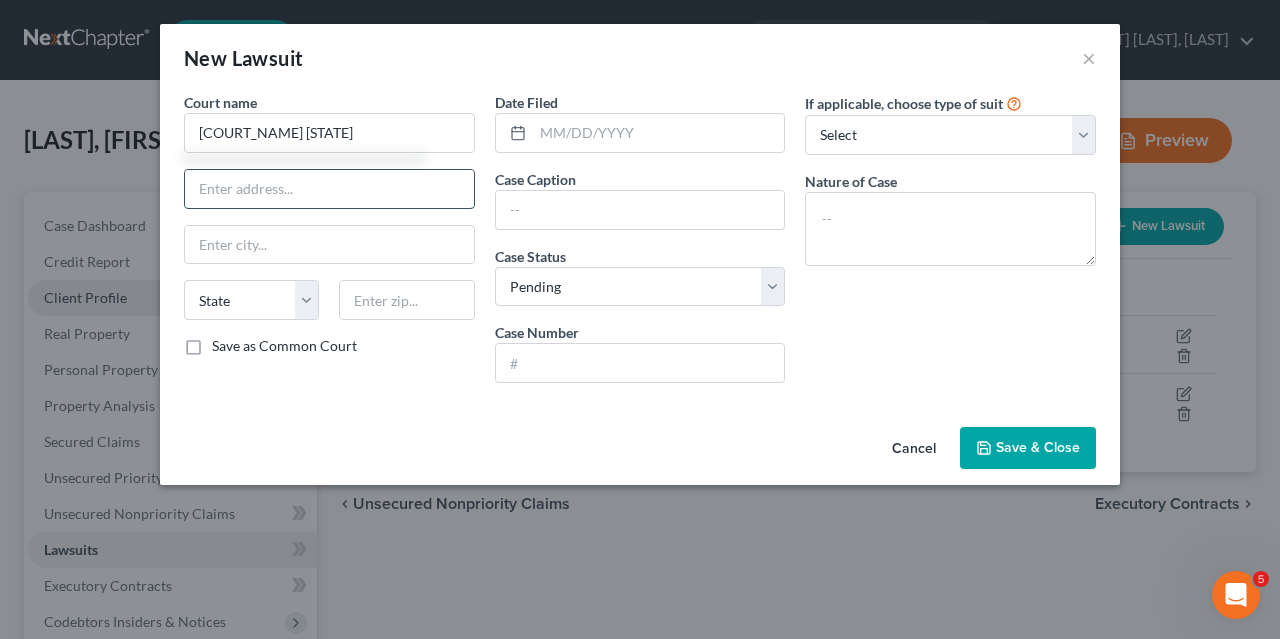 click at bounding box center (329, 189) 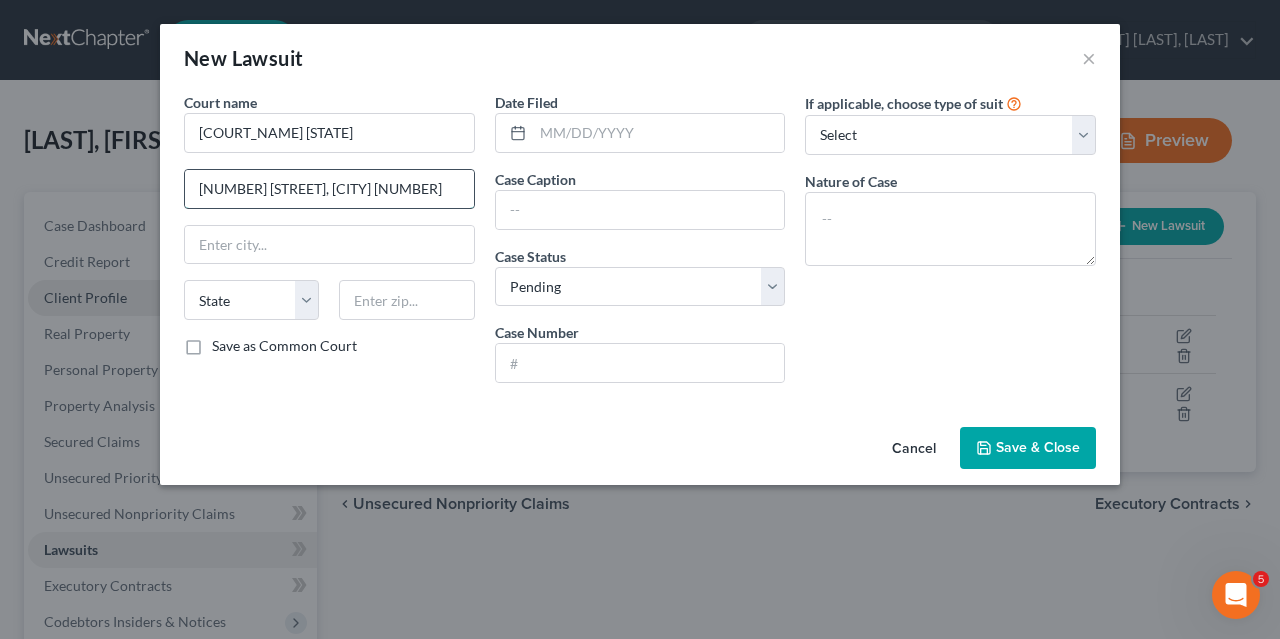 click on "[NUMBER] [STREET], [CITY] [NUMBER]" at bounding box center (329, 189) 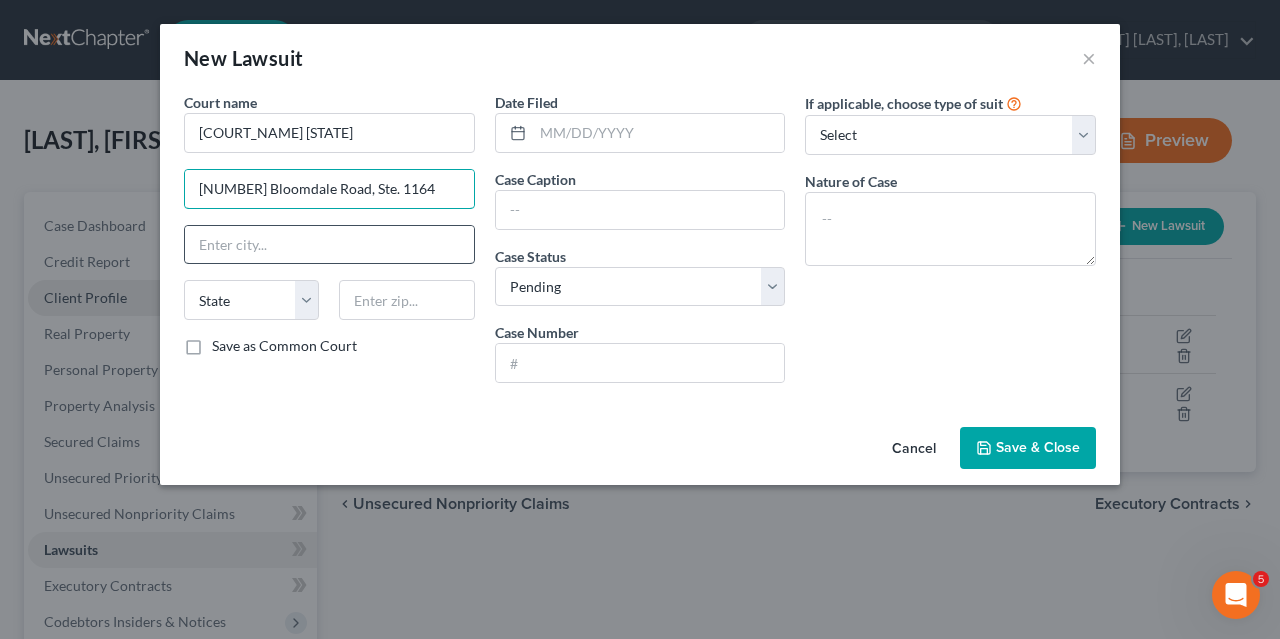 type on "[NUMBER] Bloomdale Road, Ste. 1164" 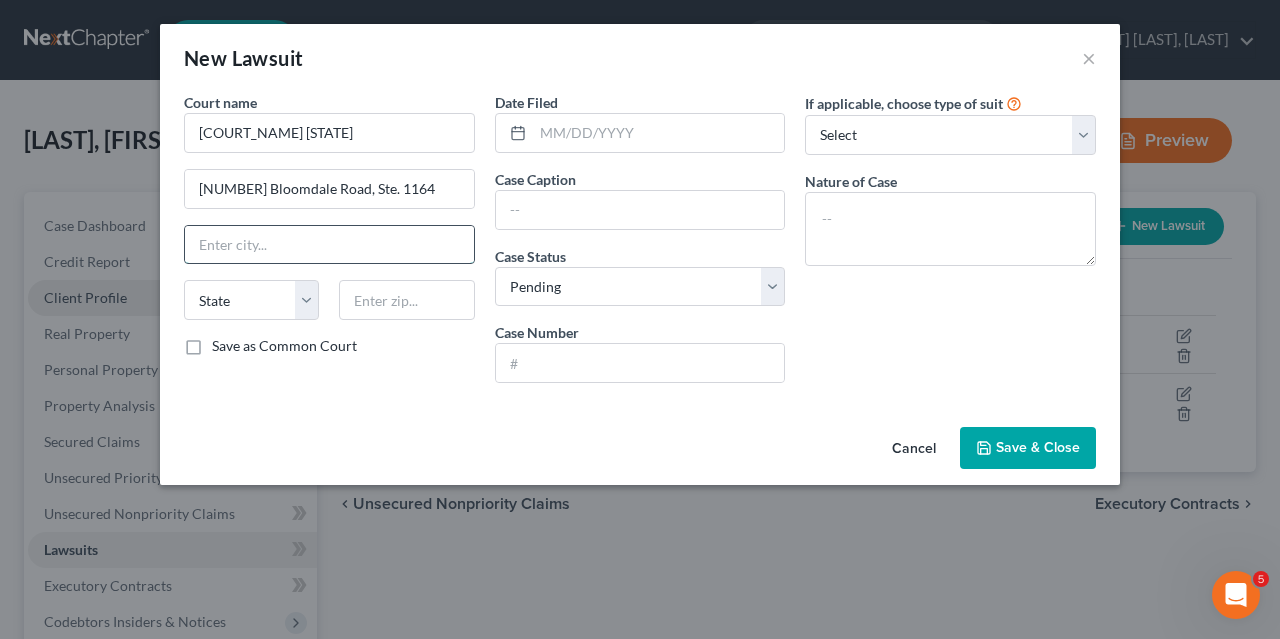 click at bounding box center (329, 245) 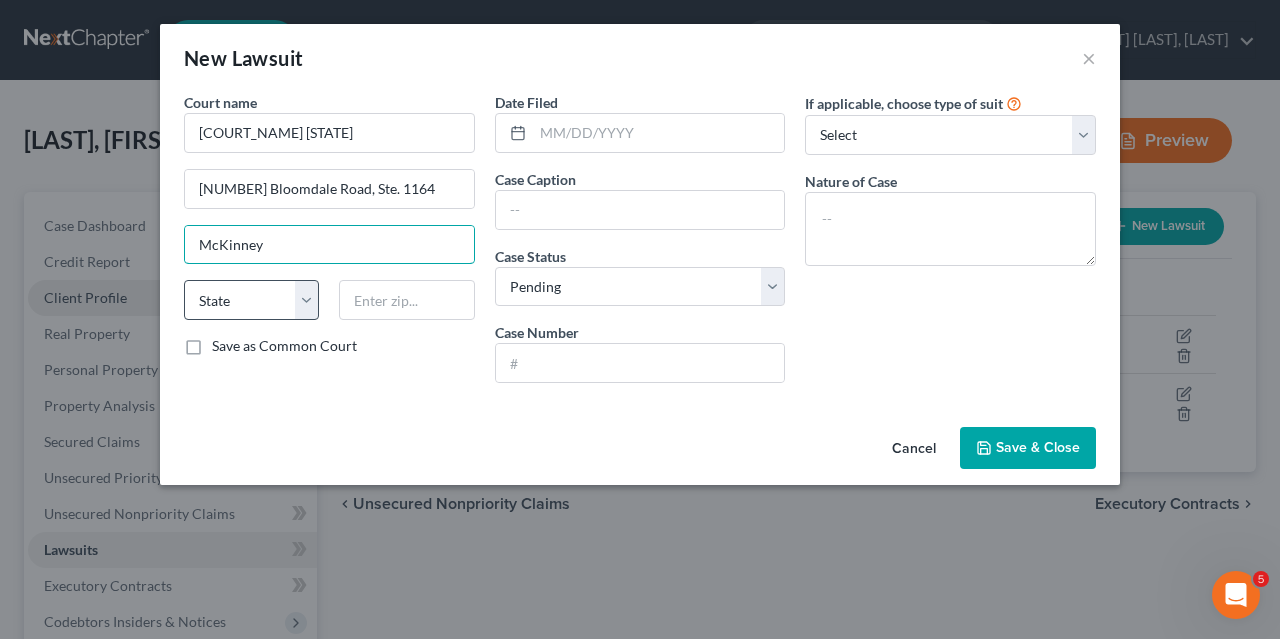 type on "McKinney" 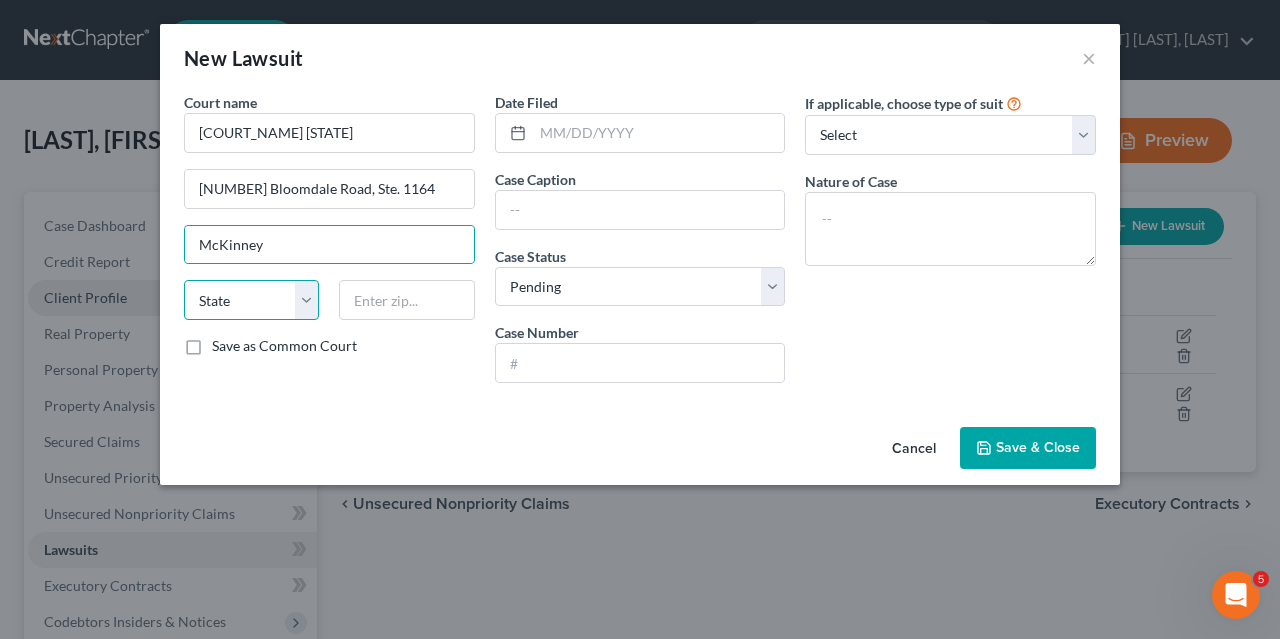 click on "State AL AK AR AZ CA CO CT DE DC FL GA GU HI ID IL IN IA KS KY LA ME MD MA MI MN MS MO MT NC ND NE NV NH NJ NM NY OH OK OR PA PR RI SC SD TN TX UT VI VA VT WA WV WI WY" at bounding box center (251, 300) 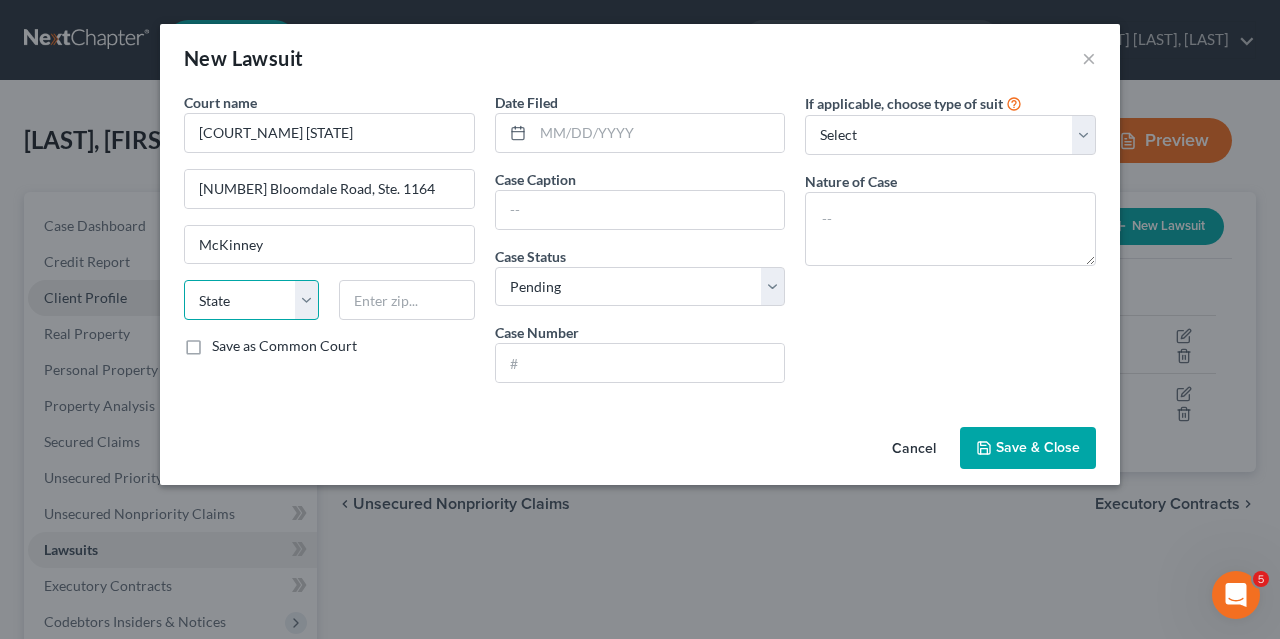 select on "45" 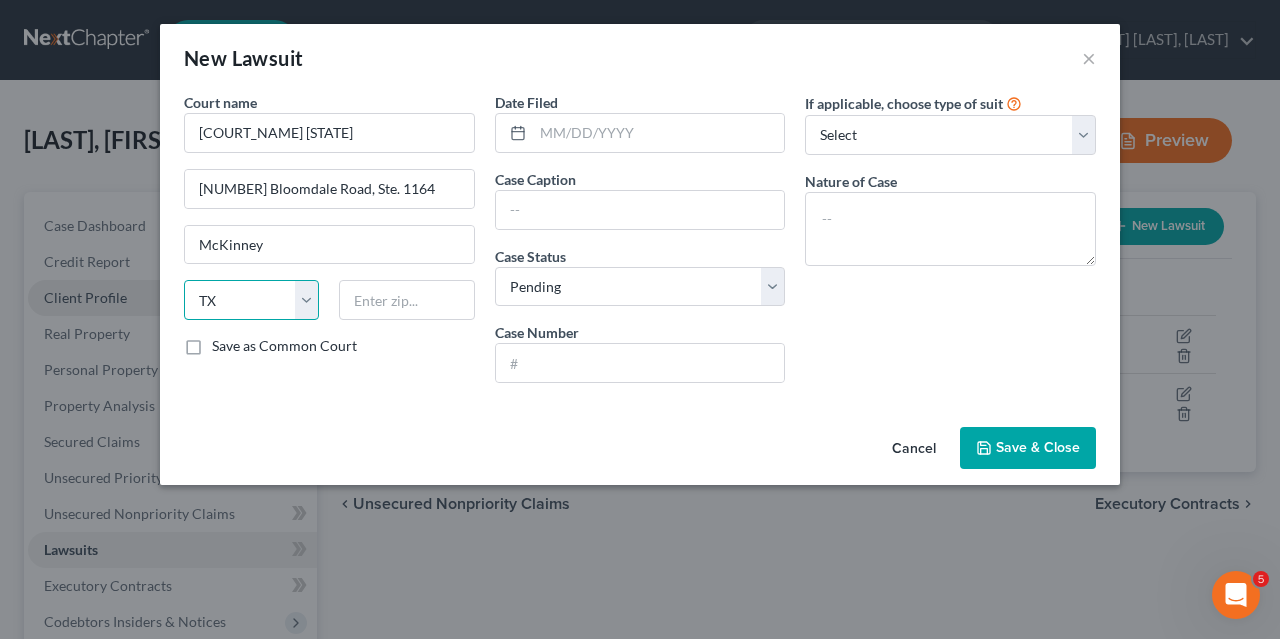 click on "TX" at bounding box center [0, 0] 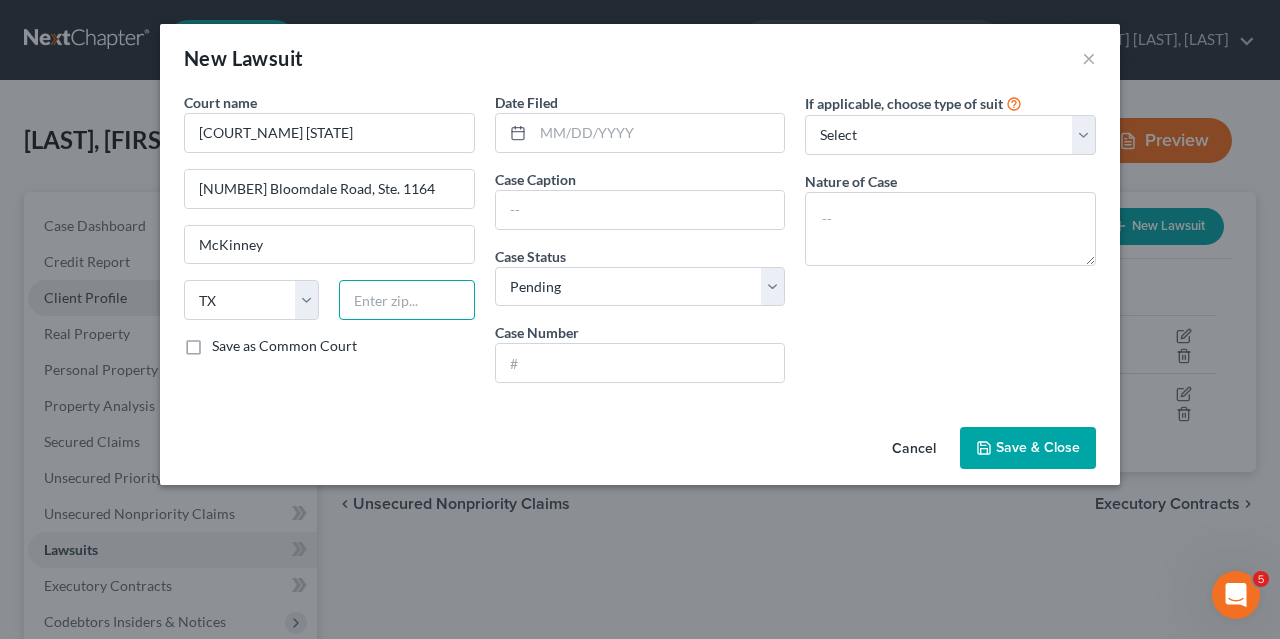 click at bounding box center [406, 300] 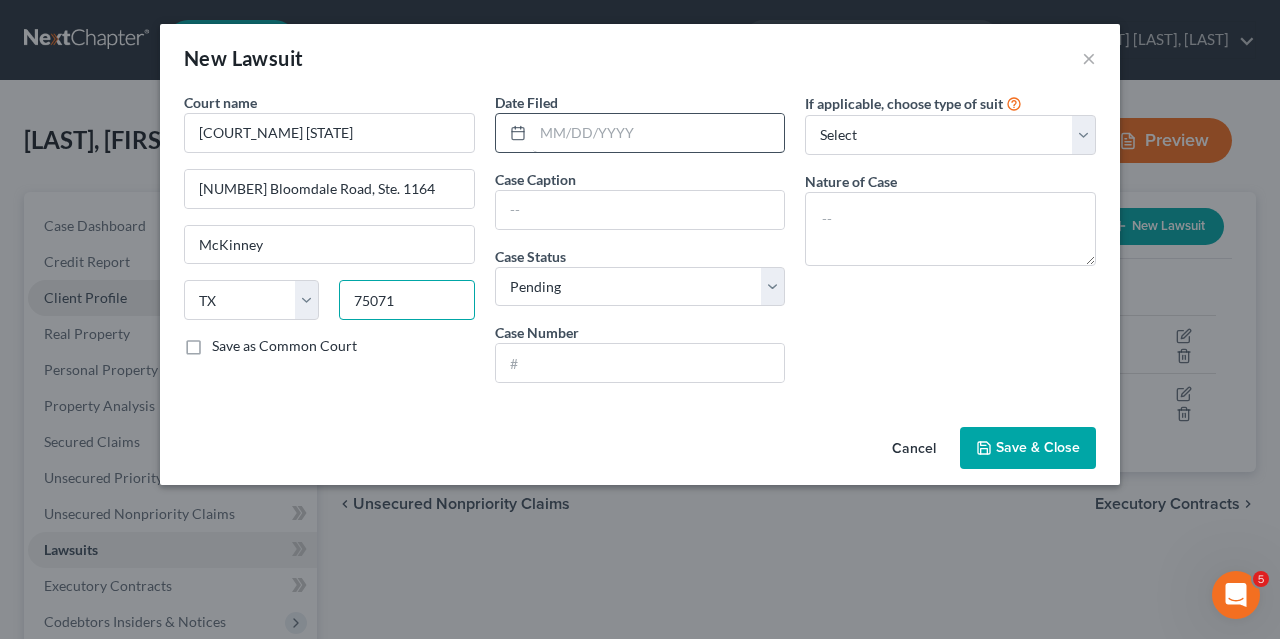 type on "75071" 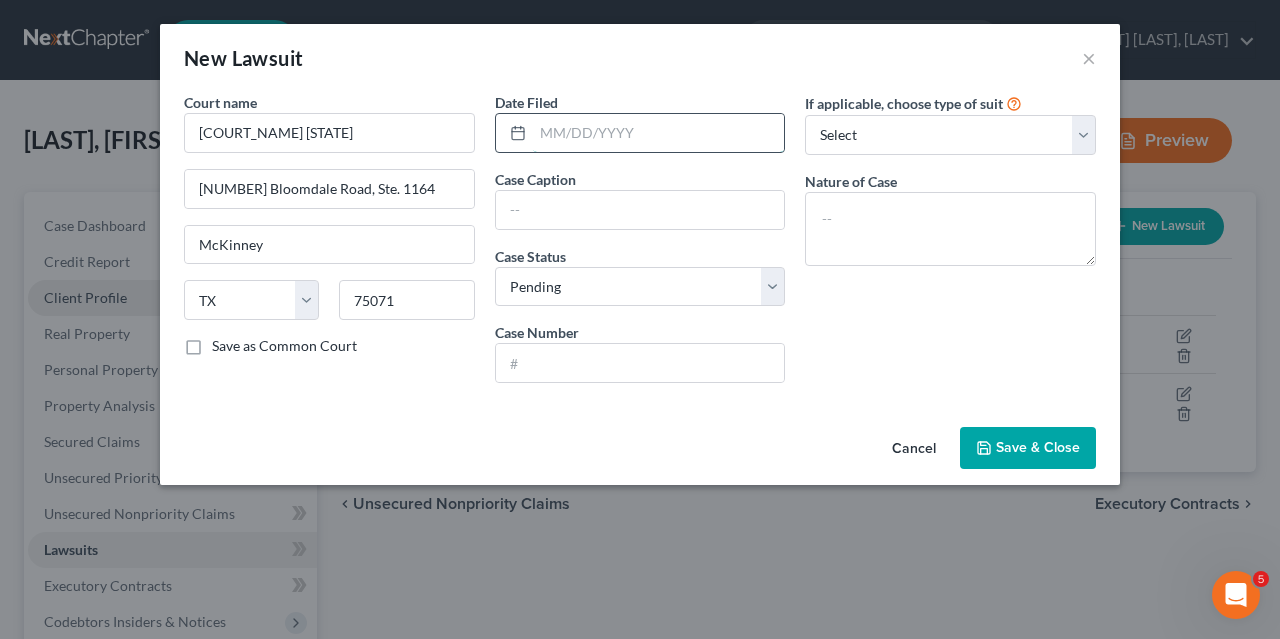 click at bounding box center (659, 133) 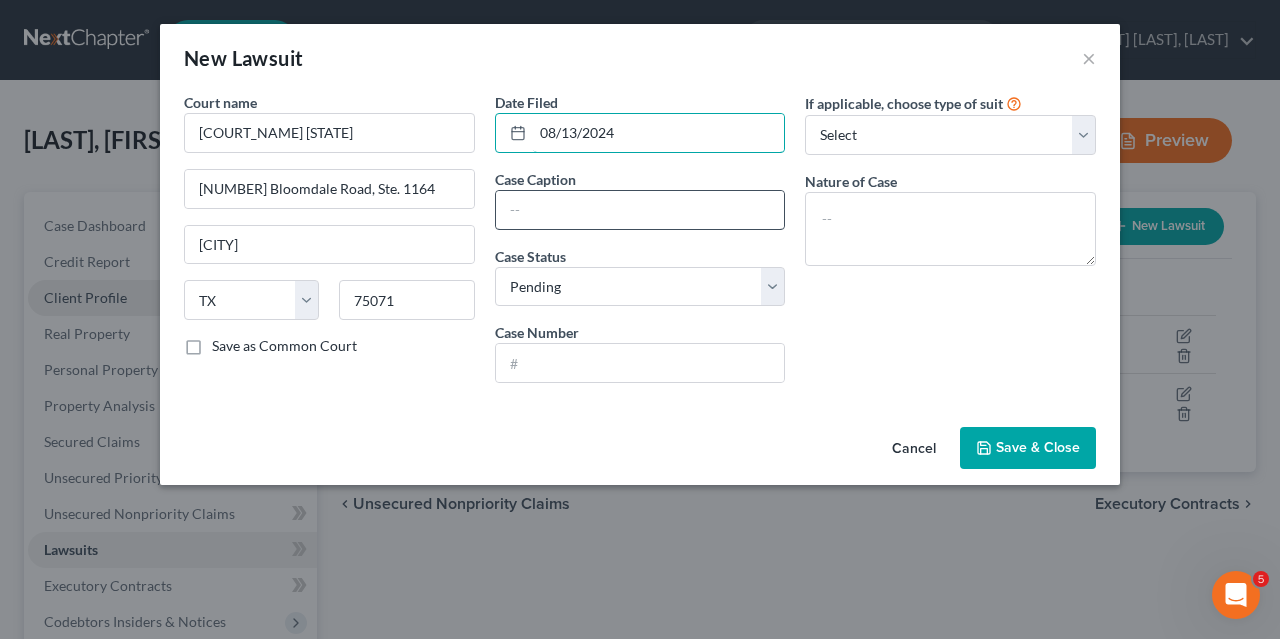 type on "08/13/2024" 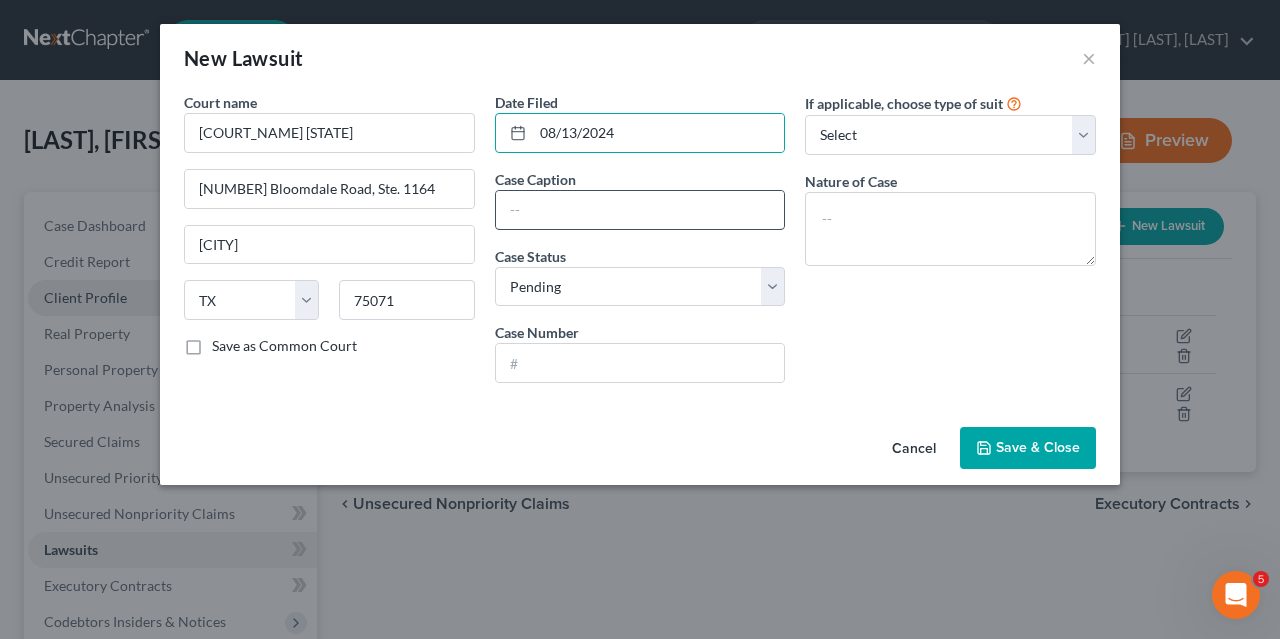 click at bounding box center [640, 210] 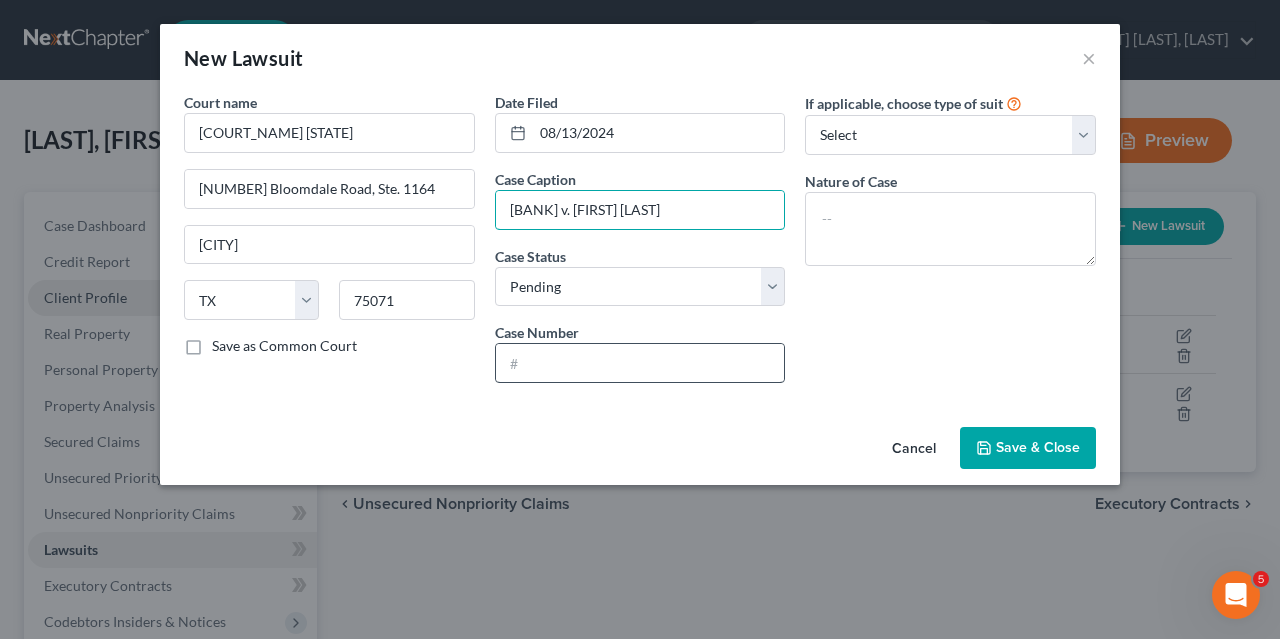type on "[BANK] v. [FIRST] [LAST]" 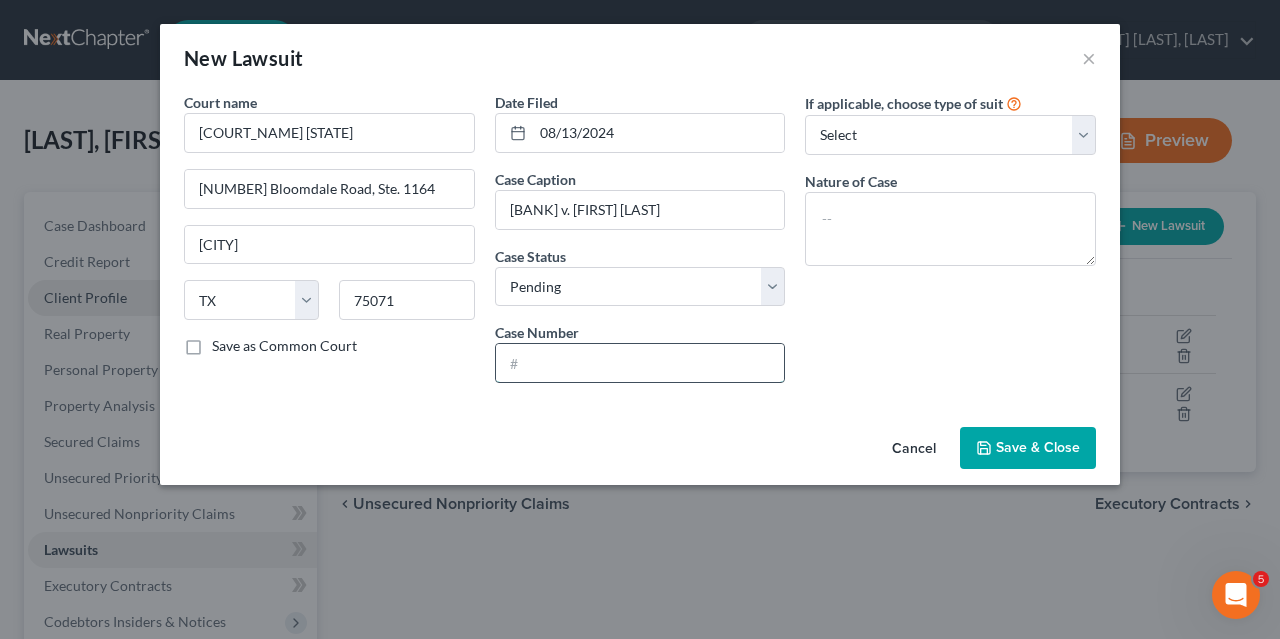 click at bounding box center [640, 363] 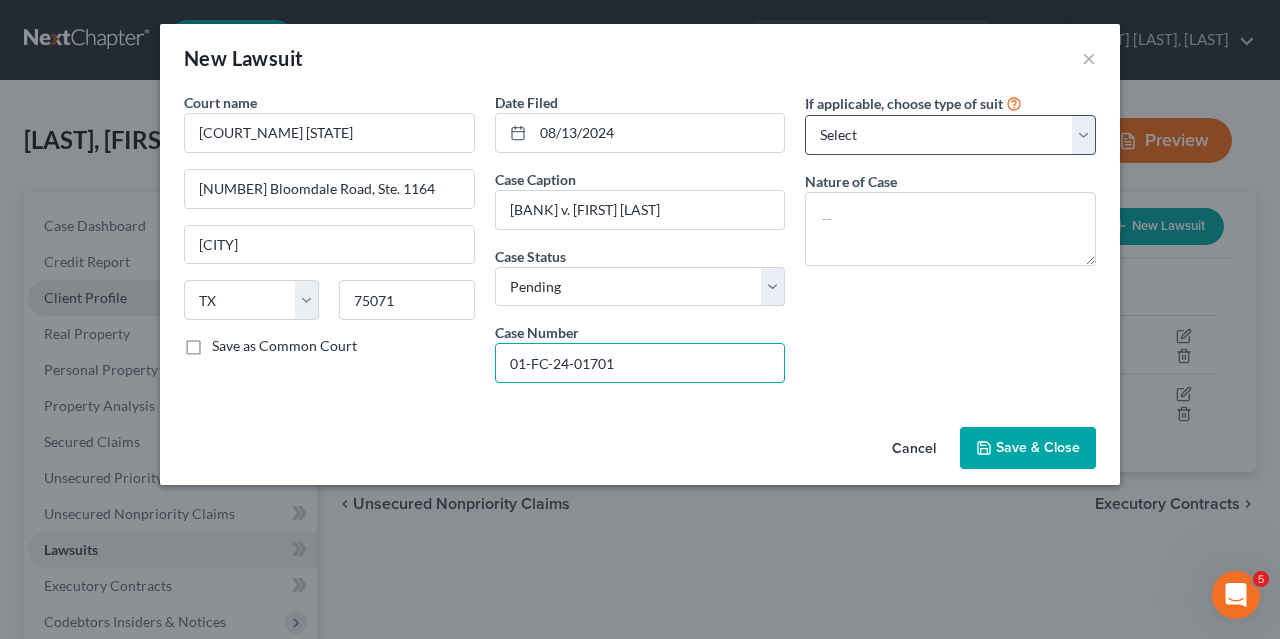 type on "01-FC-24-01701" 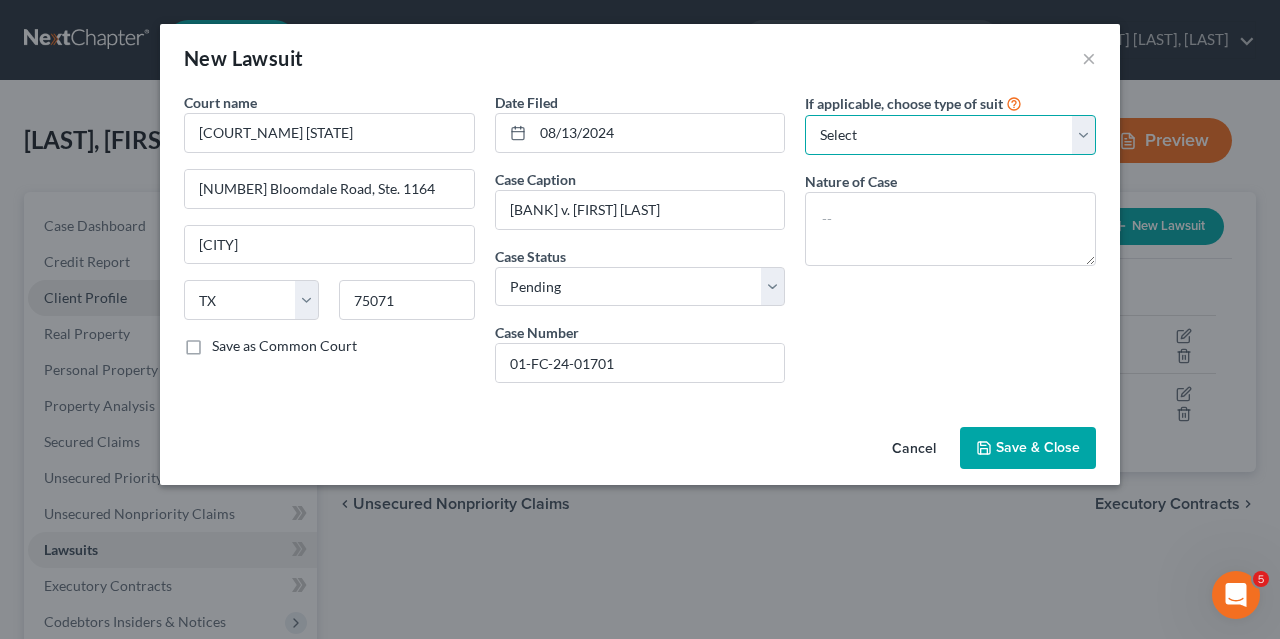 click on "Select Repossession Garnishment Foreclosure Attached, Seized, Or Levied Other" at bounding box center [950, 135] 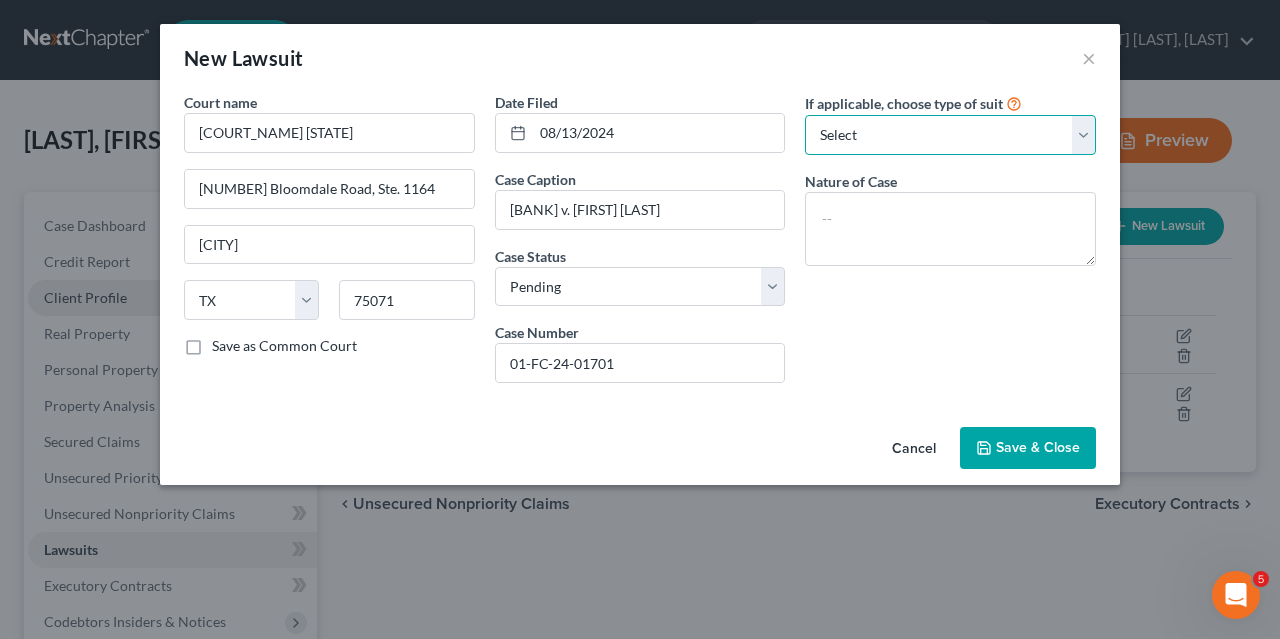 select on "4" 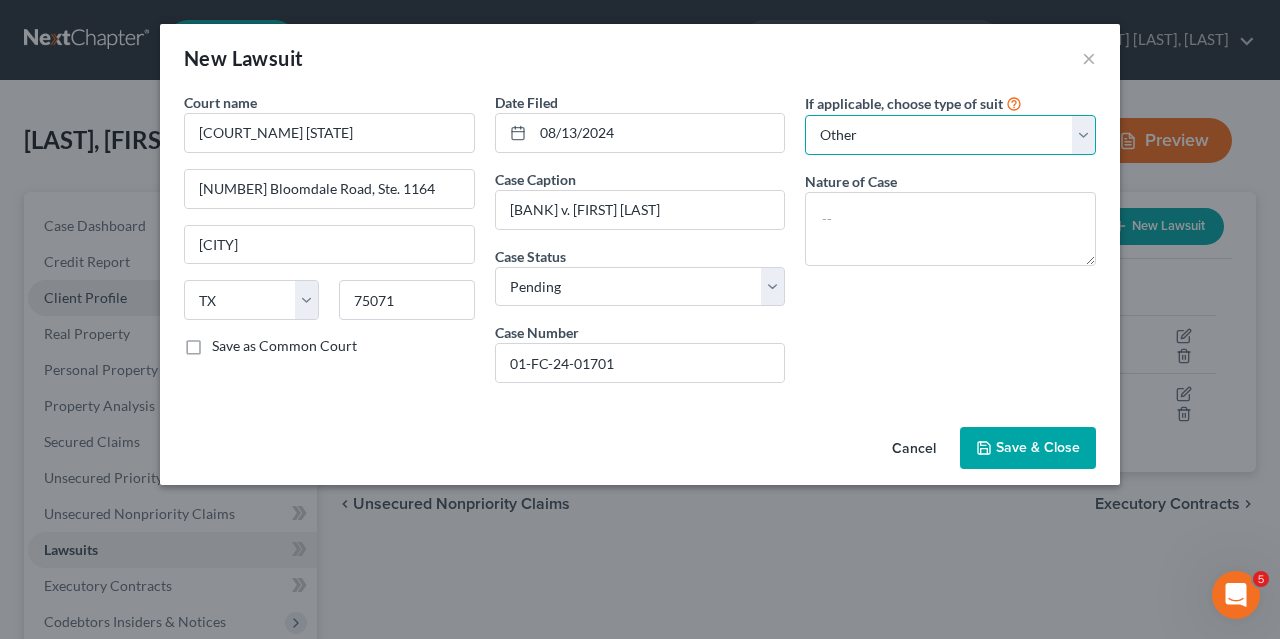 click on "Other" at bounding box center [0, 0] 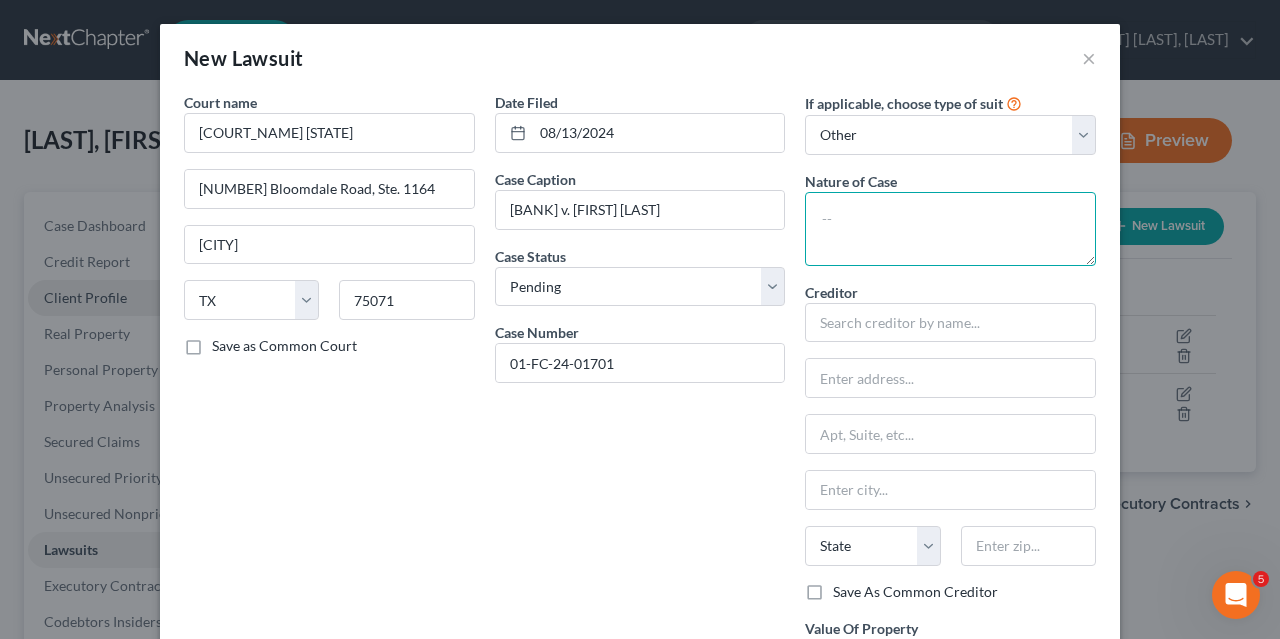 click at bounding box center [950, 229] 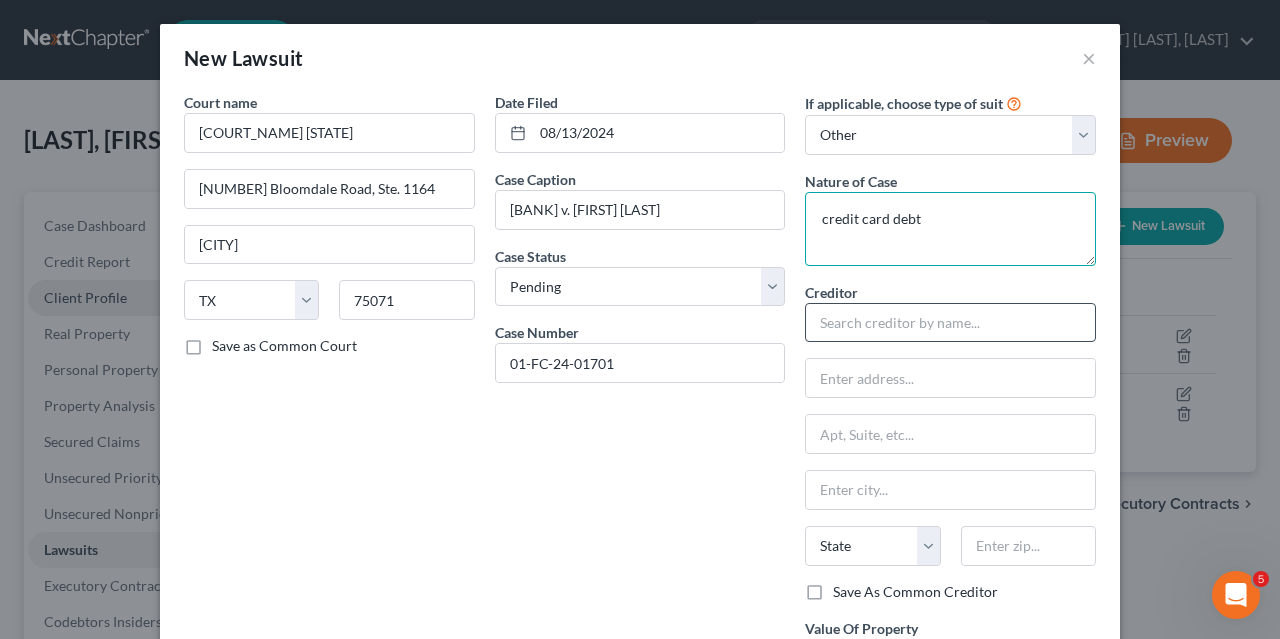 type on "credit card debt" 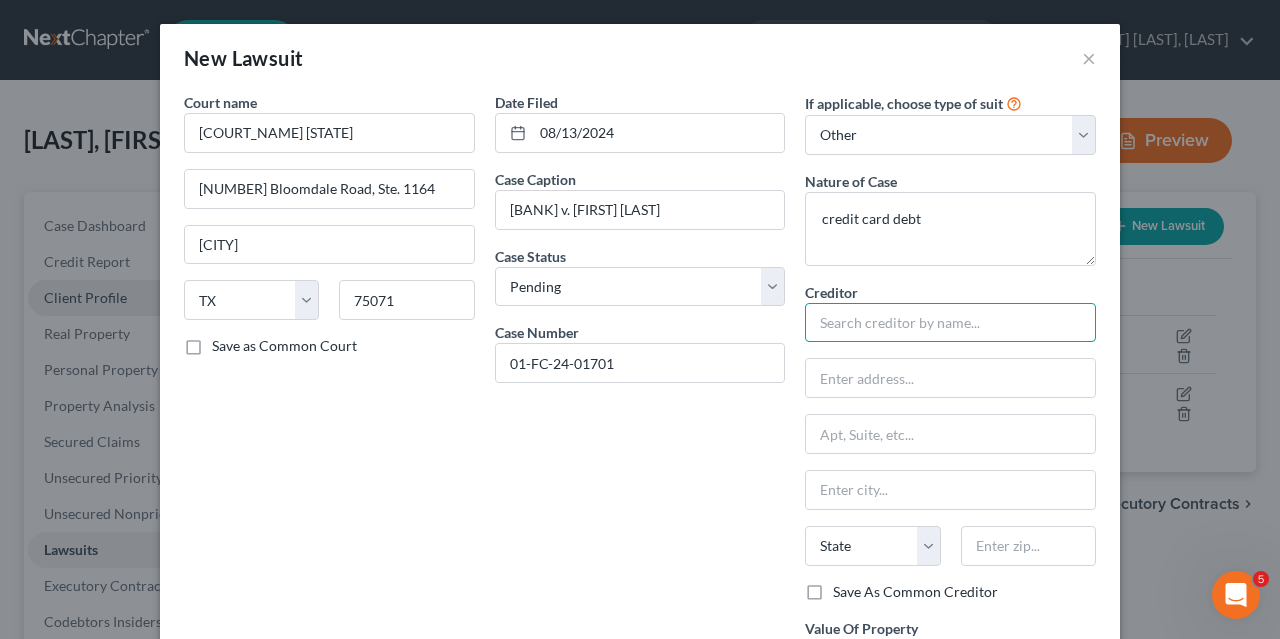 click at bounding box center (950, 323) 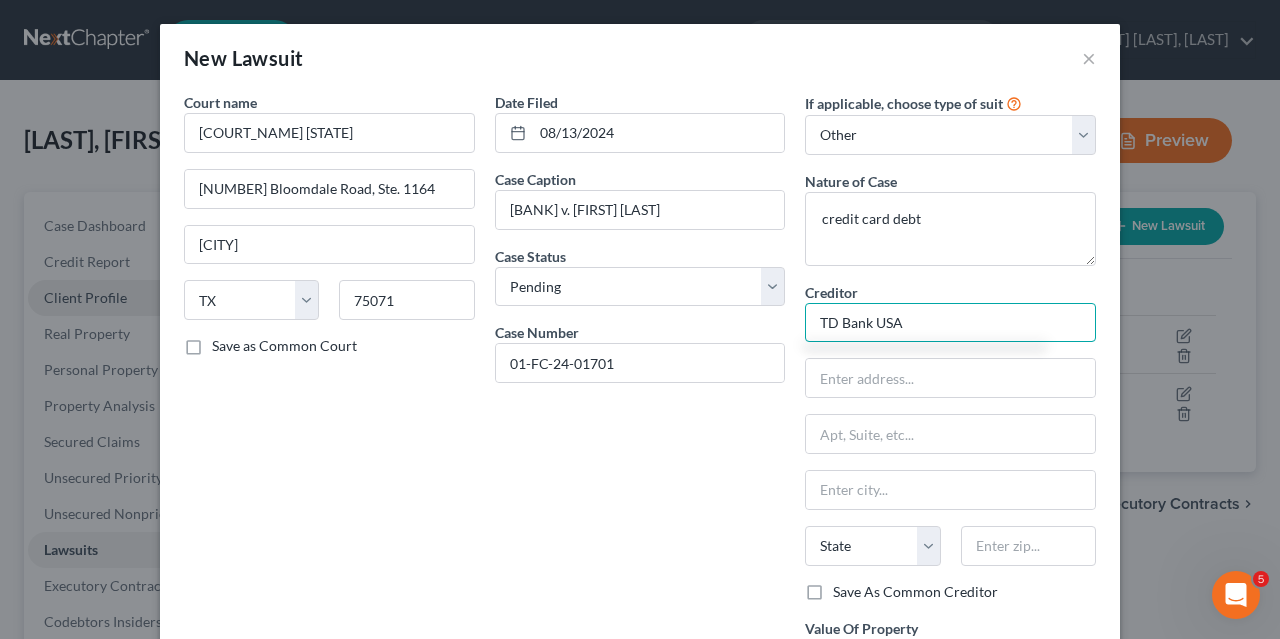 type on "TD Bank USA" 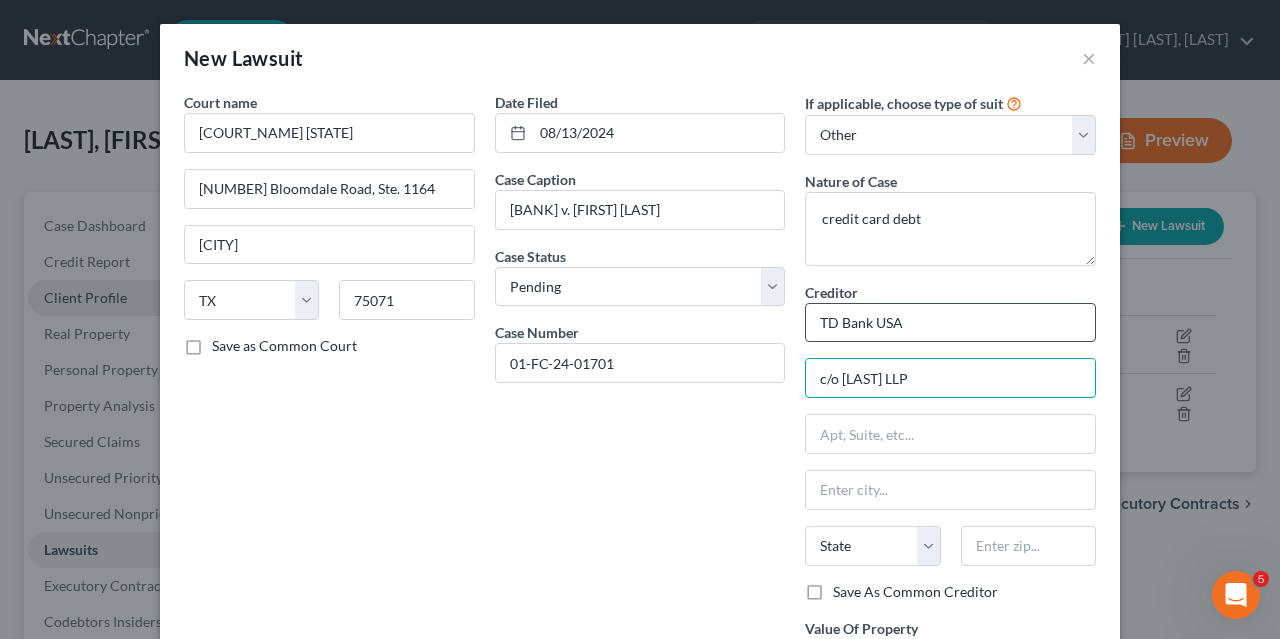 type on "c/o [LAST] LLP" 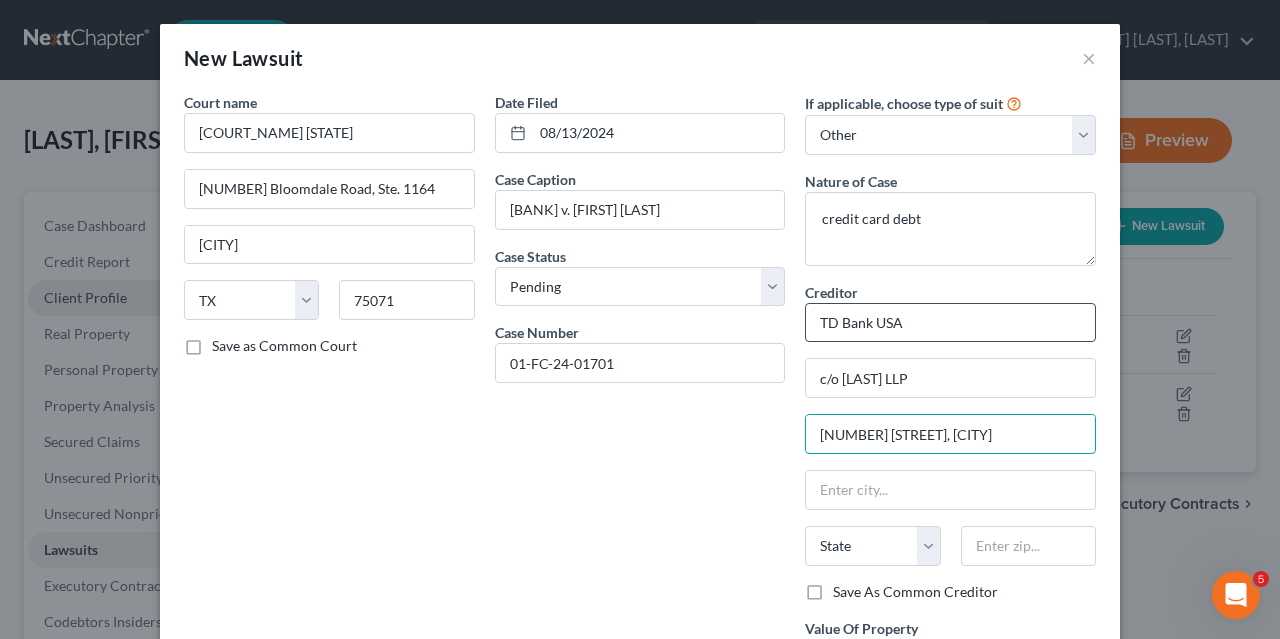 type on "[NUMBER] [STREET], [CITY]" 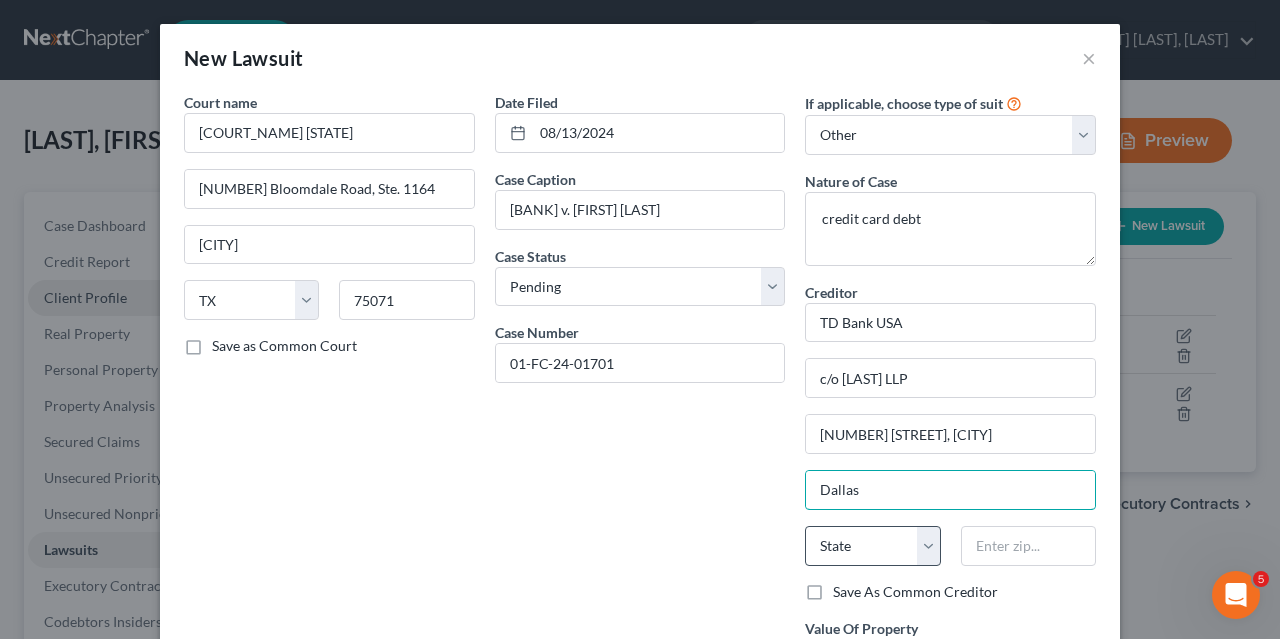 type on "Dallas" 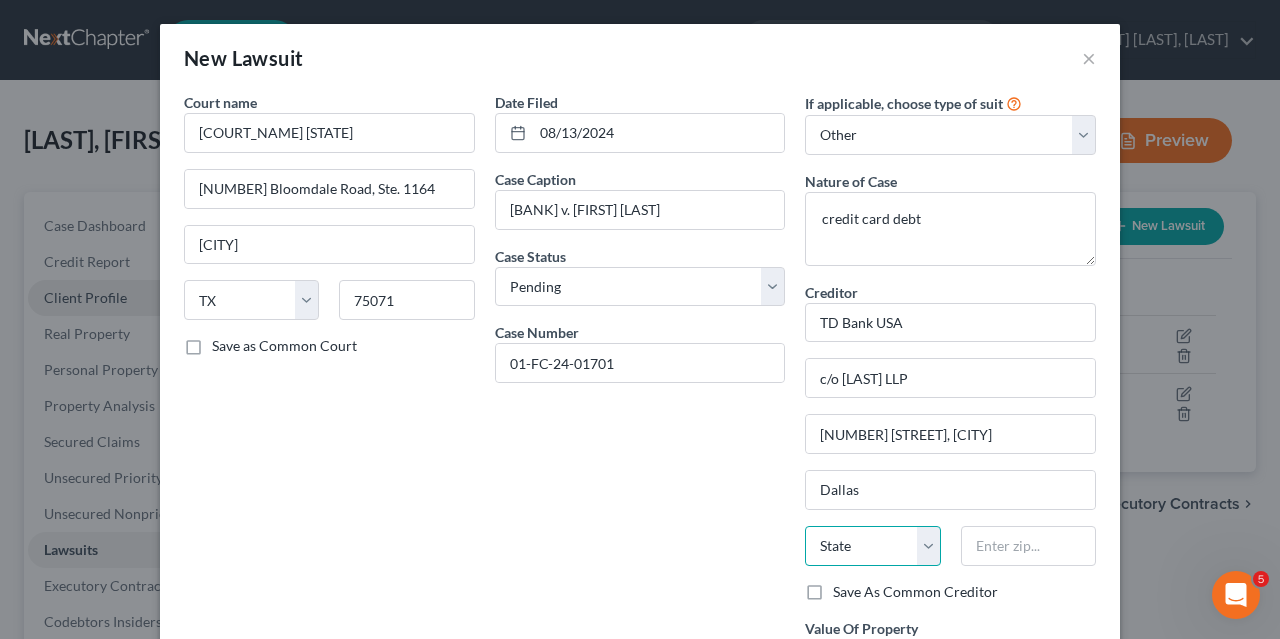 click on "State AL AK AR AZ CA CO CT DE DC FL GA GU HI ID IL IN IA KS KY LA ME MD MA MI MN MS MO MT NC ND NE NV NH NJ NM NY OH OK OR PA PR RI SC SD TN TX UT VI VA VT WA WV WI WY" at bounding box center [872, 546] 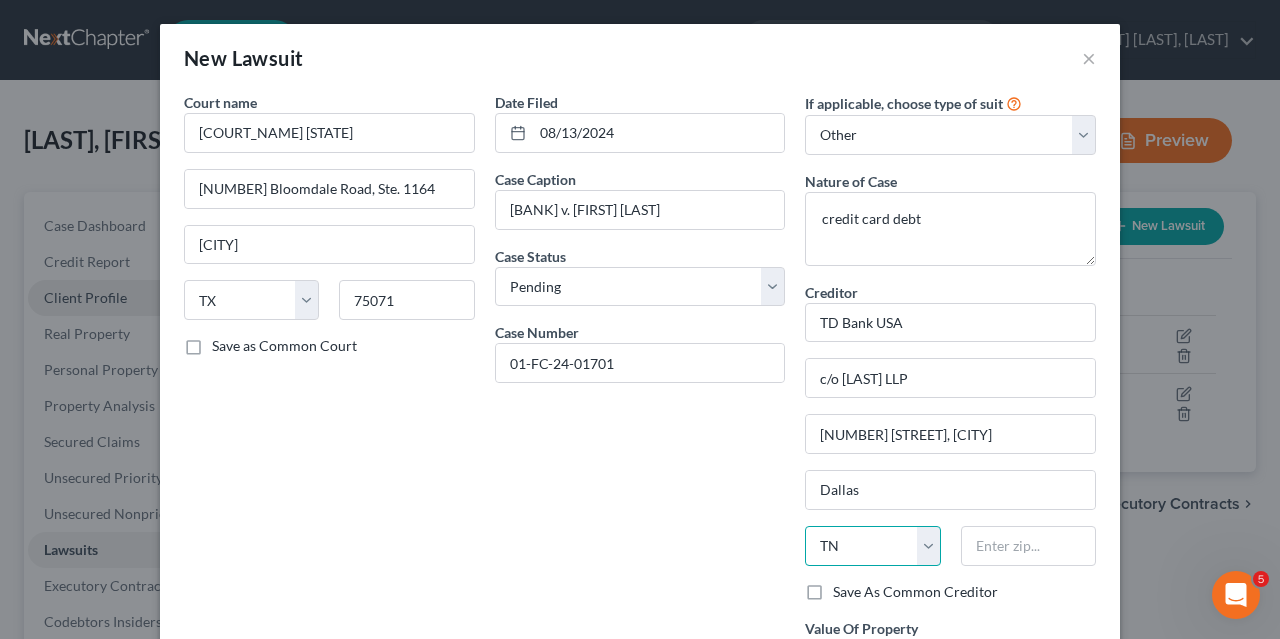 click on "TN" at bounding box center [0, 0] 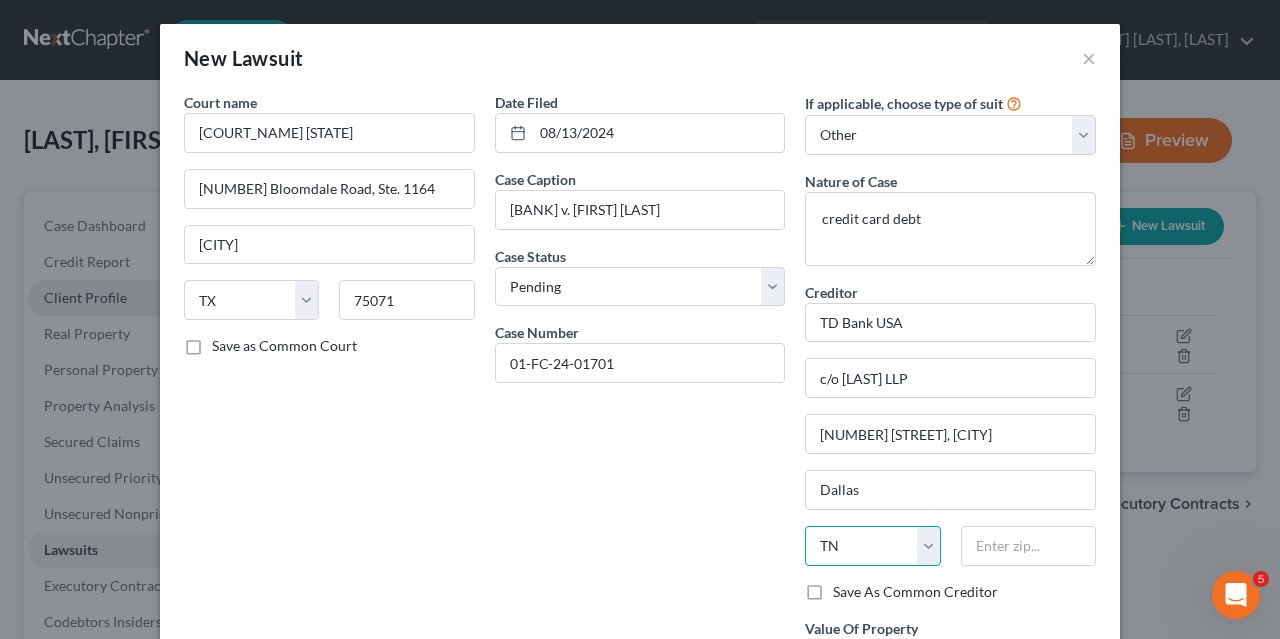 click on "State AL AK AR AZ CA CO CT DE DC FL GA GU HI ID IL IN IA KS KY LA ME MD MA MI MN MS MO MT NC ND NE NV NH NJ NM NY OH OK OR PA PR RI SC SD TN TX UT VI VA VT WA WV WI WY" at bounding box center [872, 546] 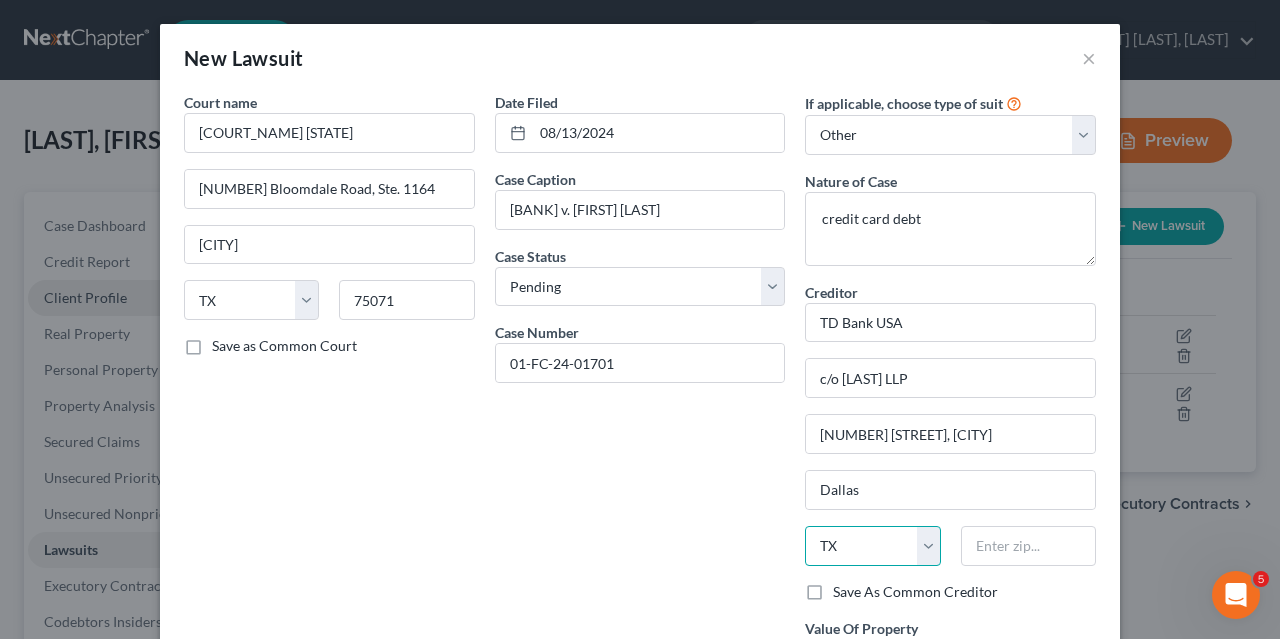 click on "TX" at bounding box center [0, 0] 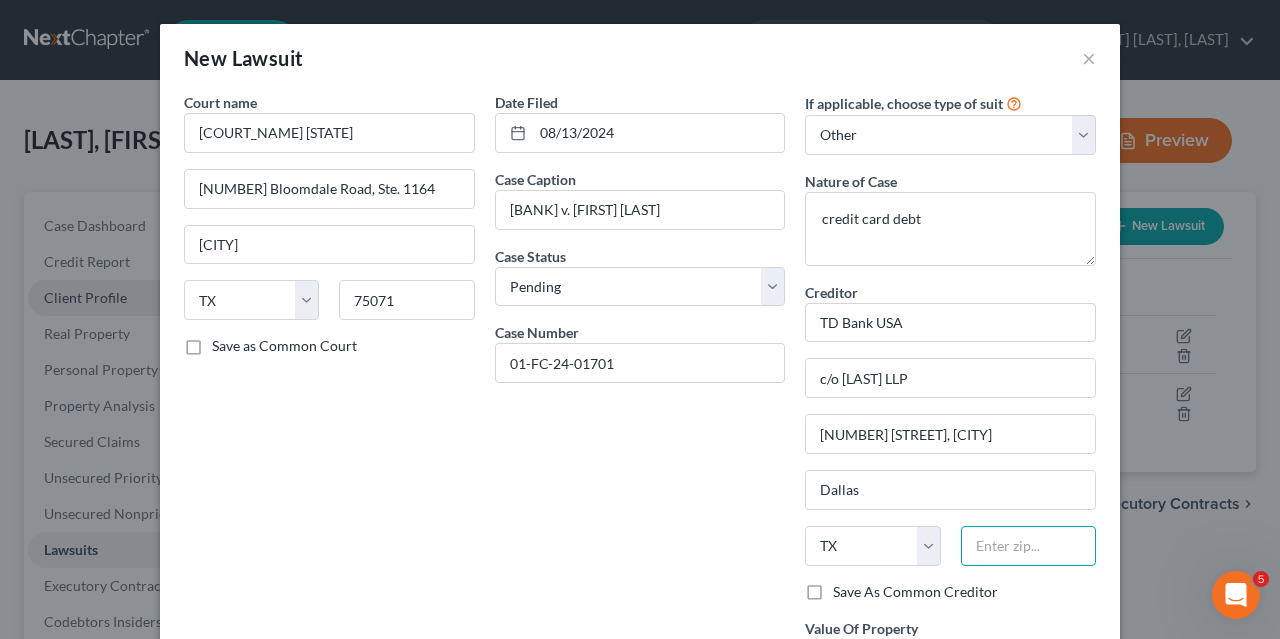 click at bounding box center (1028, 546) 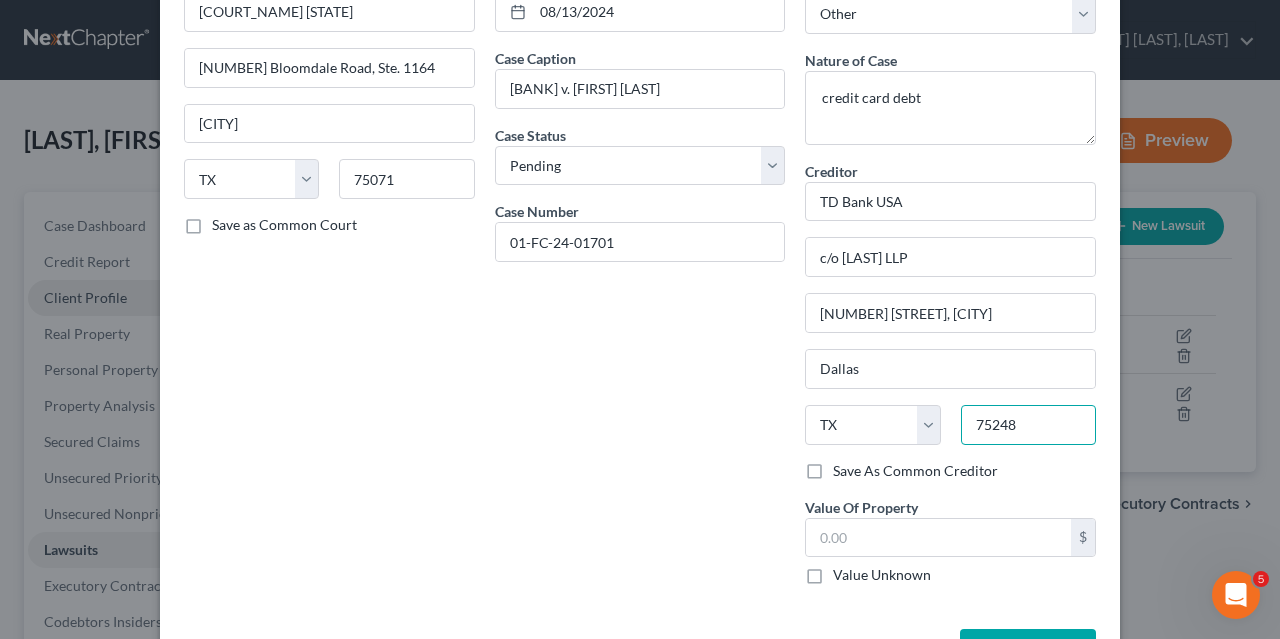 scroll, scrollTop: 118, scrollLeft: 0, axis: vertical 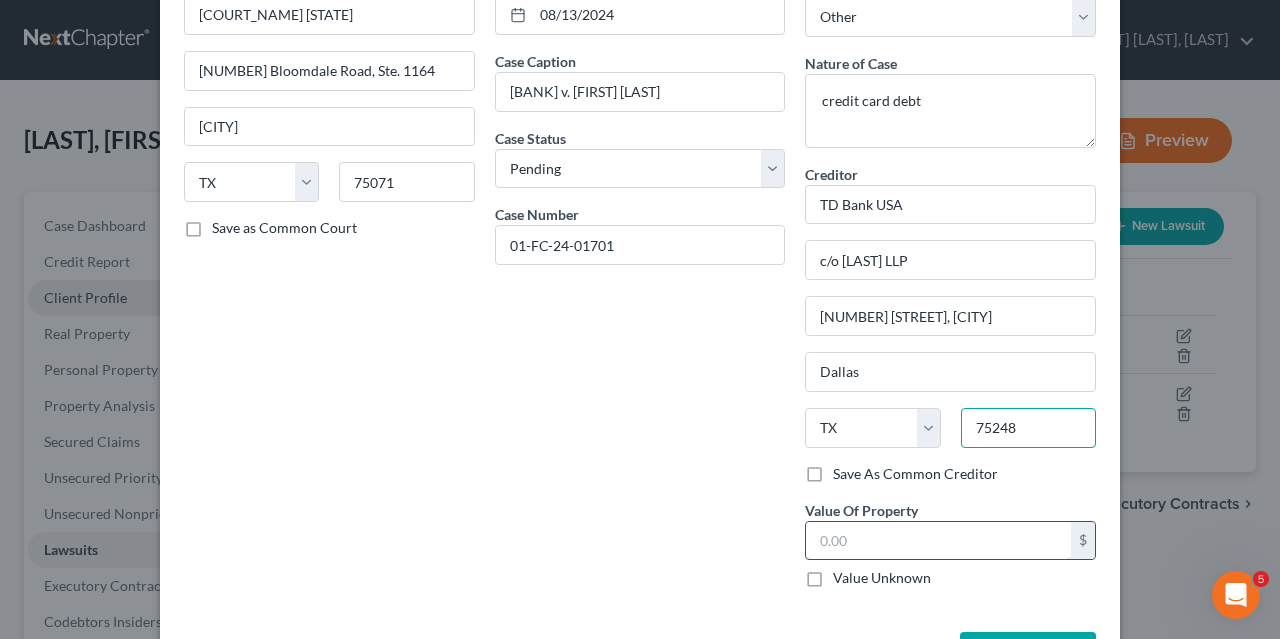 type on "75248" 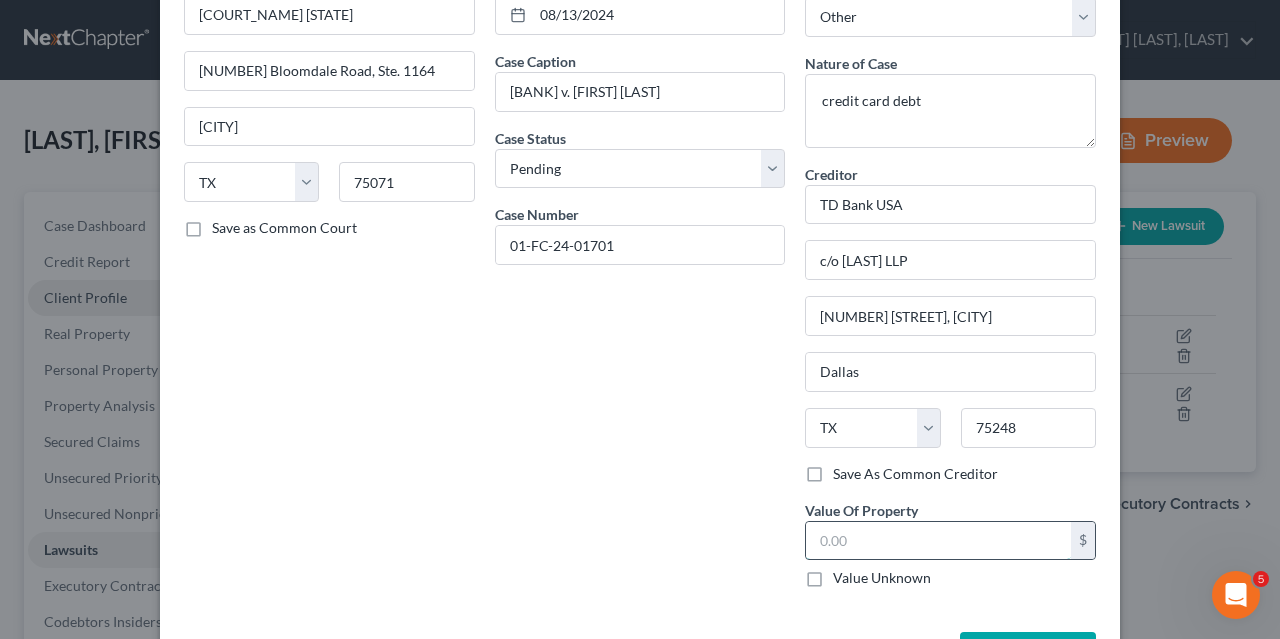 click at bounding box center [938, 541] 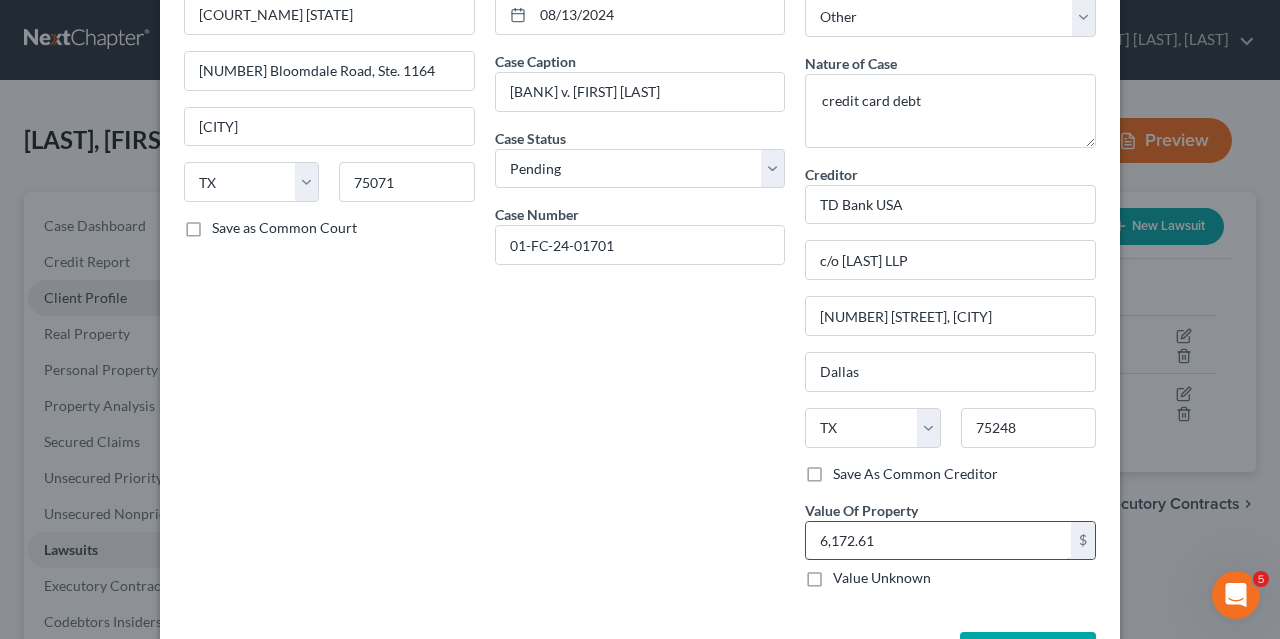 scroll, scrollTop: 187, scrollLeft: 0, axis: vertical 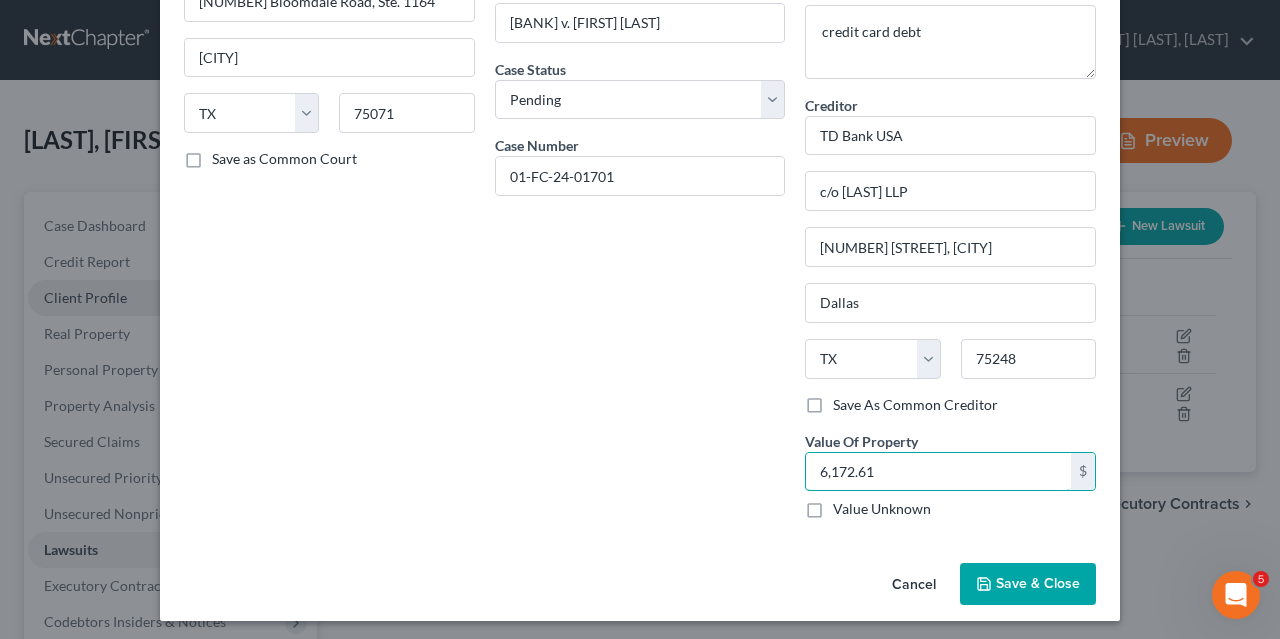 type on "6,172.61" 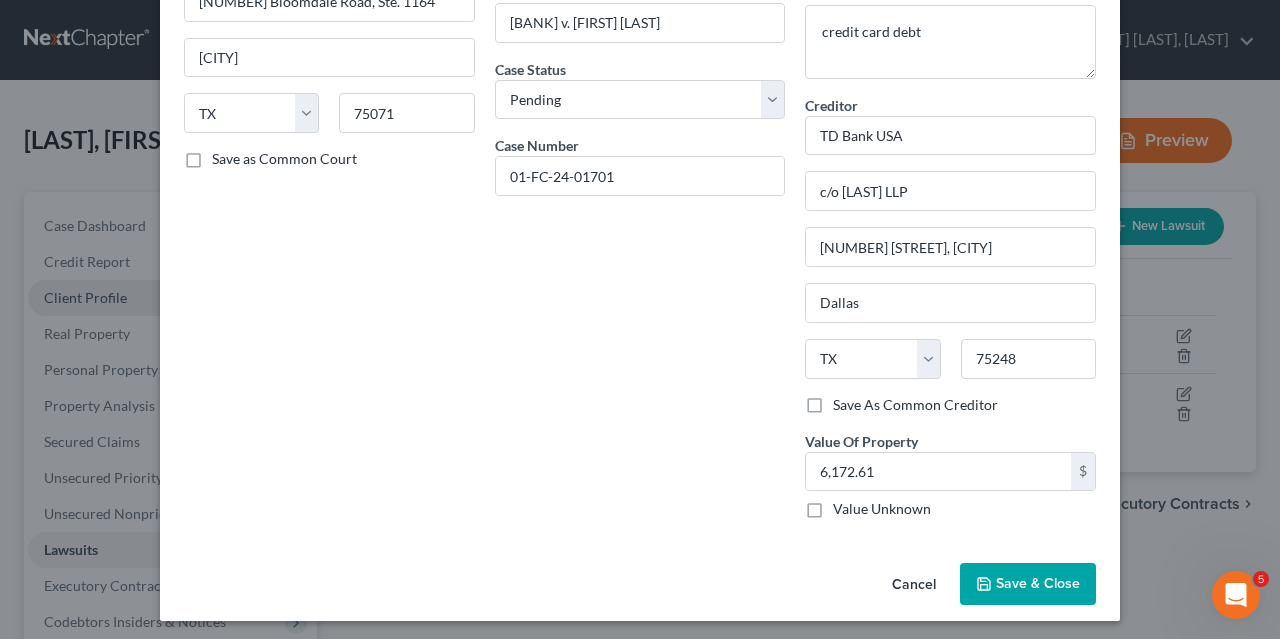 click on "Save As Common Creditor" at bounding box center [915, 405] 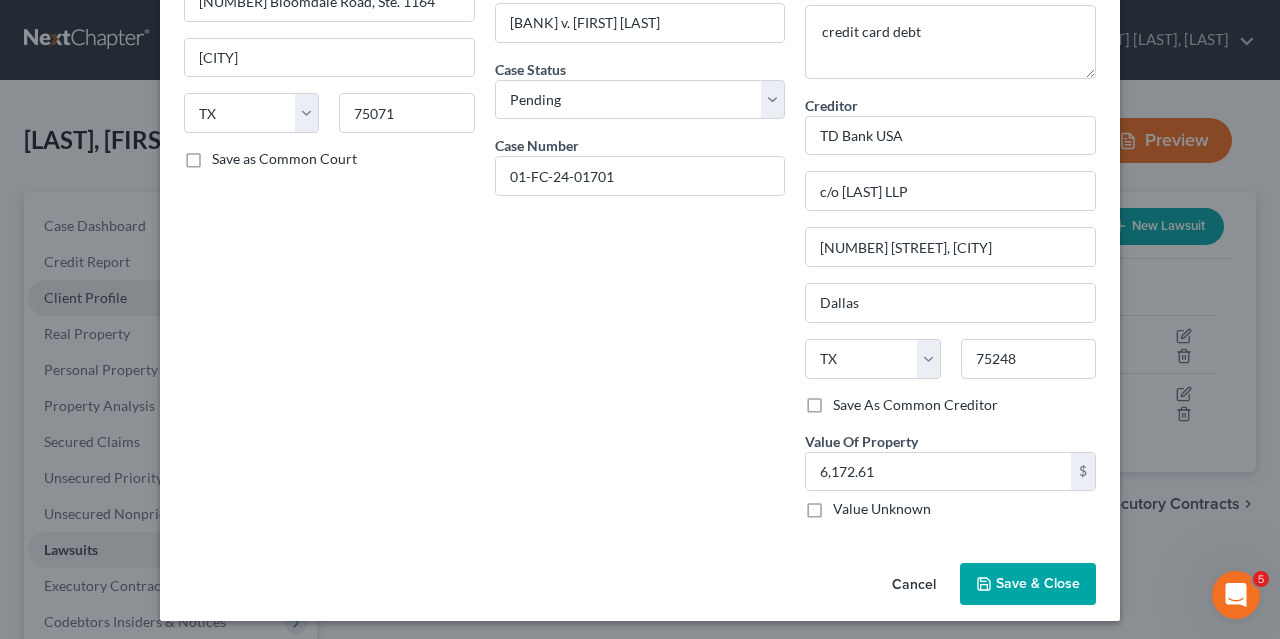 click on "Save As Common Creditor" at bounding box center (847, 401) 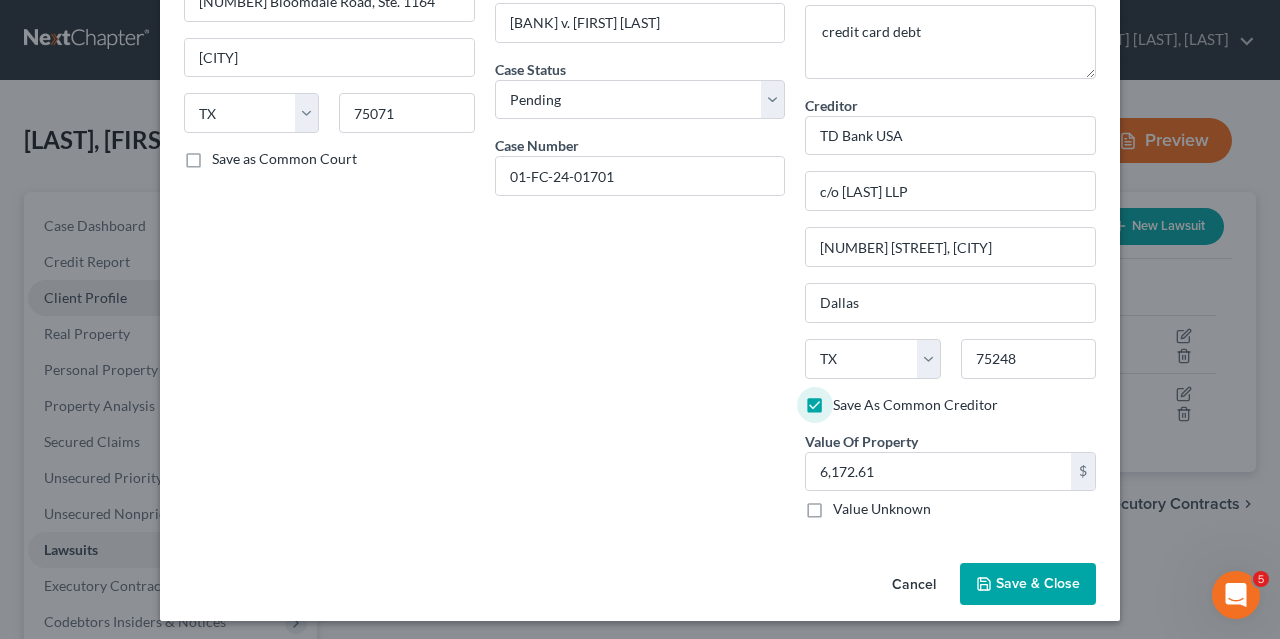 click on "Save & Close" at bounding box center [1038, 583] 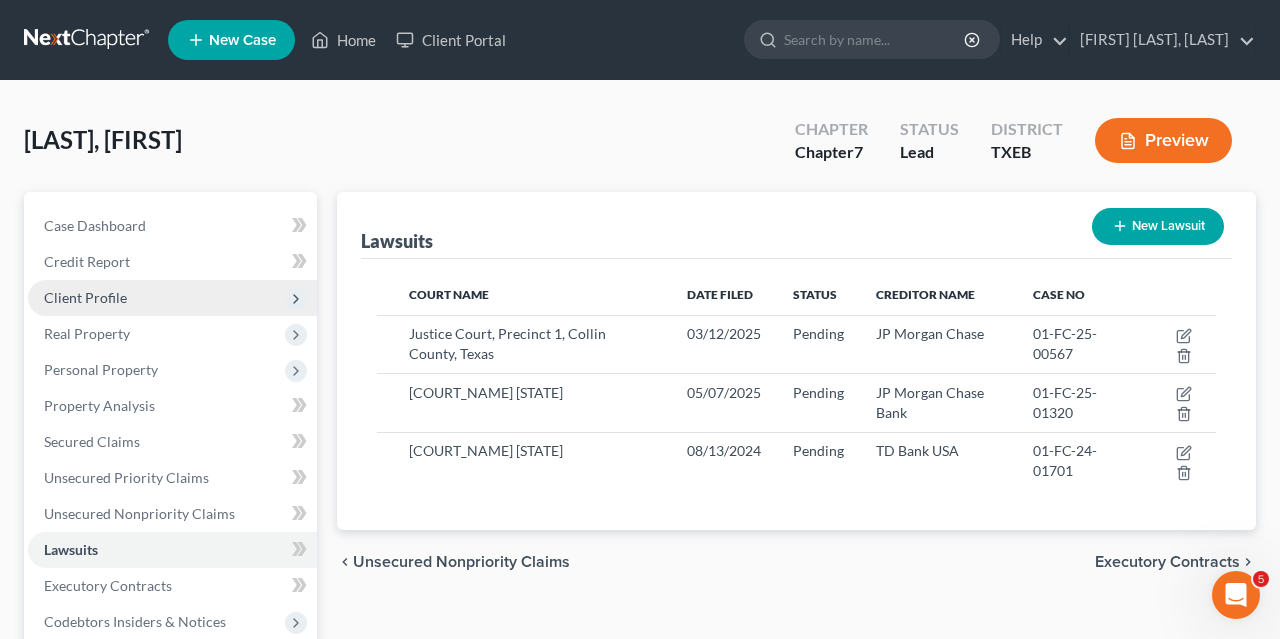 click on "New Lawsuit" at bounding box center (1158, 226) 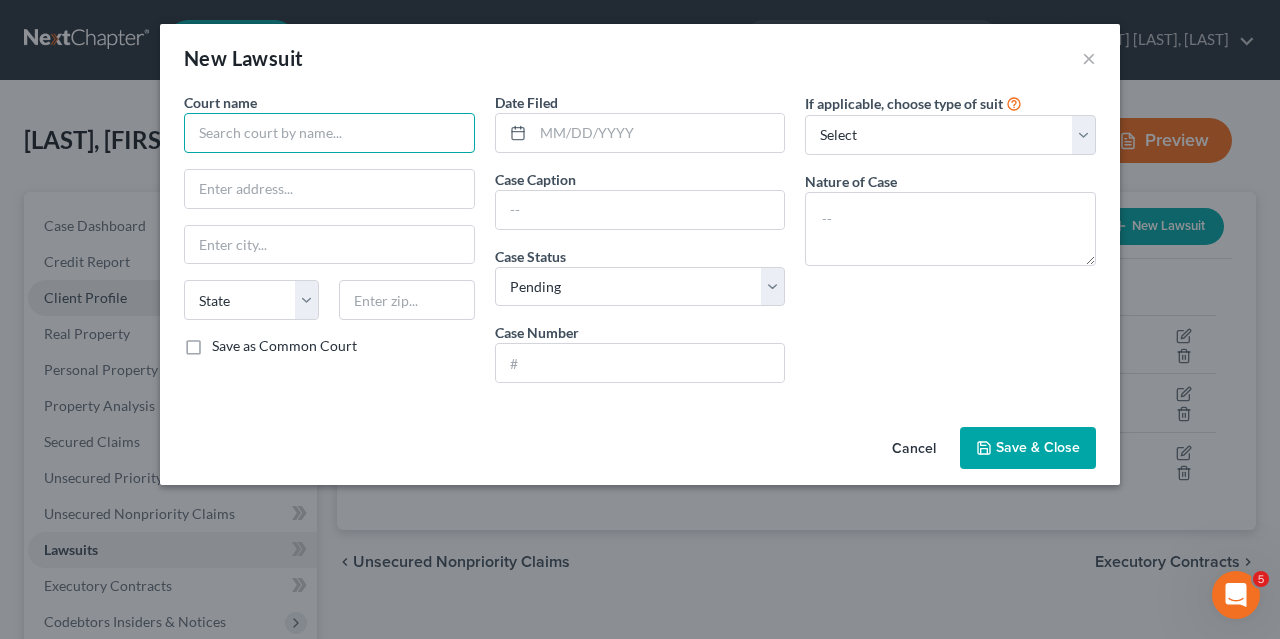 click at bounding box center [329, 133] 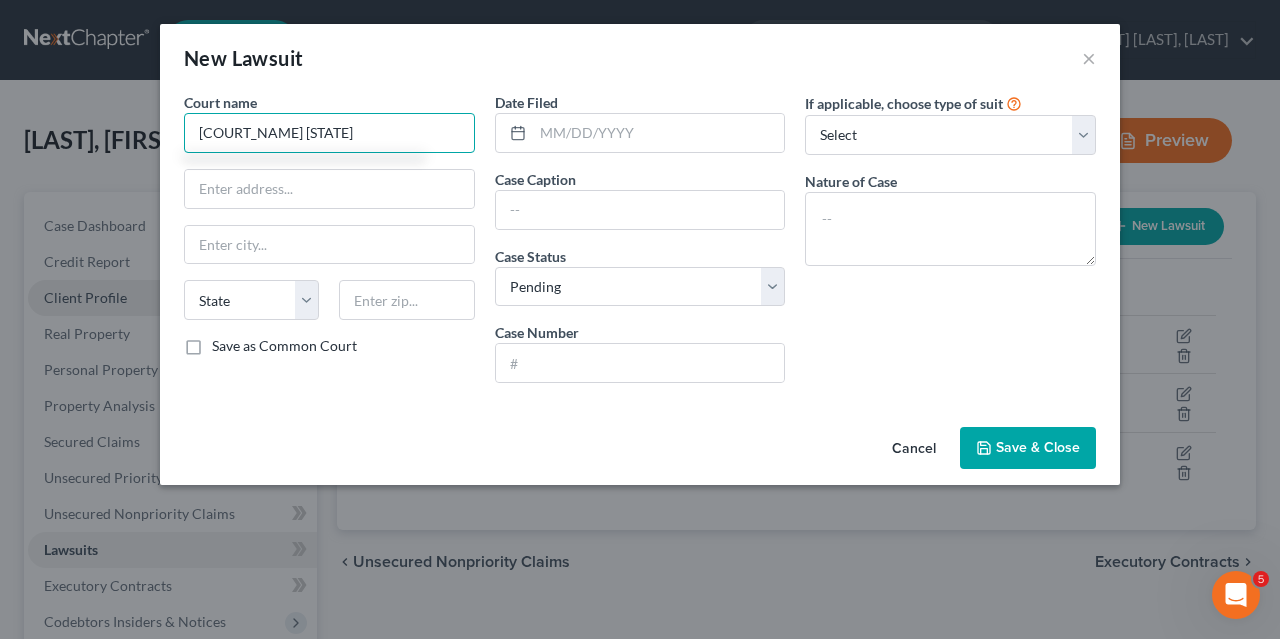 scroll, scrollTop: 0, scrollLeft: 10, axis: horizontal 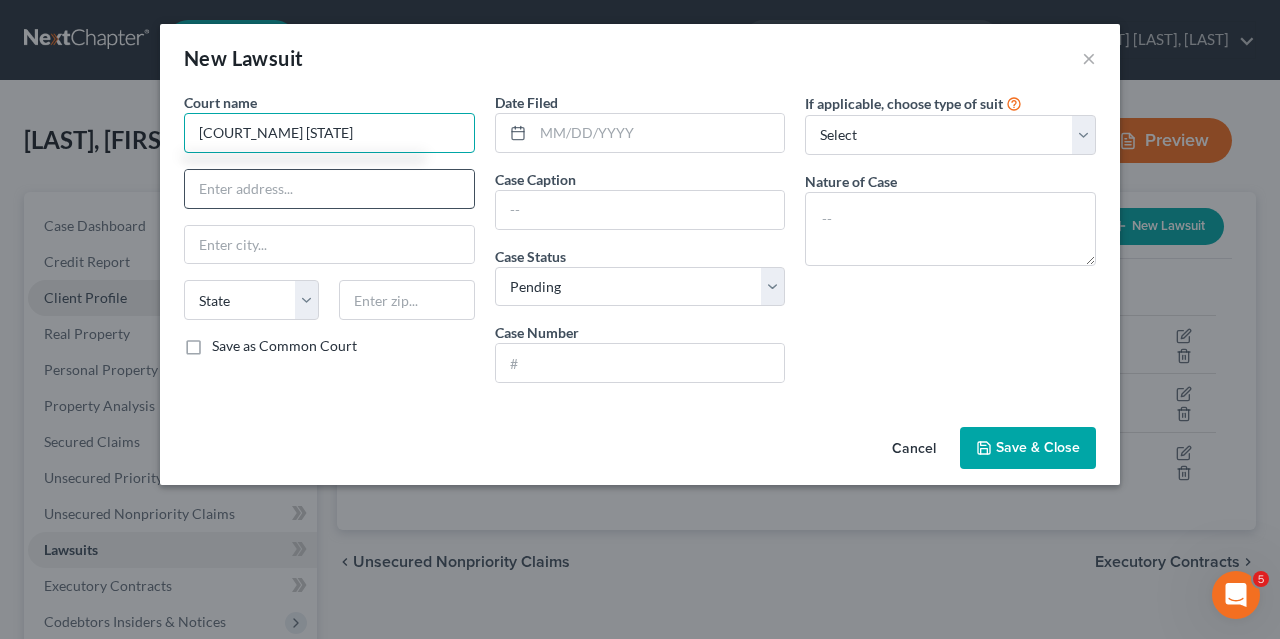 type on "[COURT_NAME] [STATE]" 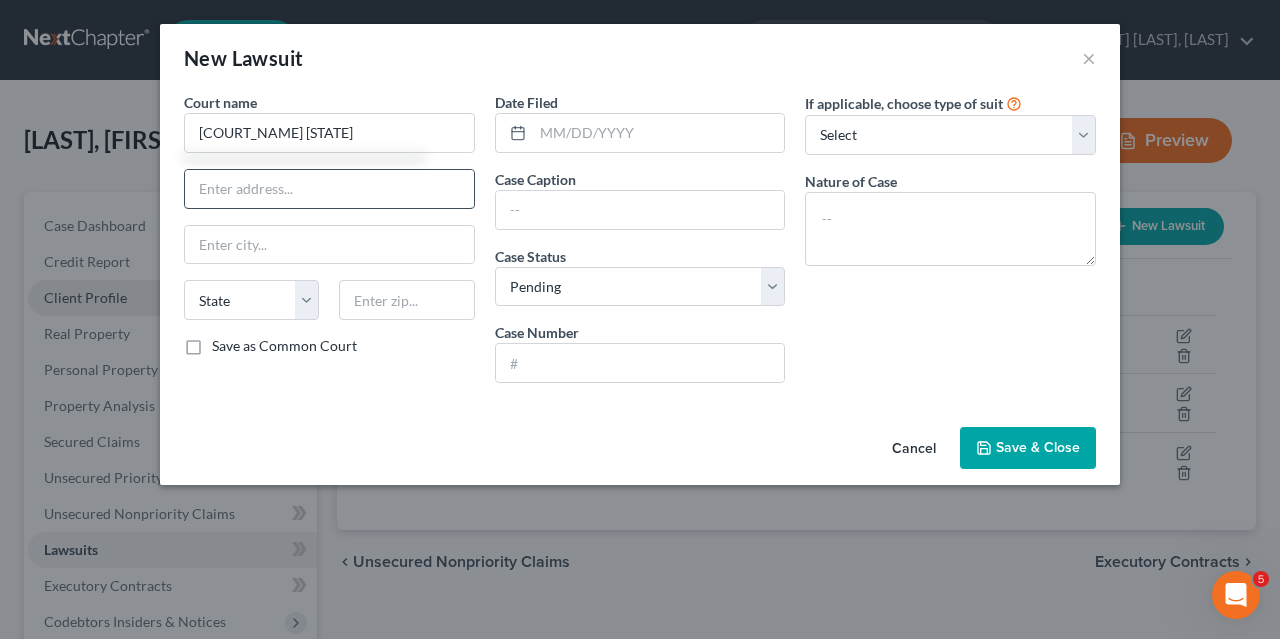 click at bounding box center (329, 189) 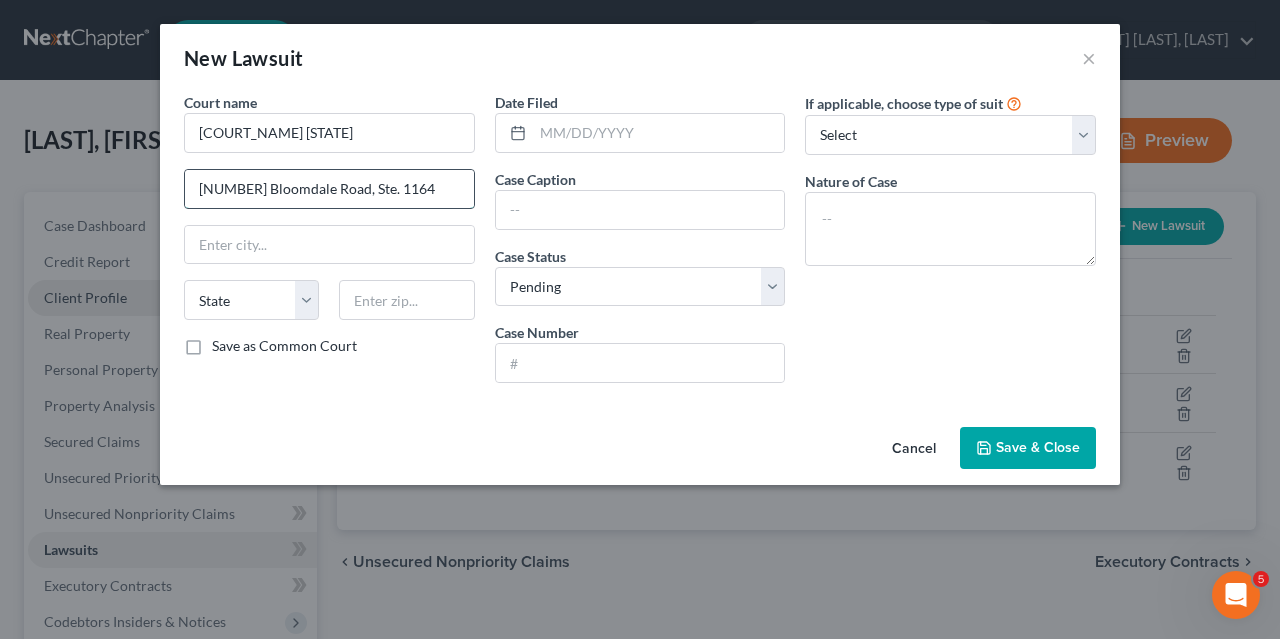 type on "[NUMBER] Bloomdale Road, Ste. 1164" 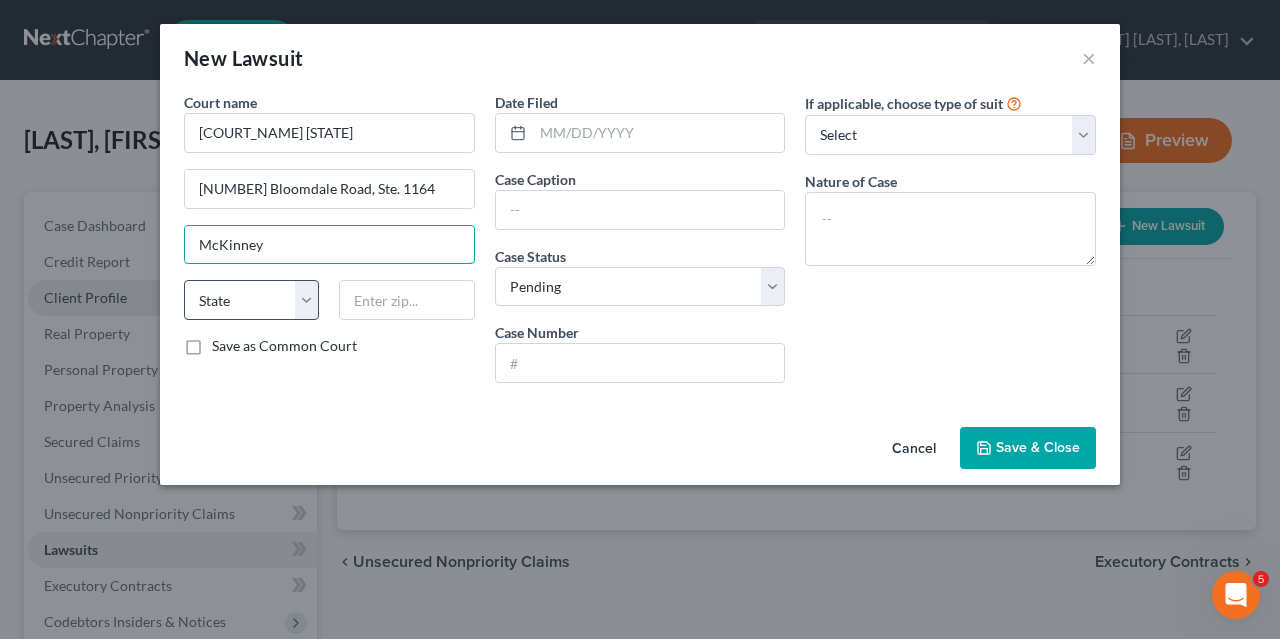 type on "McKinney" 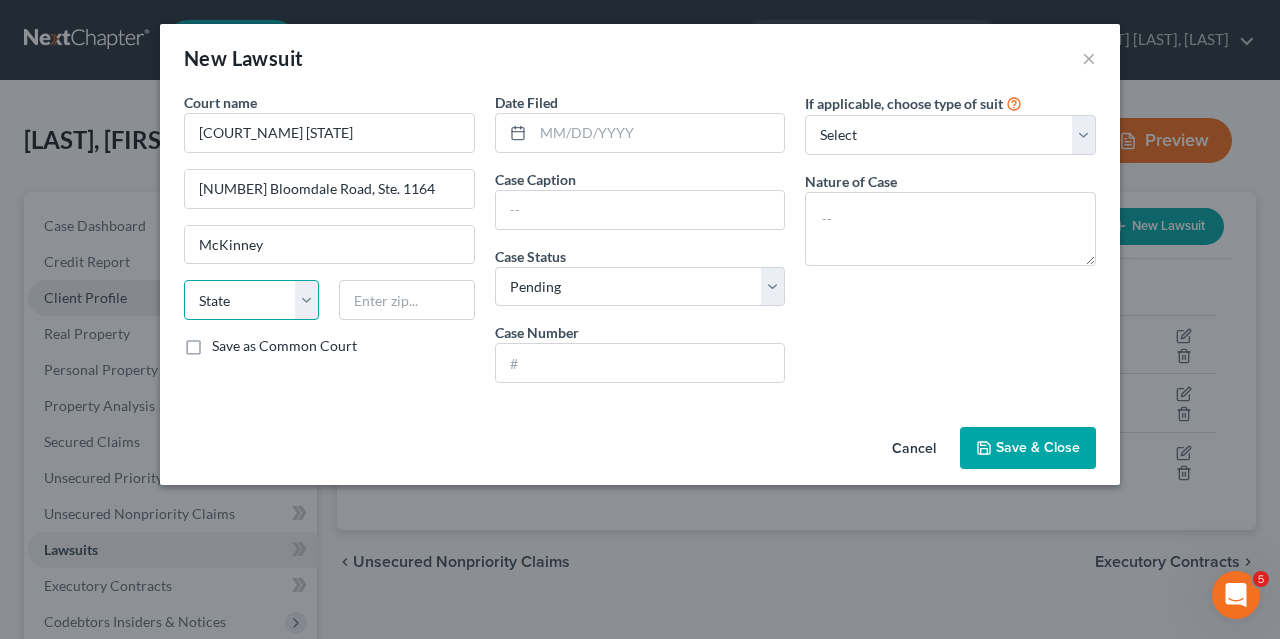 click on "State AL AK AR AZ CA CO CT DE DC FL GA GU HI ID IL IN IA KS KY LA ME MD MA MI MN MS MO MT NC ND NE NV NH NJ NM NY OH OK OR PA PR RI SC SD TN TX UT VI VA VT WA WV WI WY" at bounding box center (251, 300) 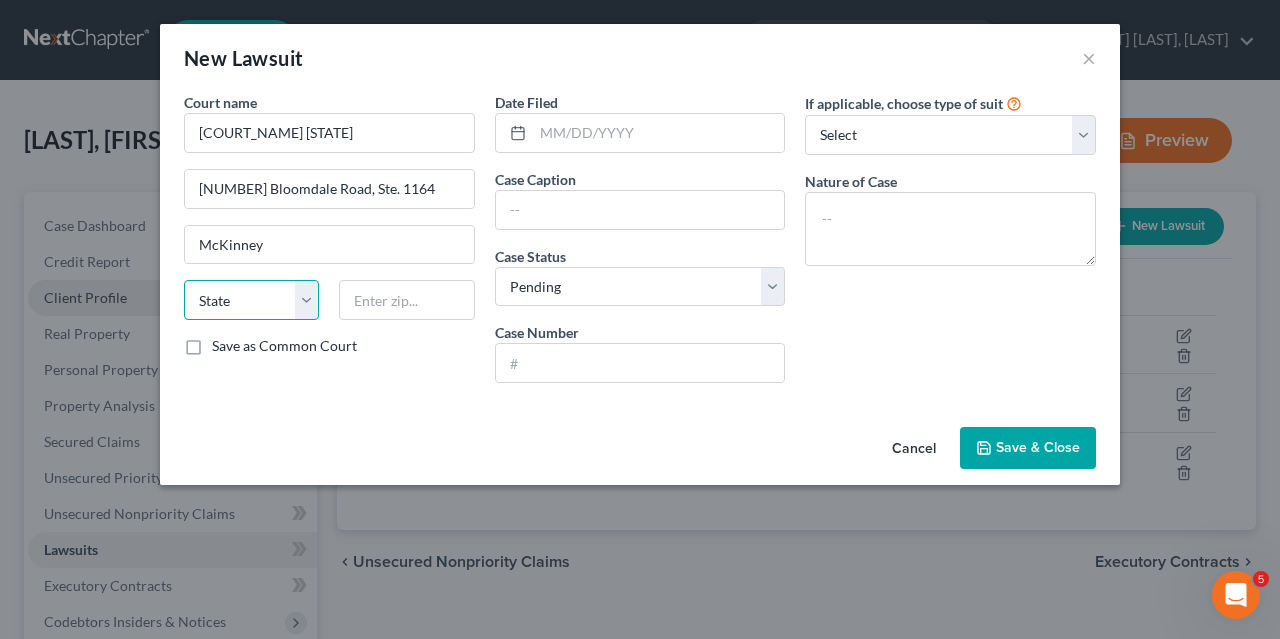 select on "45" 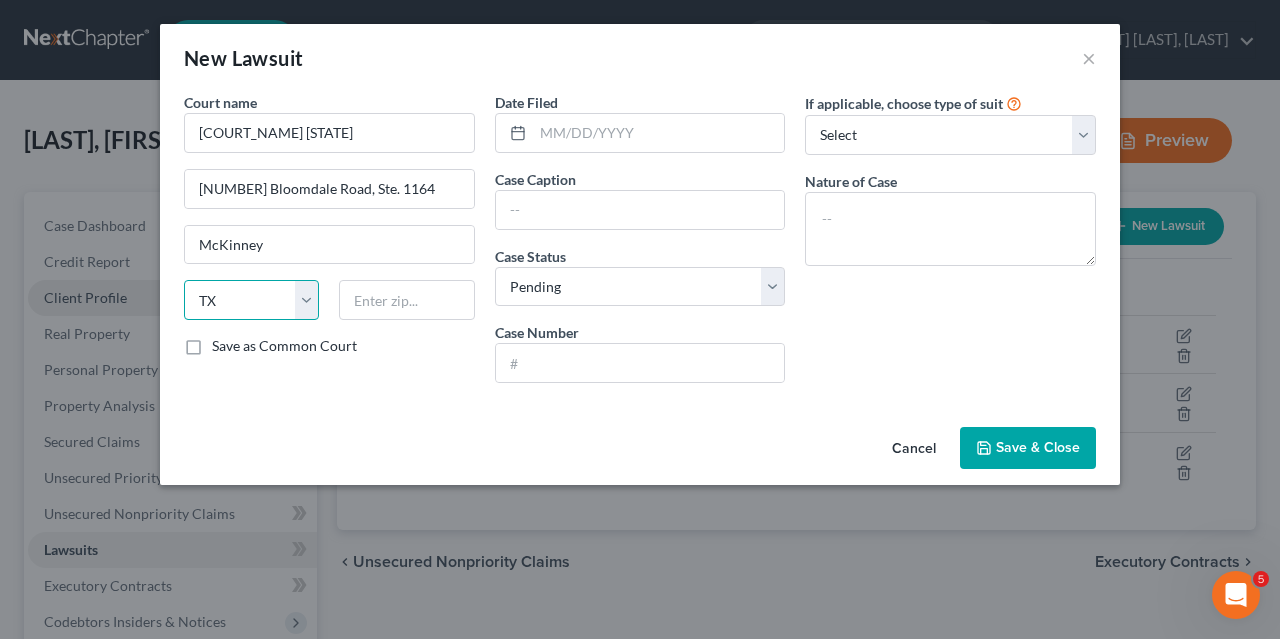 click on "TX" at bounding box center [0, 0] 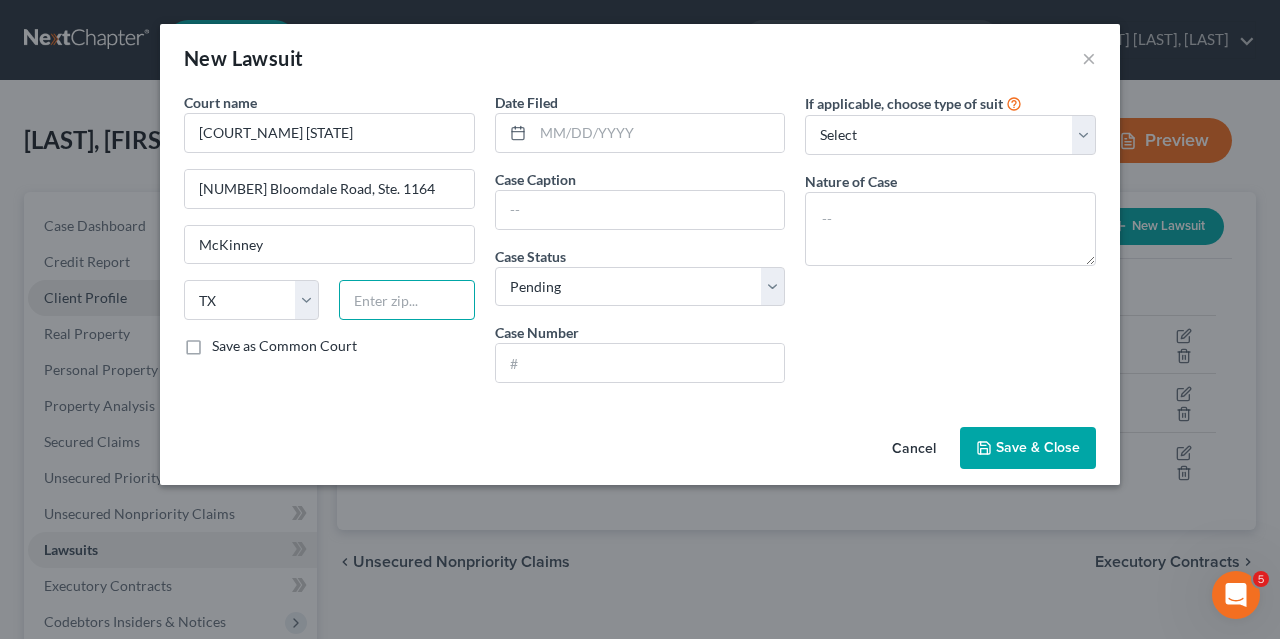 click at bounding box center (406, 300) 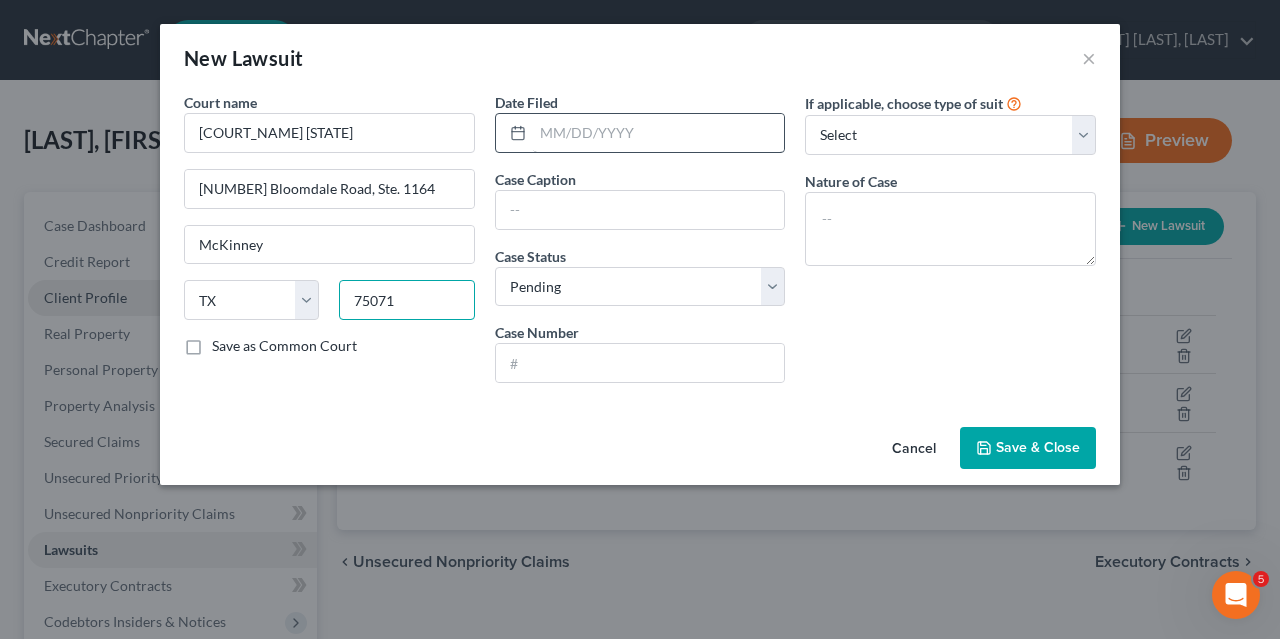 type on "75071" 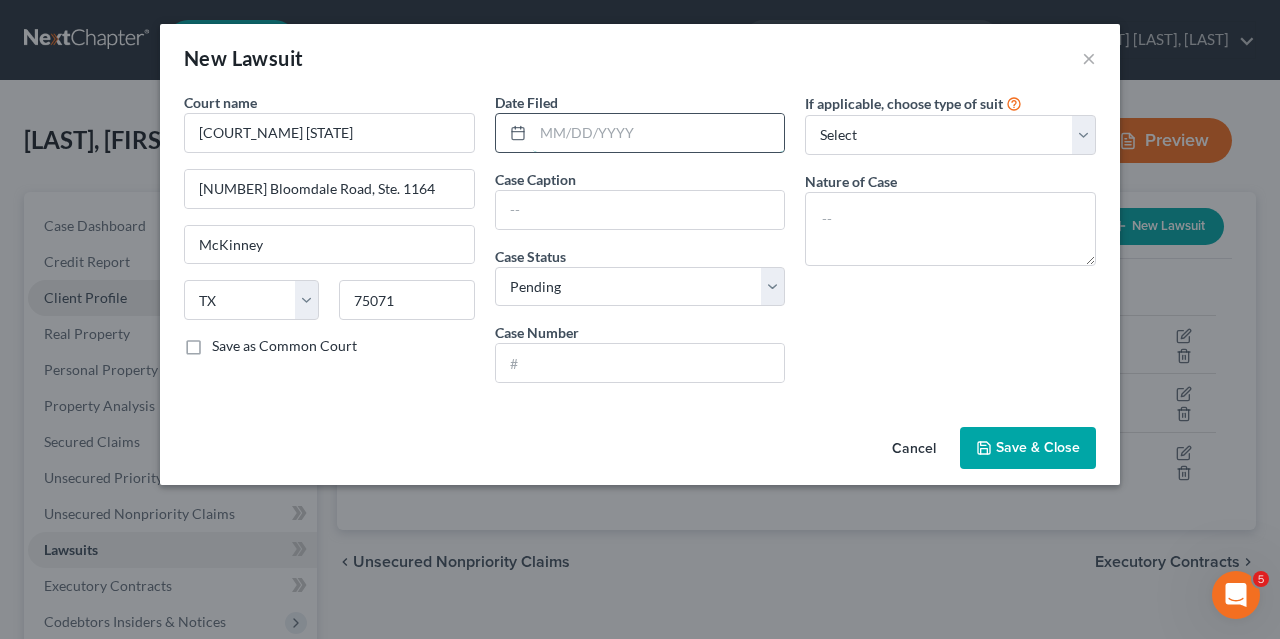 click at bounding box center (659, 133) 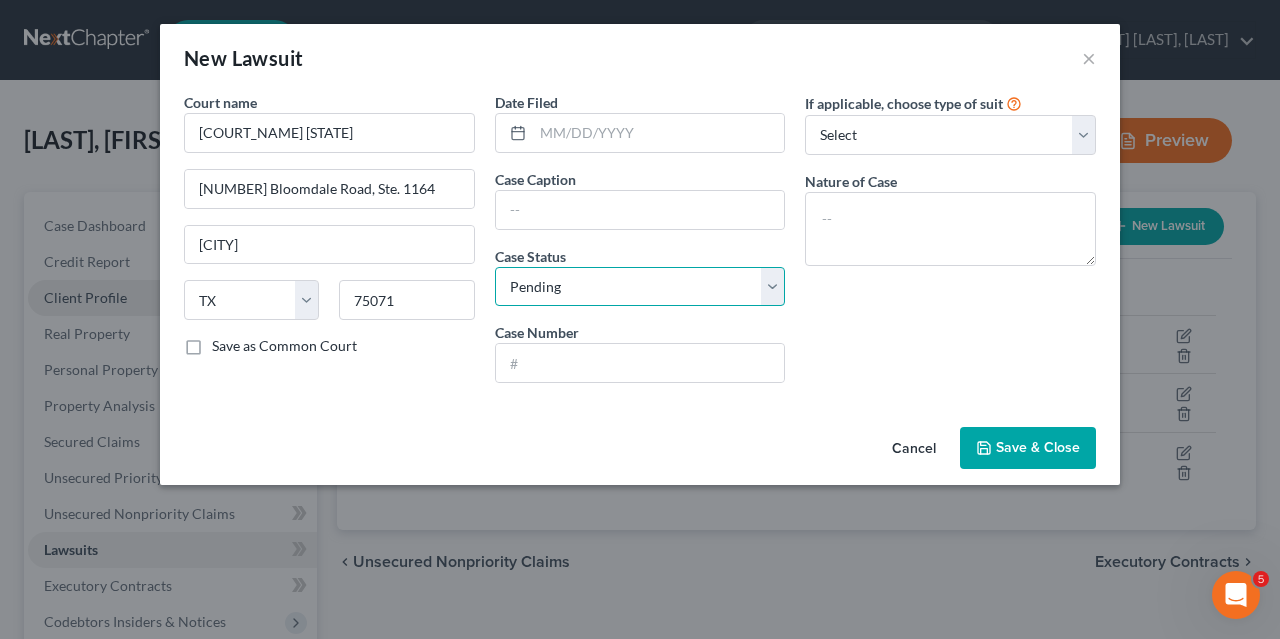 click on "Select Pending On Appeal Concluded" at bounding box center (640, 287) 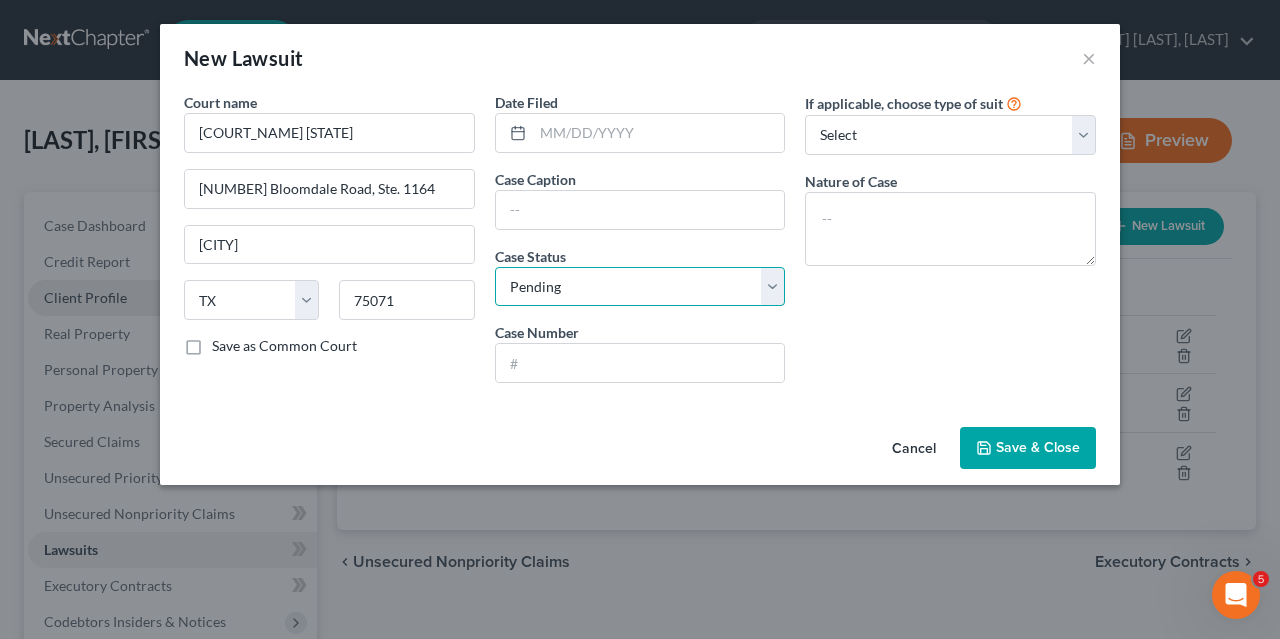 select on "2" 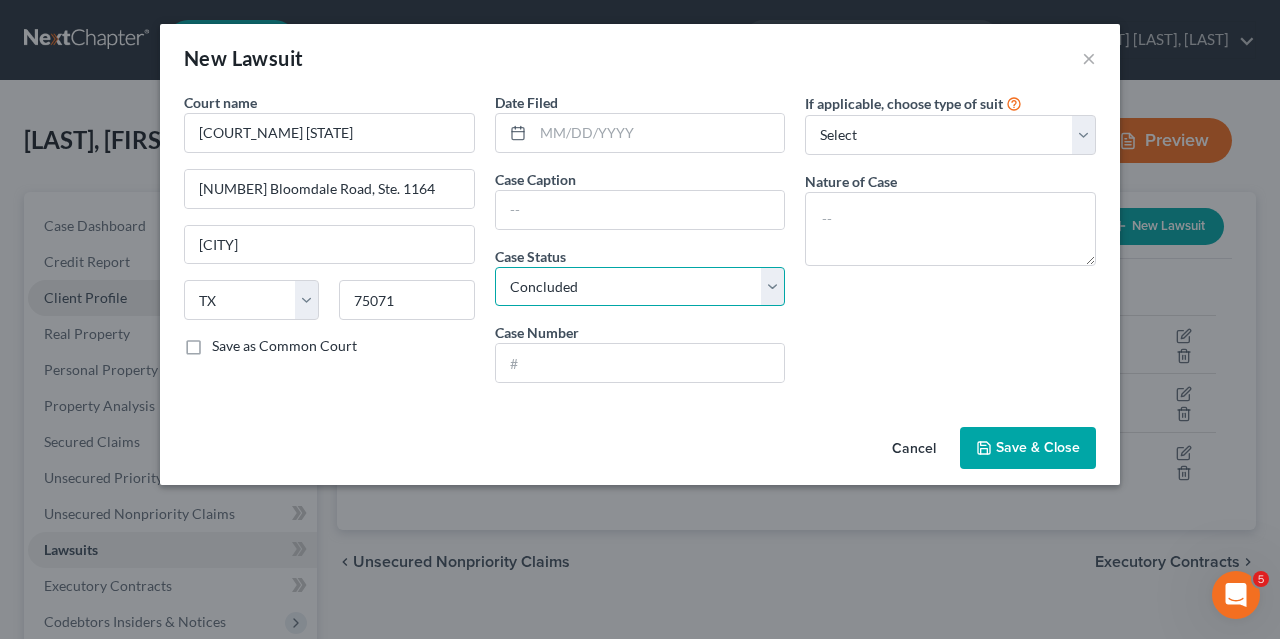 click on "Concluded" at bounding box center (0, 0) 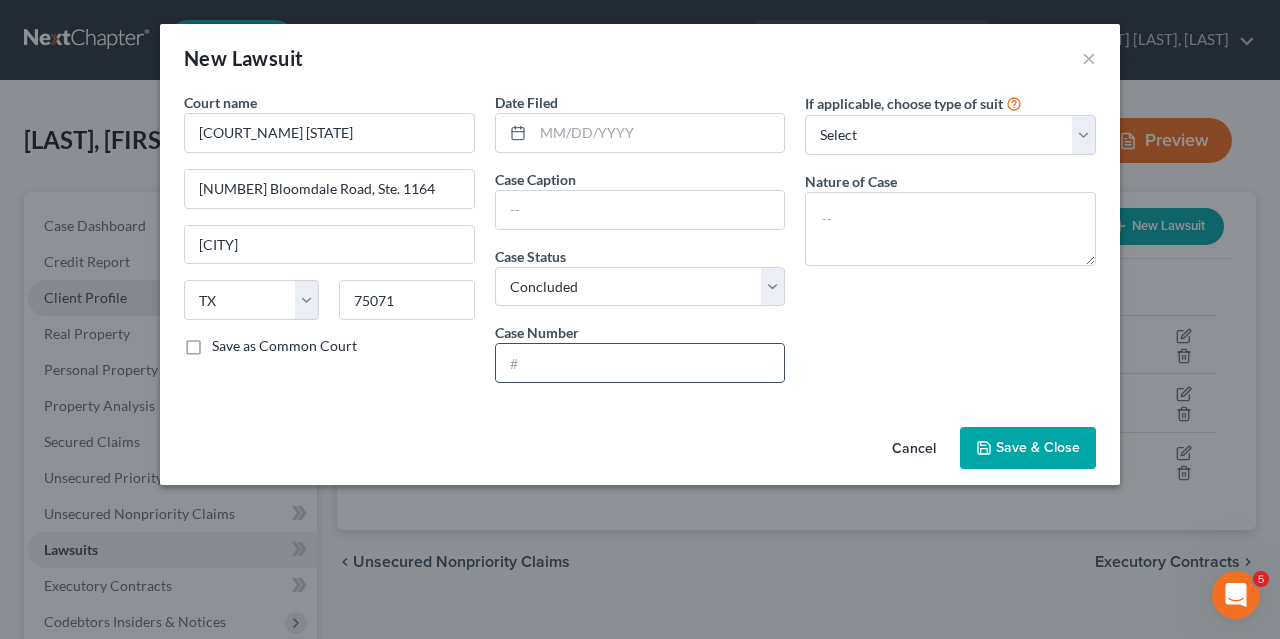 click at bounding box center (640, 363) 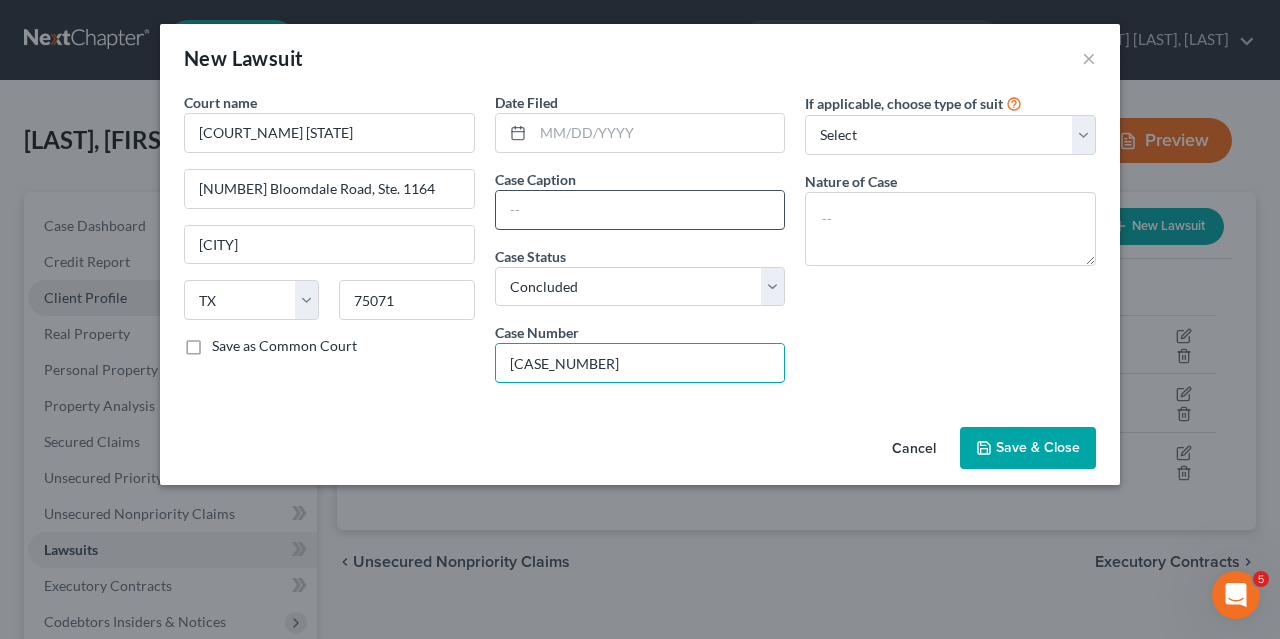 type on "[CASE_NUMBER]" 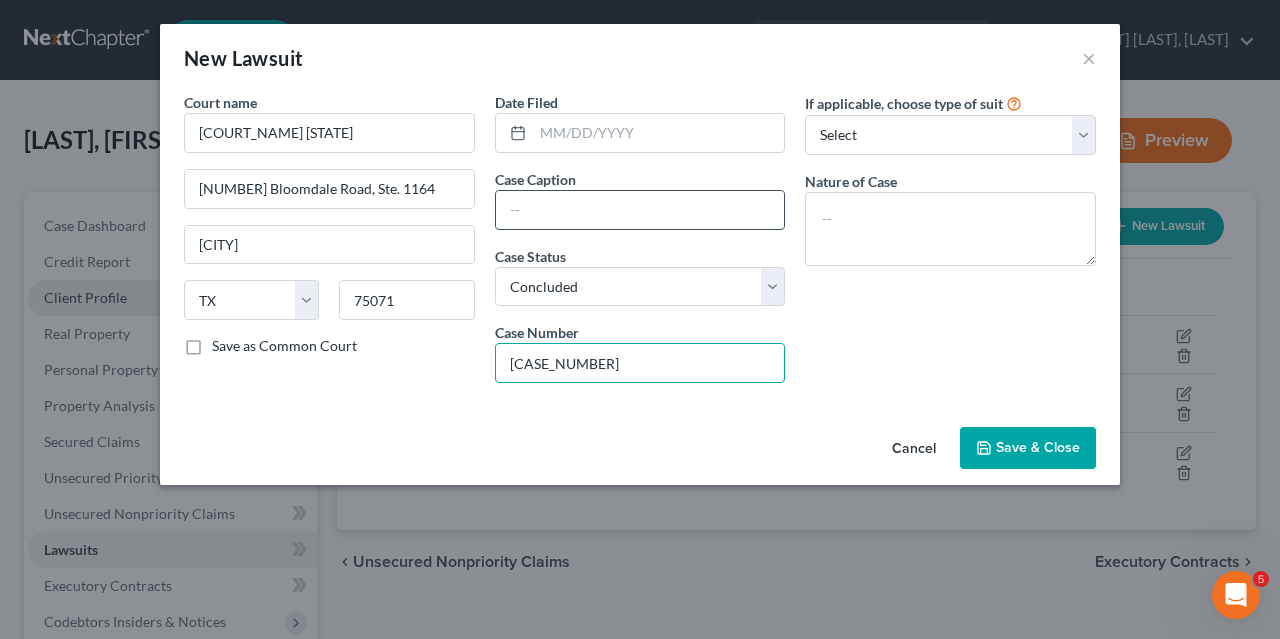 click at bounding box center [640, 210] 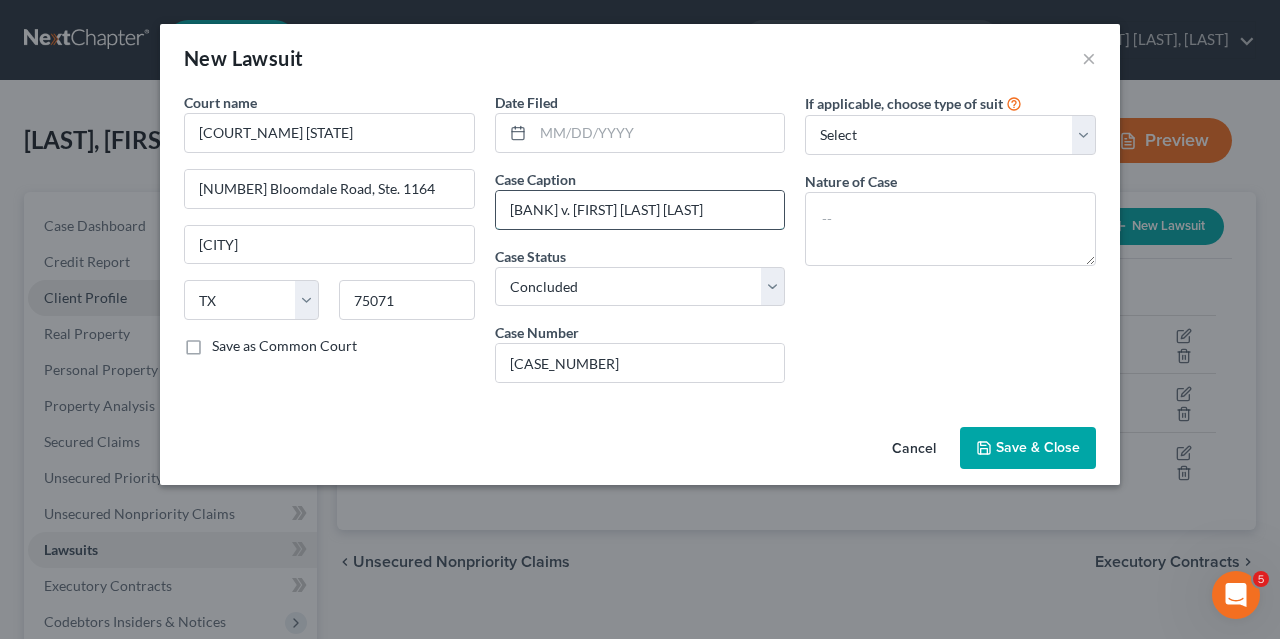 click on "[BANK] v. [FIRST] [LAST] [LAST]" at bounding box center (640, 210) 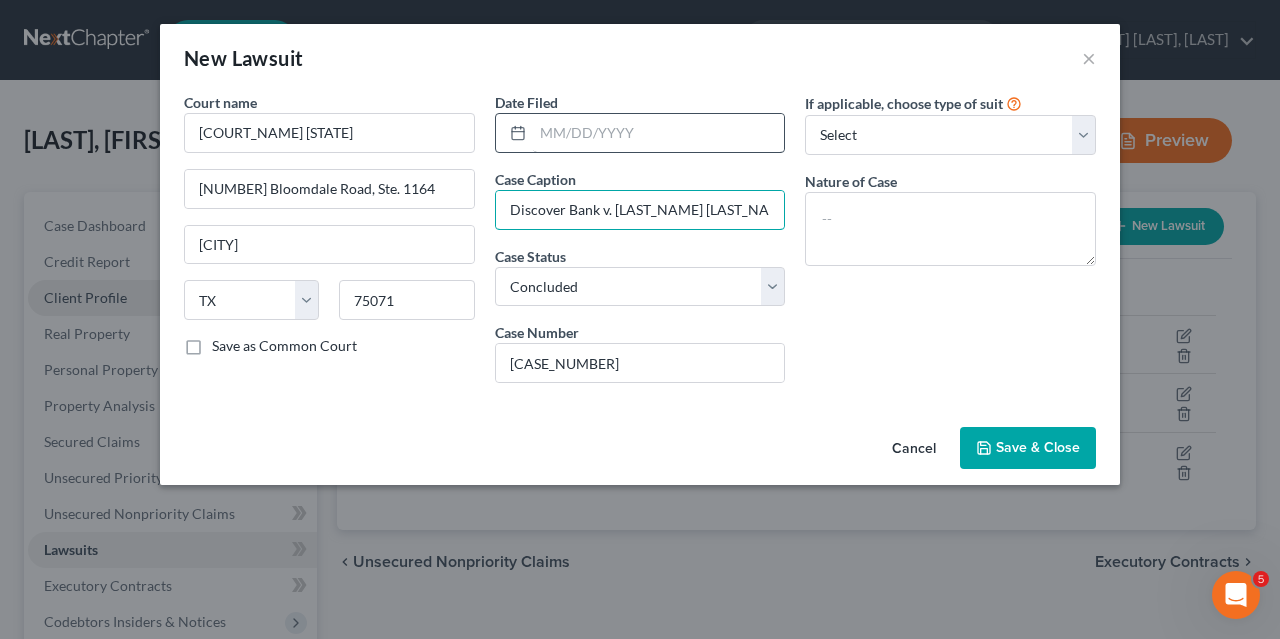 type on "Discover Bank v. [LAST_NAME] [LAST_NAME]" 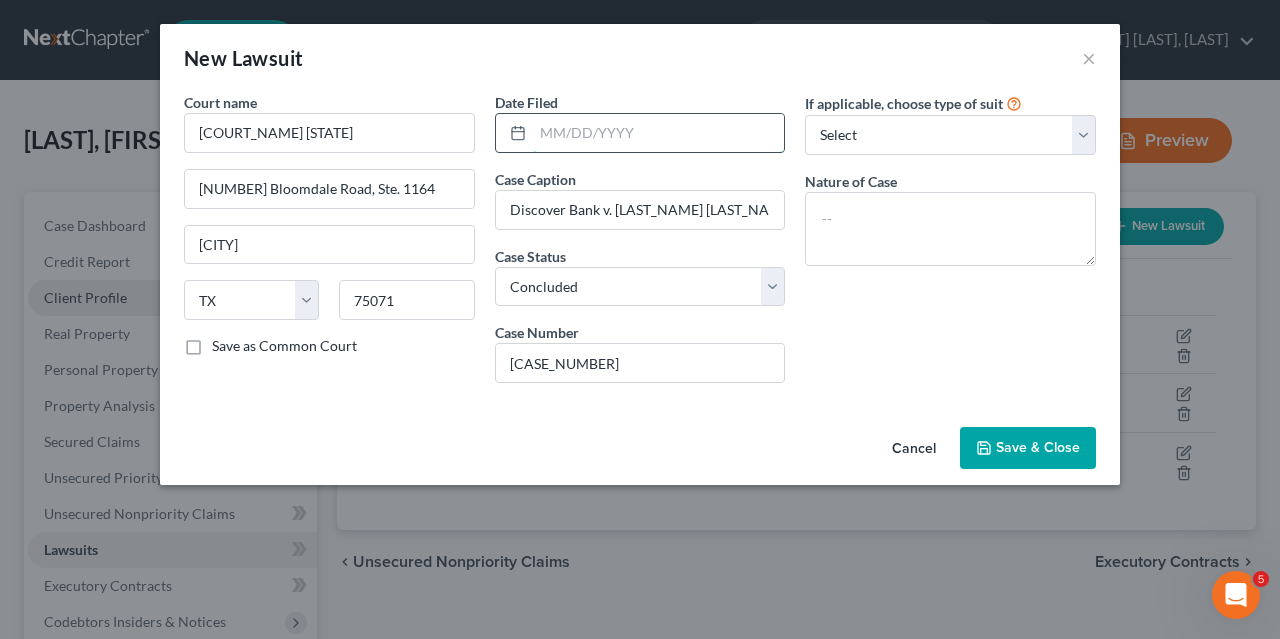 click at bounding box center [659, 133] 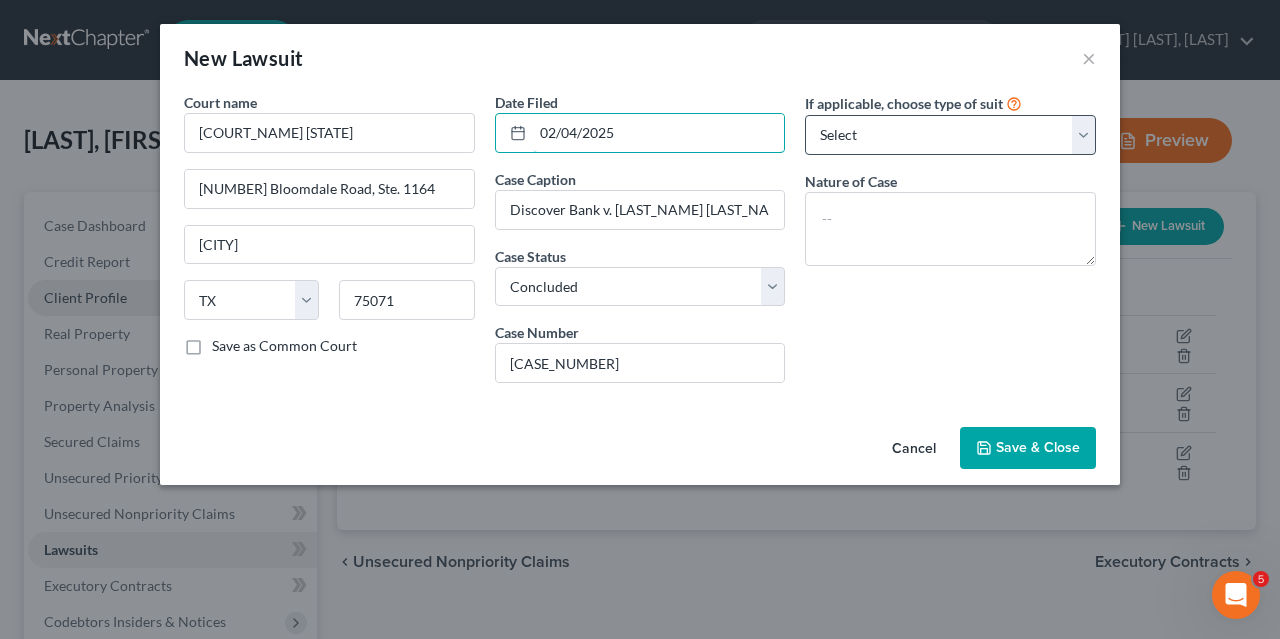 type on "02/04/2025" 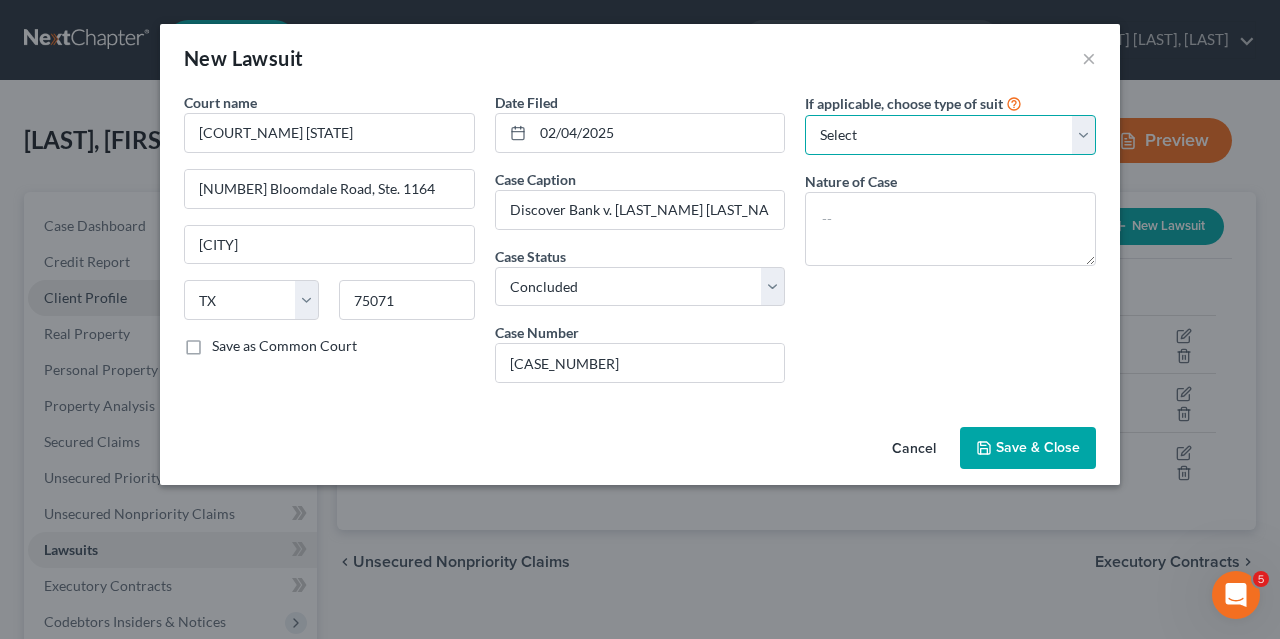 click on "Select Repossession Garnishment Foreclosure Attached, Seized, Or Levied Other" at bounding box center [950, 135] 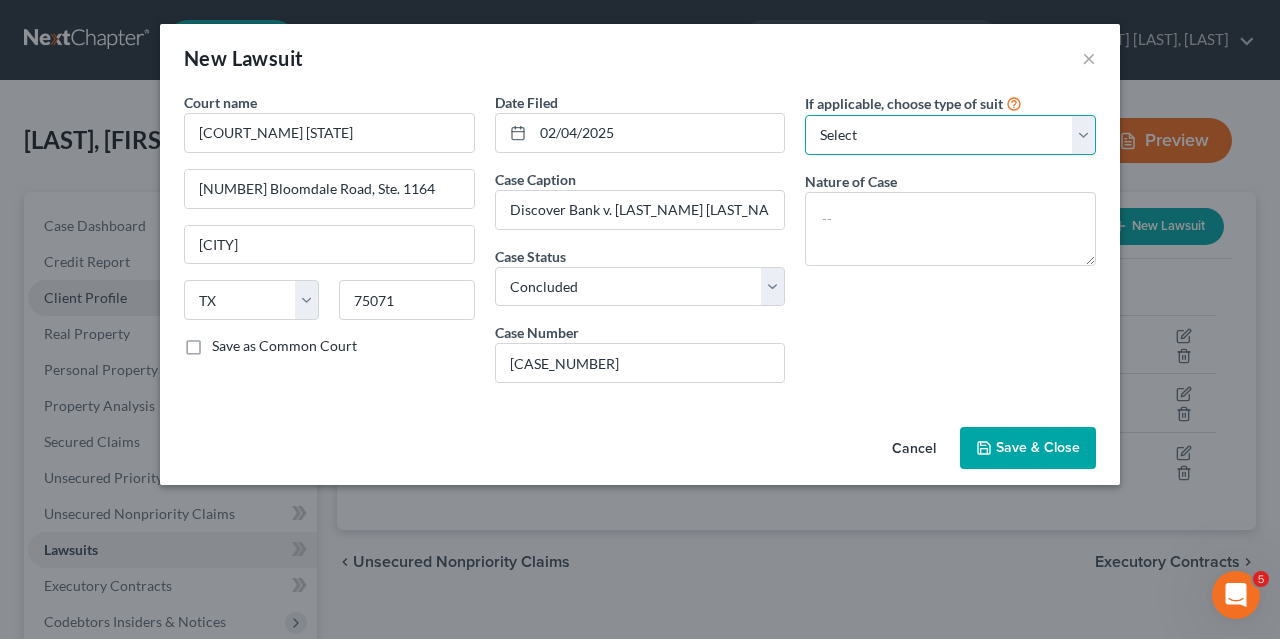 select on "4" 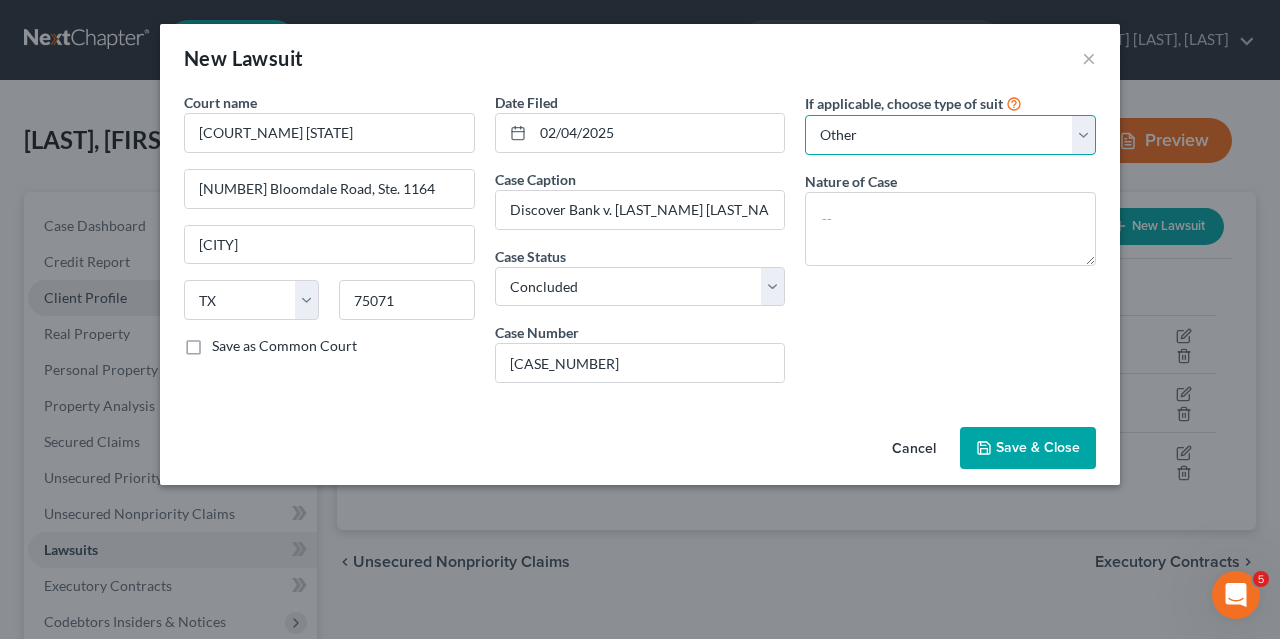 click on "Other" at bounding box center (0, 0) 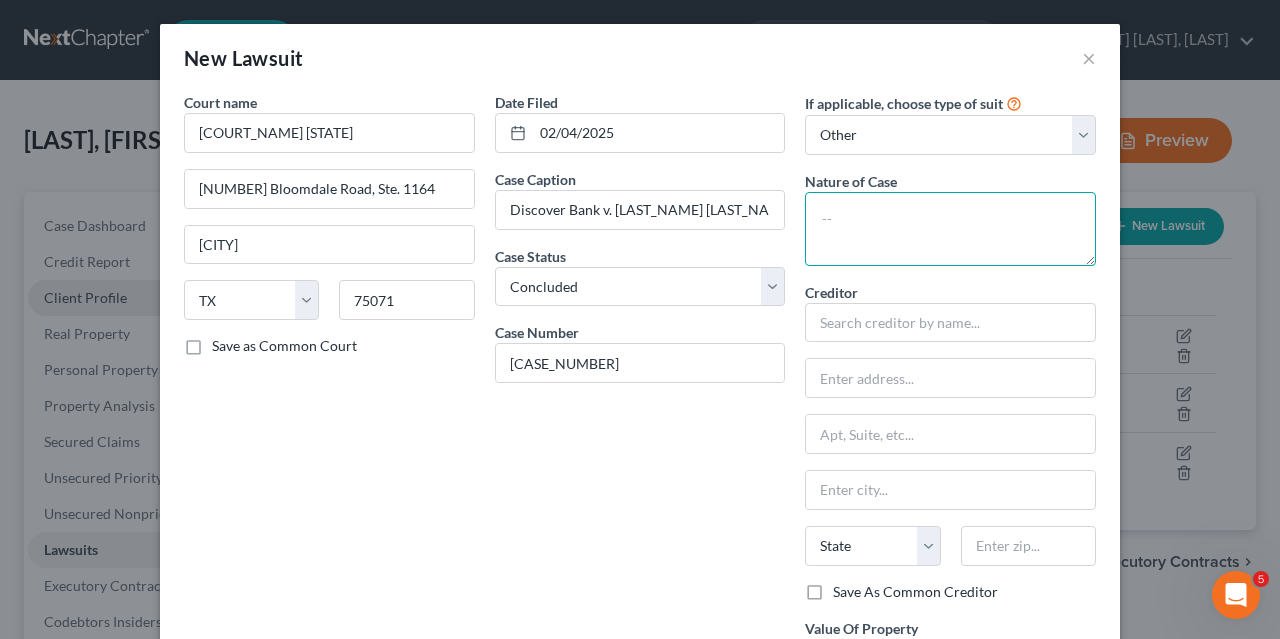 click at bounding box center [950, 229] 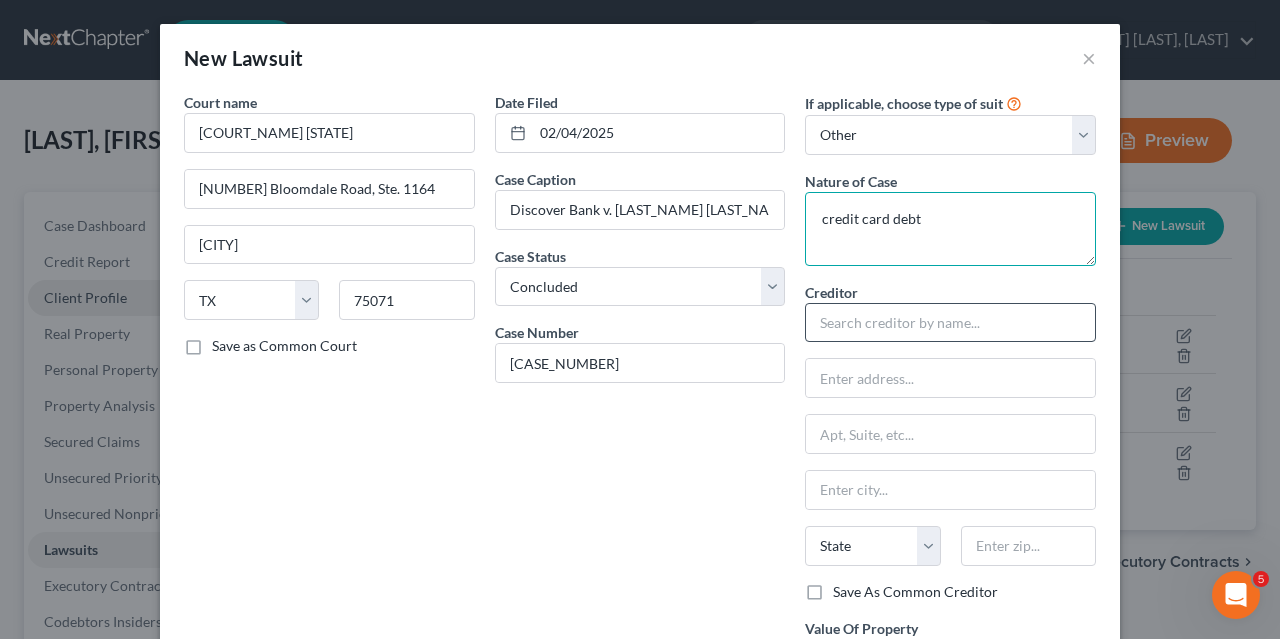 type on "credit card debt" 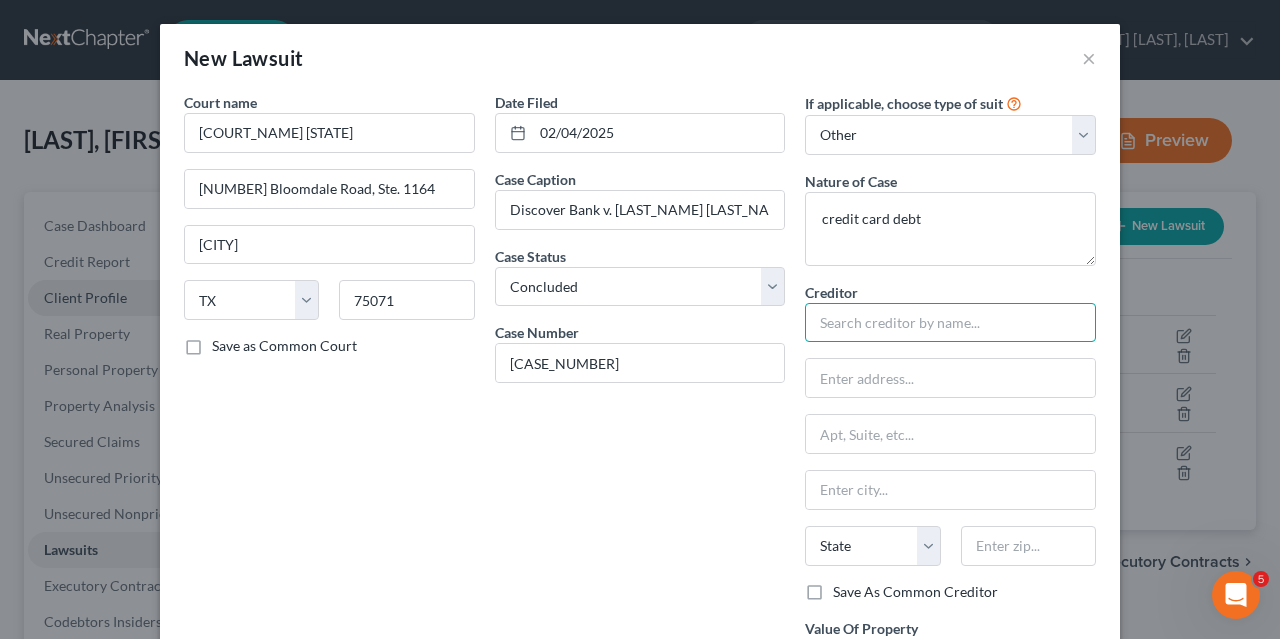 click at bounding box center (950, 323) 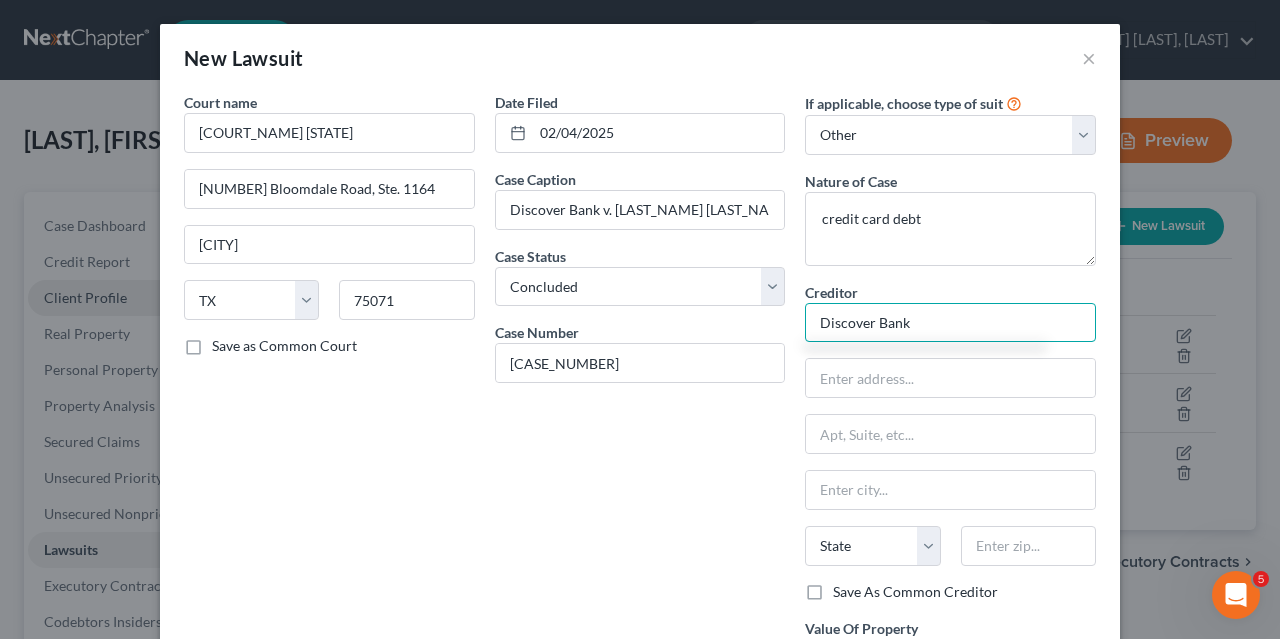 type on "Discover Bank" 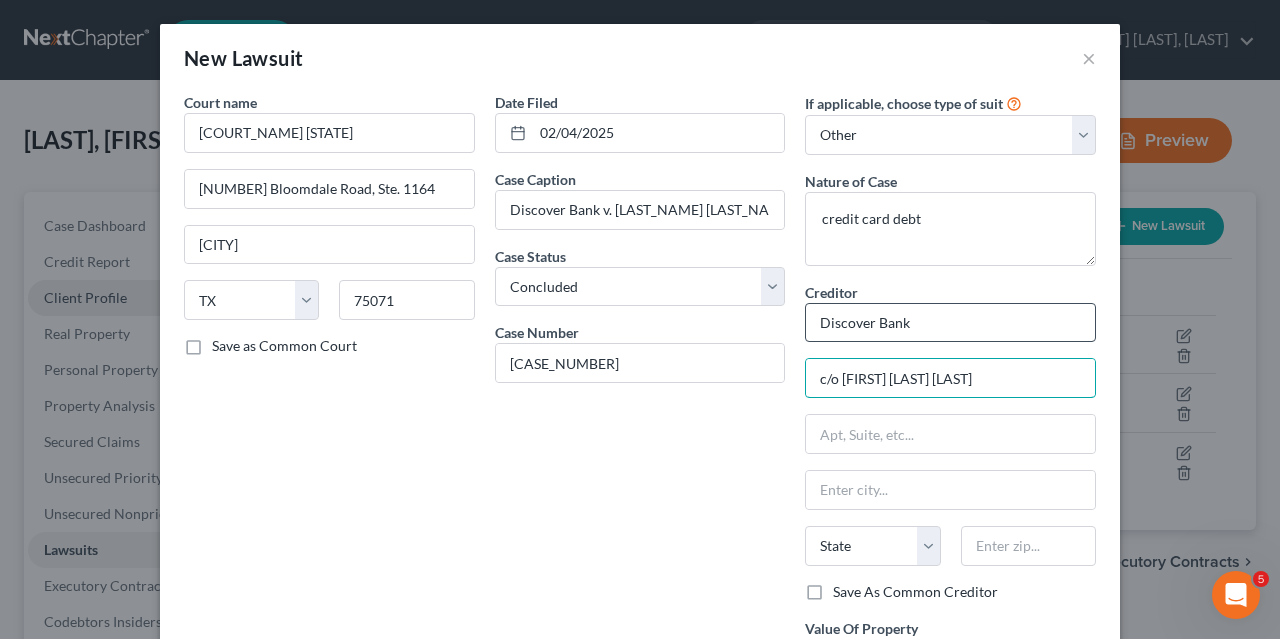type on "c/o [FIRST] [LAST] [LAST]" 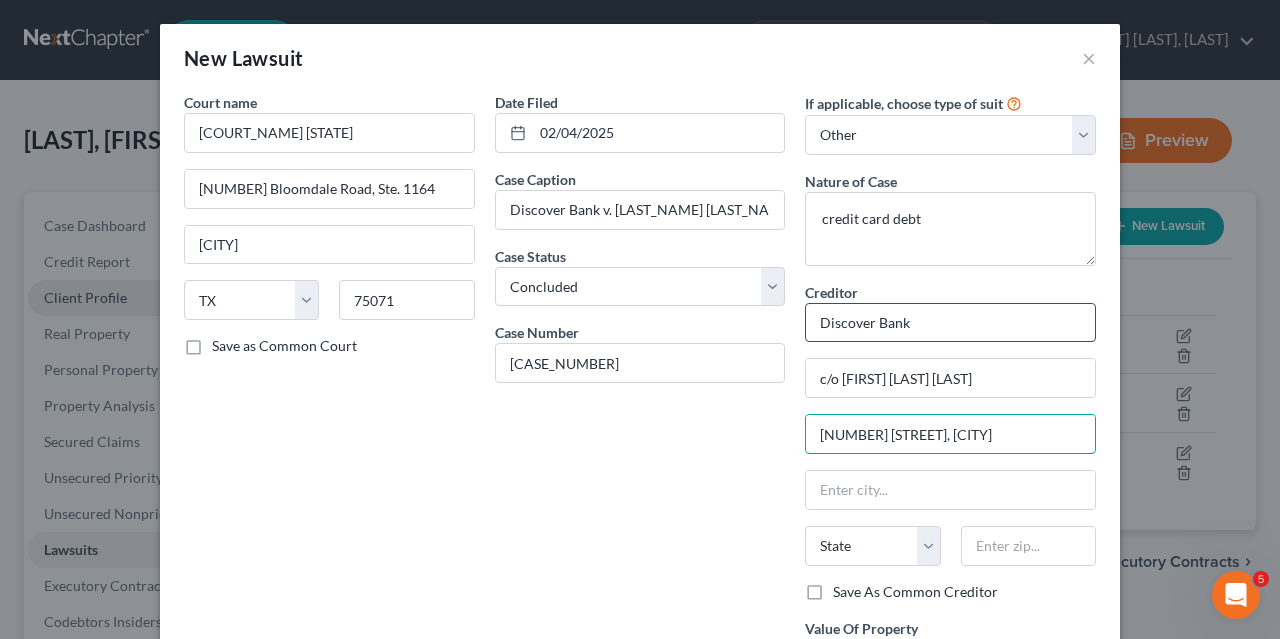 type on "[NUMBER] [STREET], [CITY]" 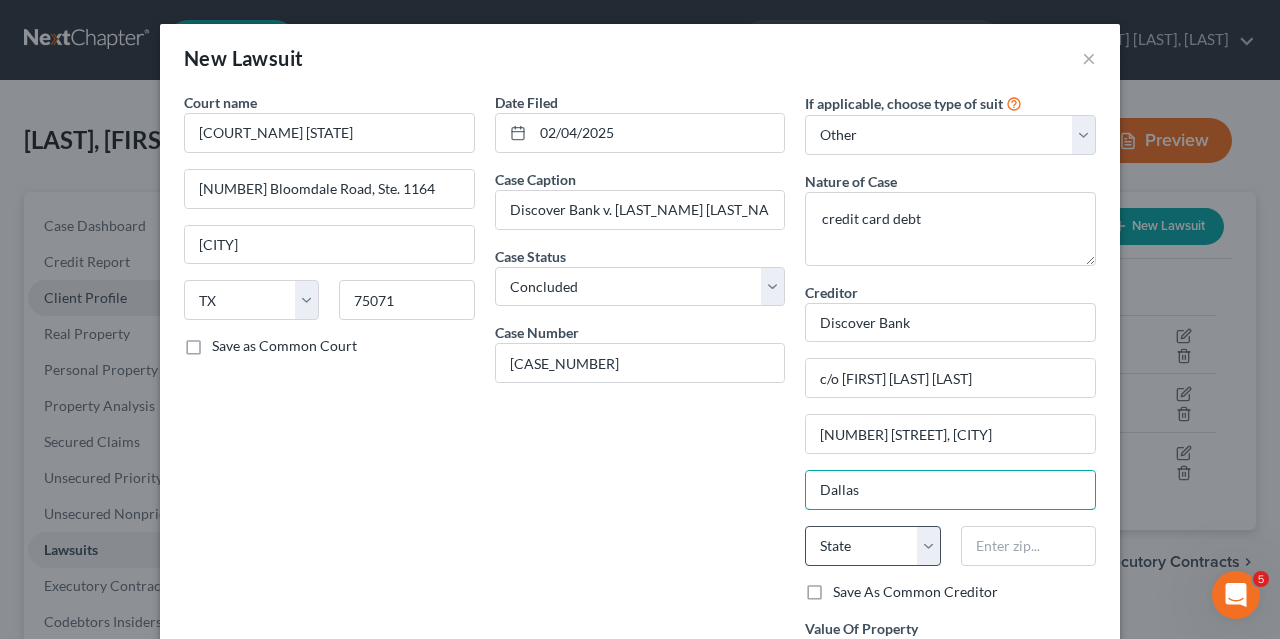 type on "Dallas" 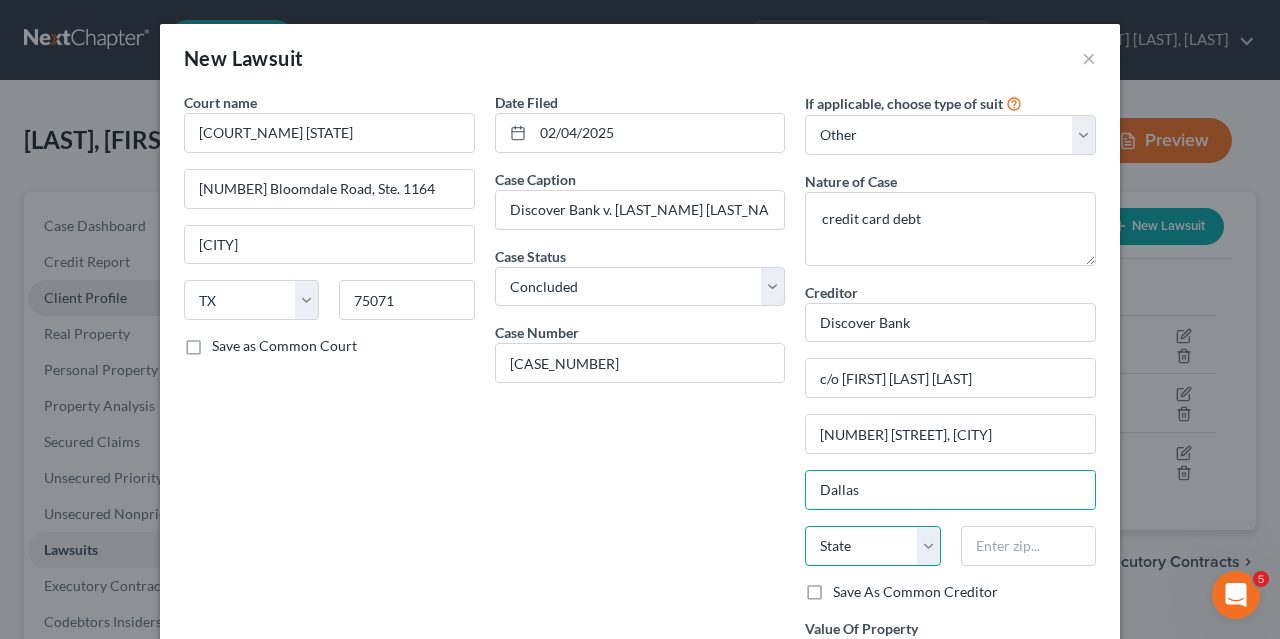 click on "State AL AK AR AZ CA CO CT DE DC FL GA GU HI ID IL IN IA KS KY LA ME MD MA MI MN MS MO MT NC ND NE NV NH NJ NM NY OH OK OR PA PR RI SC SD TN TX UT VI VA VT WA WV WI WY" at bounding box center (872, 546) 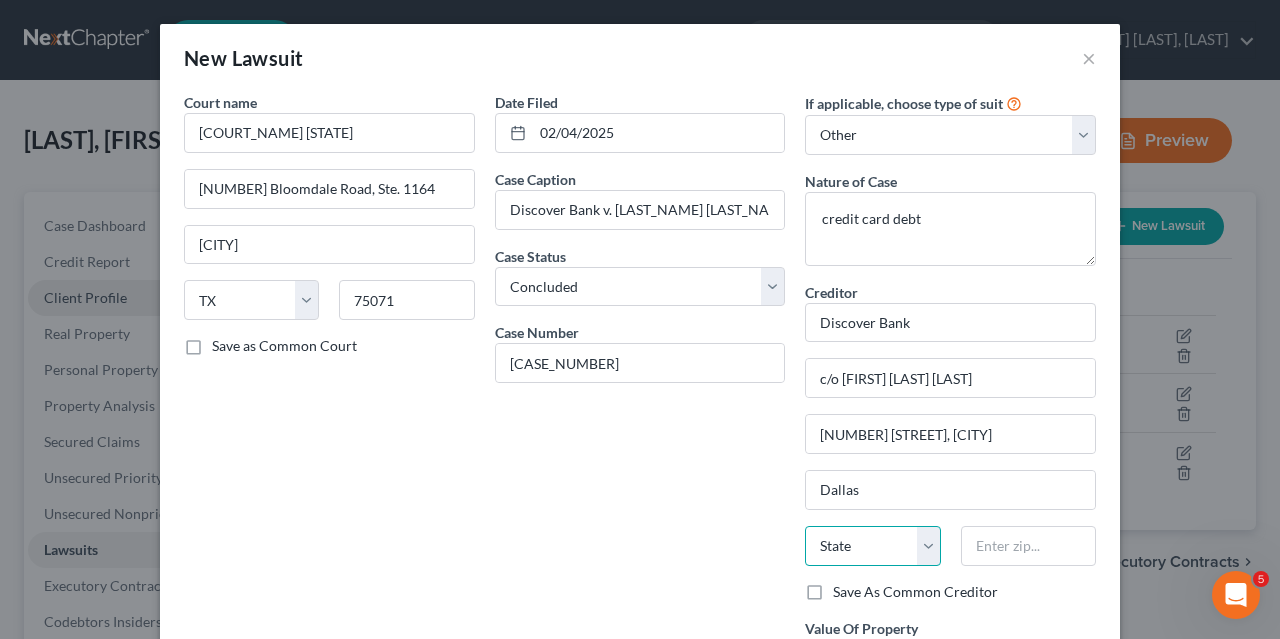 select on "45" 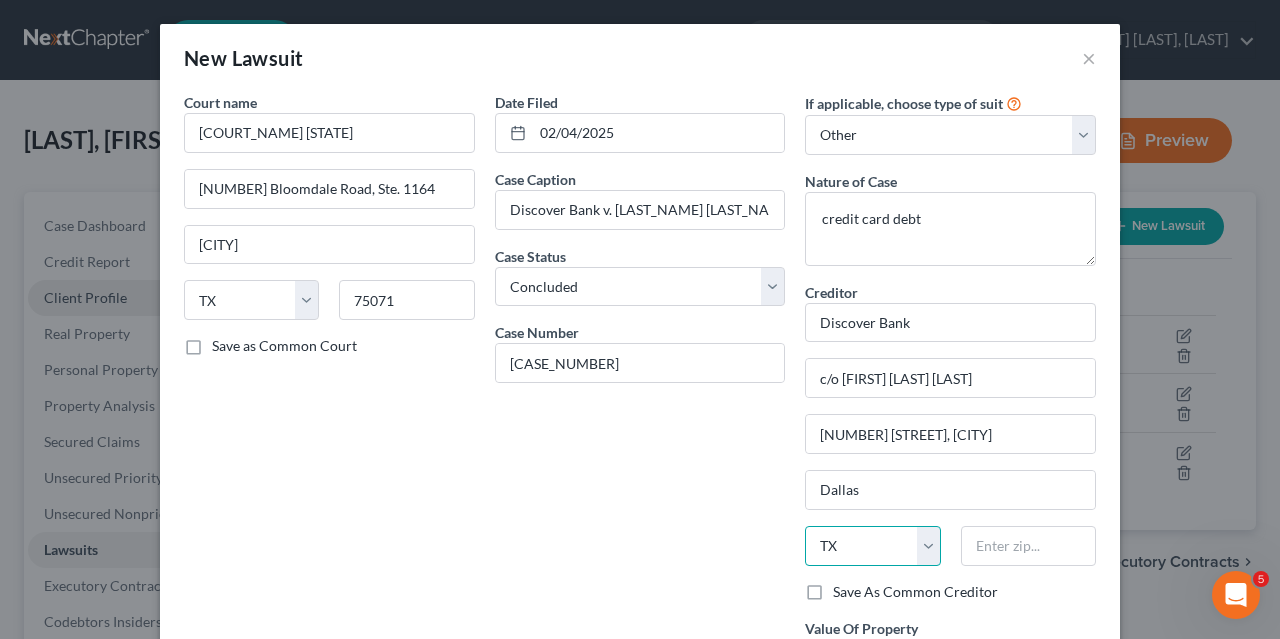 click on "TX" at bounding box center (0, 0) 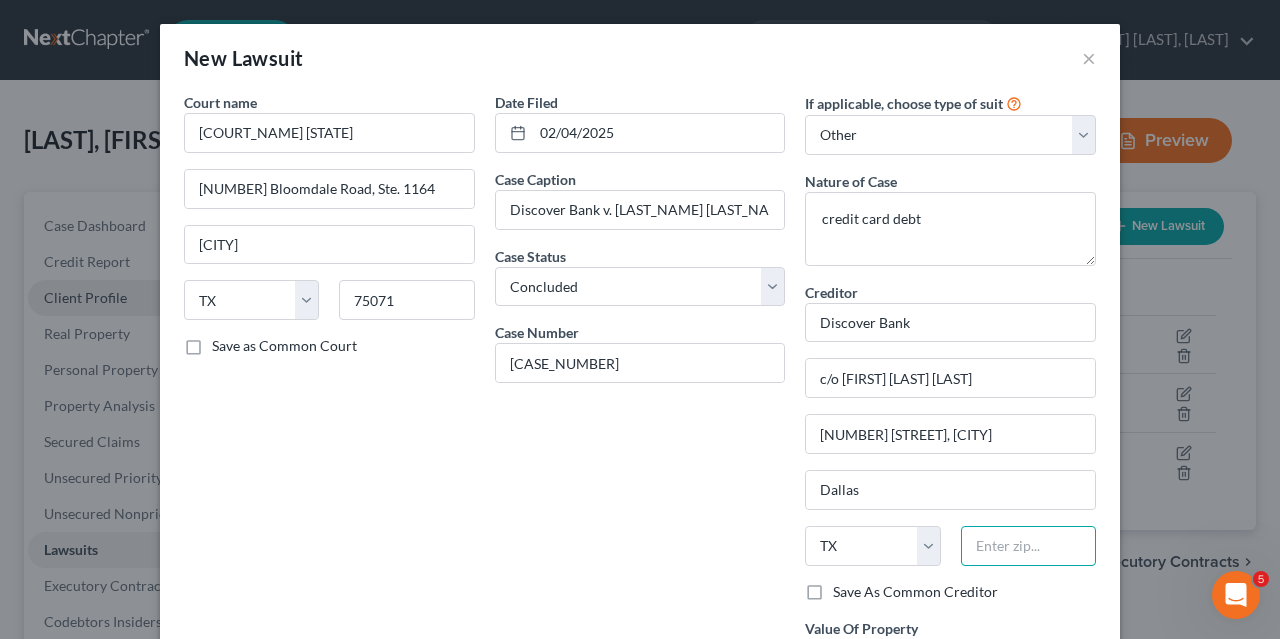 click at bounding box center [1028, 546] 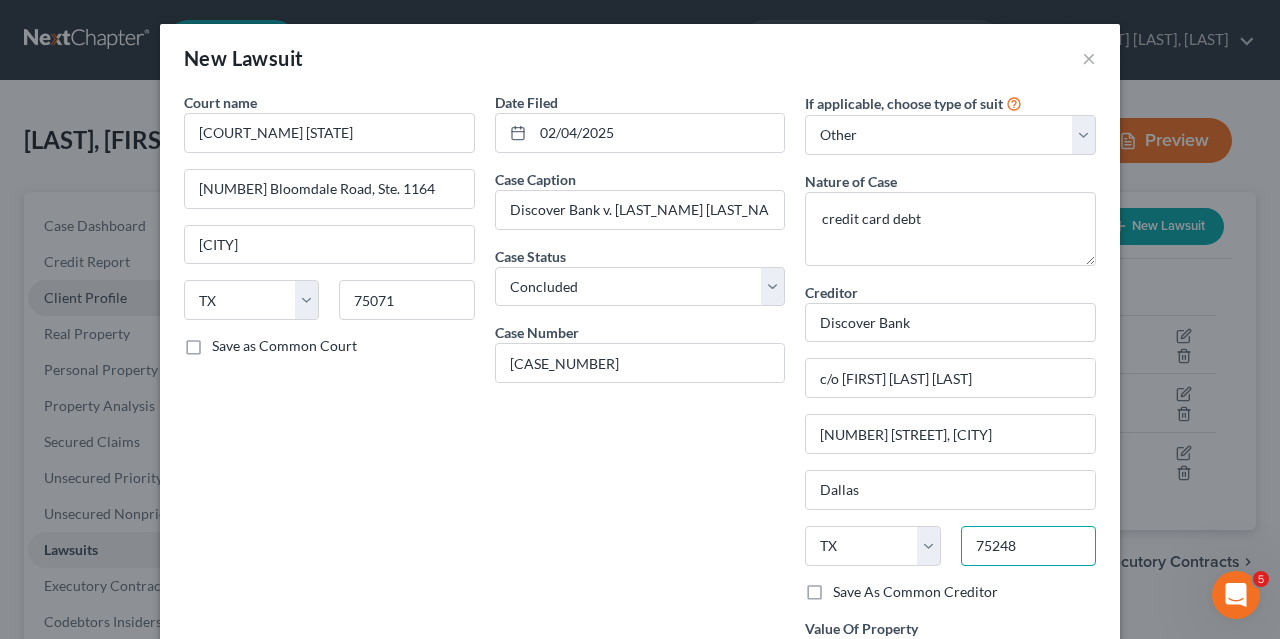 type on "75248" 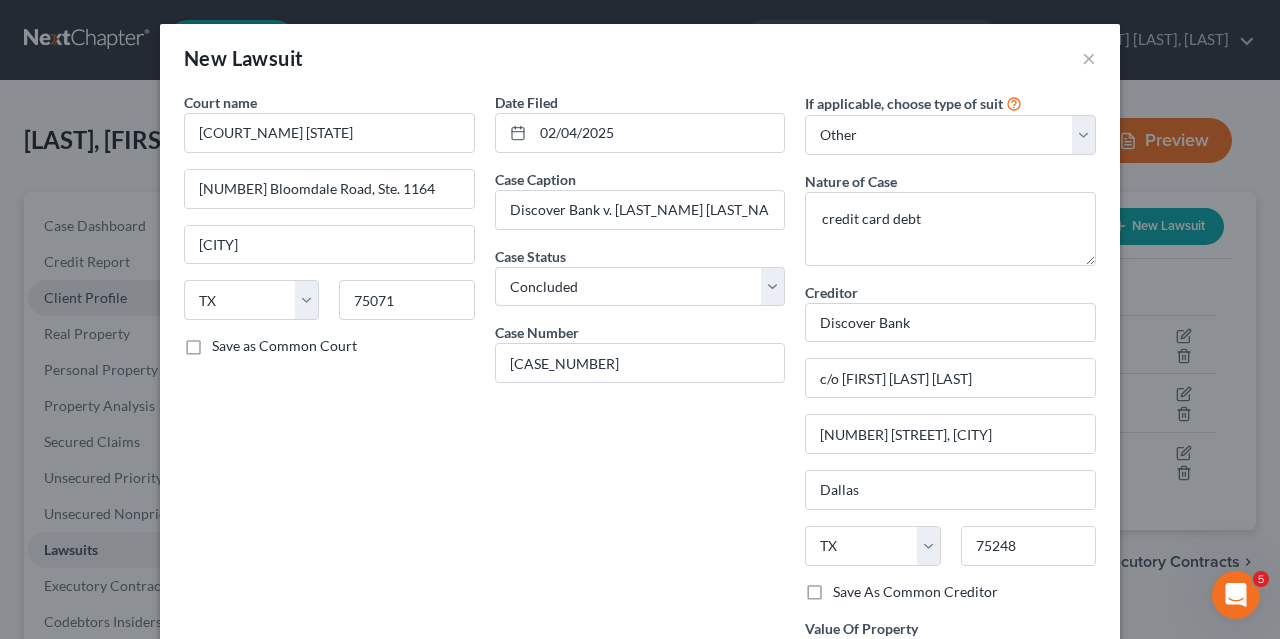 click on "Save As Common Creditor" at bounding box center [915, 592] 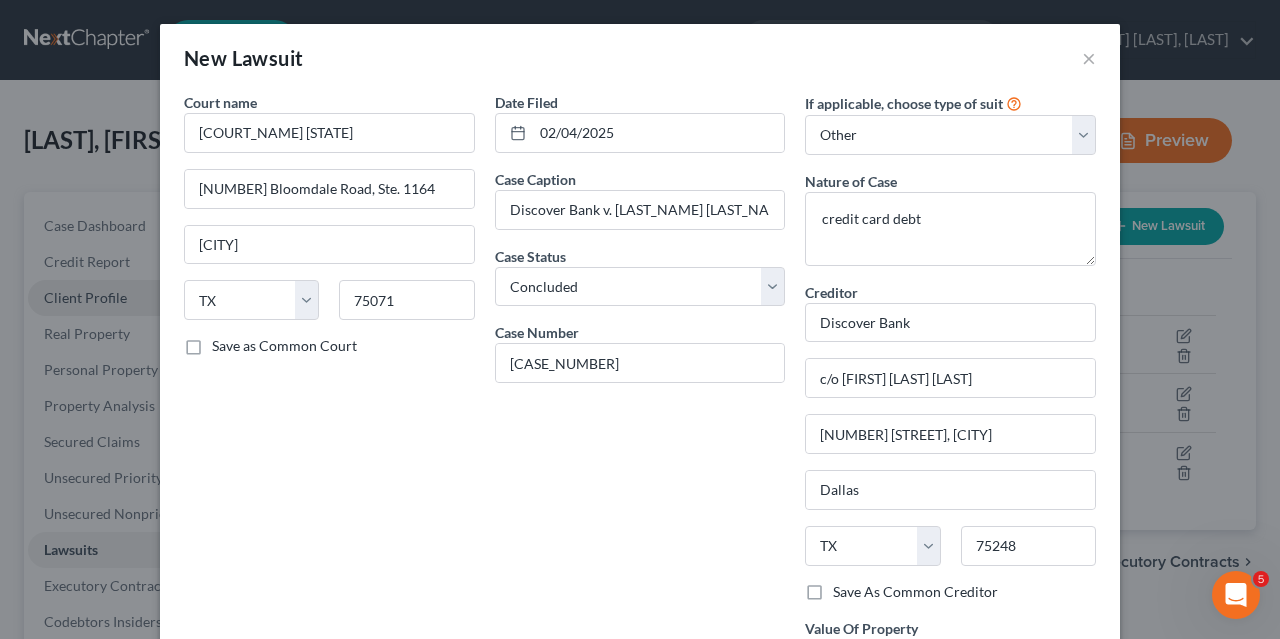 click on "Save As Common Creditor" at bounding box center (847, 588) 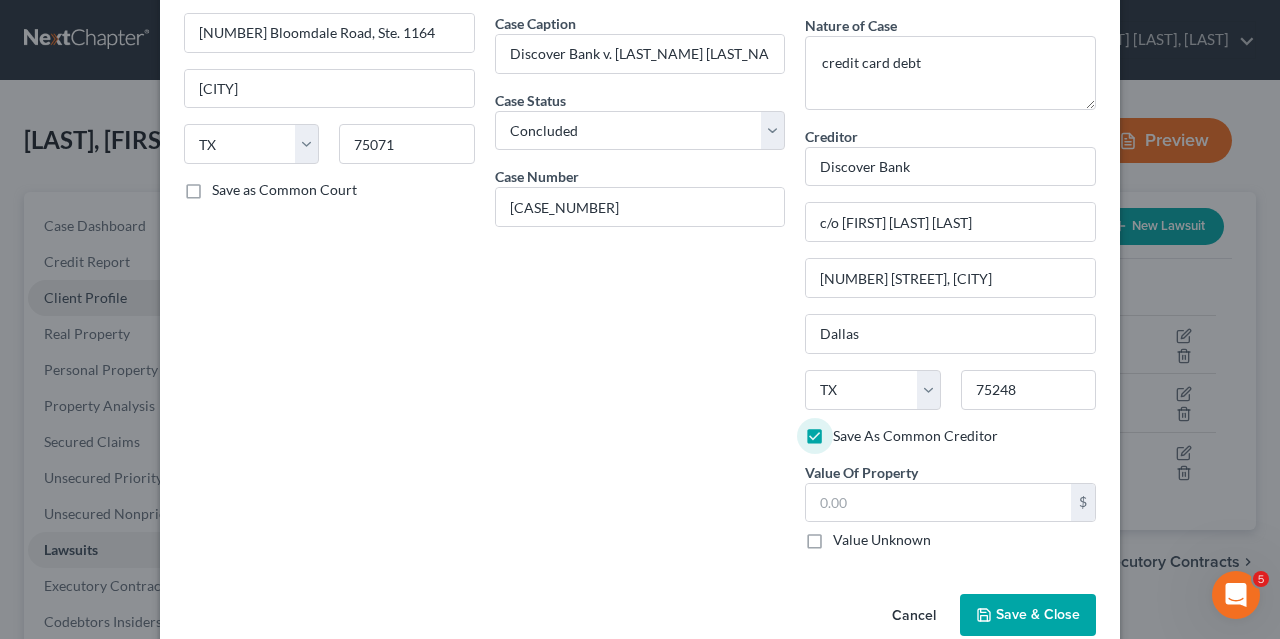 scroll, scrollTop: 156, scrollLeft: 0, axis: vertical 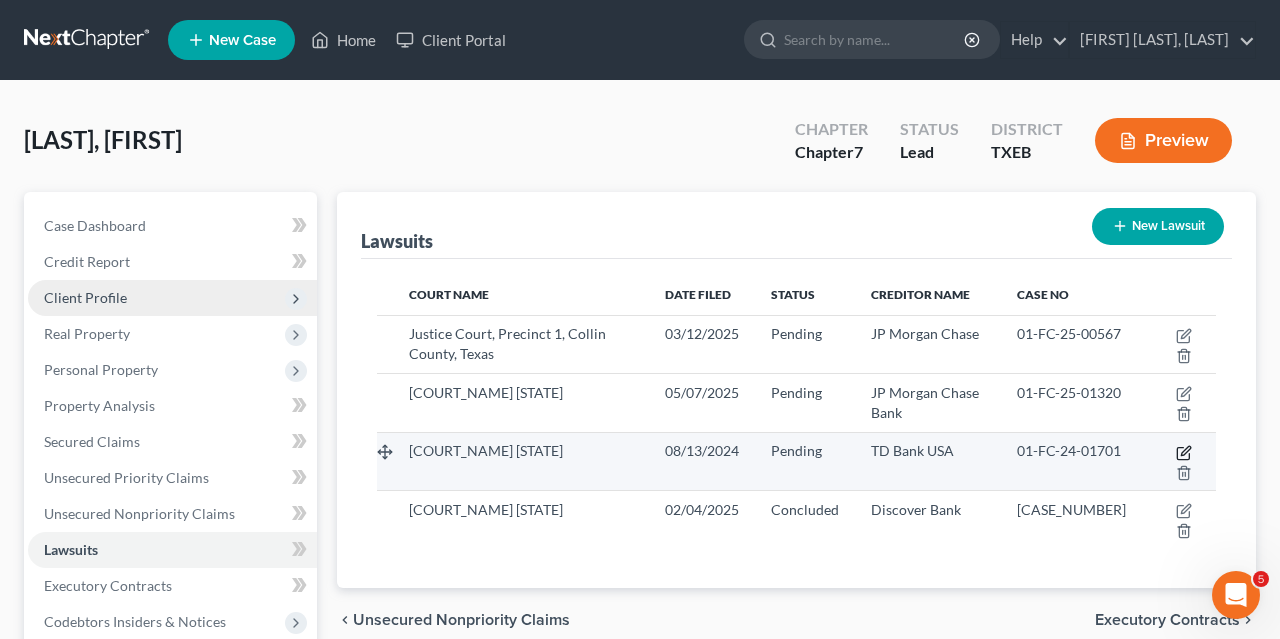 click 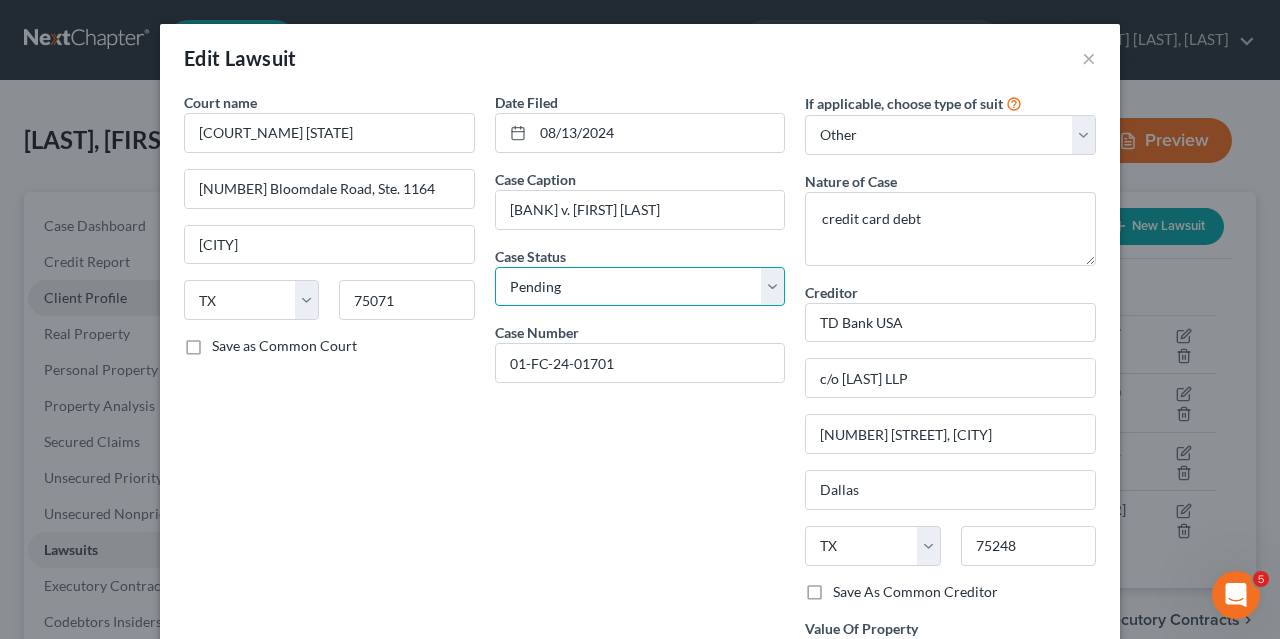 click on "Select Pending On Appeal Concluded" at bounding box center (640, 287) 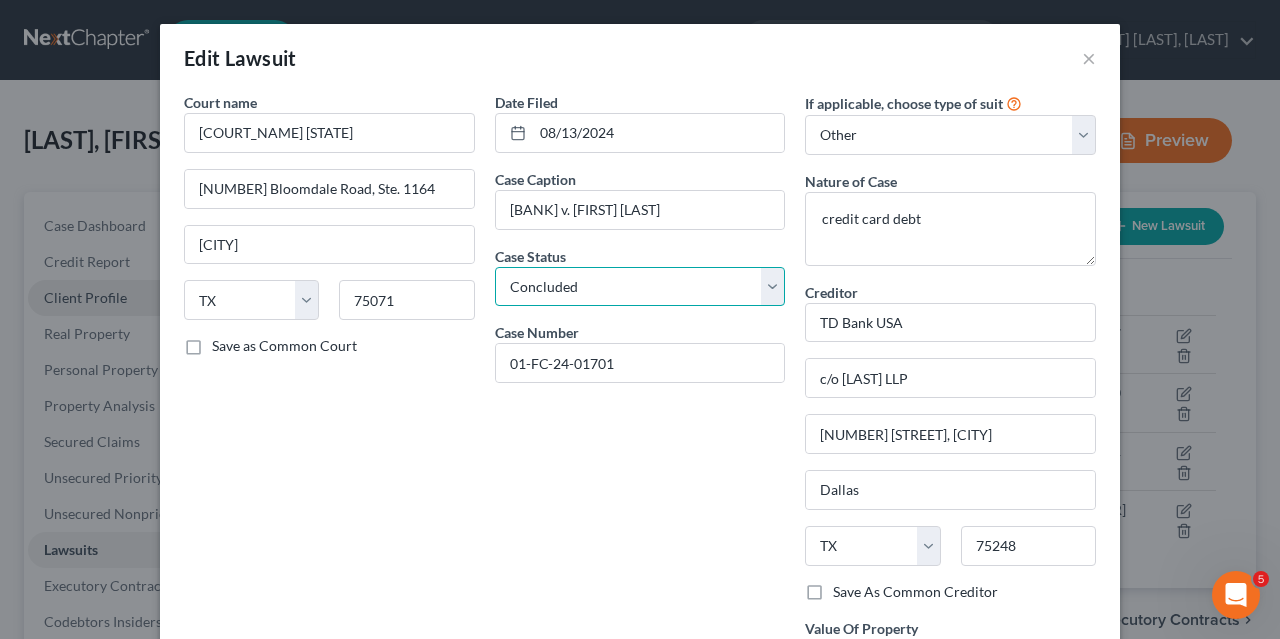 click on "Concluded" at bounding box center (0, 0) 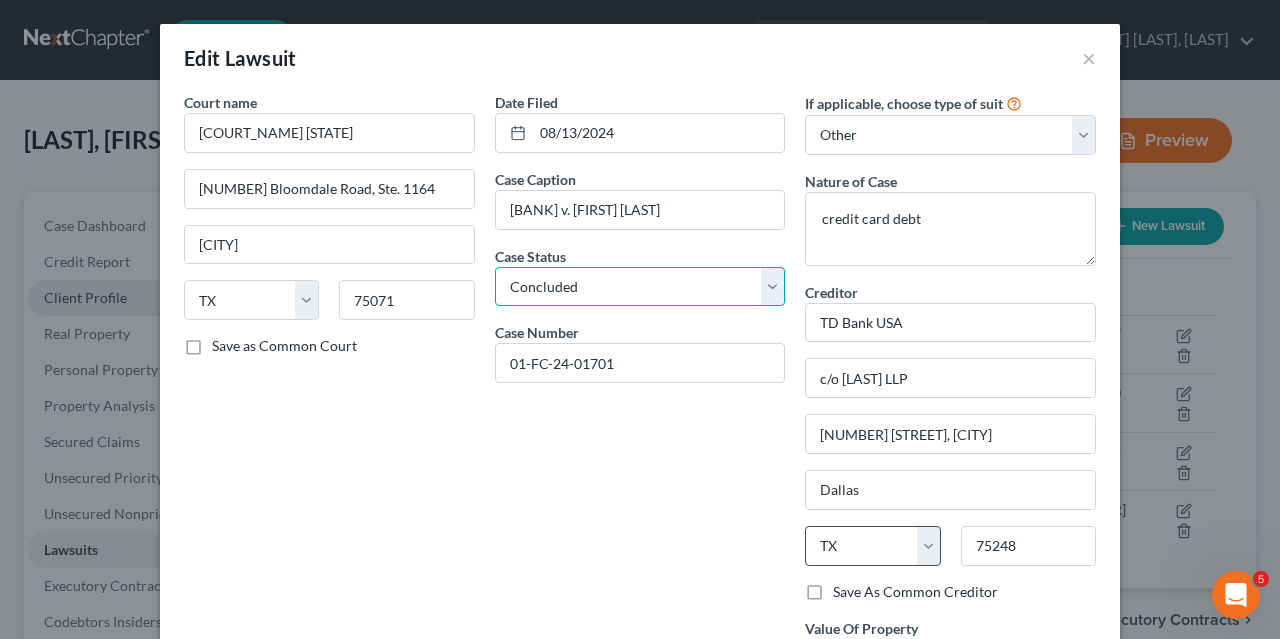 scroll, scrollTop: 187, scrollLeft: 0, axis: vertical 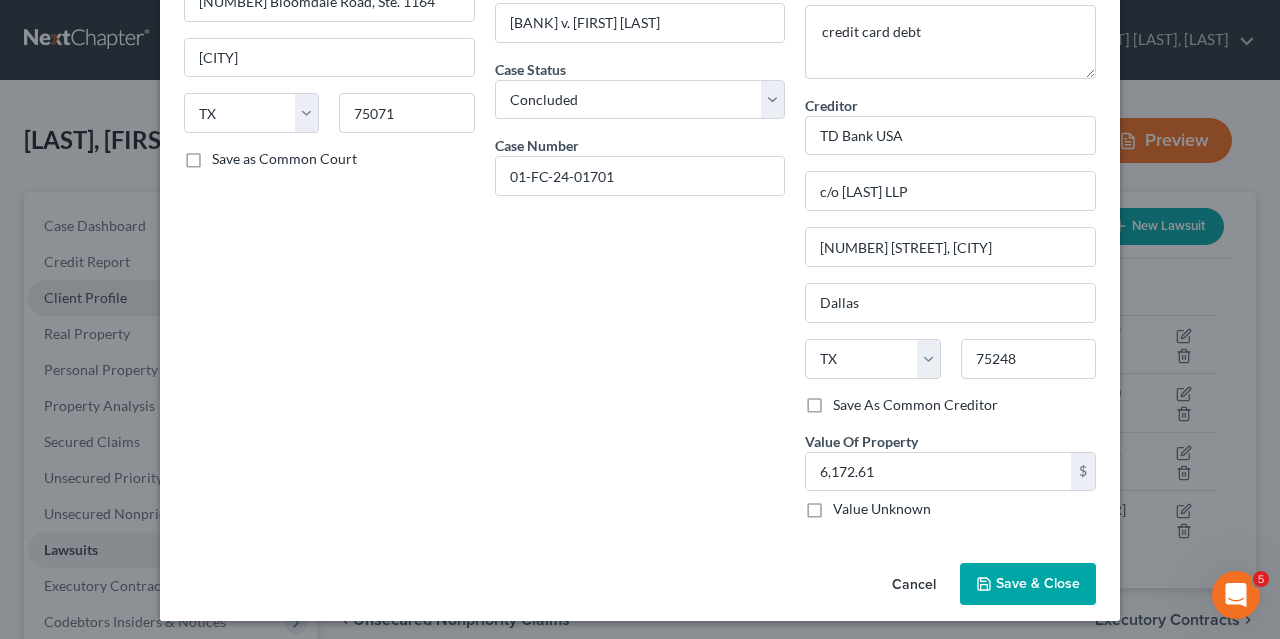 click on "Save & Close" at bounding box center [1038, 583] 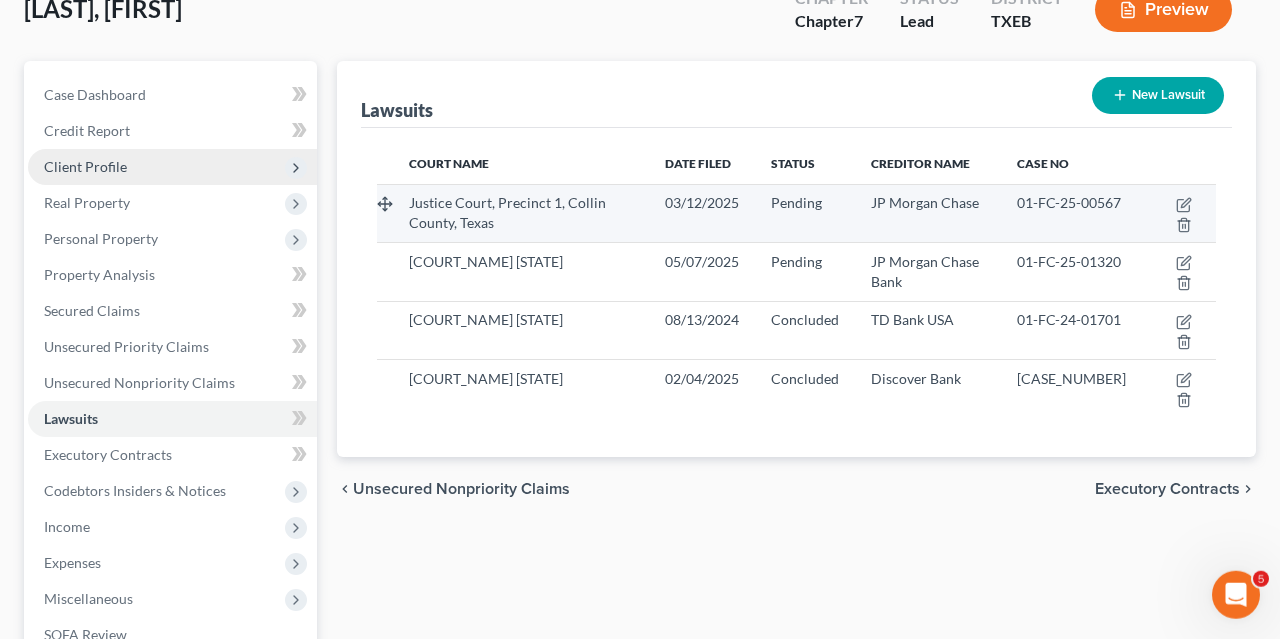 scroll, scrollTop: 130, scrollLeft: 0, axis: vertical 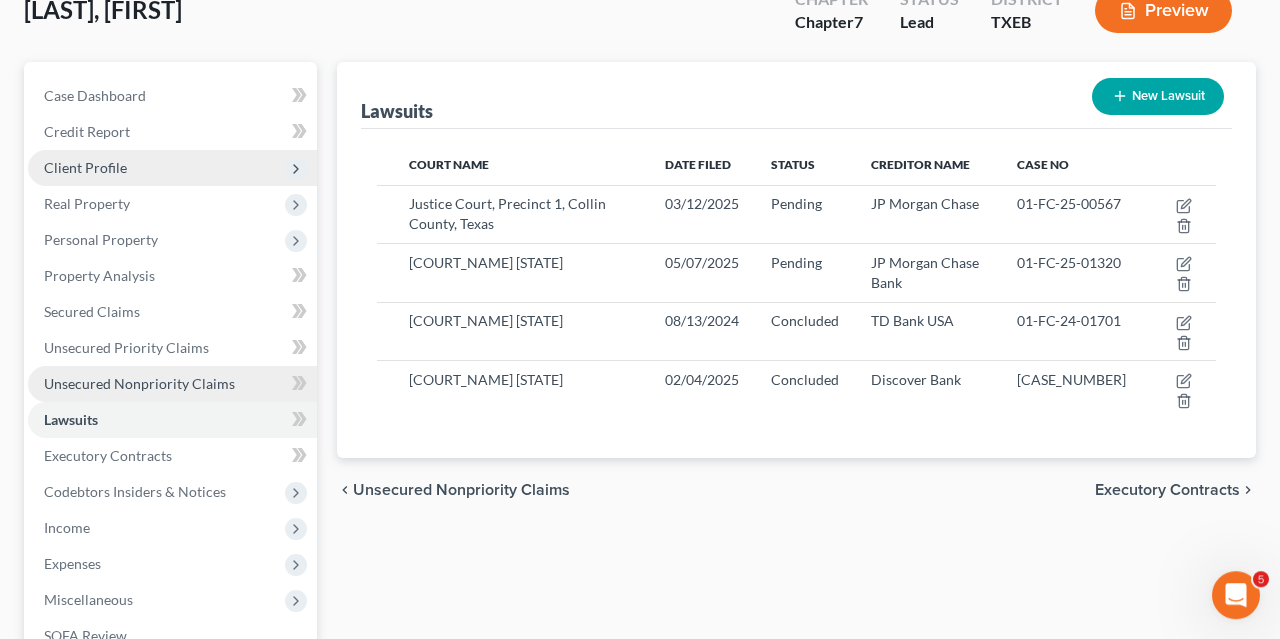 click on "Unsecured Nonpriority Claims" at bounding box center (172, 384) 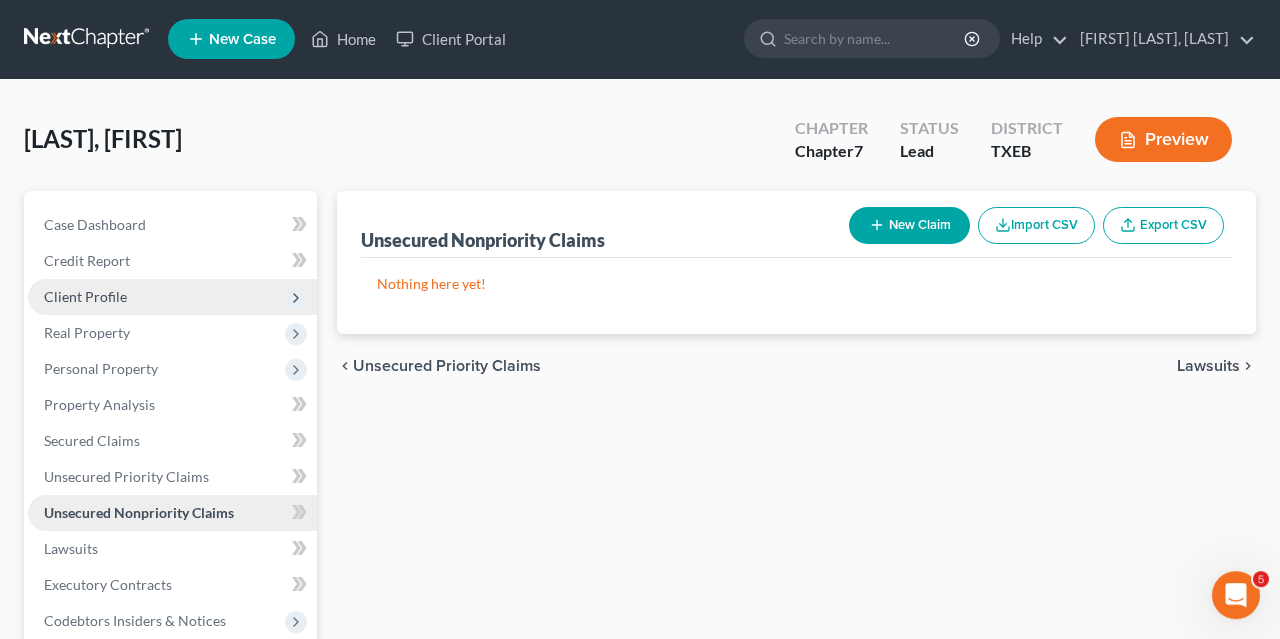scroll, scrollTop: 0, scrollLeft: 0, axis: both 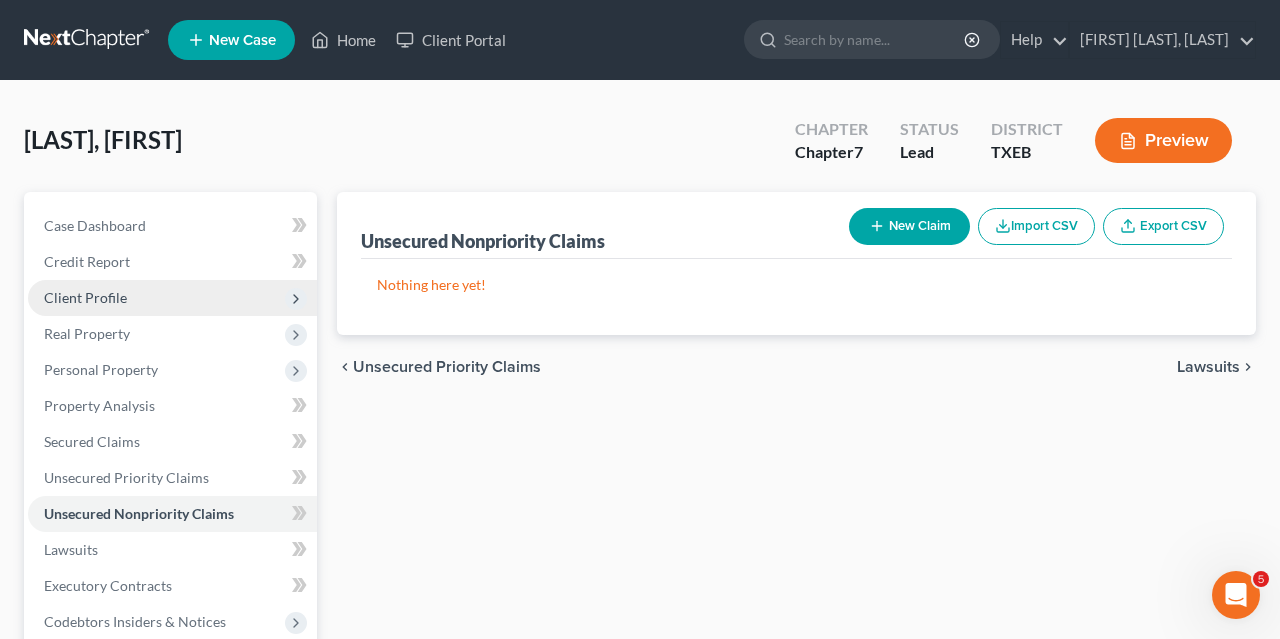 click on "Preview" at bounding box center (1163, 140) 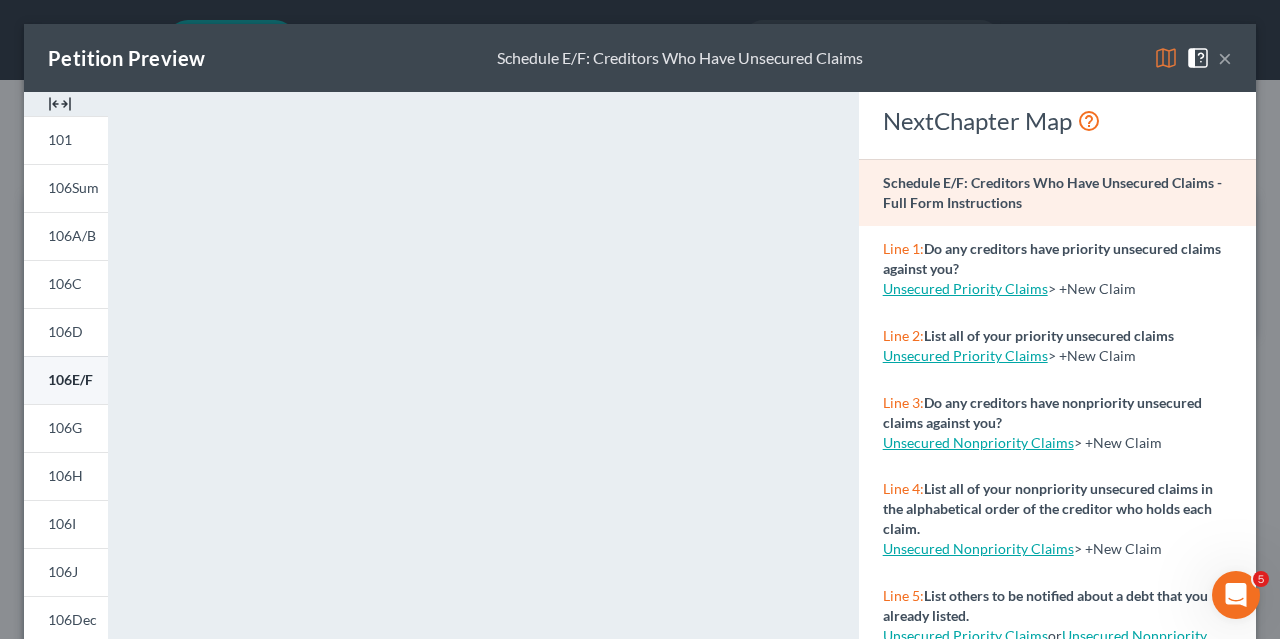 click on "106E/F" at bounding box center (70, 379) 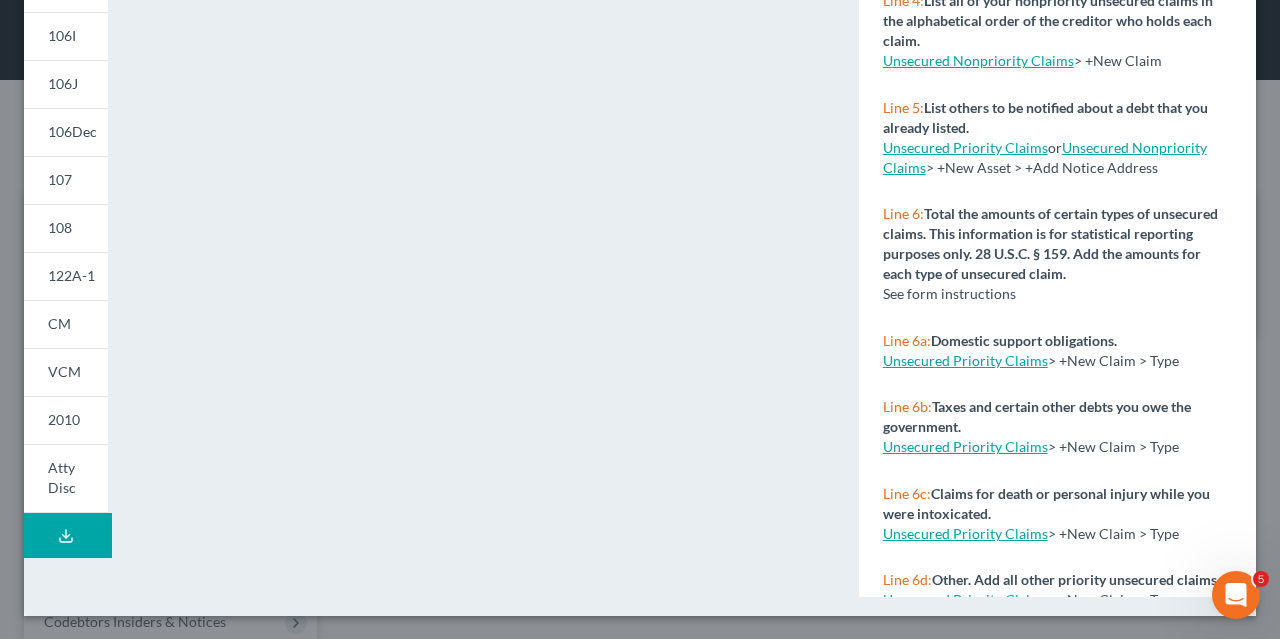 scroll, scrollTop: 0, scrollLeft: 0, axis: both 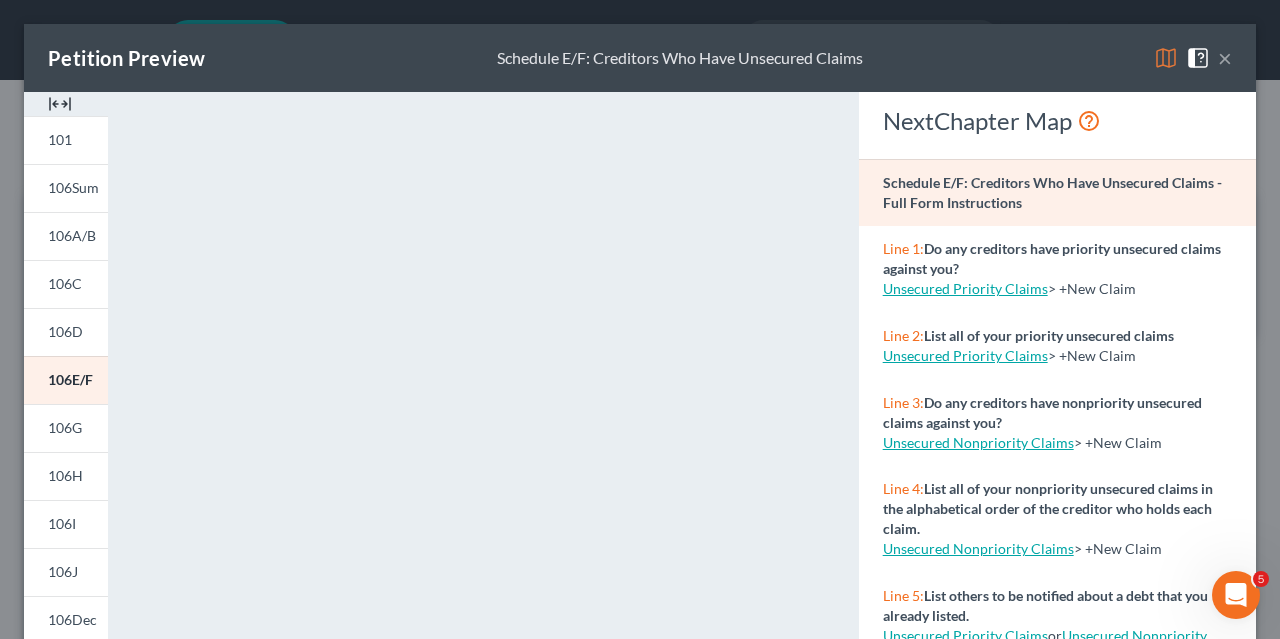 click on "×" at bounding box center [1225, 58] 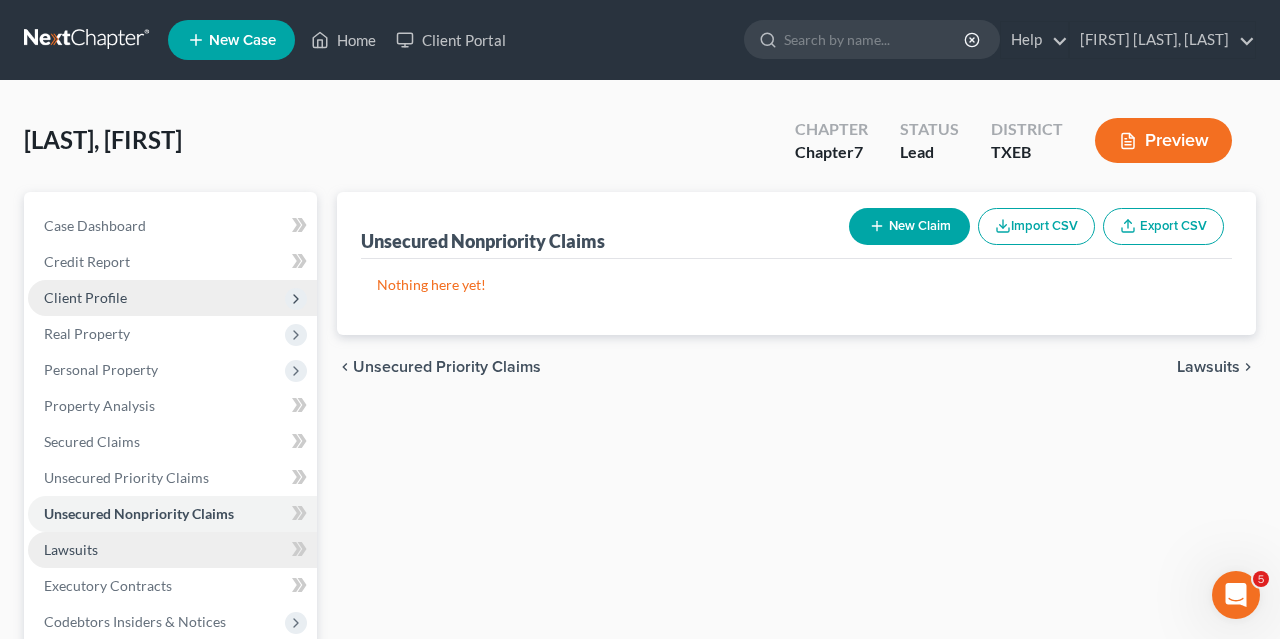 click on "Lawsuits" at bounding box center [71, 549] 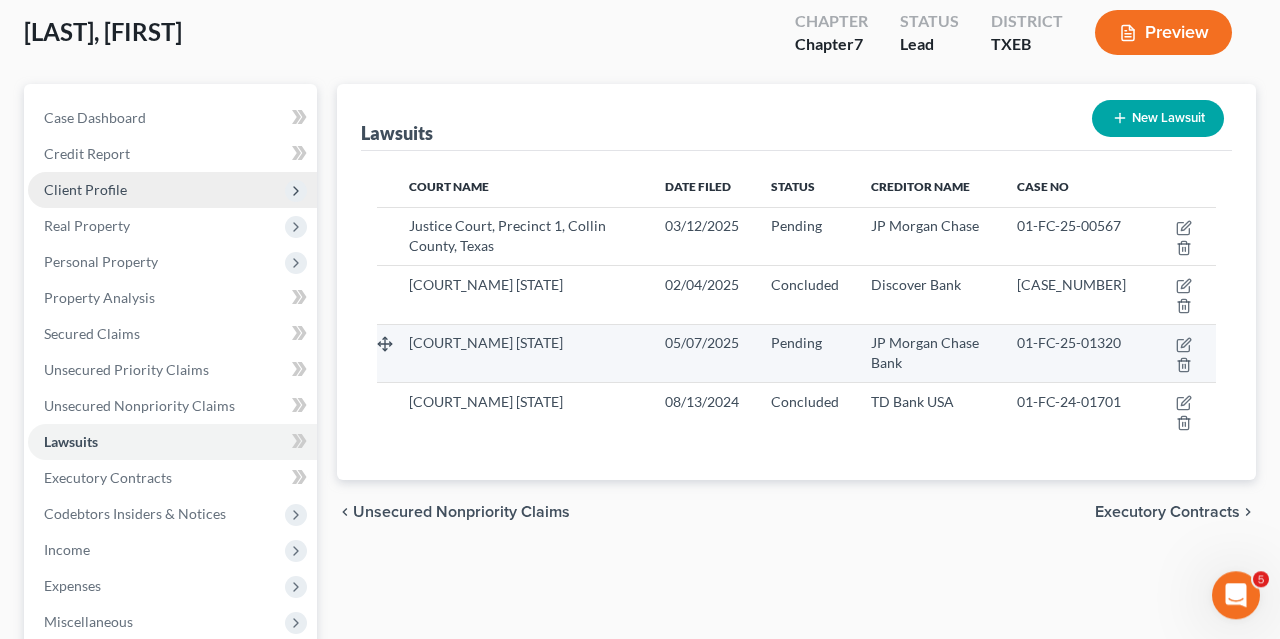 scroll, scrollTop: 102, scrollLeft: 0, axis: vertical 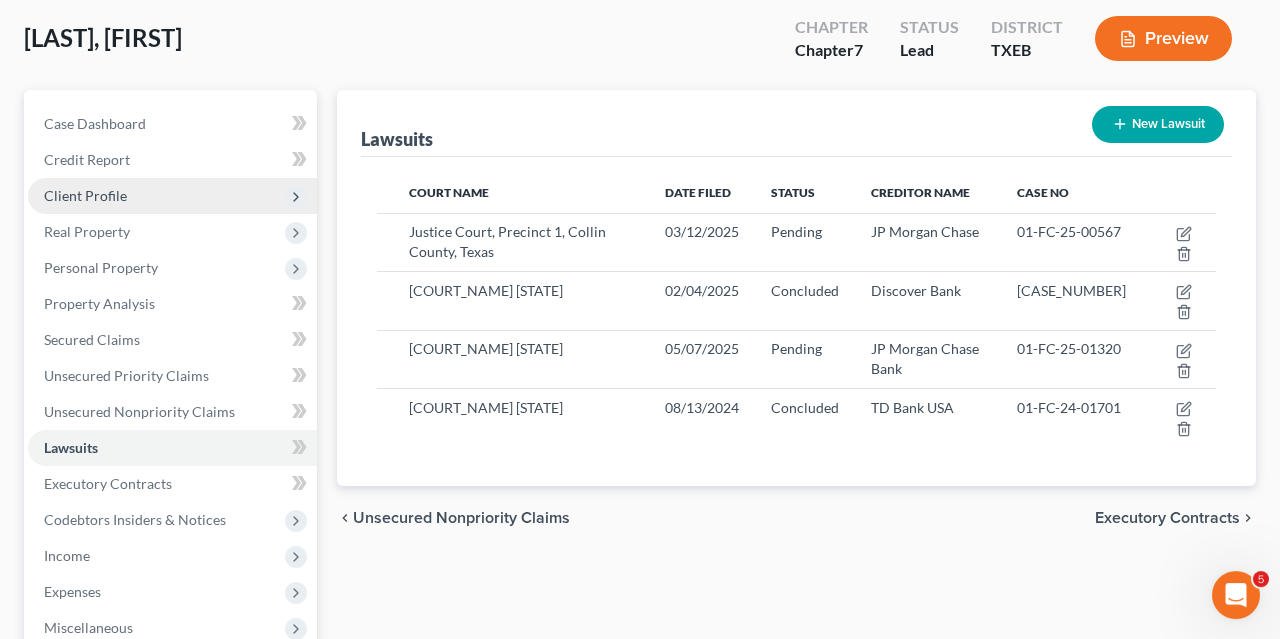 click on "Unsecured Nonpriority Claims" at bounding box center (461, 518) 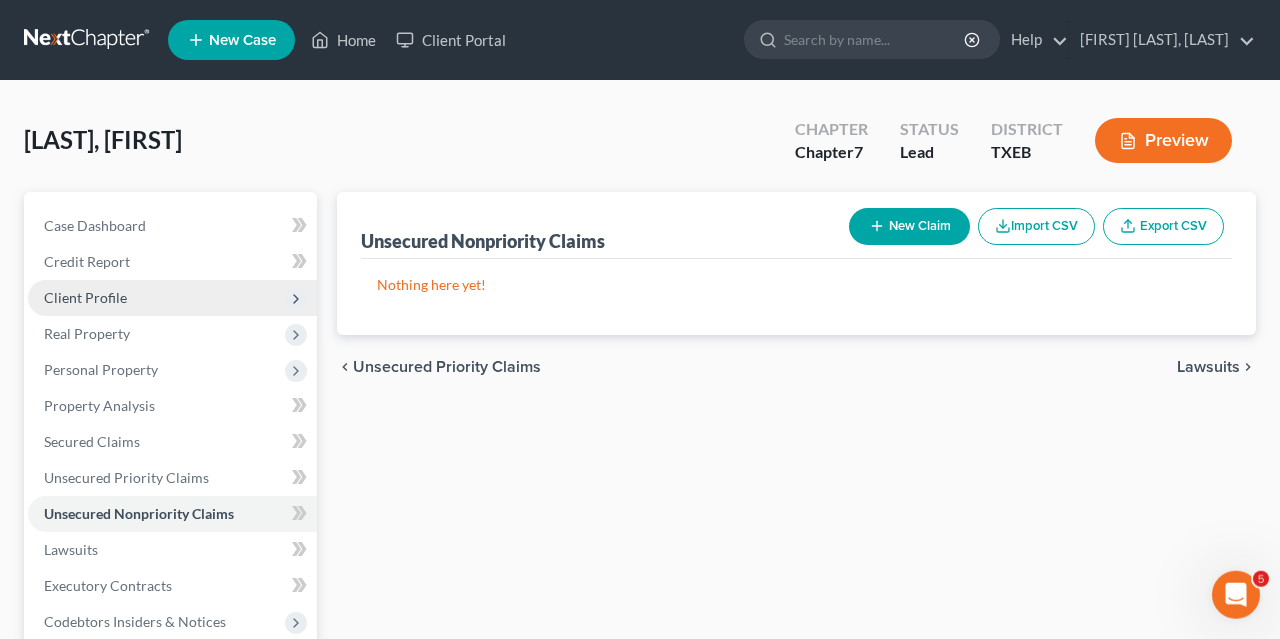 scroll, scrollTop: 0, scrollLeft: 0, axis: both 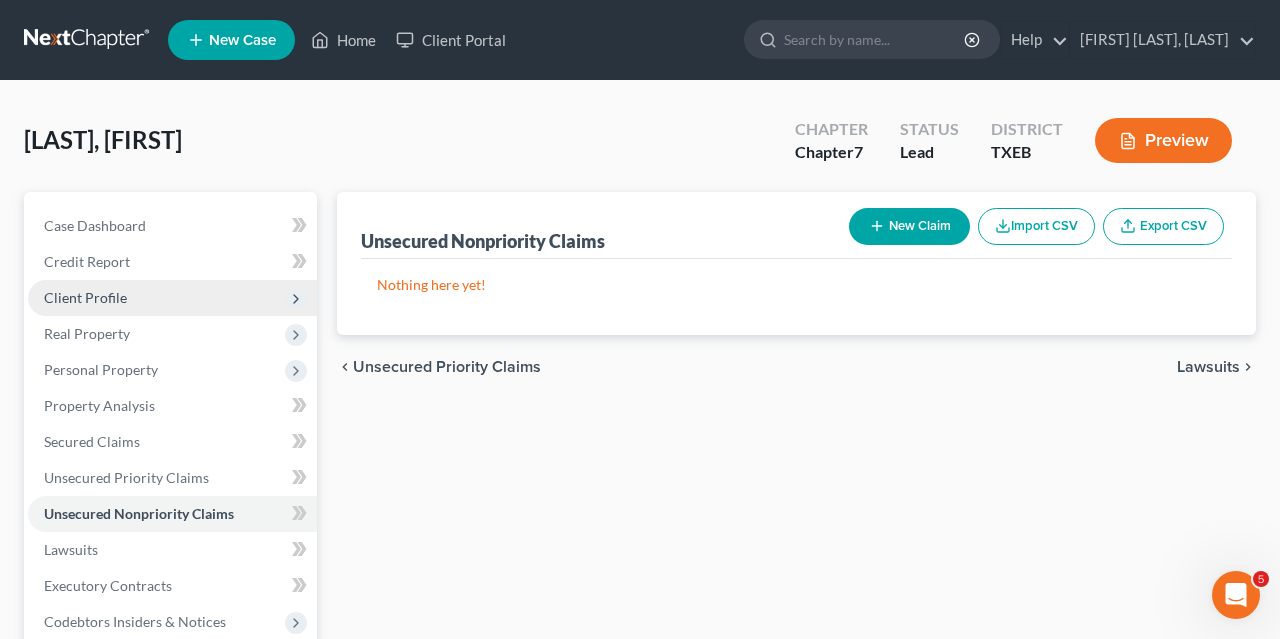 click on "Lawsuits" at bounding box center (1208, 367) 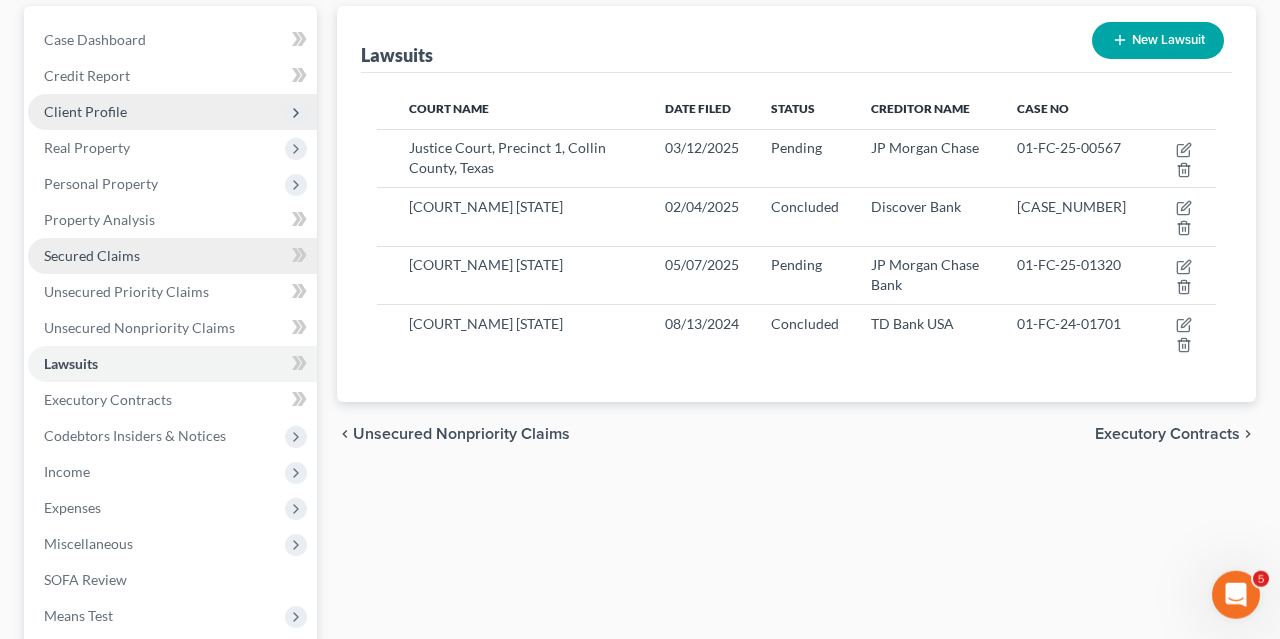 scroll, scrollTop: 186, scrollLeft: 0, axis: vertical 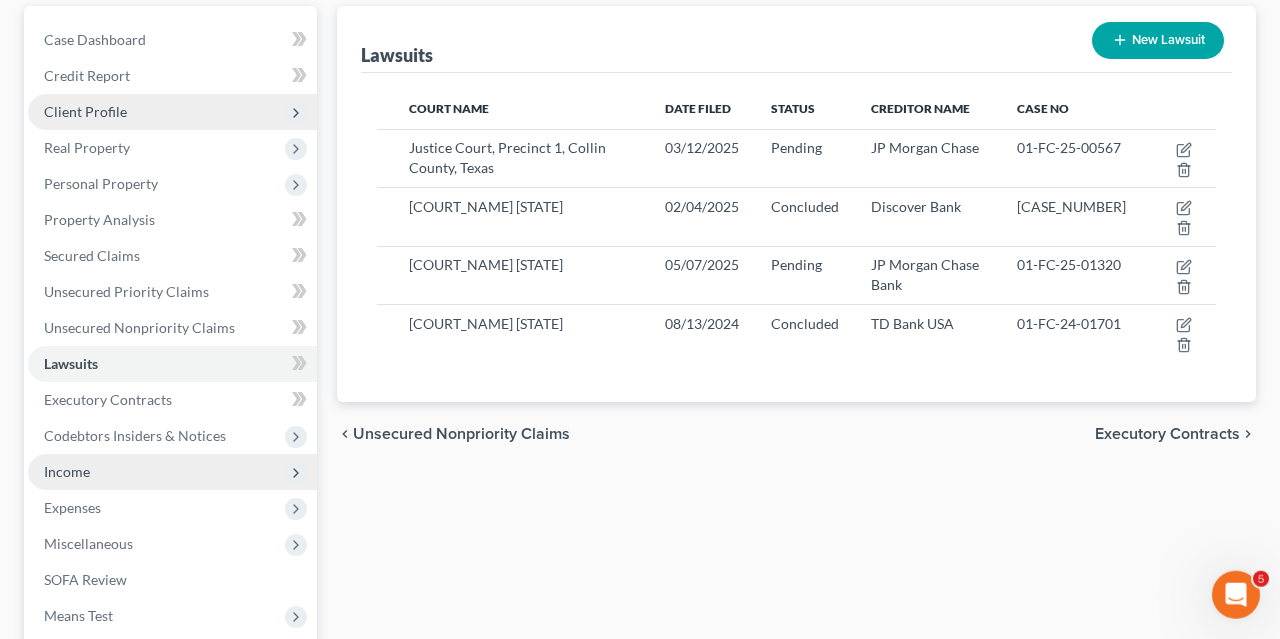 click on "Income" at bounding box center (172, 472) 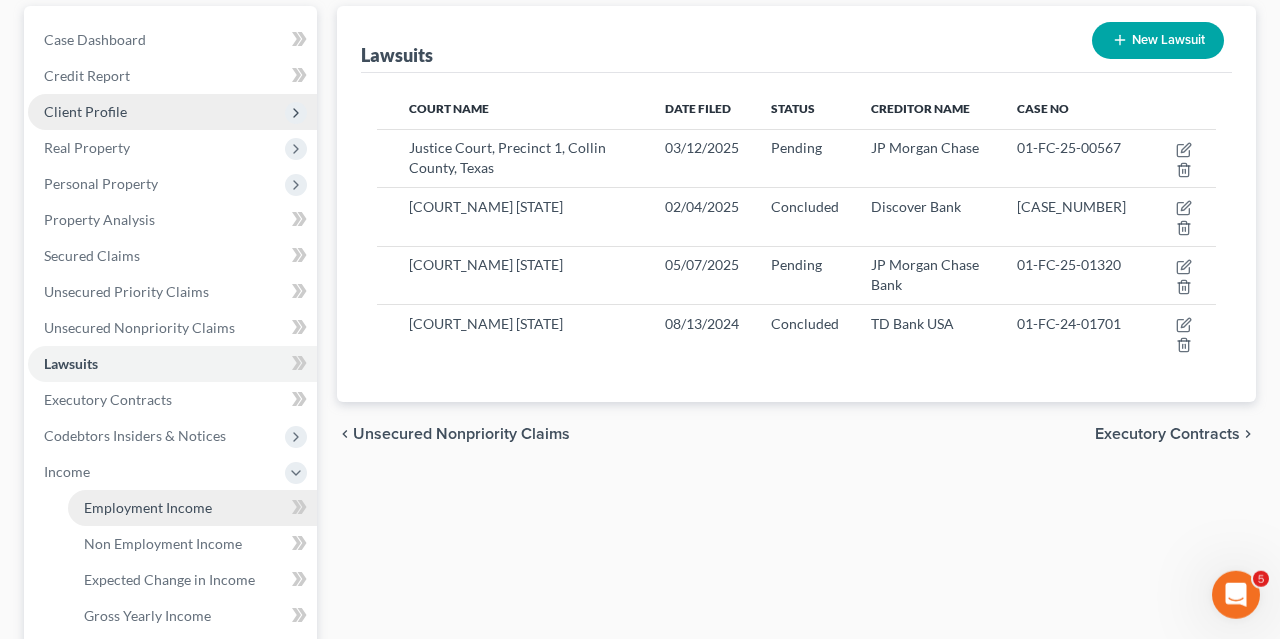 click on "Employment Income" at bounding box center [148, 507] 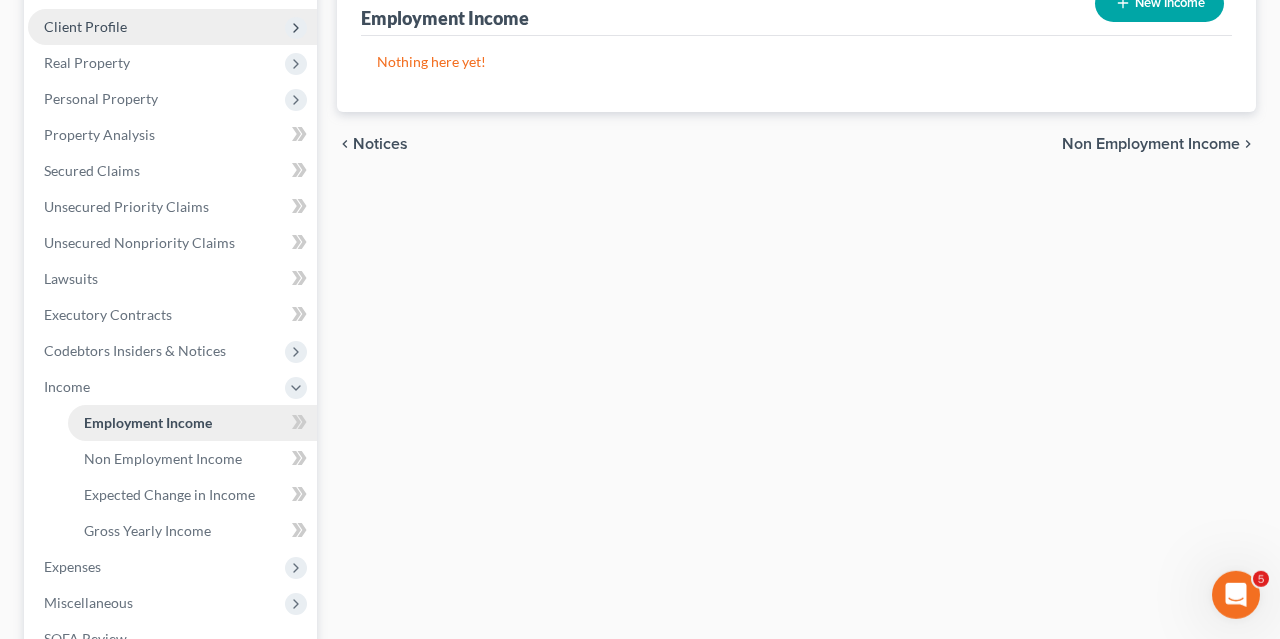 scroll, scrollTop: 270, scrollLeft: 0, axis: vertical 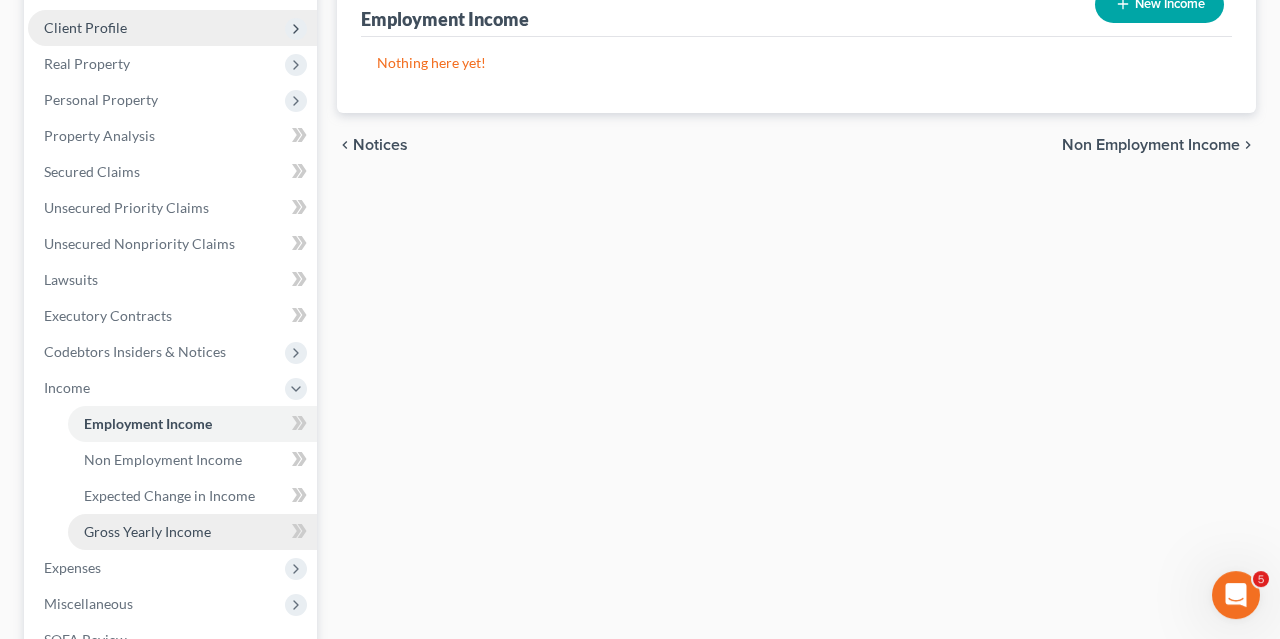 click on "Gross Yearly Income" at bounding box center [147, 531] 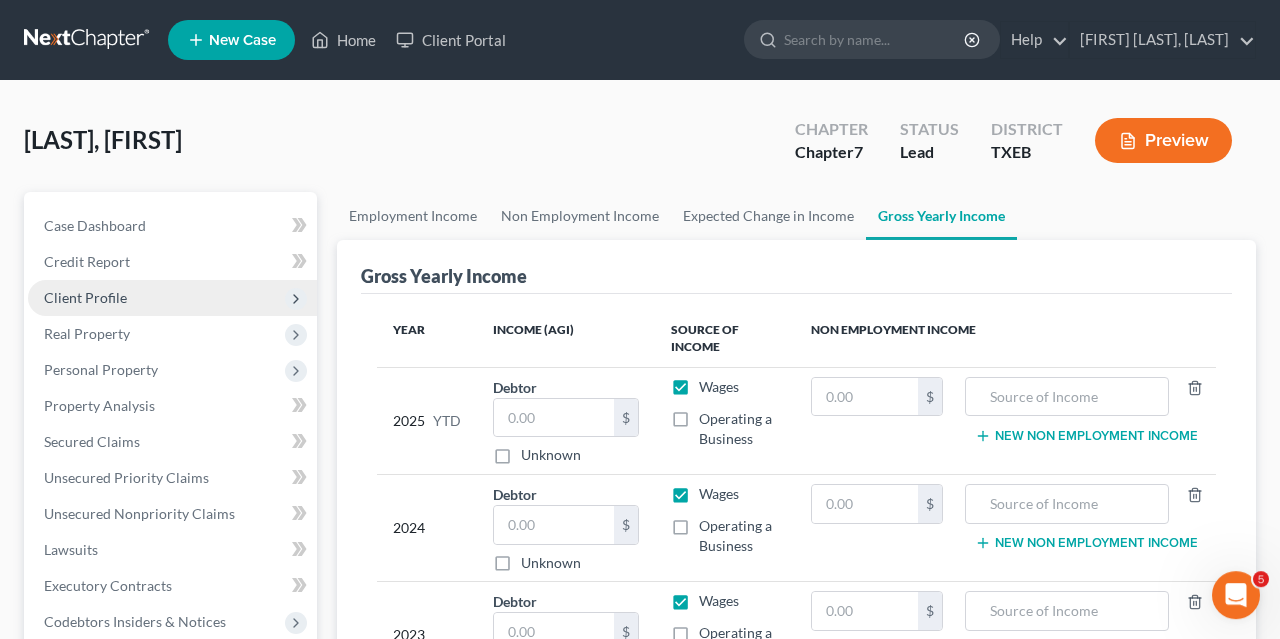 scroll, scrollTop: 0, scrollLeft: 0, axis: both 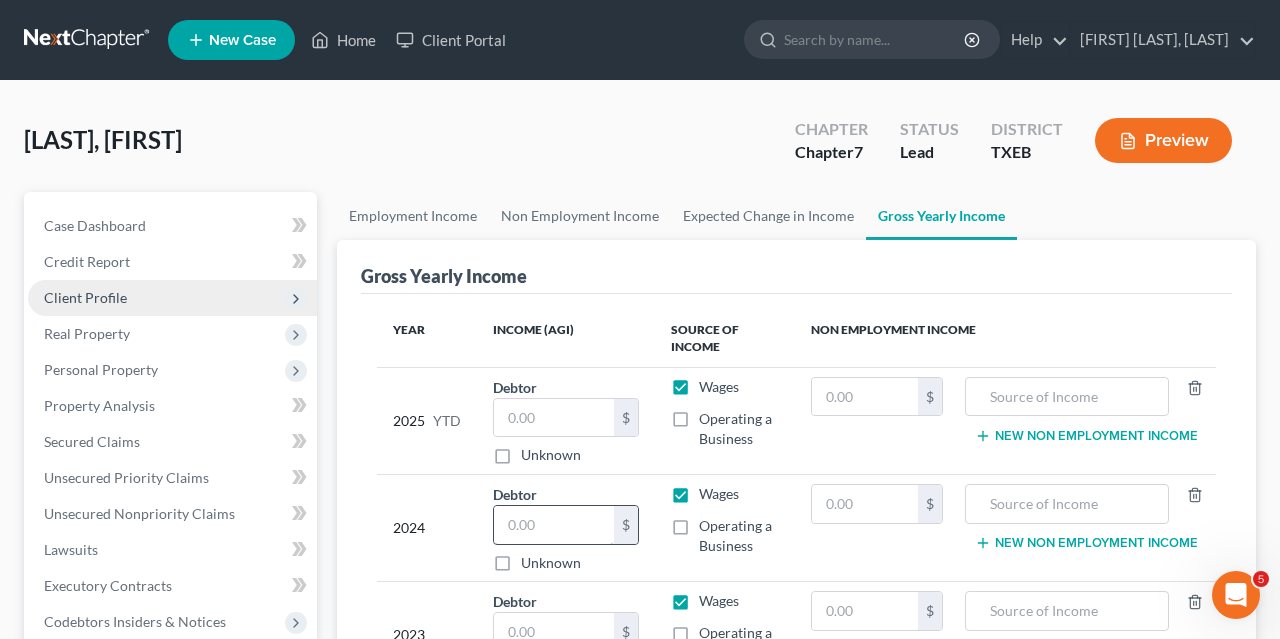 click at bounding box center [554, 525] 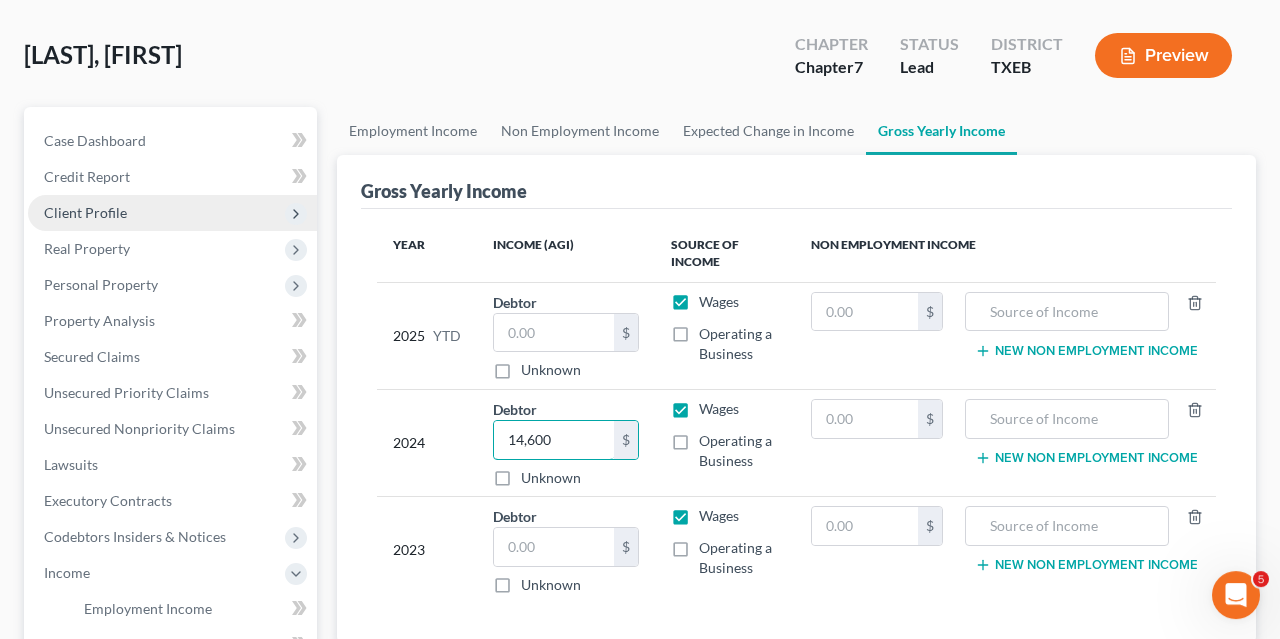 scroll, scrollTop: 86, scrollLeft: 0, axis: vertical 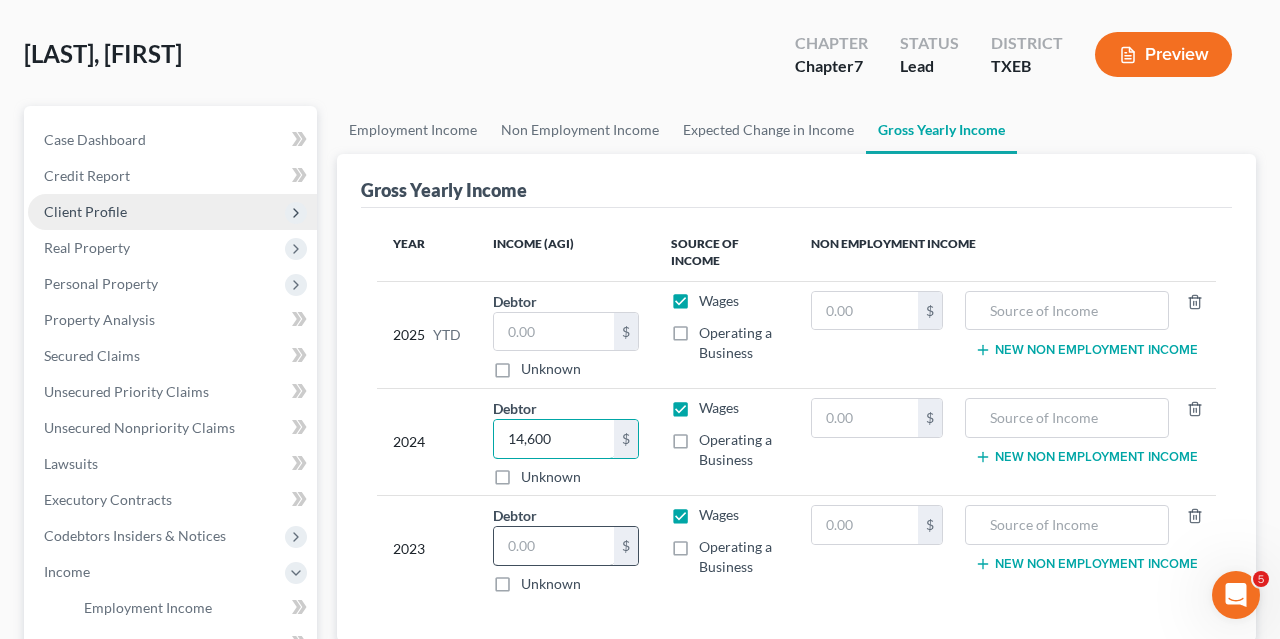 type on "14,600" 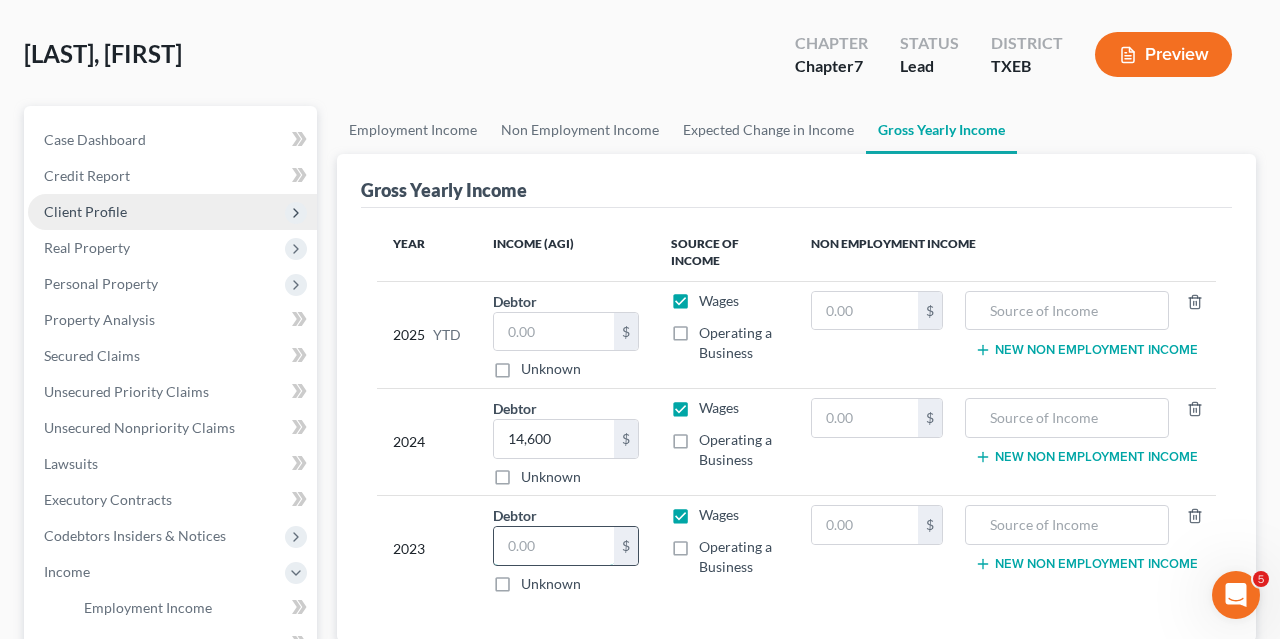 click at bounding box center [554, 546] 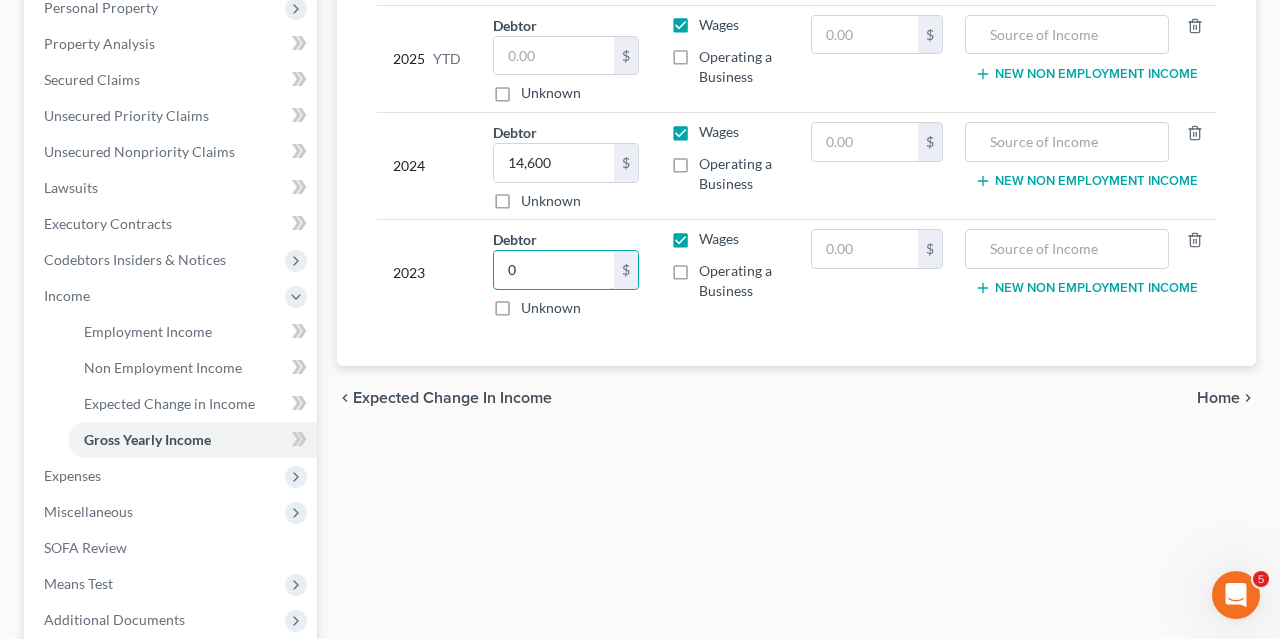 scroll, scrollTop: 367, scrollLeft: 0, axis: vertical 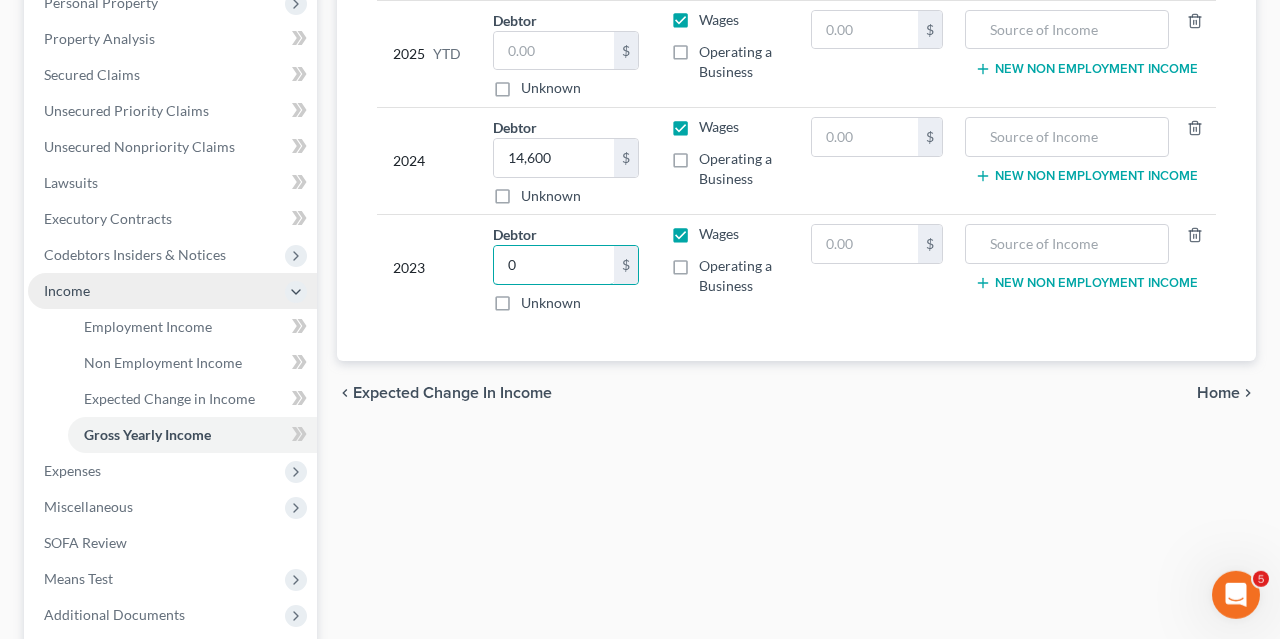 type on "0" 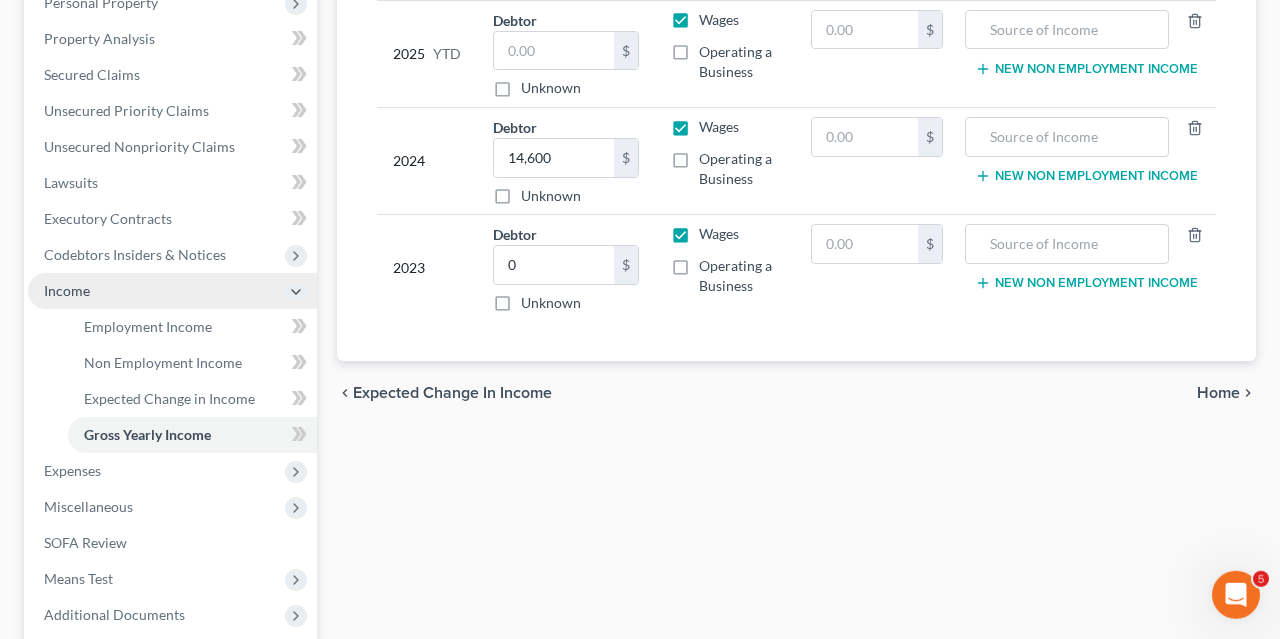 click 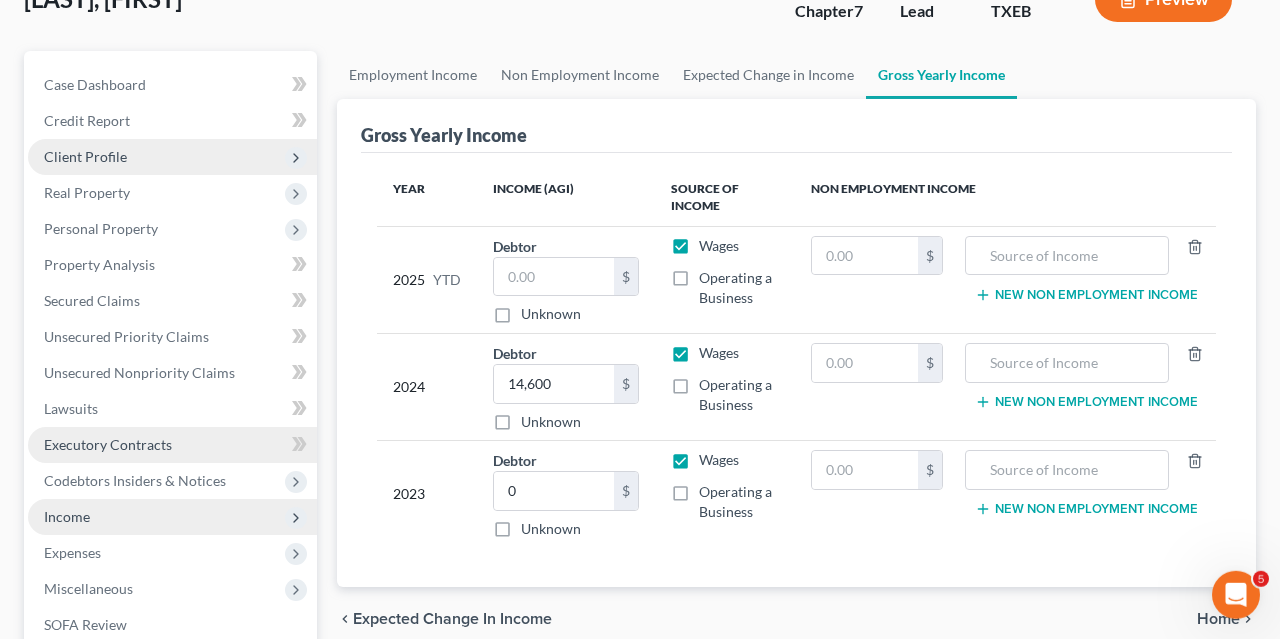 scroll, scrollTop: 0, scrollLeft: 0, axis: both 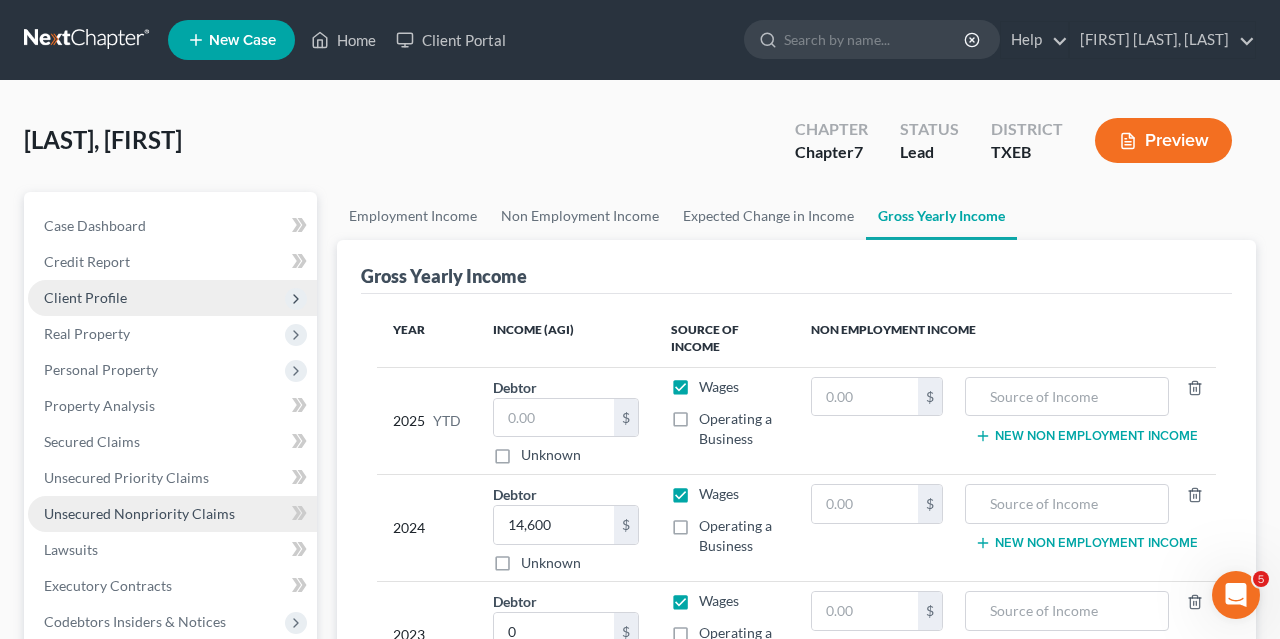 click on "Unsecured Nonpriority Claims" at bounding box center (139, 513) 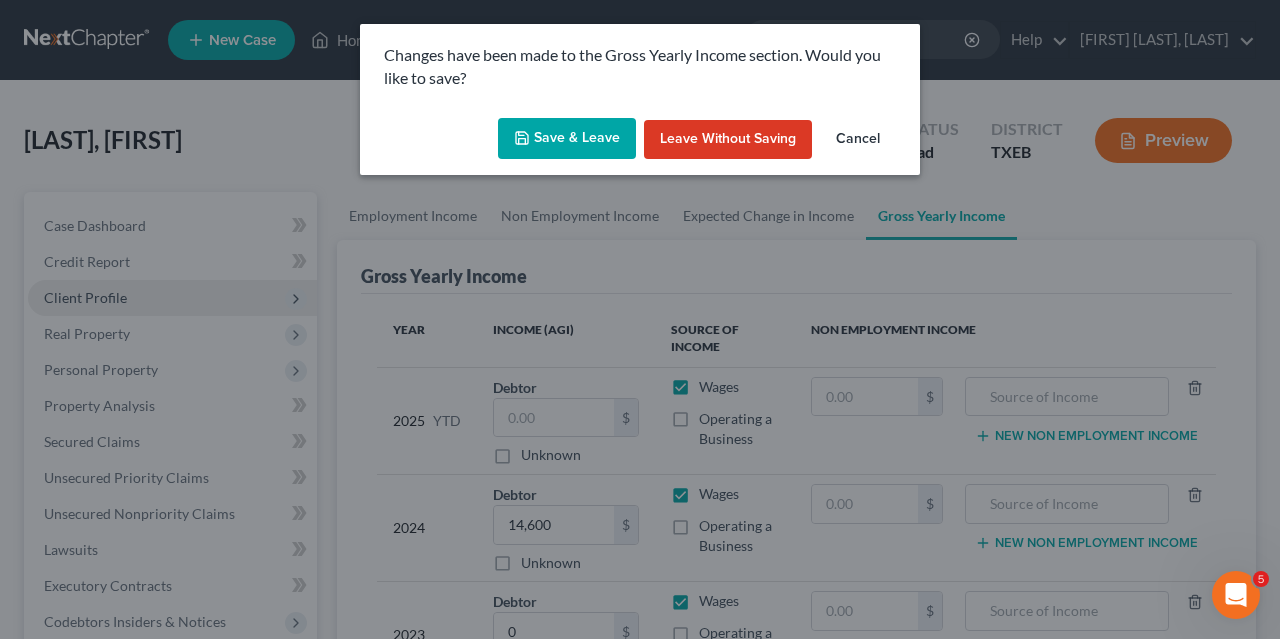 click on "Save & Leave" at bounding box center (567, 139) 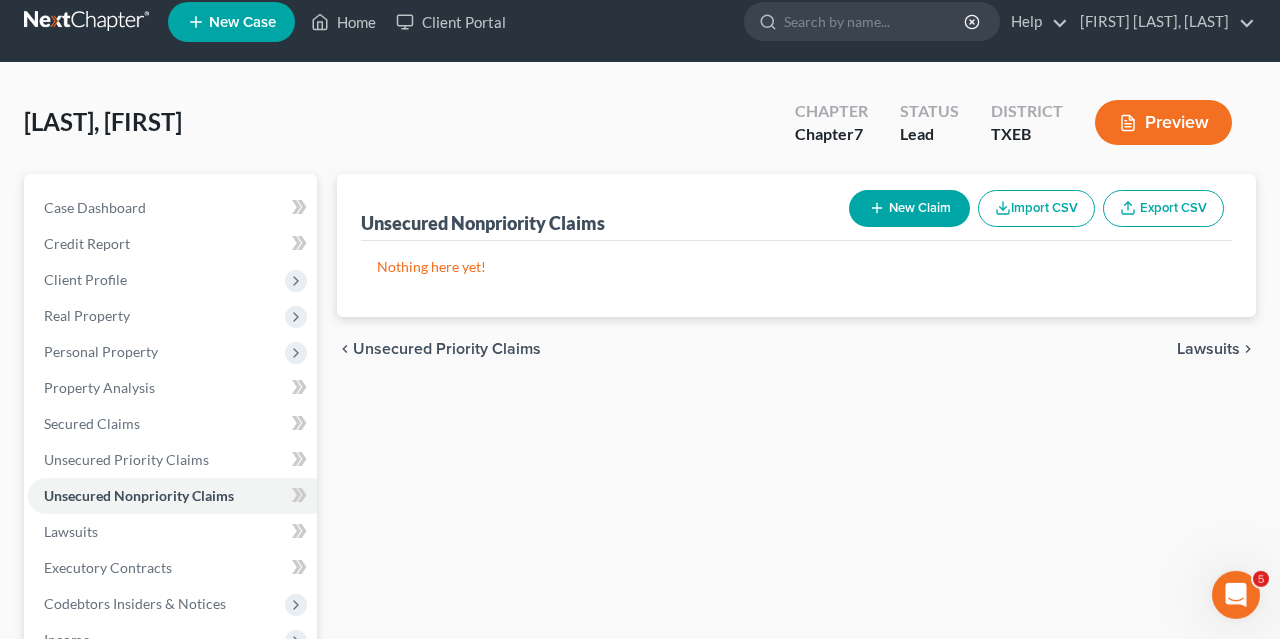 scroll, scrollTop: 0, scrollLeft: 0, axis: both 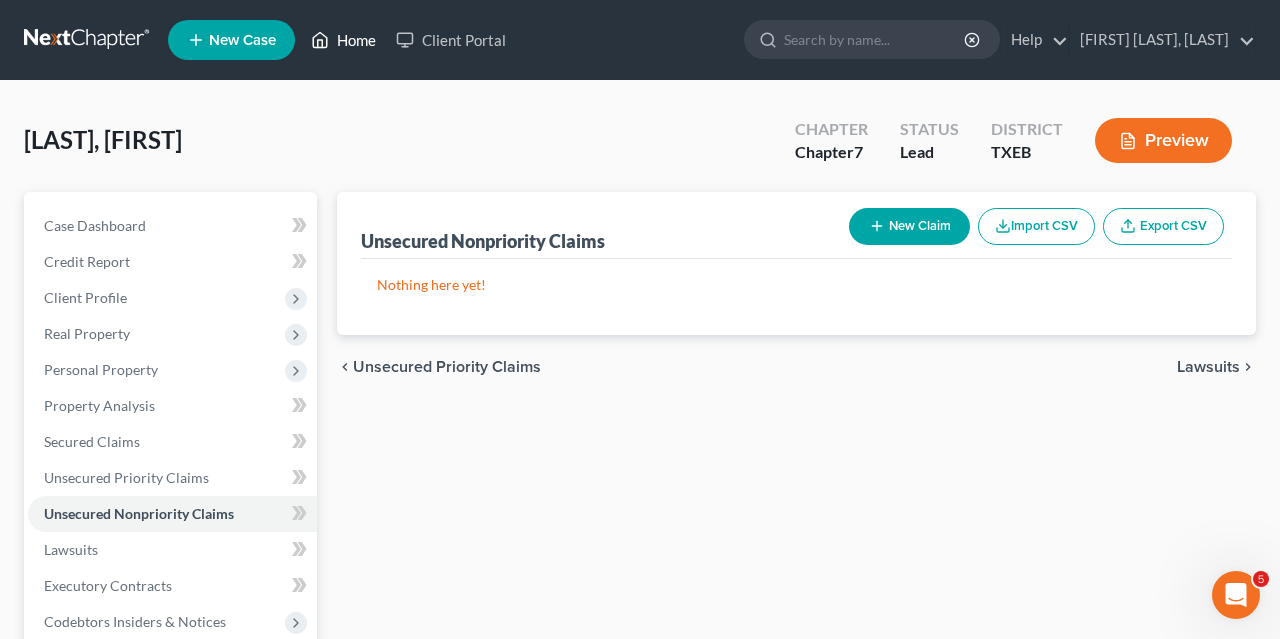 click on "Home" at bounding box center (343, 40) 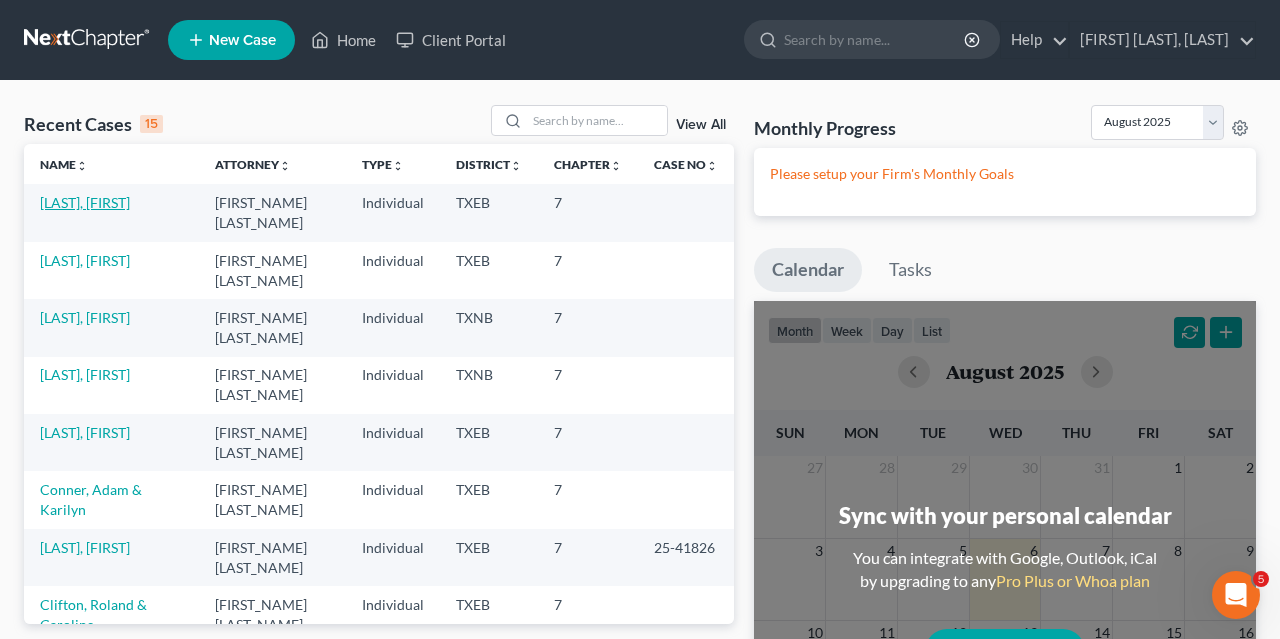 click on "[LAST], [FIRST]" at bounding box center [85, 202] 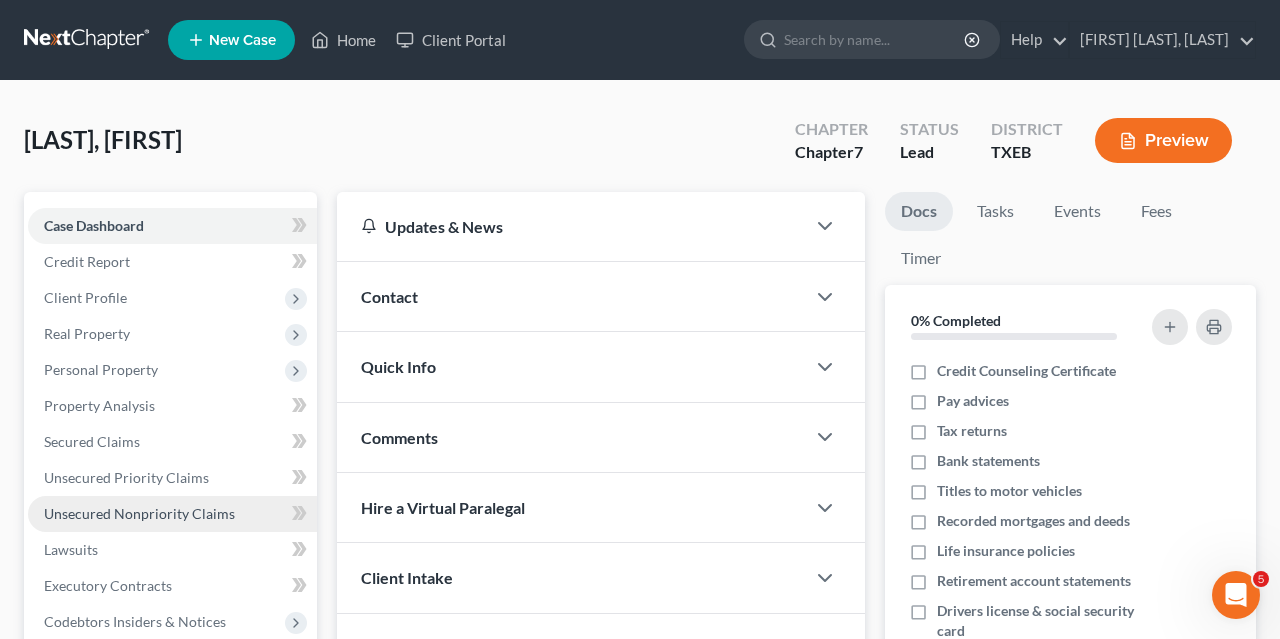 click on "Unsecured Nonpriority Claims" at bounding box center (139, 513) 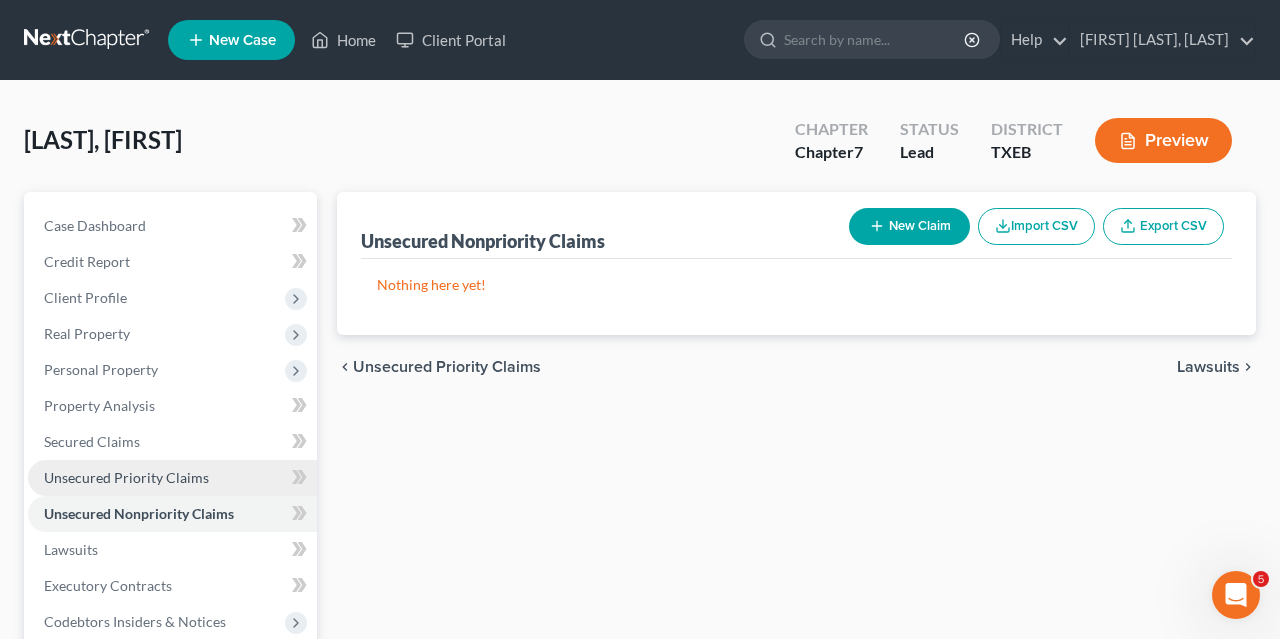 scroll, scrollTop: 166, scrollLeft: 0, axis: vertical 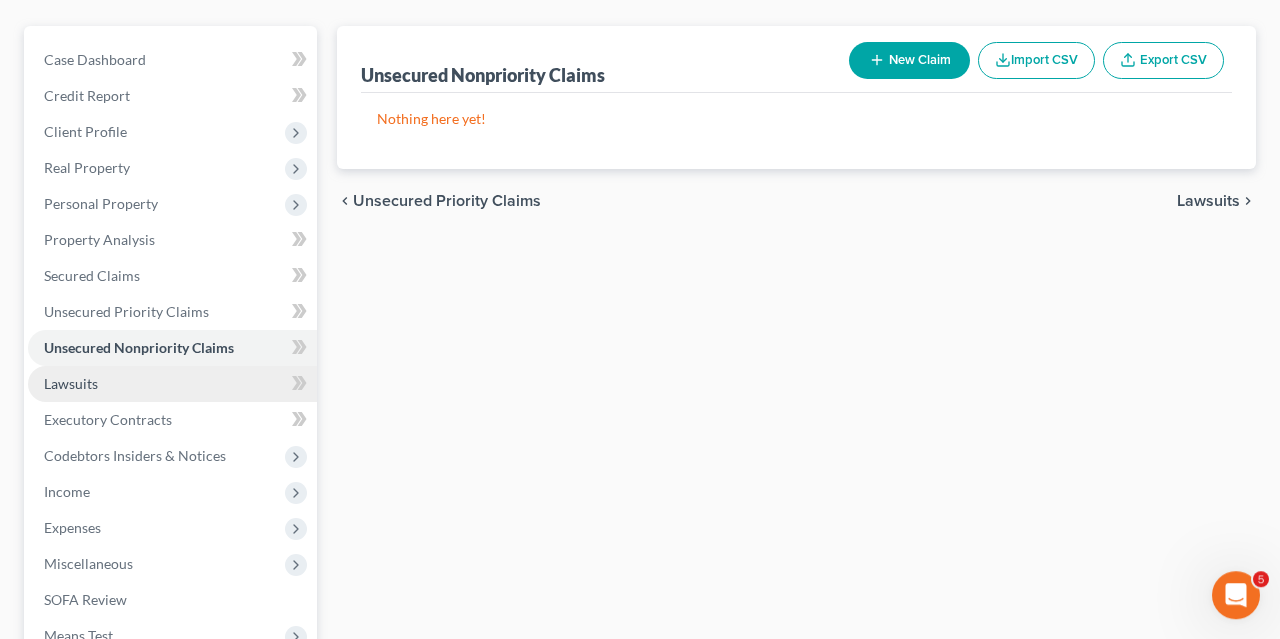 click on "Lawsuits" at bounding box center [172, 384] 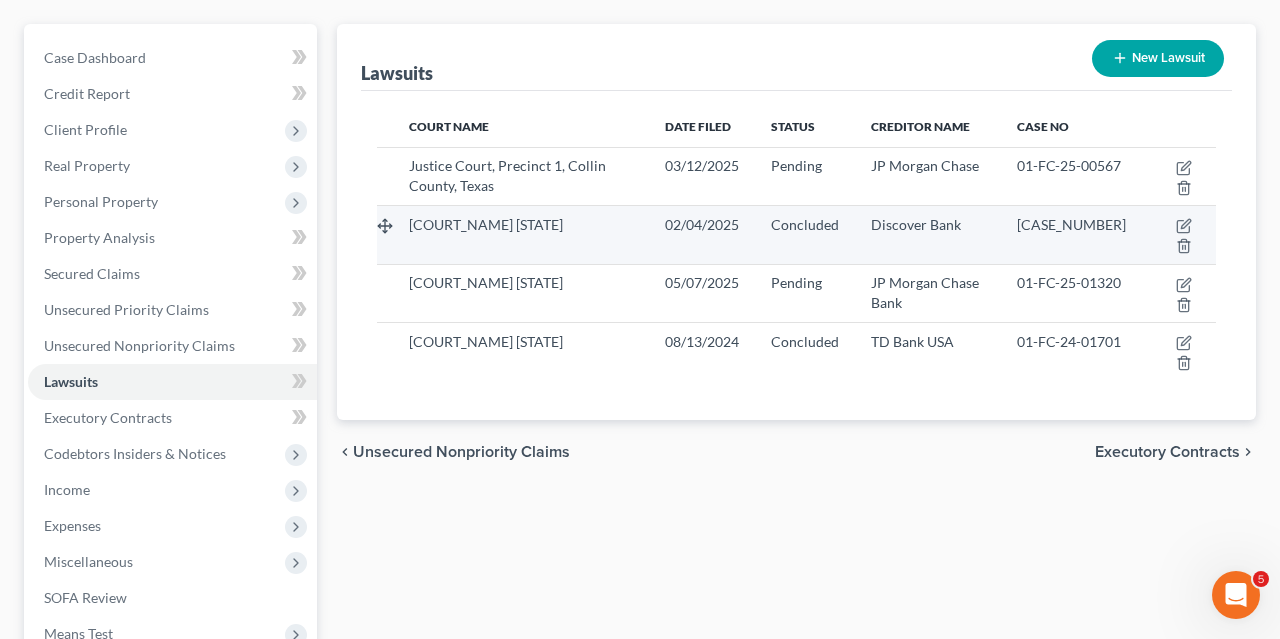 scroll, scrollTop: 0, scrollLeft: 0, axis: both 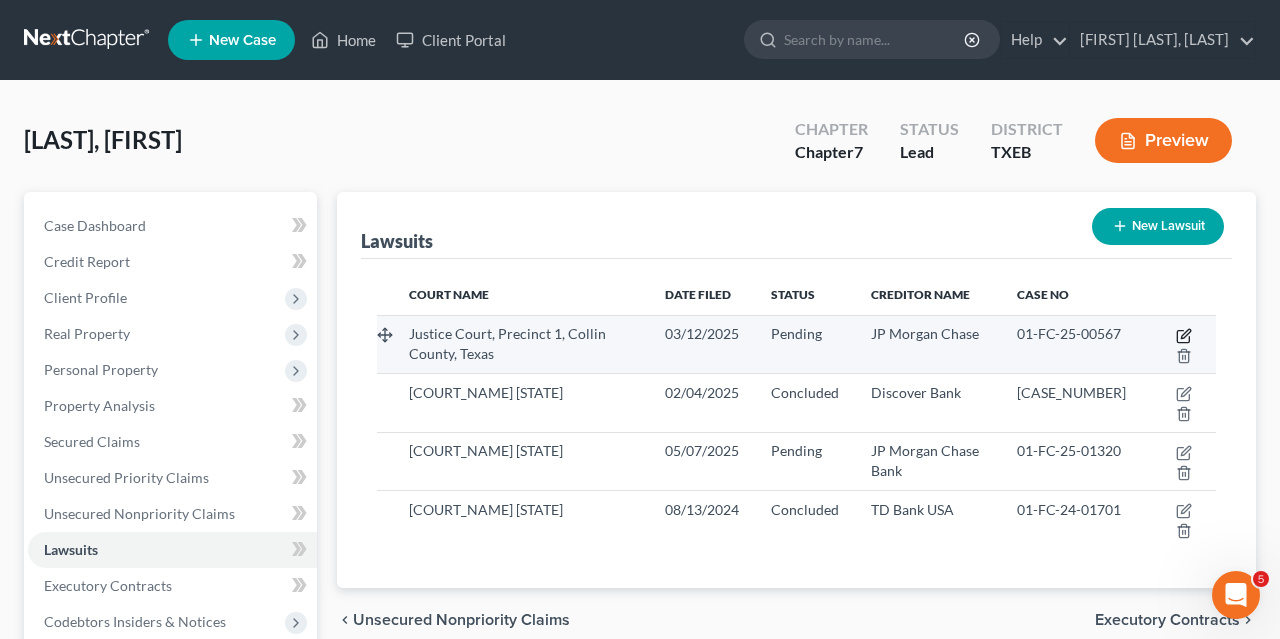 click 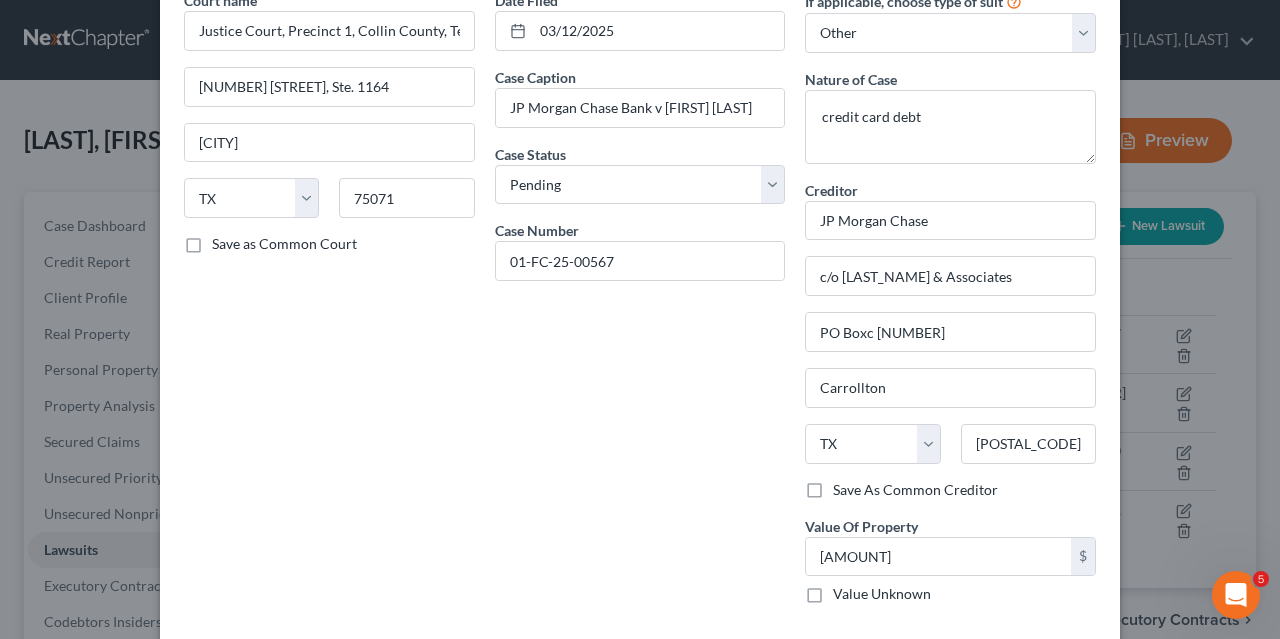 scroll, scrollTop: 100, scrollLeft: 0, axis: vertical 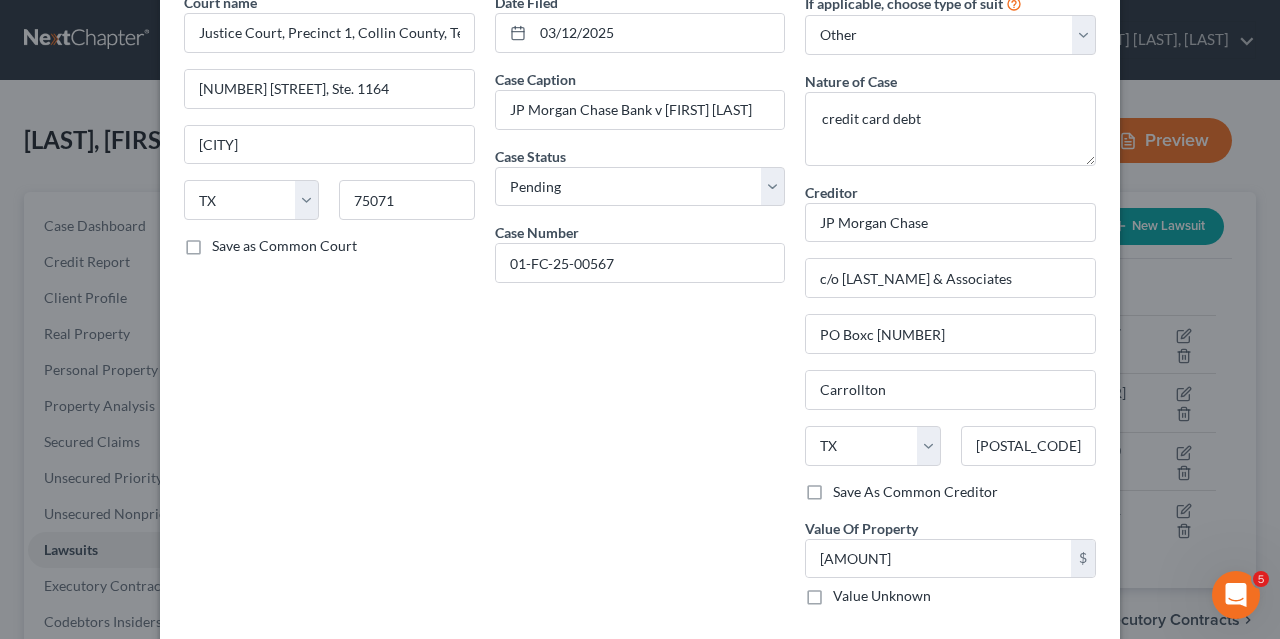 click on "Save As Common Creditor" at bounding box center (915, 492) 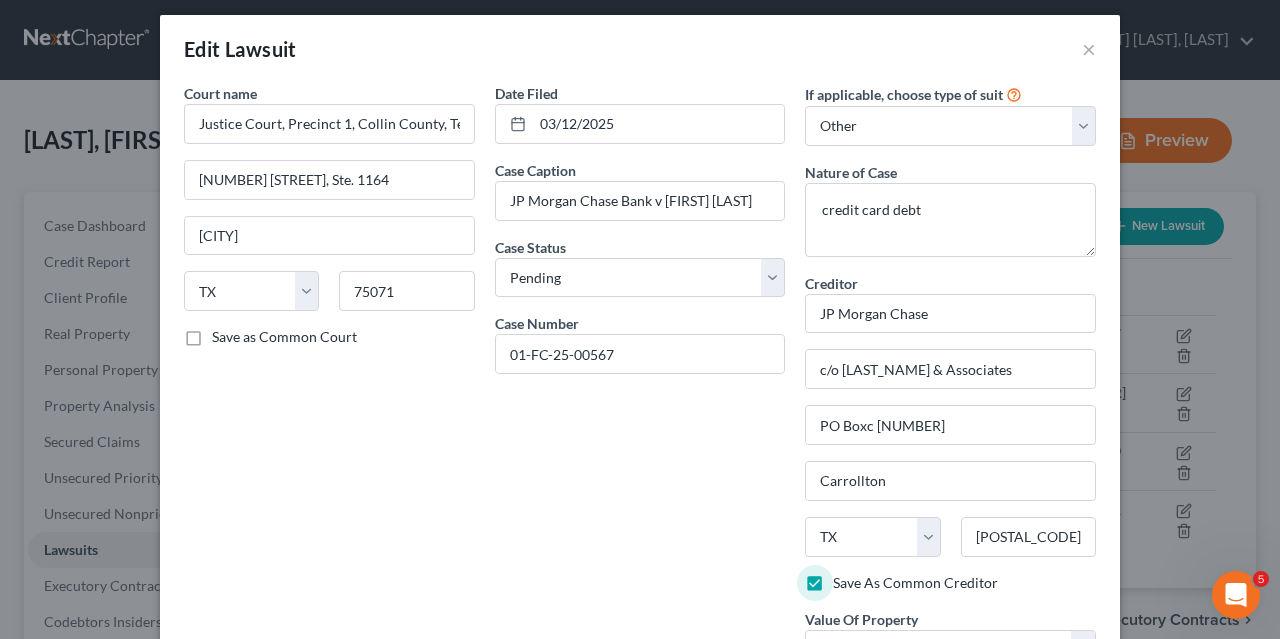 scroll, scrollTop: 187, scrollLeft: 0, axis: vertical 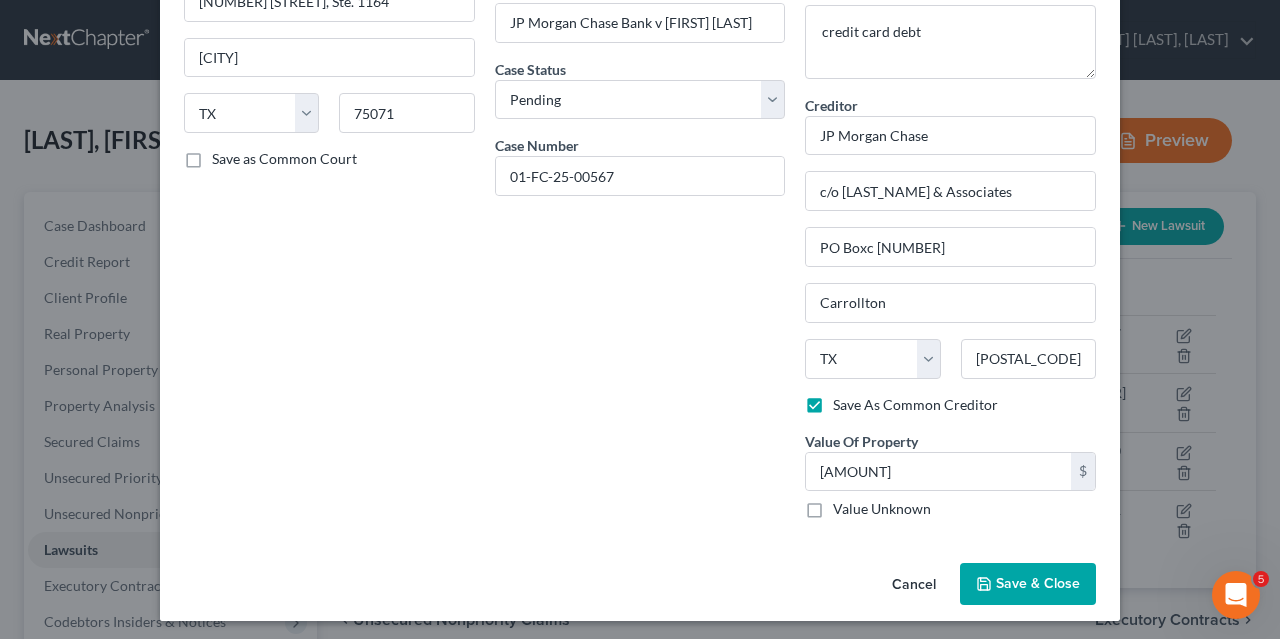 click on "Save & Close" at bounding box center [1038, 583] 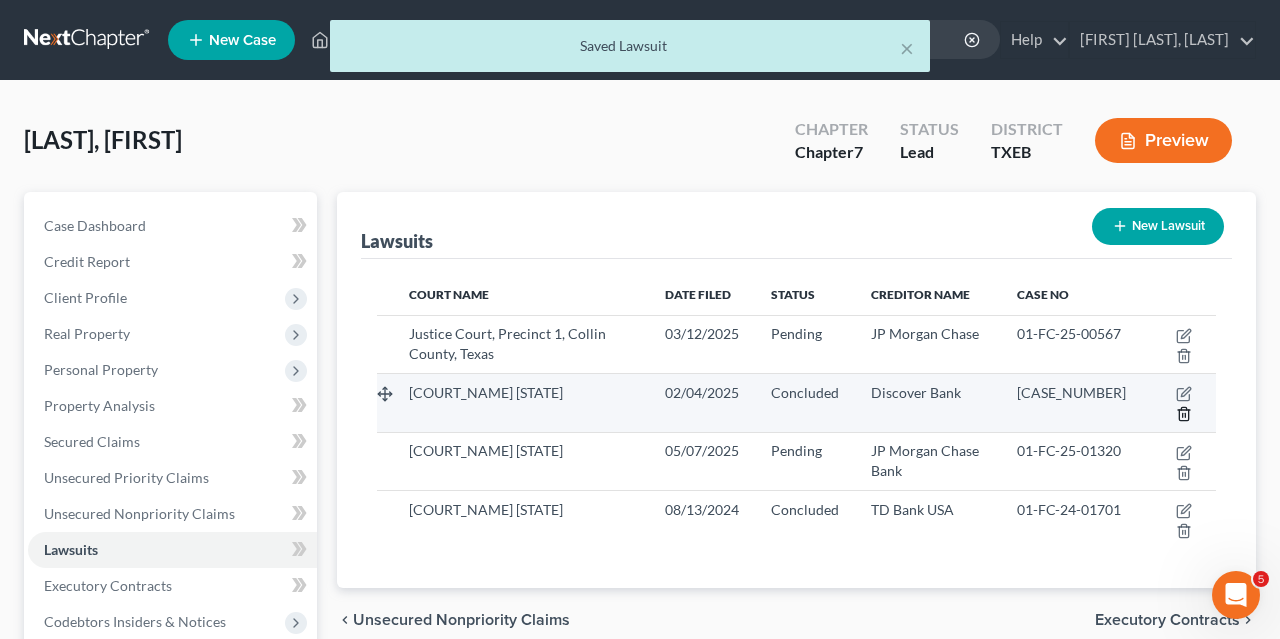 click 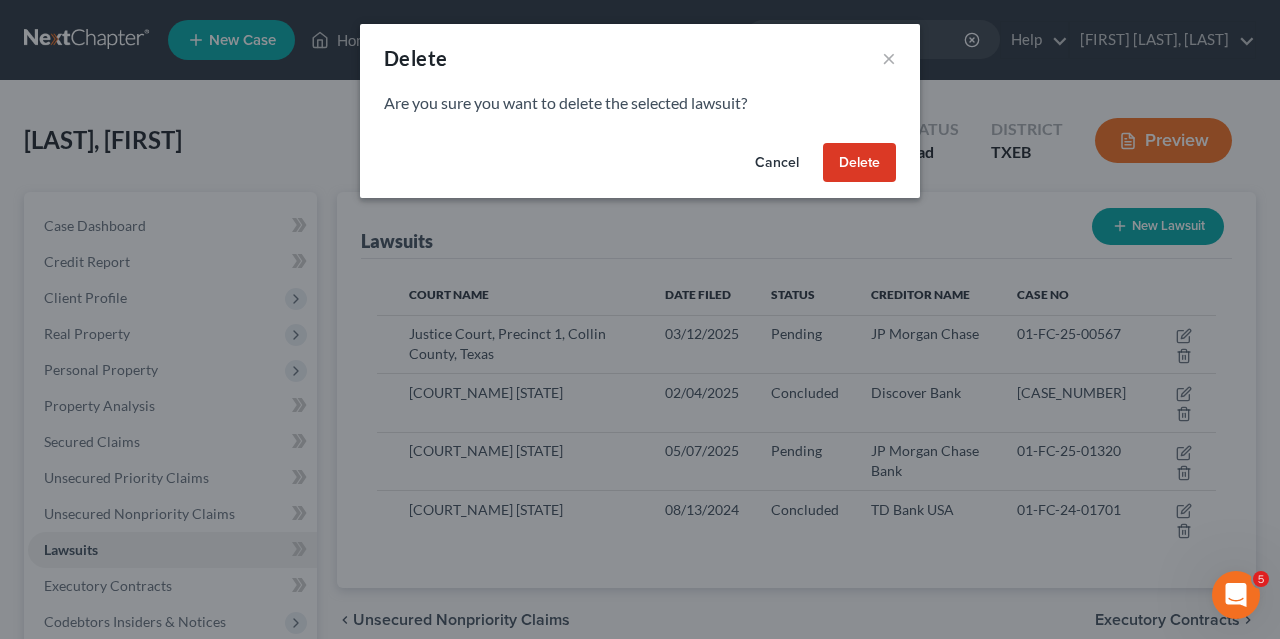 click on "Cancel" at bounding box center (777, 163) 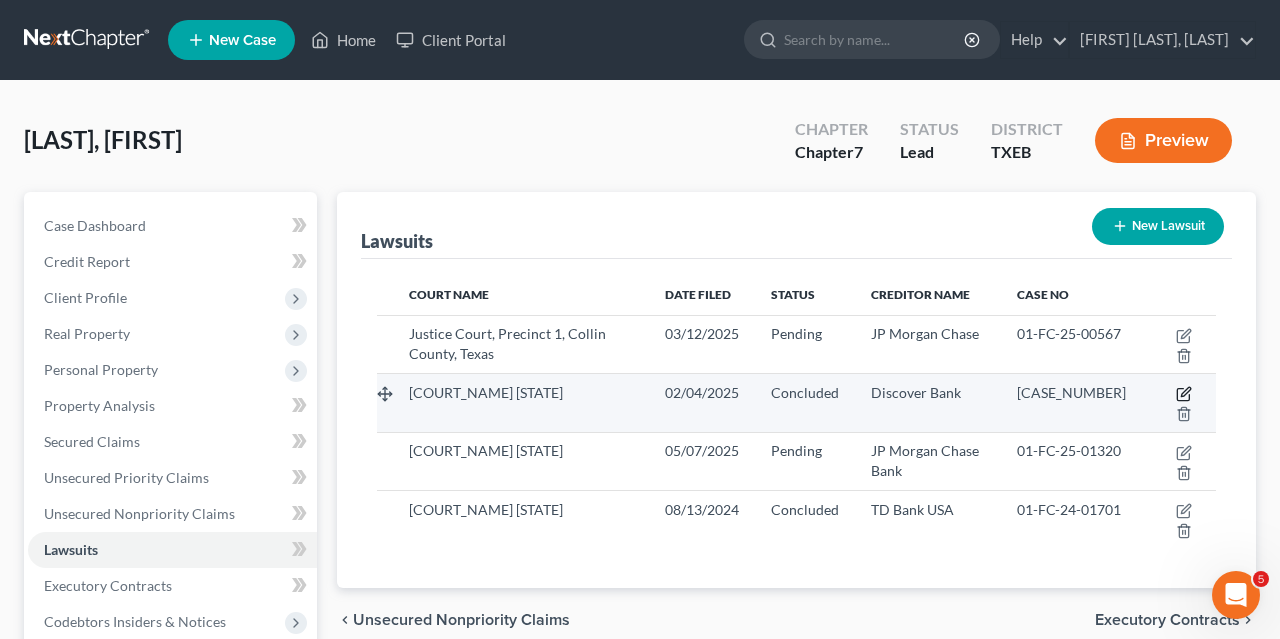 click 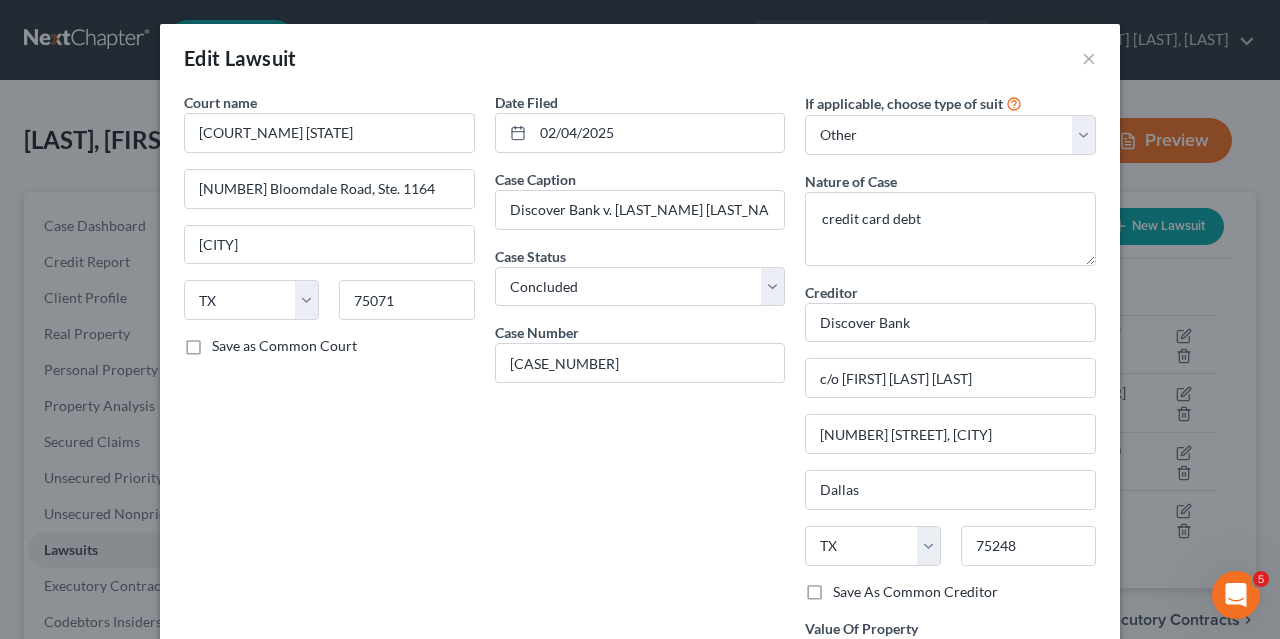 click on "Save As Common Creditor" at bounding box center [915, 592] 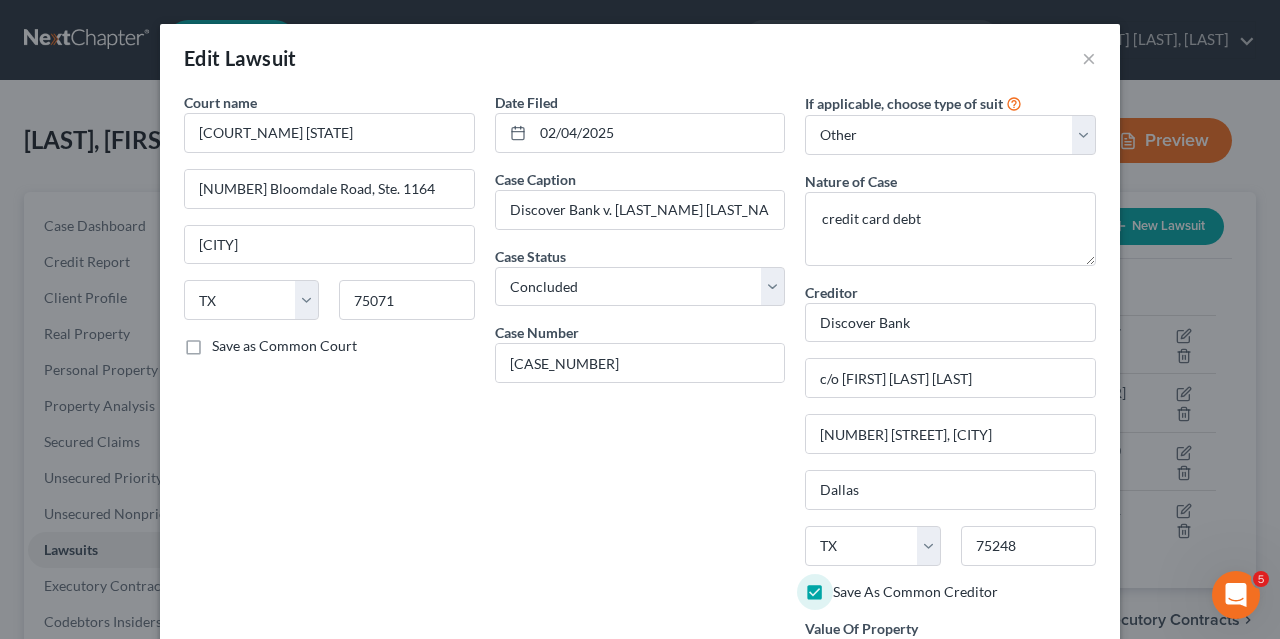 scroll, scrollTop: 187, scrollLeft: 0, axis: vertical 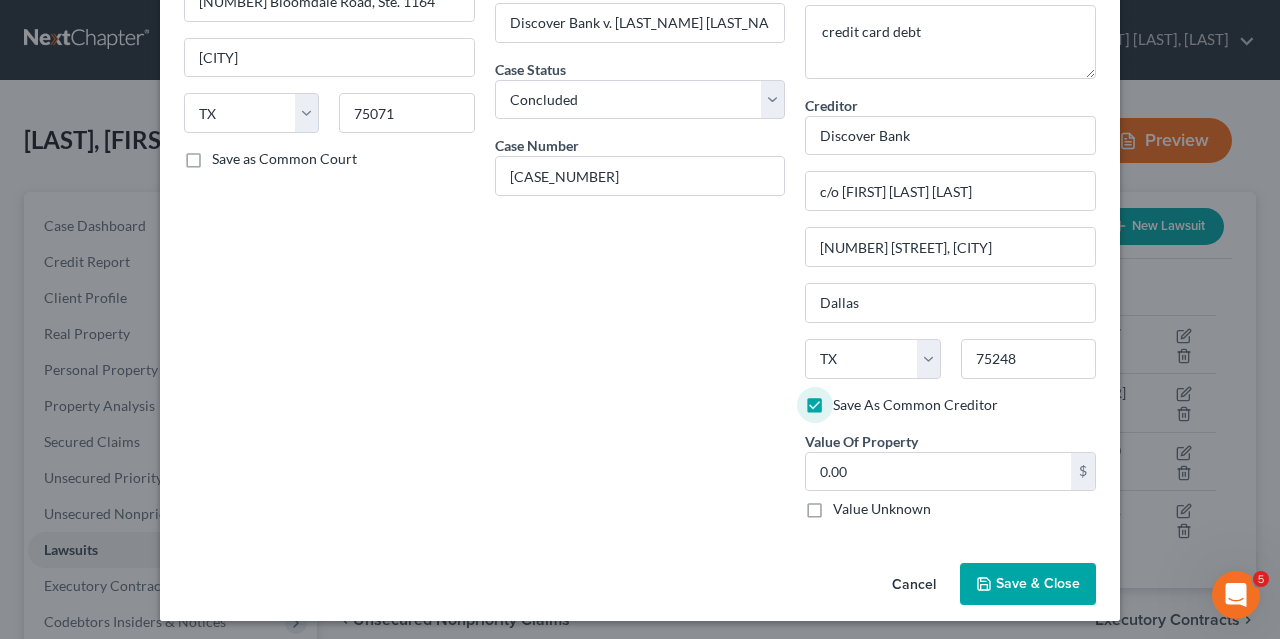 click on "Save & Close" at bounding box center [1038, 583] 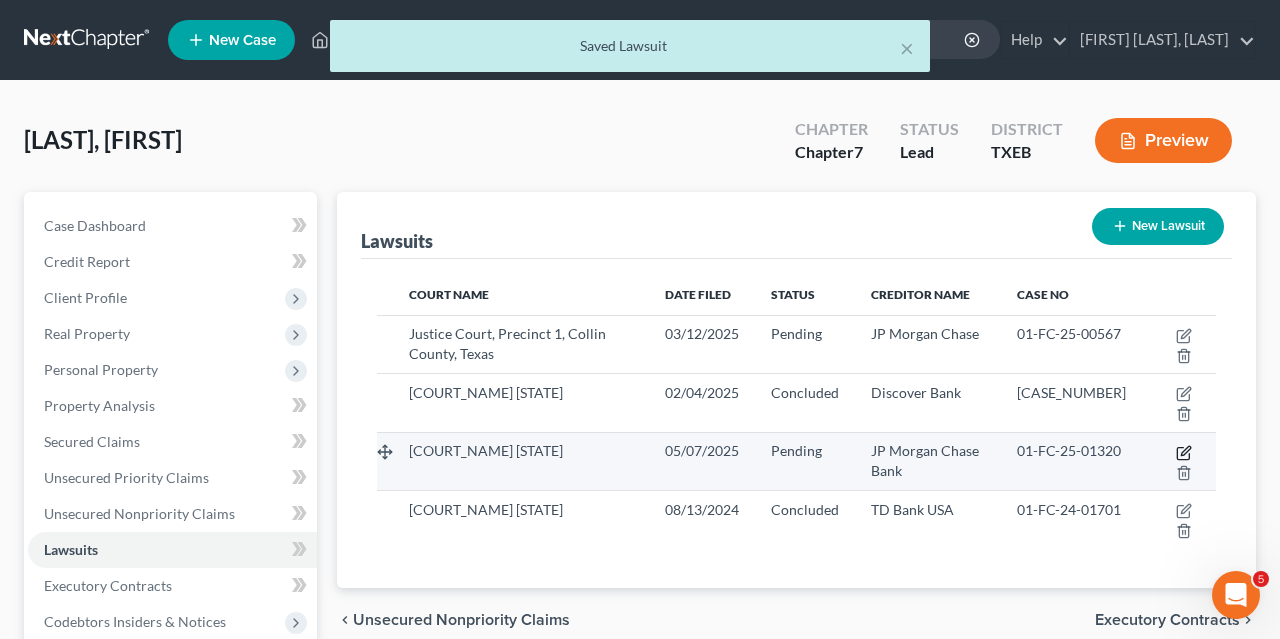 click 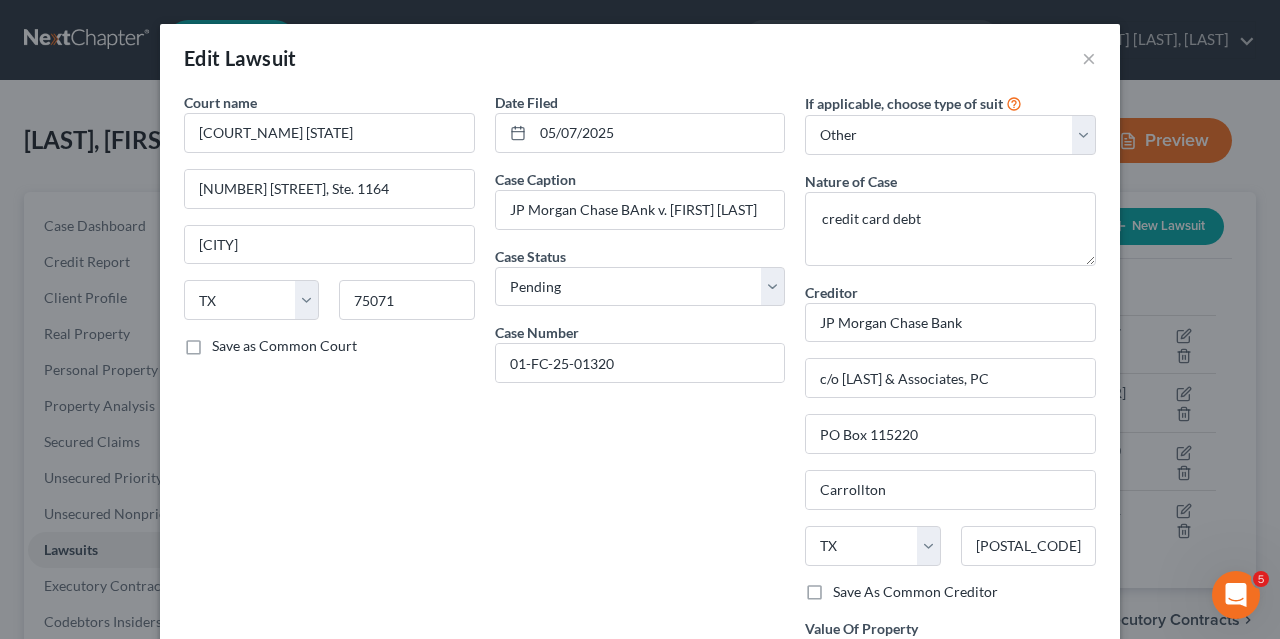click on "Save As Common Creditor" at bounding box center (915, 592) 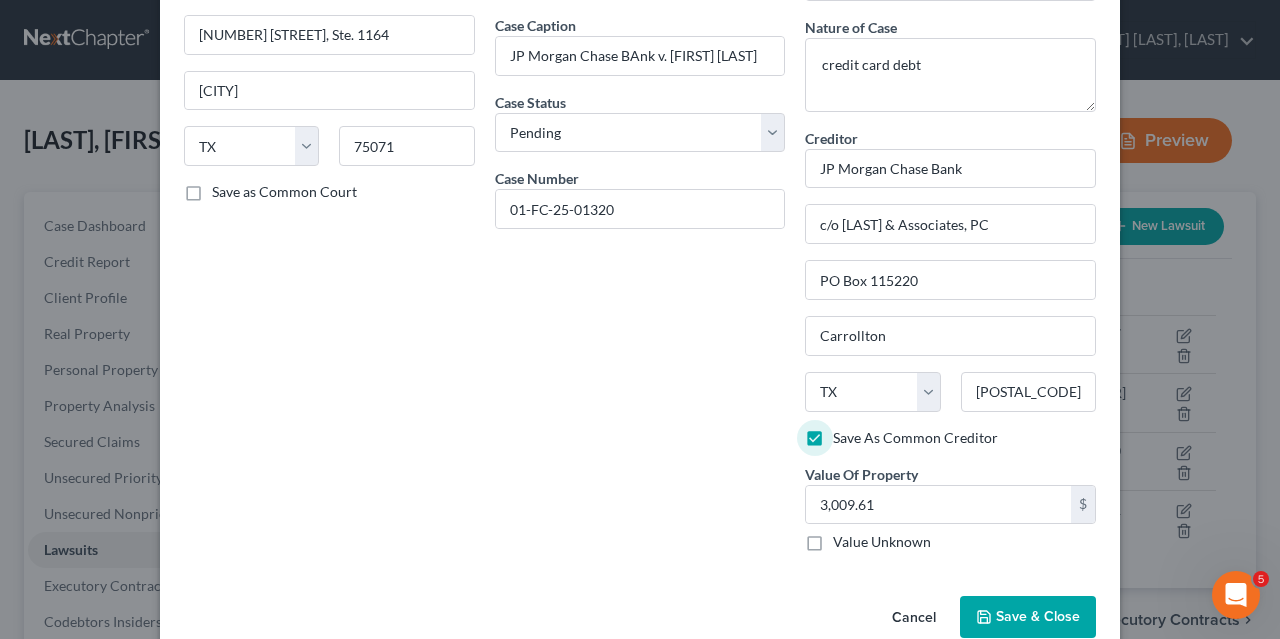 scroll, scrollTop: 153, scrollLeft: 0, axis: vertical 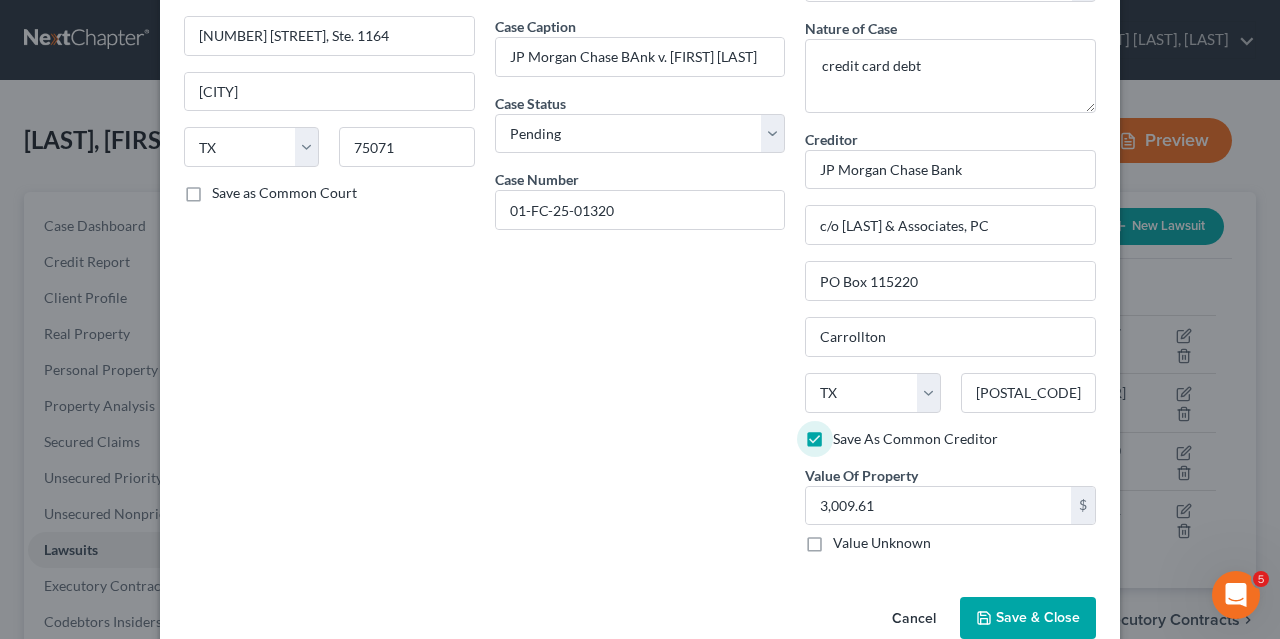 click on "Save & Close" at bounding box center (1038, 617) 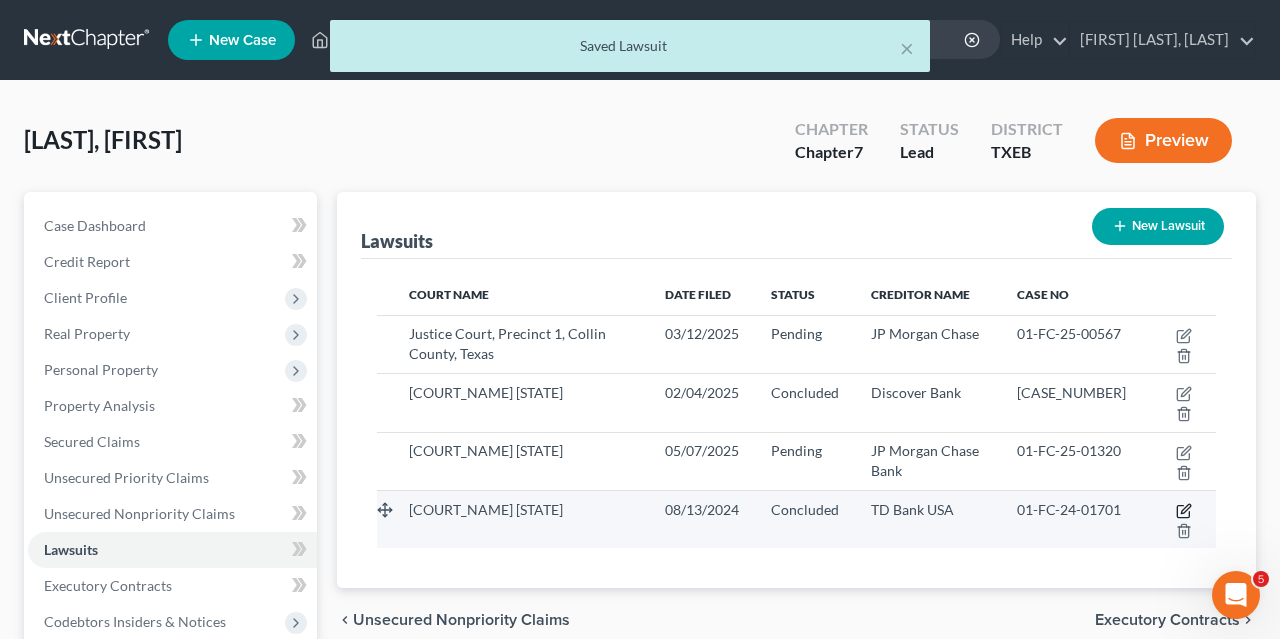 click 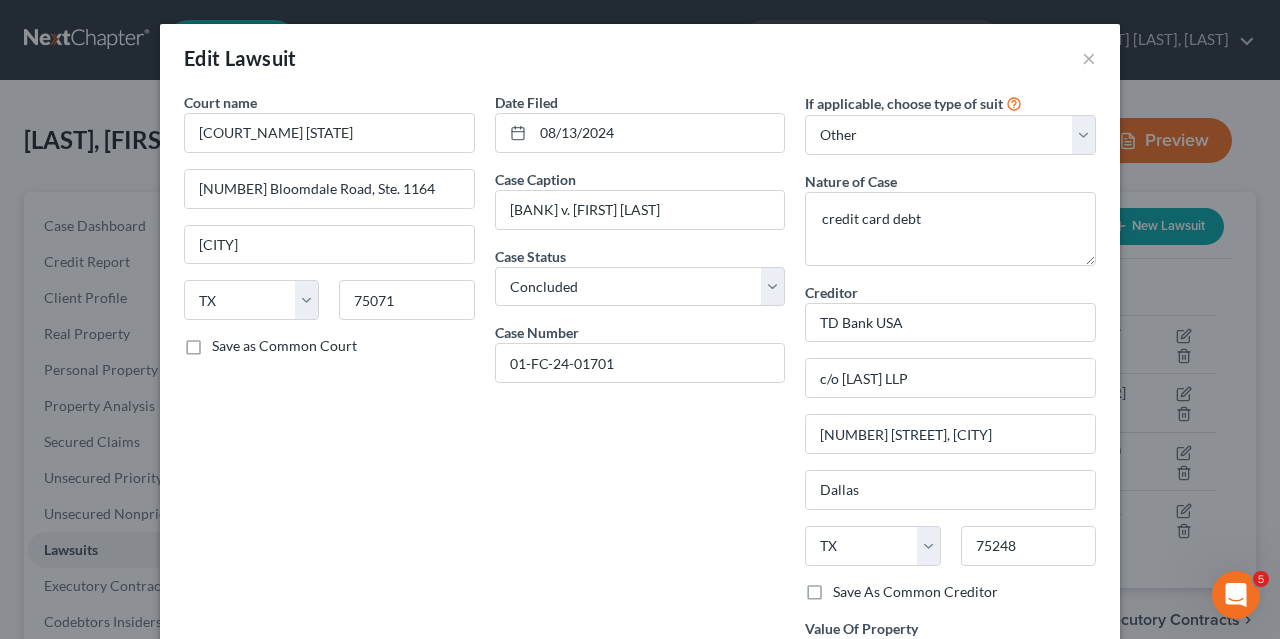 click on "Save As Common Creditor" at bounding box center (915, 592) 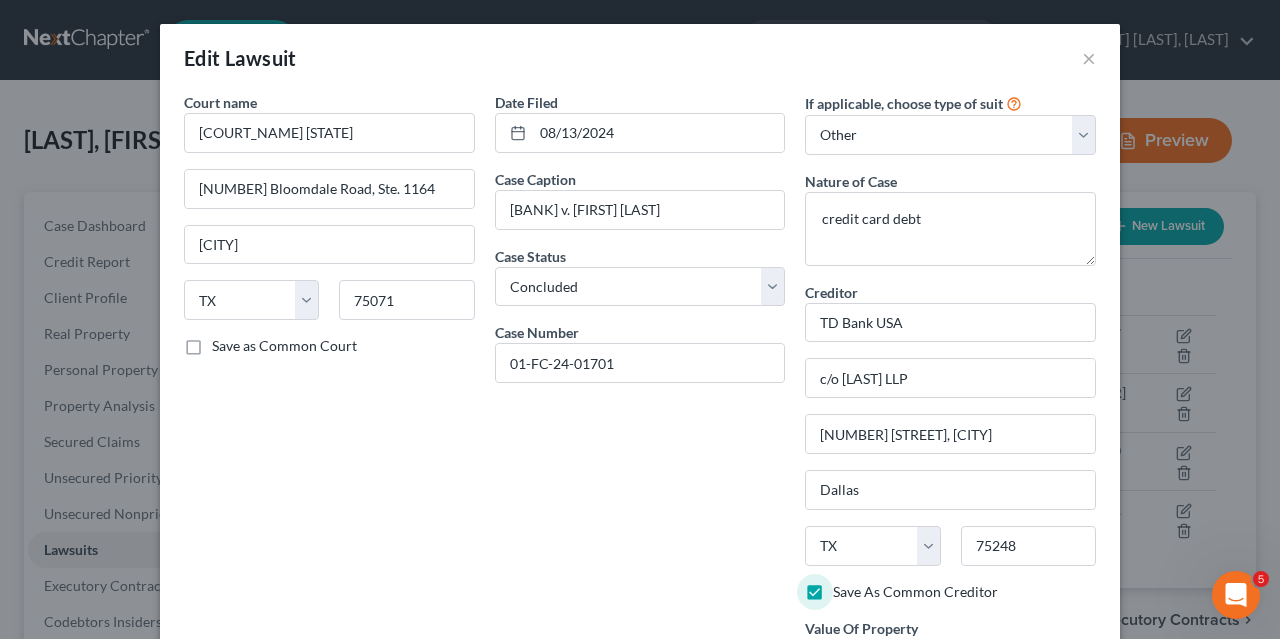 scroll, scrollTop: 187, scrollLeft: 0, axis: vertical 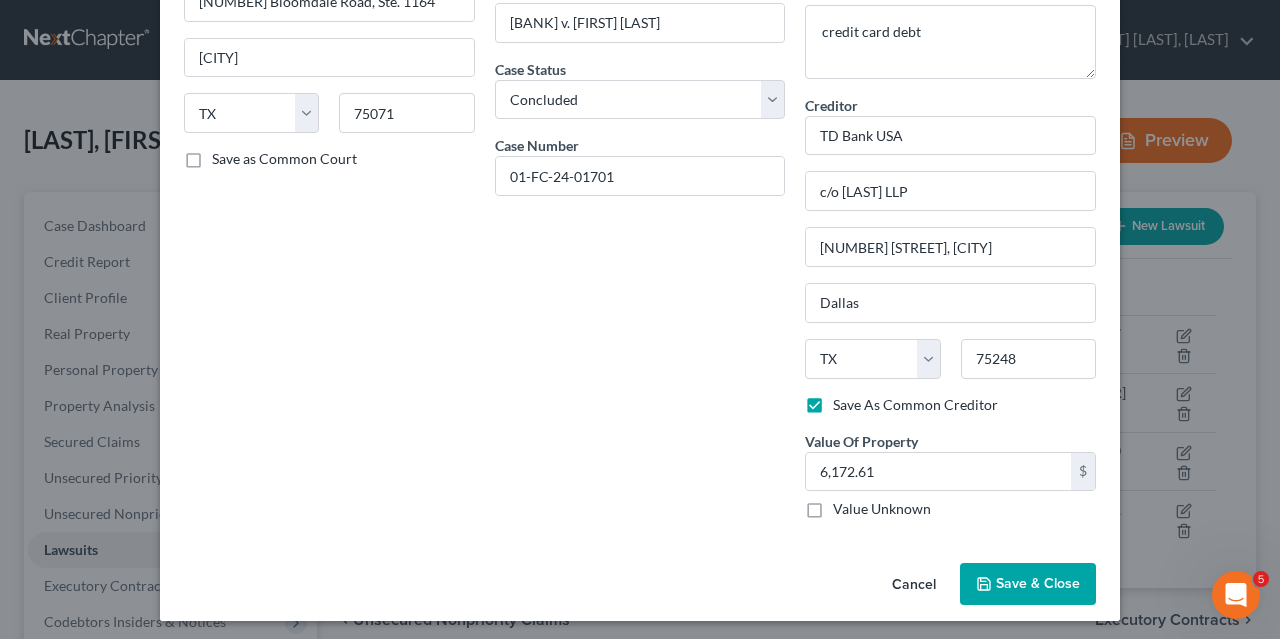 click on "Save & Close" at bounding box center (1038, 583) 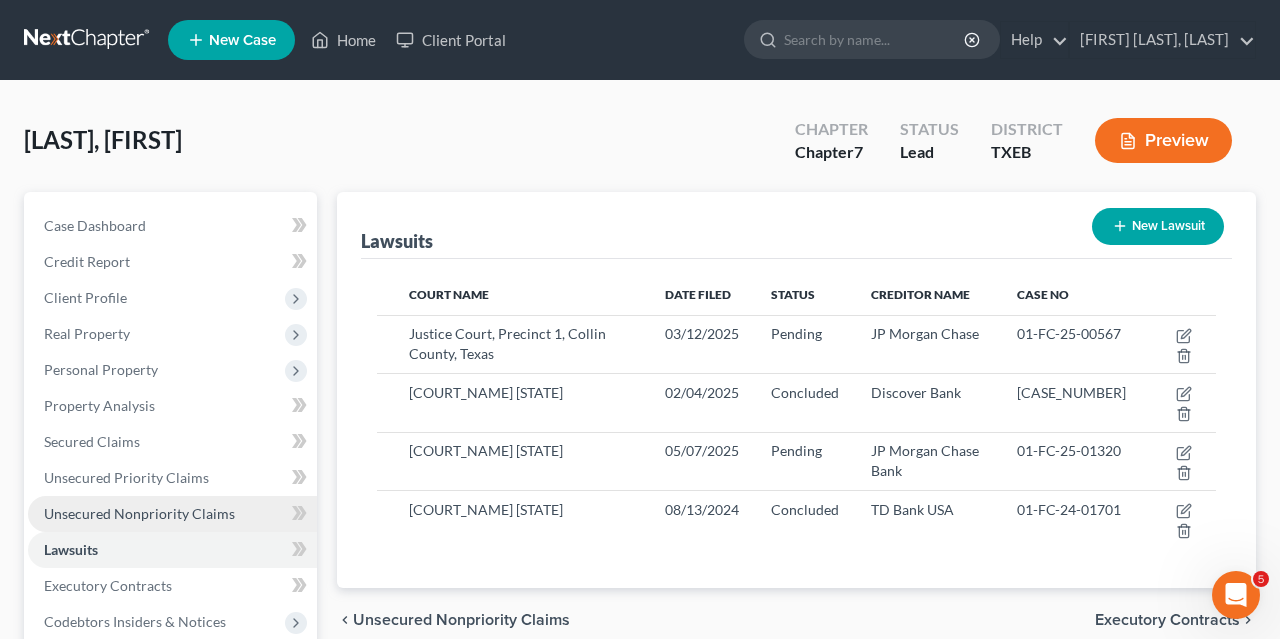 click on "Unsecured Nonpriority Claims" at bounding box center (139, 513) 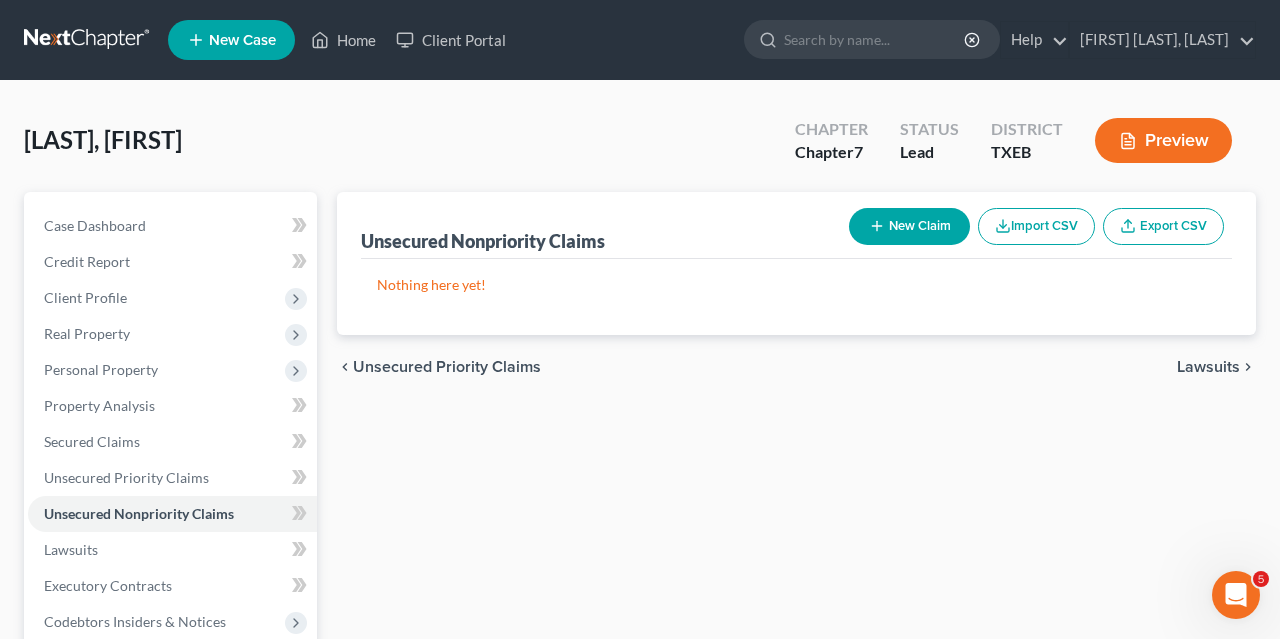click on "New Claim" at bounding box center (909, 226) 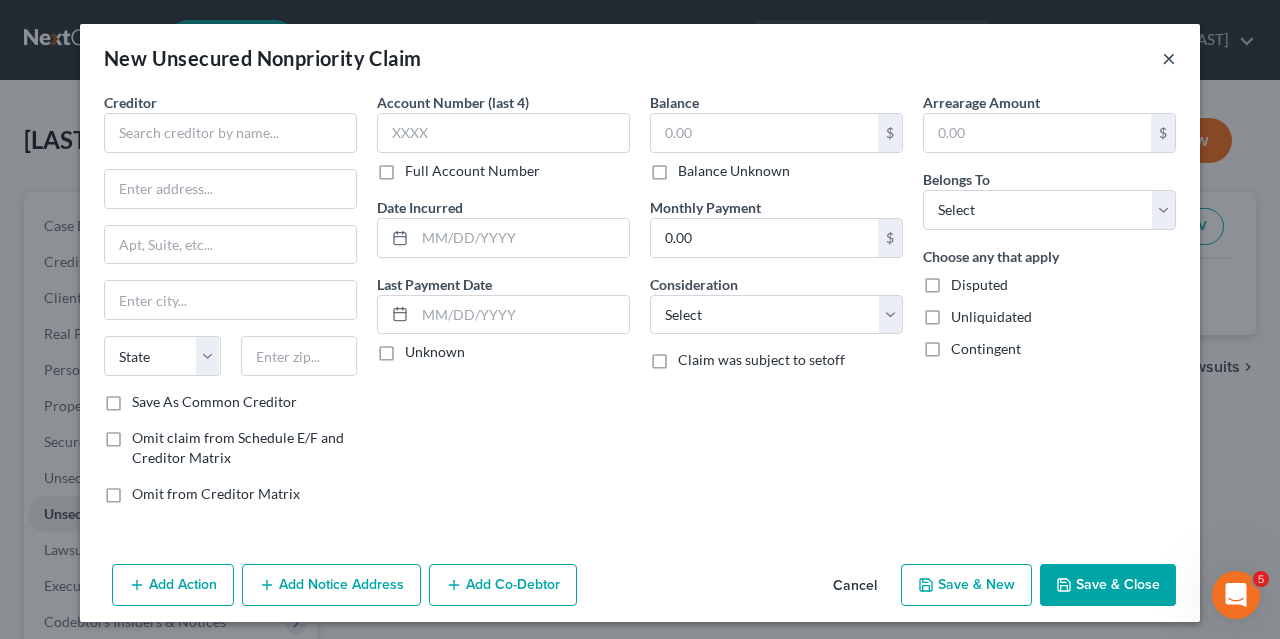 click on "×" at bounding box center [1169, 58] 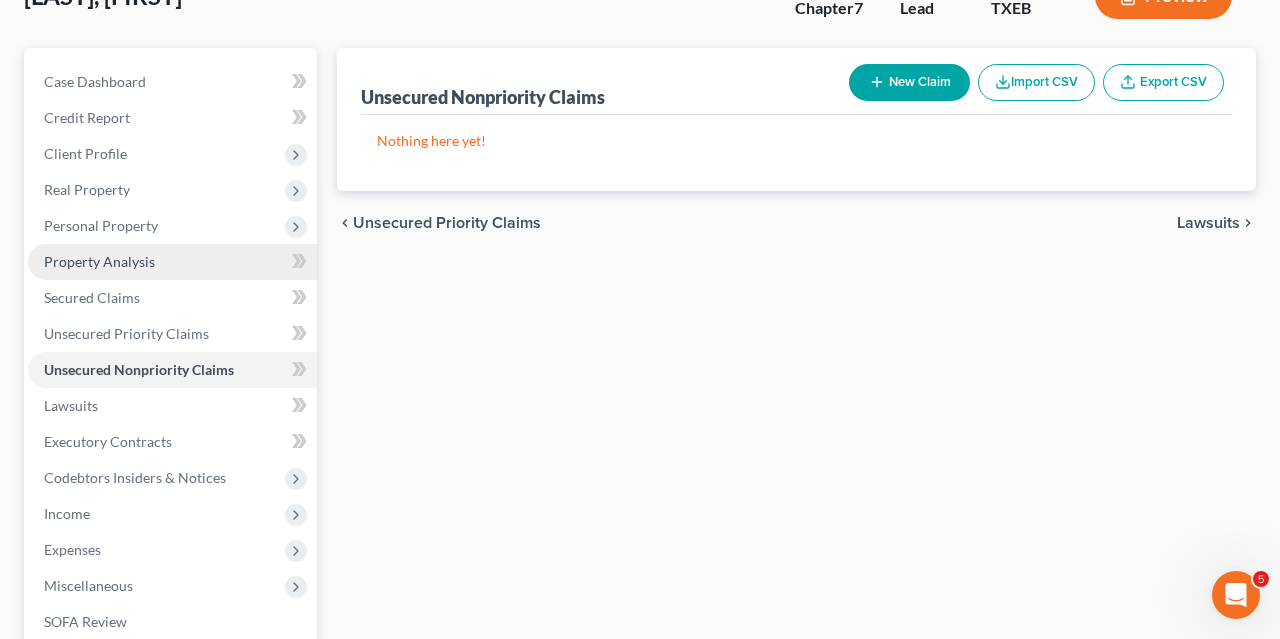 scroll, scrollTop: 144, scrollLeft: 0, axis: vertical 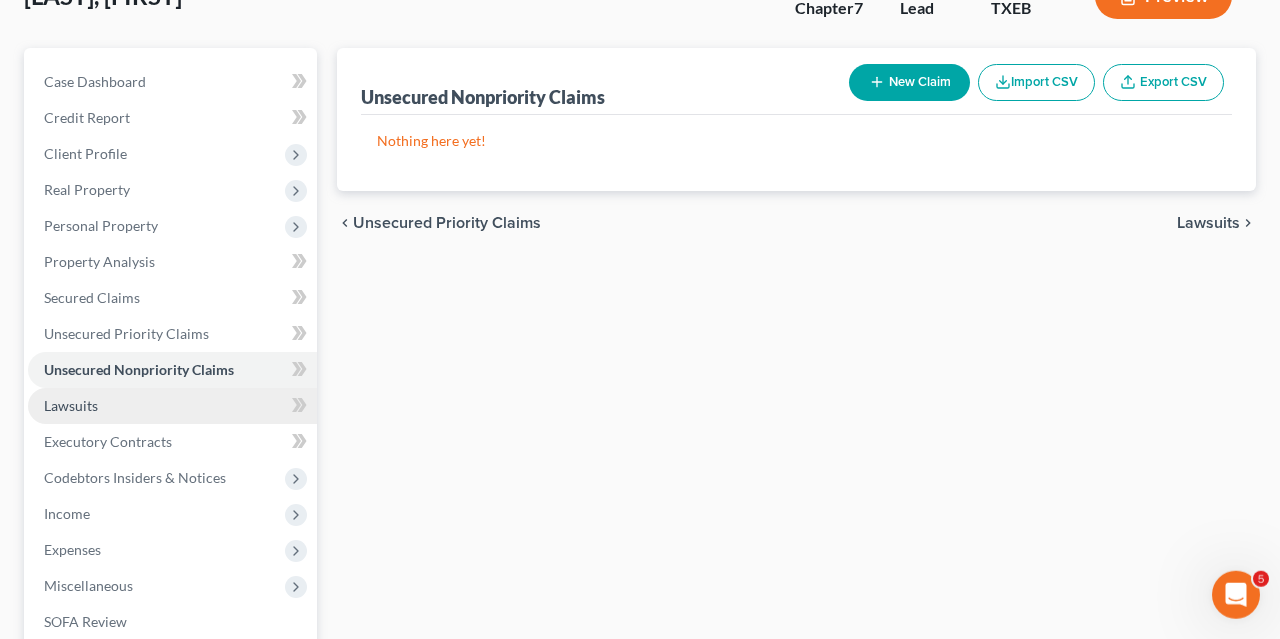 click on "Lawsuits" at bounding box center [172, 406] 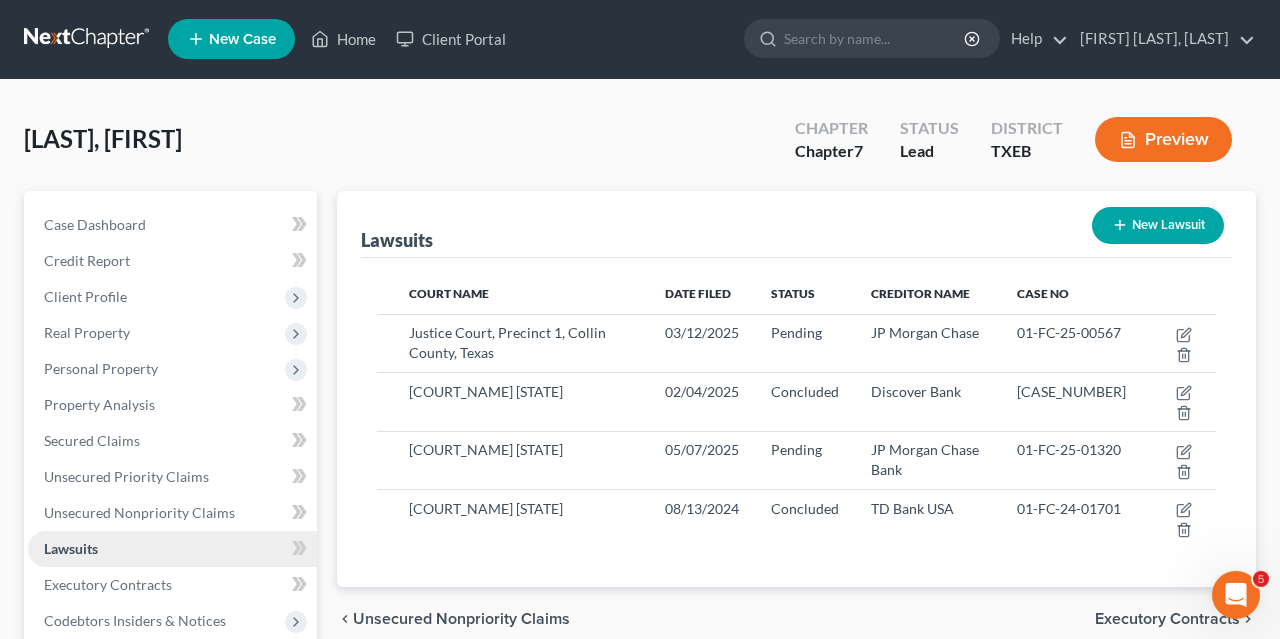 scroll, scrollTop: 0, scrollLeft: 0, axis: both 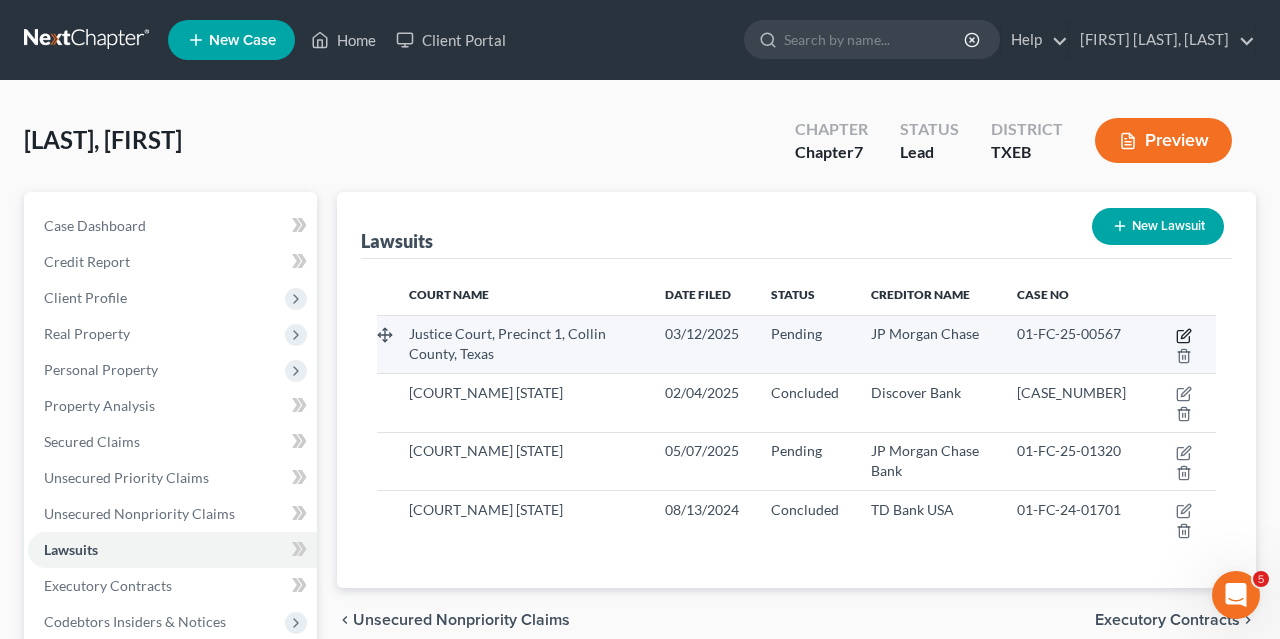click 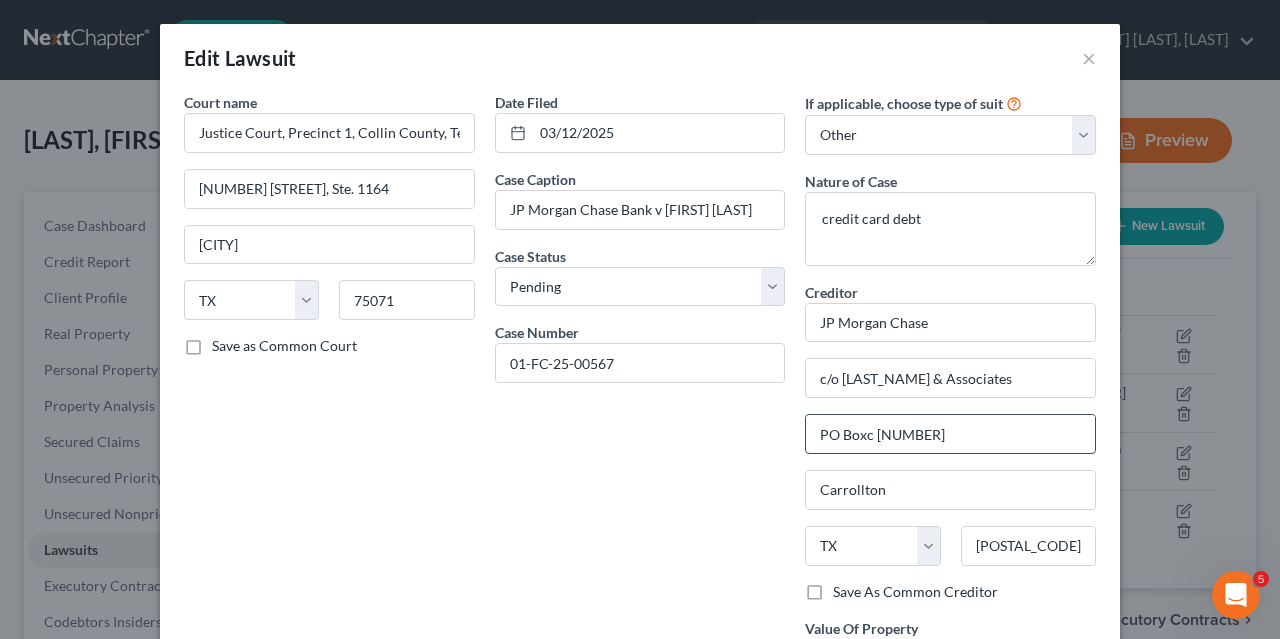 scroll, scrollTop: 187, scrollLeft: 0, axis: vertical 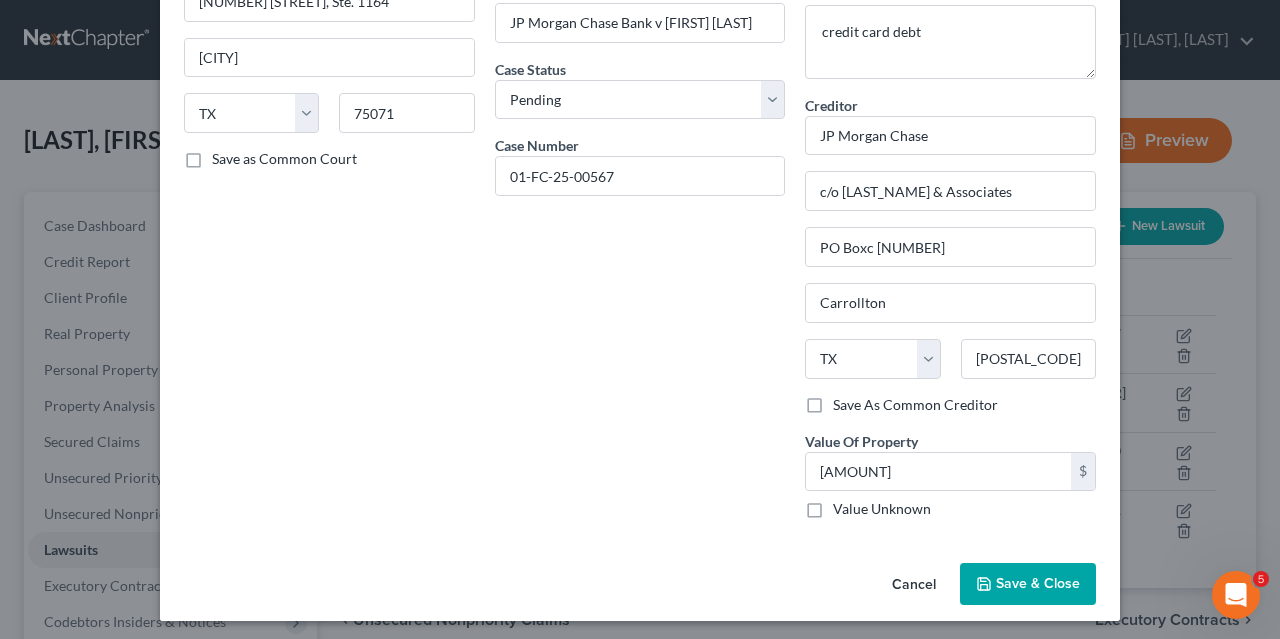 click on "Save As Common Creditor" at bounding box center [915, 405] 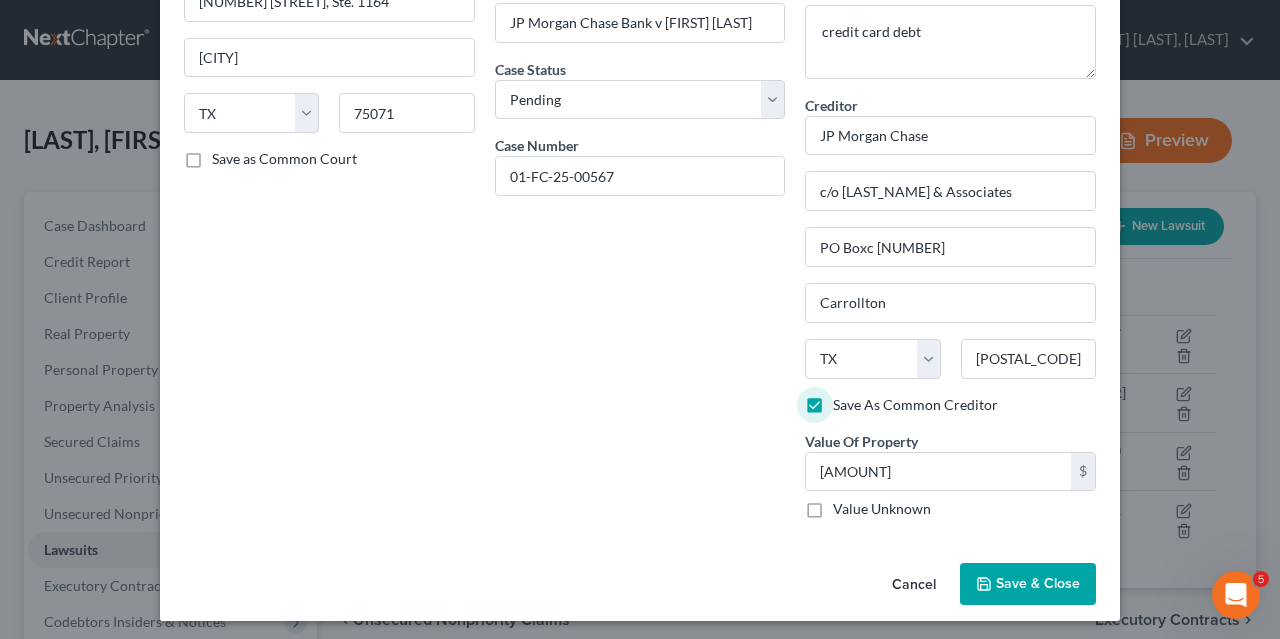 click on "Save & Close" at bounding box center (1038, 583) 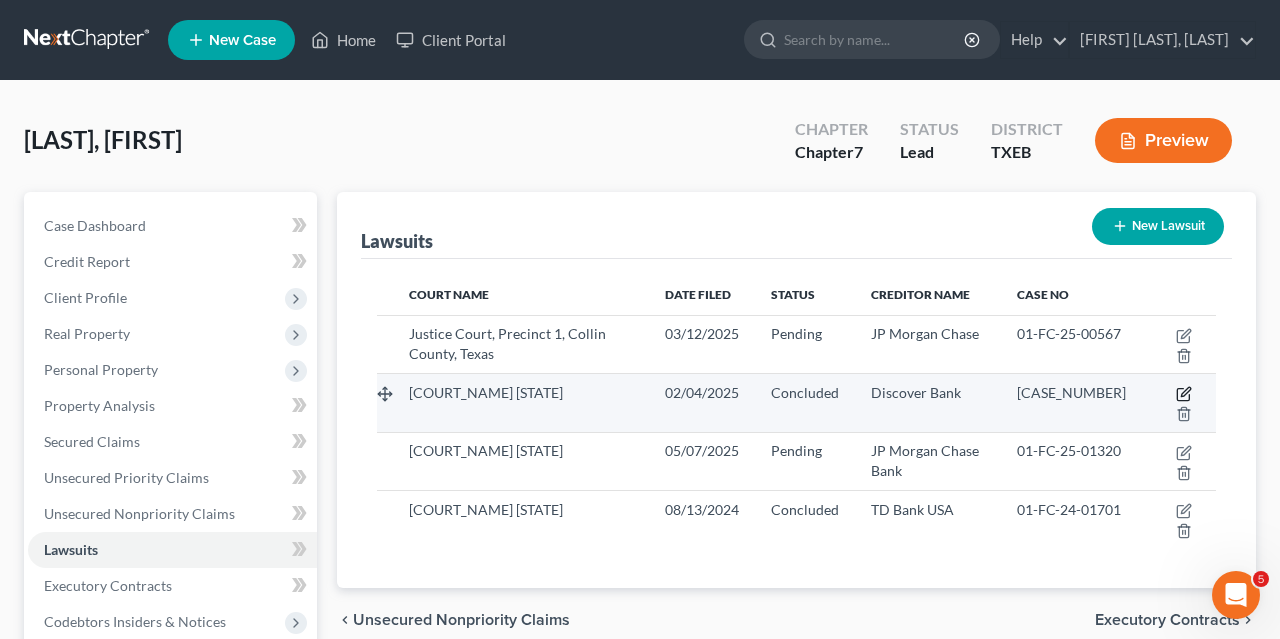 click 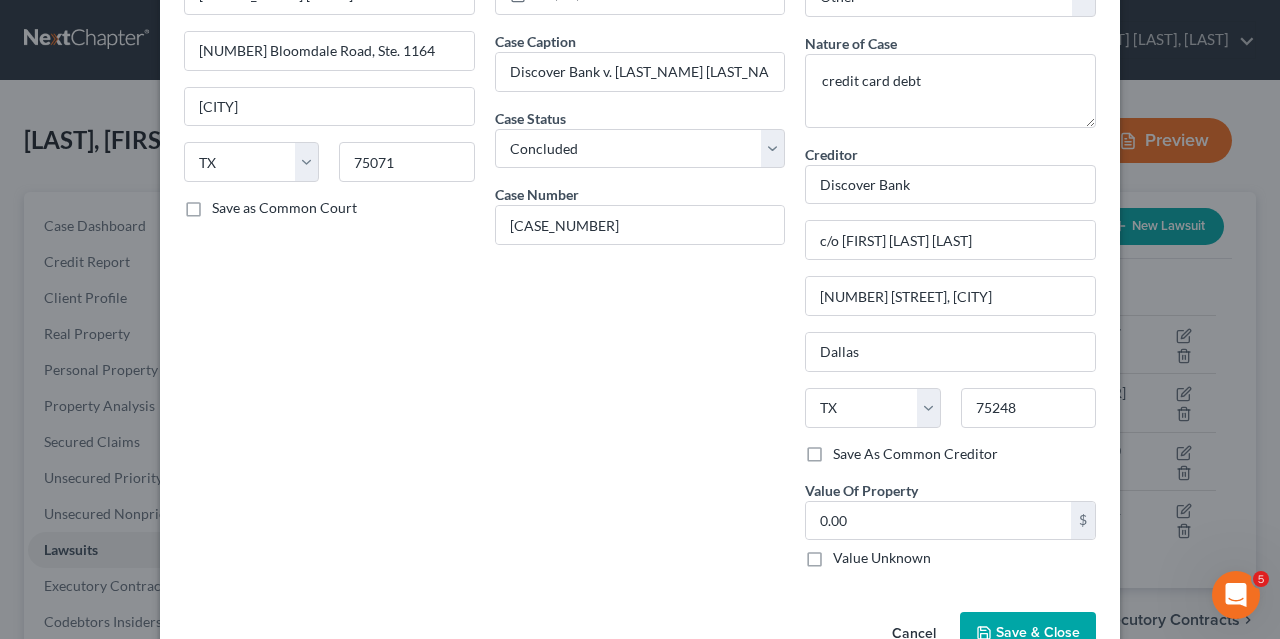 scroll, scrollTop: 164, scrollLeft: 0, axis: vertical 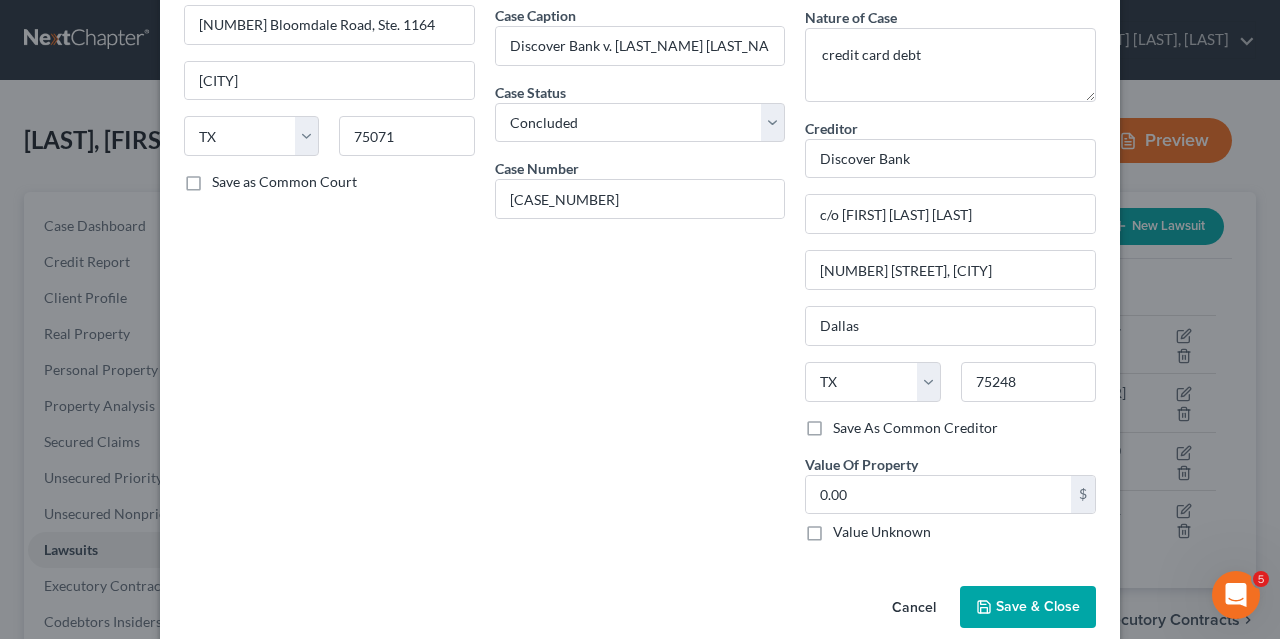 click on "Save As Common Creditor" at bounding box center (915, 428) 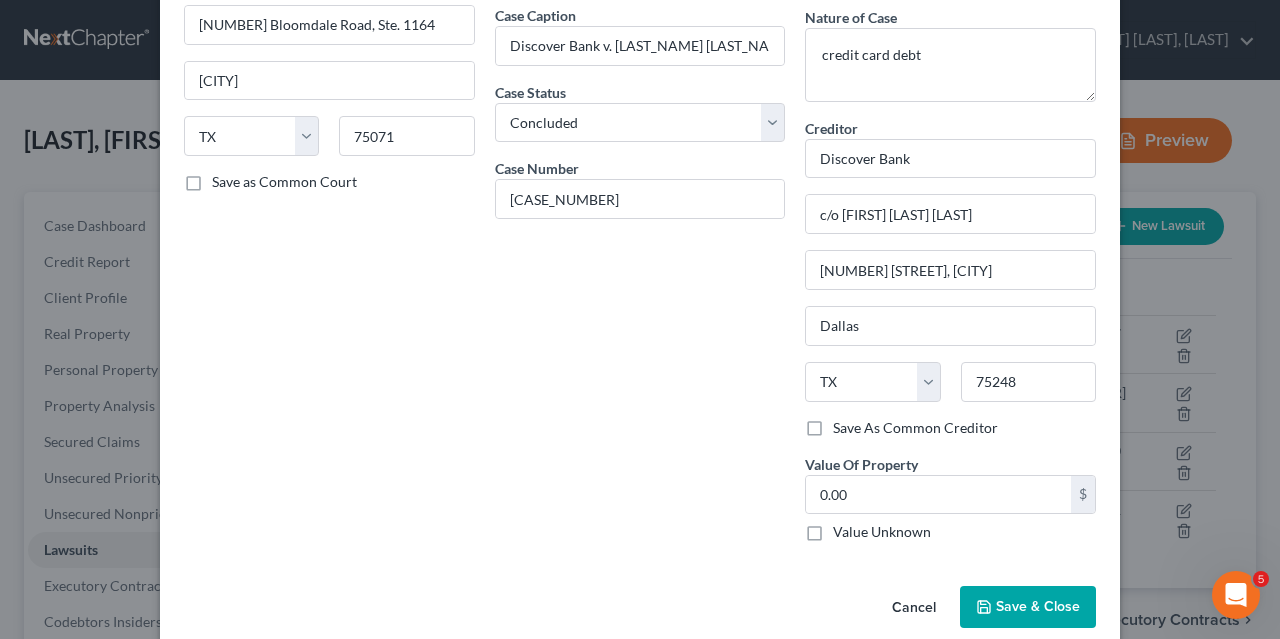click on "Save As Common Creditor" at bounding box center [847, 424] 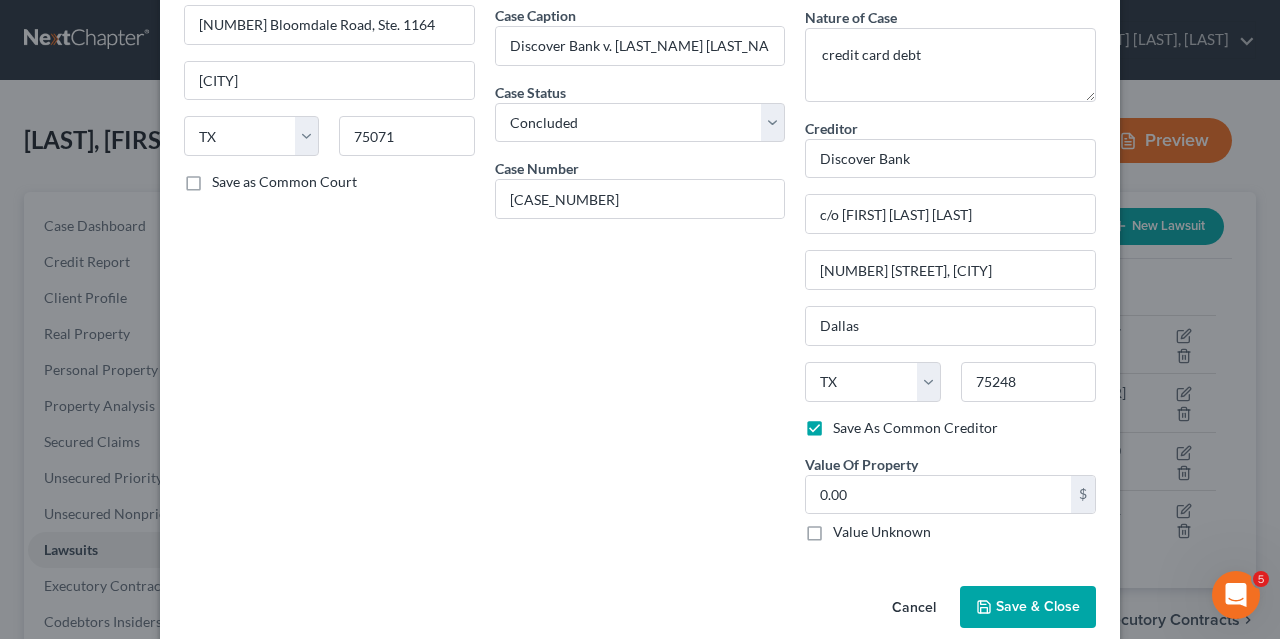 click on "Save & Close" at bounding box center (1038, 606) 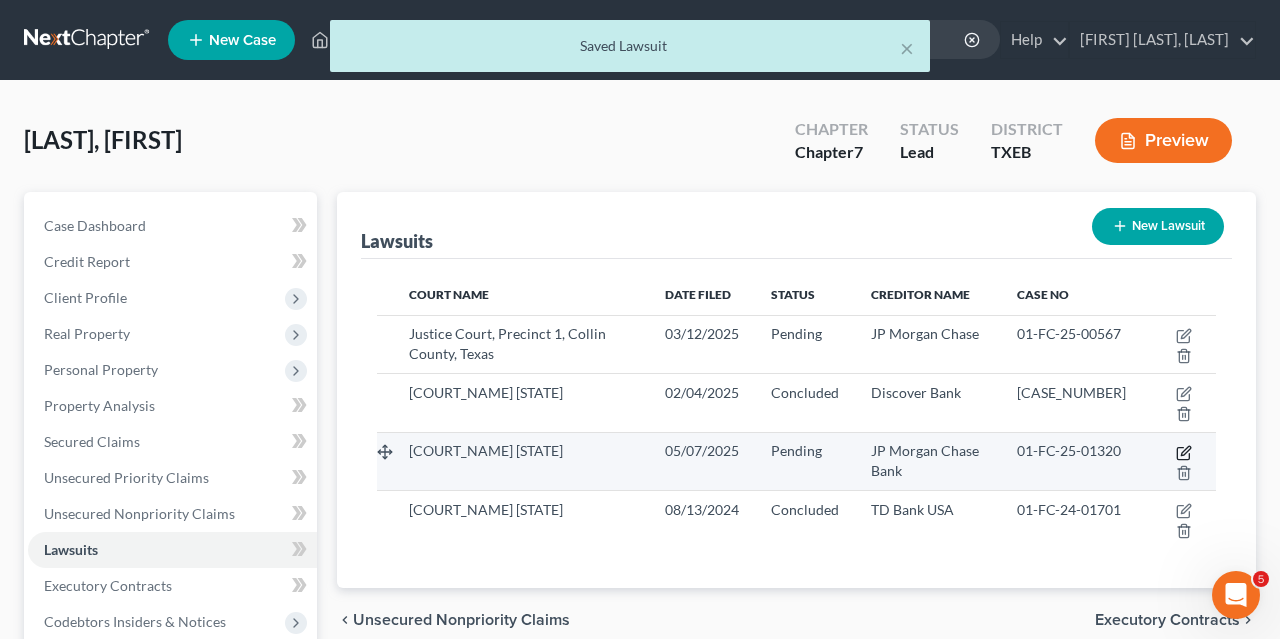 click 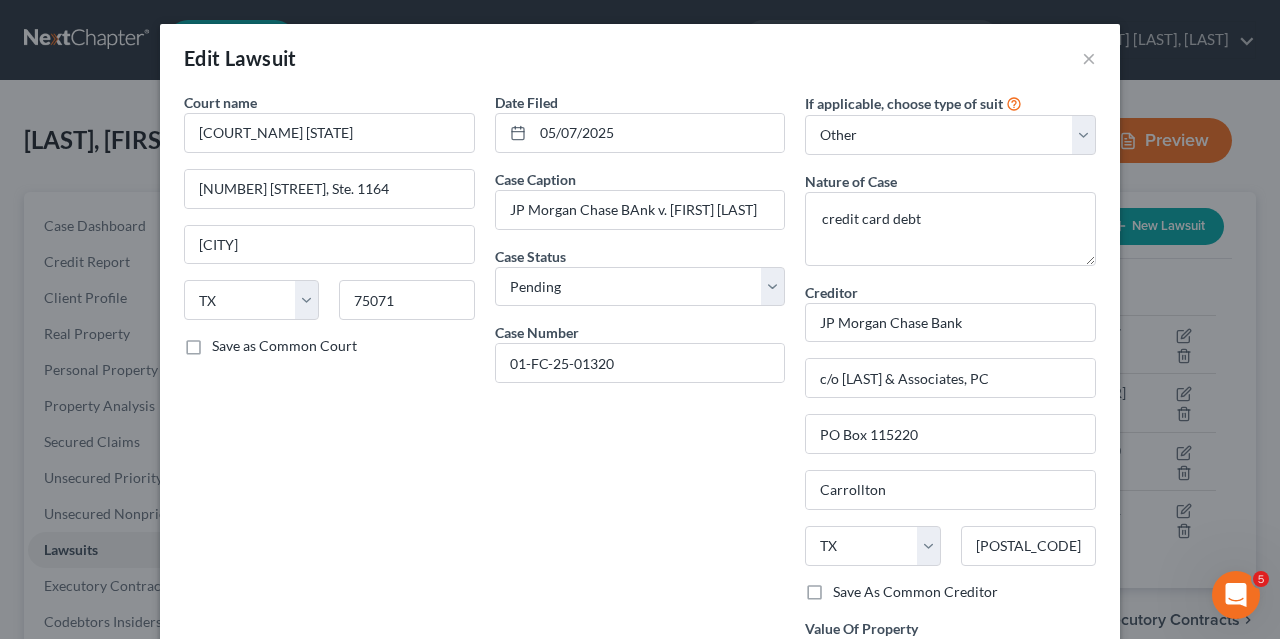 click on "Save As Common Creditor" at bounding box center (915, 592) 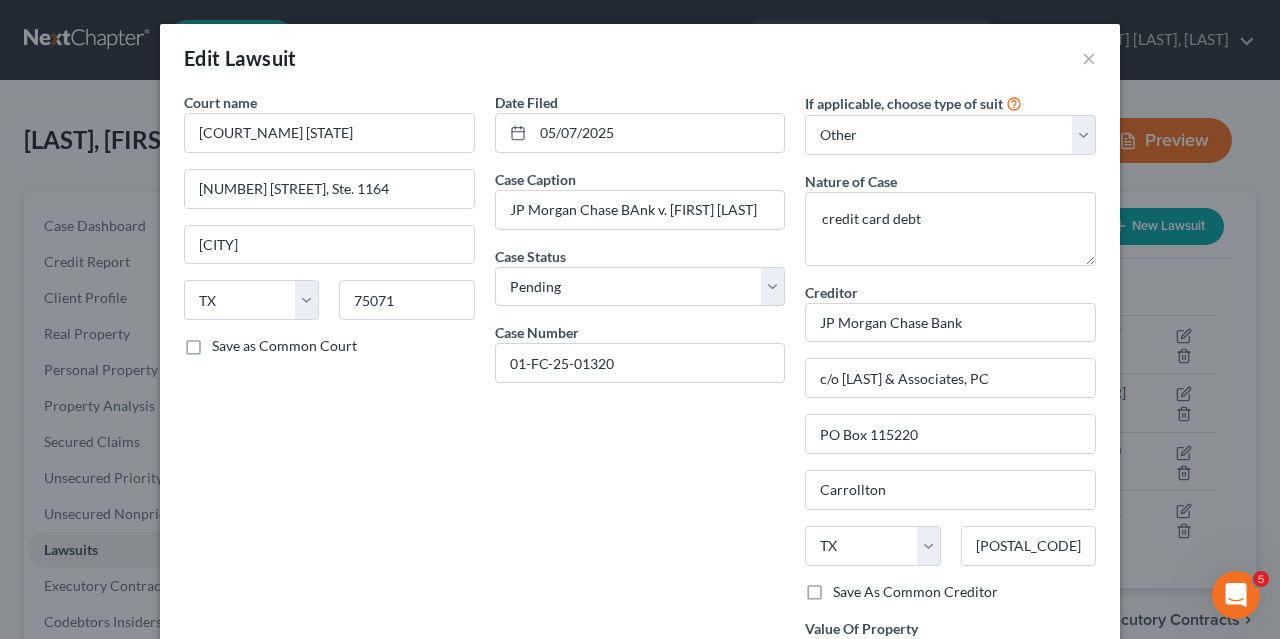 click on "Save As Common Creditor" at bounding box center (847, 588) 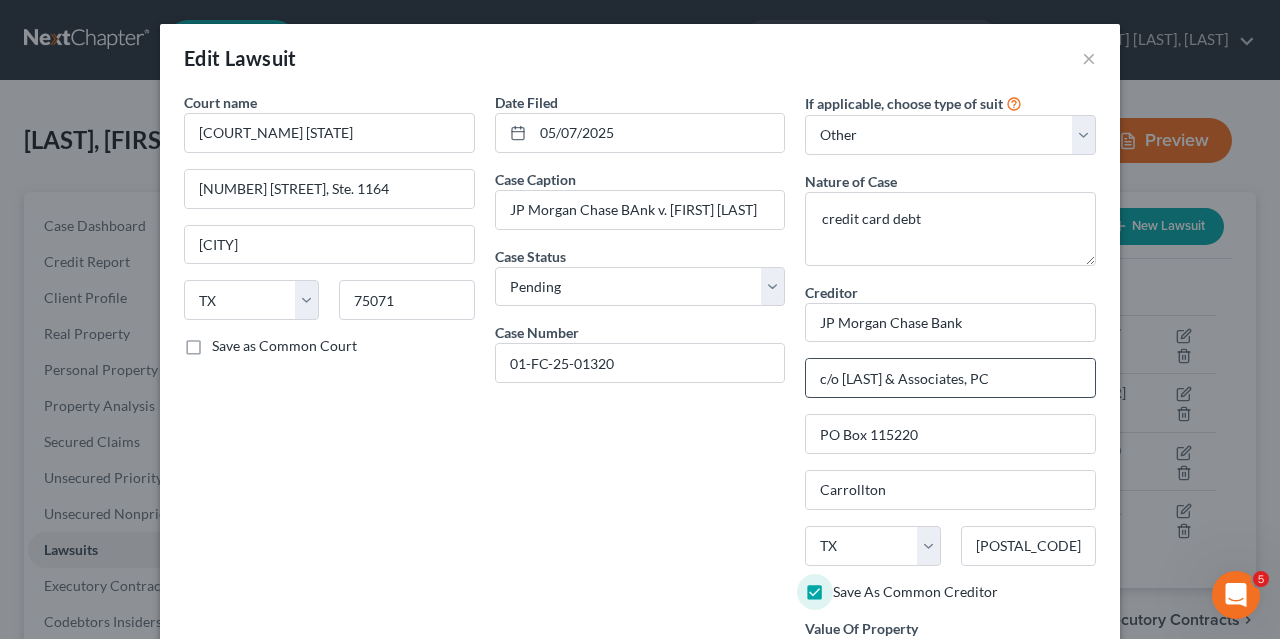 scroll, scrollTop: 187, scrollLeft: 0, axis: vertical 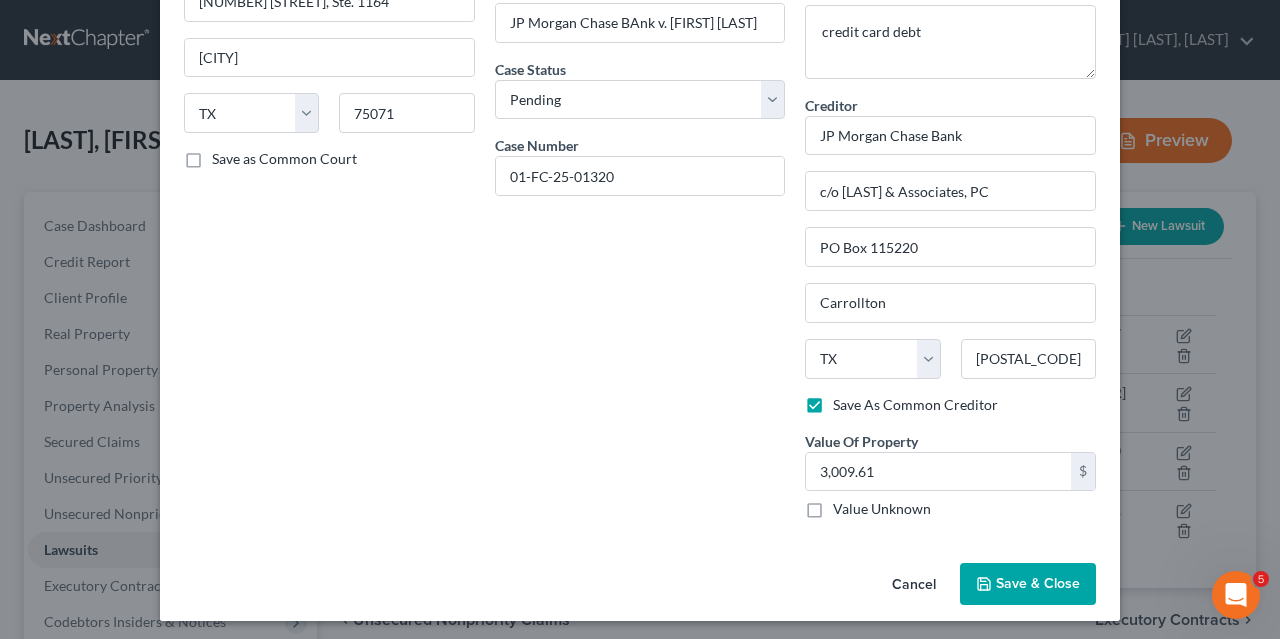 click on "Save & Close" at bounding box center [1038, 583] 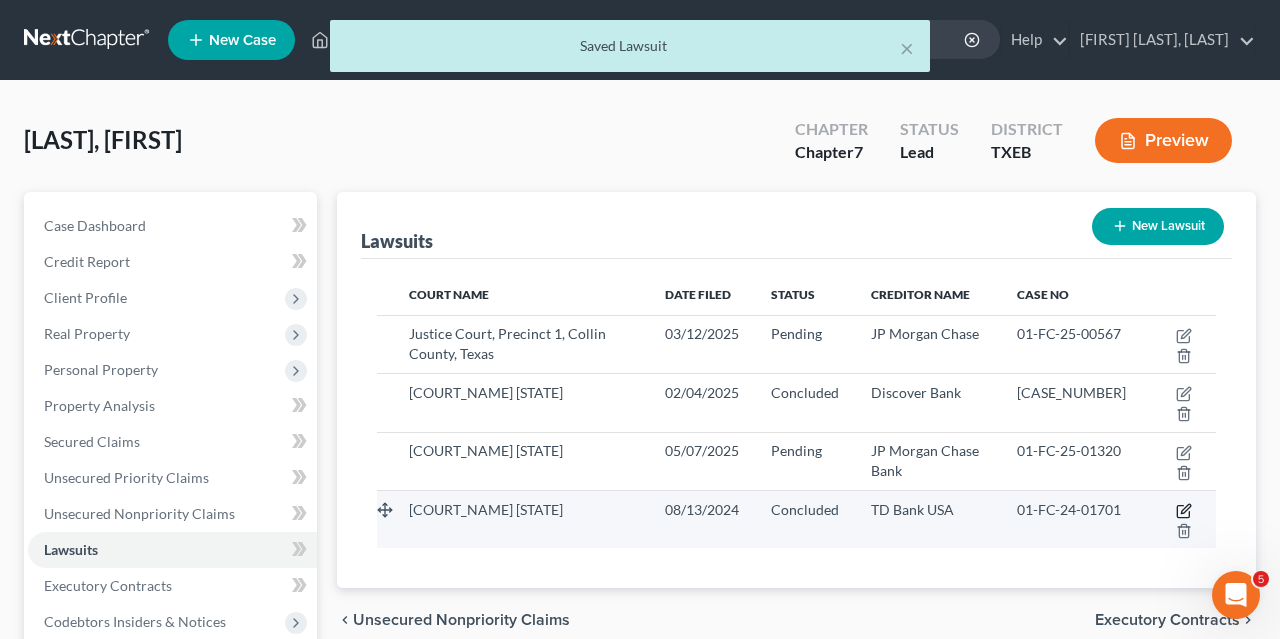 click 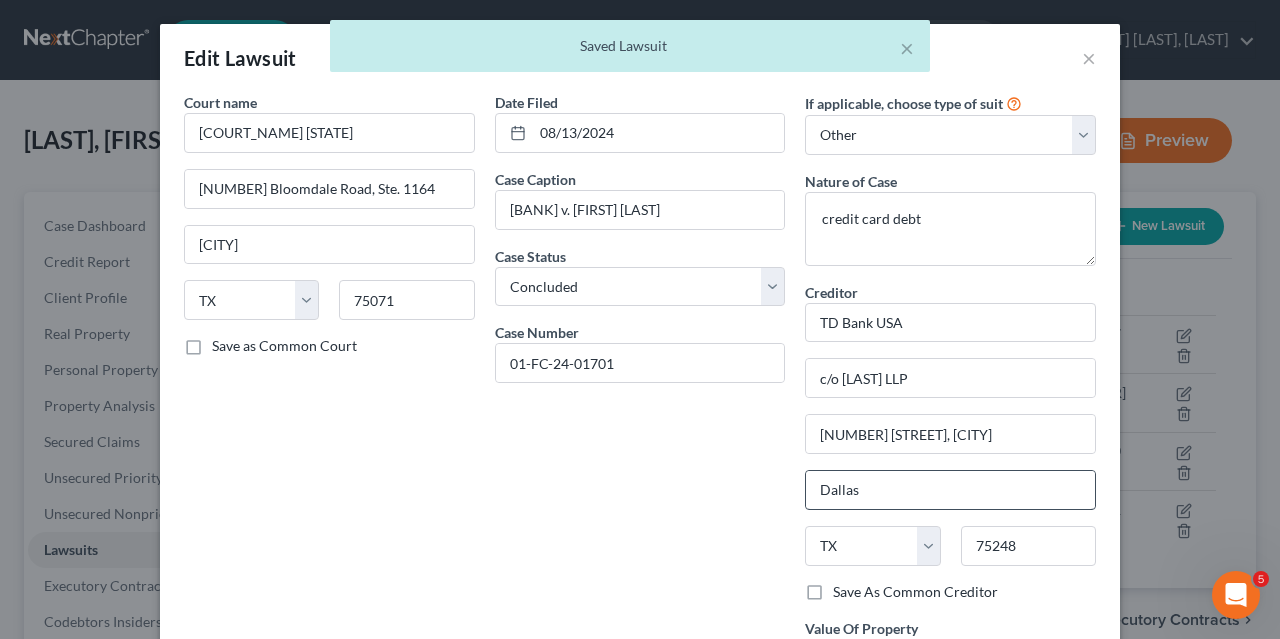 scroll, scrollTop: 187, scrollLeft: 0, axis: vertical 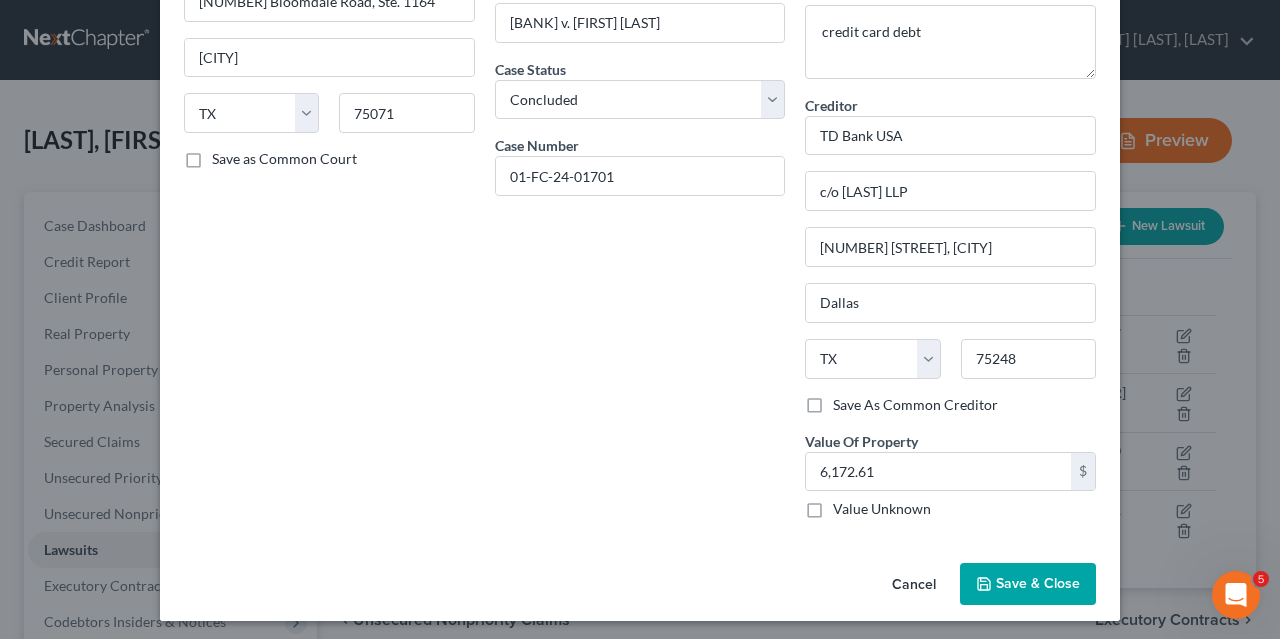 click on "Save & Close" at bounding box center [1038, 583] 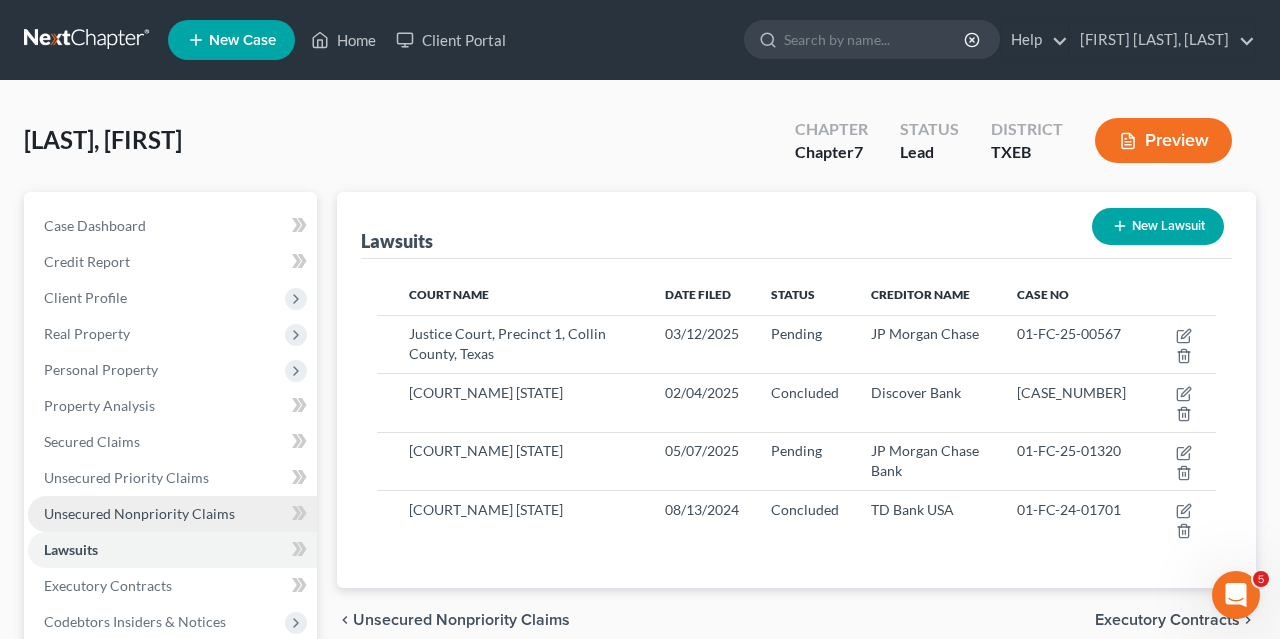 click on "Unsecured Nonpriority Claims" at bounding box center (139, 513) 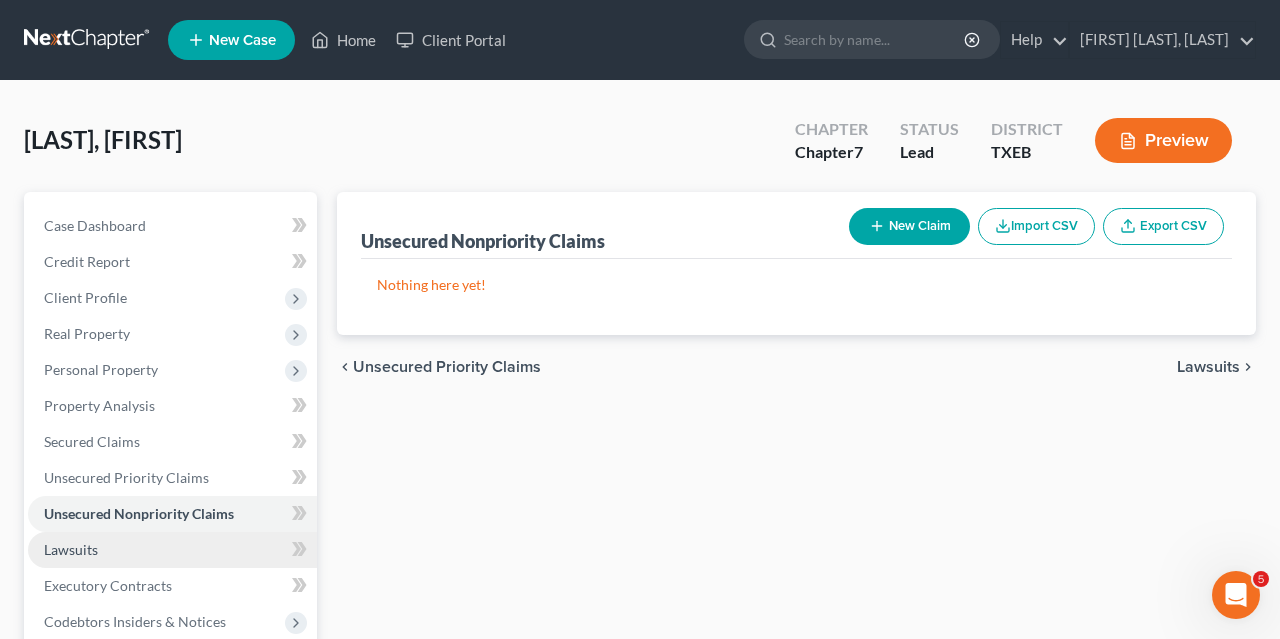 click on "Lawsuits" at bounding box center (172, 550) 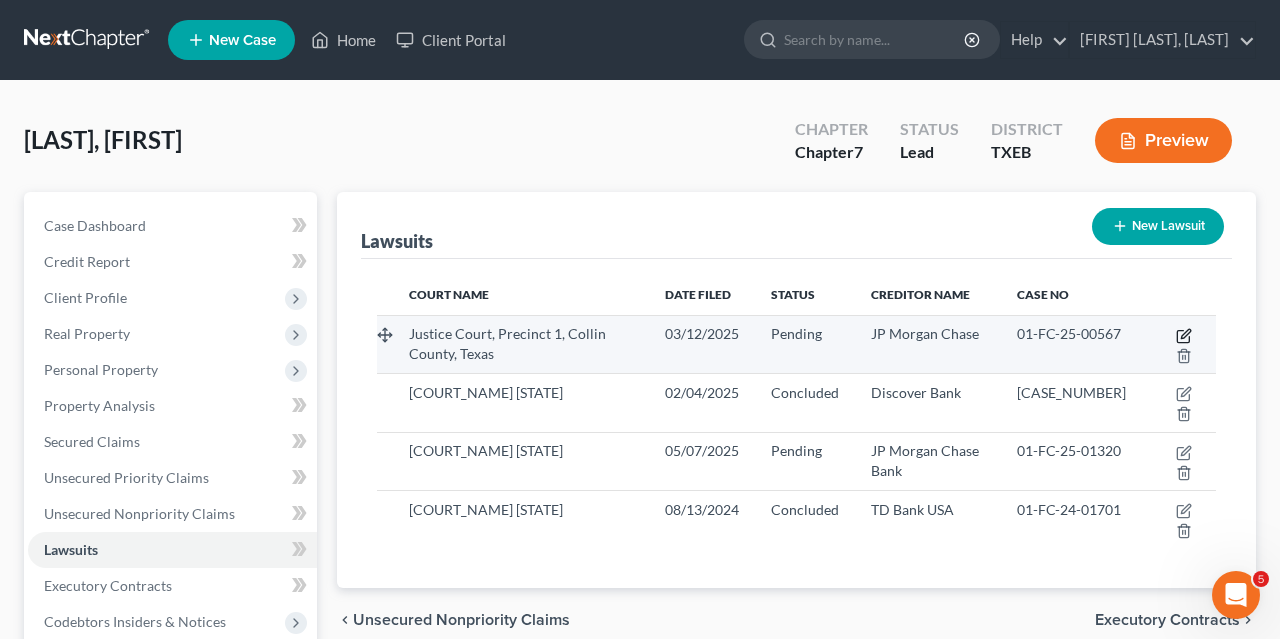 click 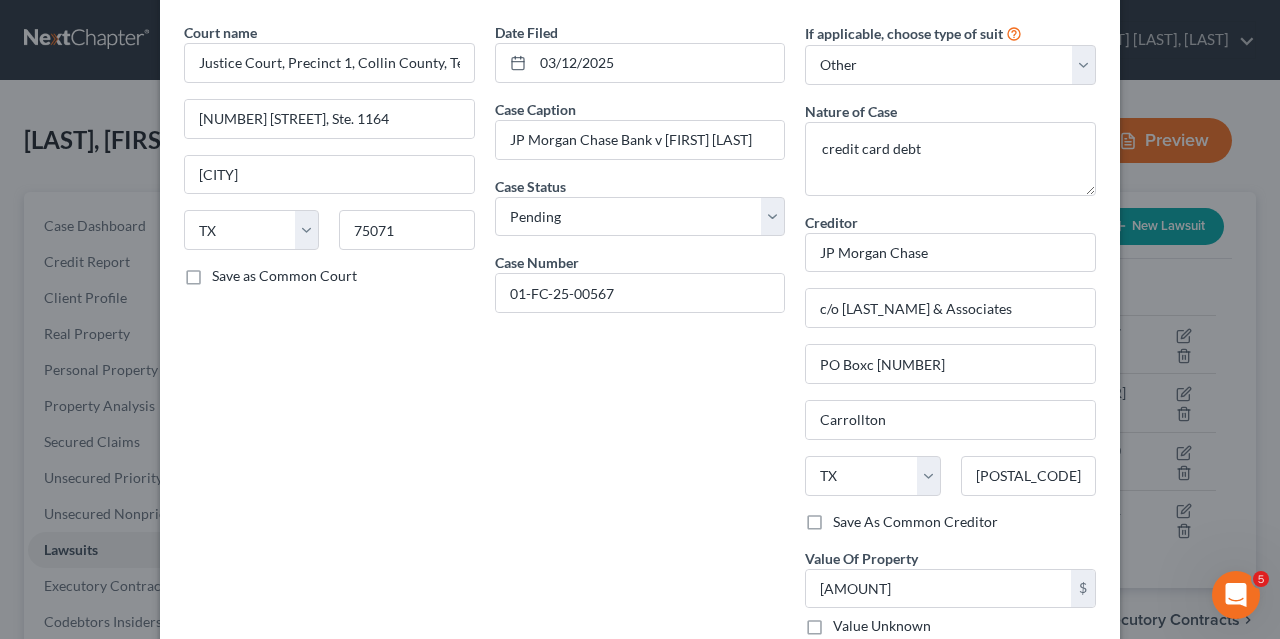 scroll, scrollTop: 0, scrollLeft: 0, axis: both 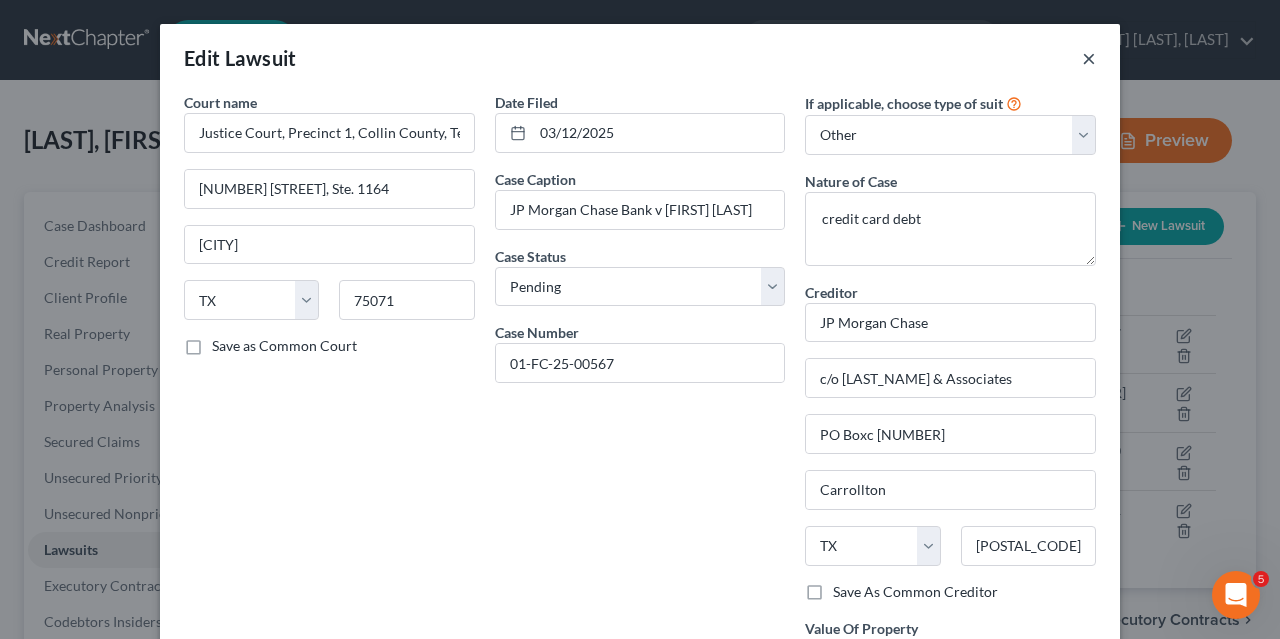click on "×" at bounding box center (1089, 58) 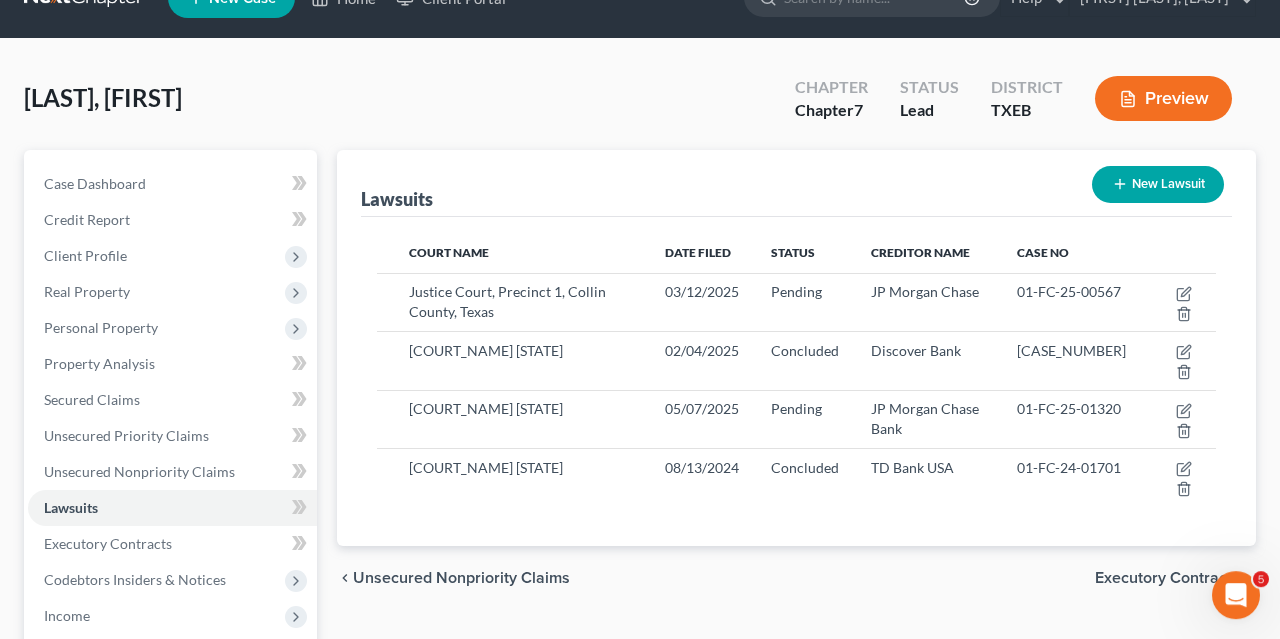 scroll, scrollTop: 32, scrollLeft: 0, axis: vertical 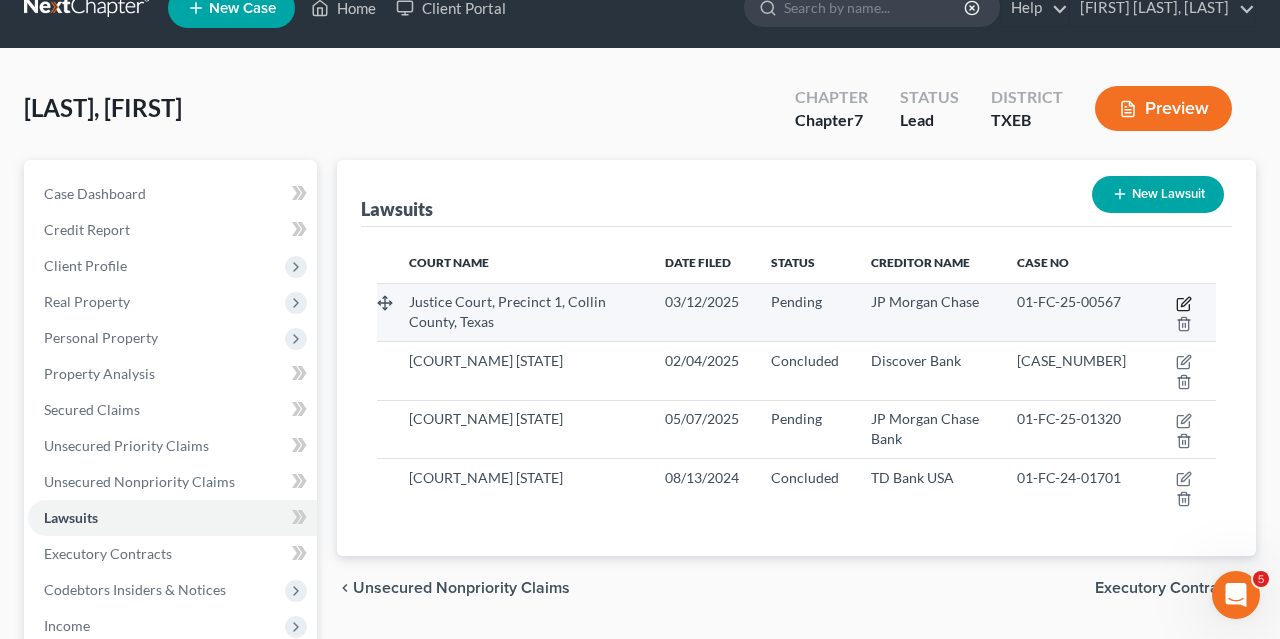 click 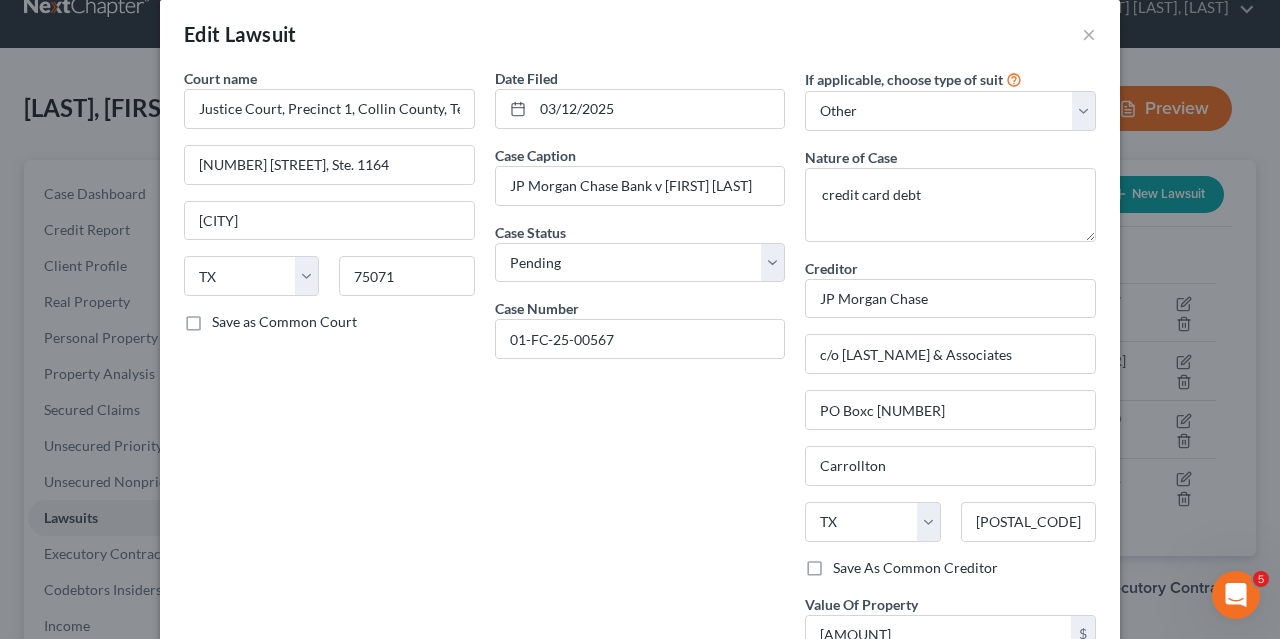 scroll, scrollTop: 24, scrollLeft: 0, axis: vertical 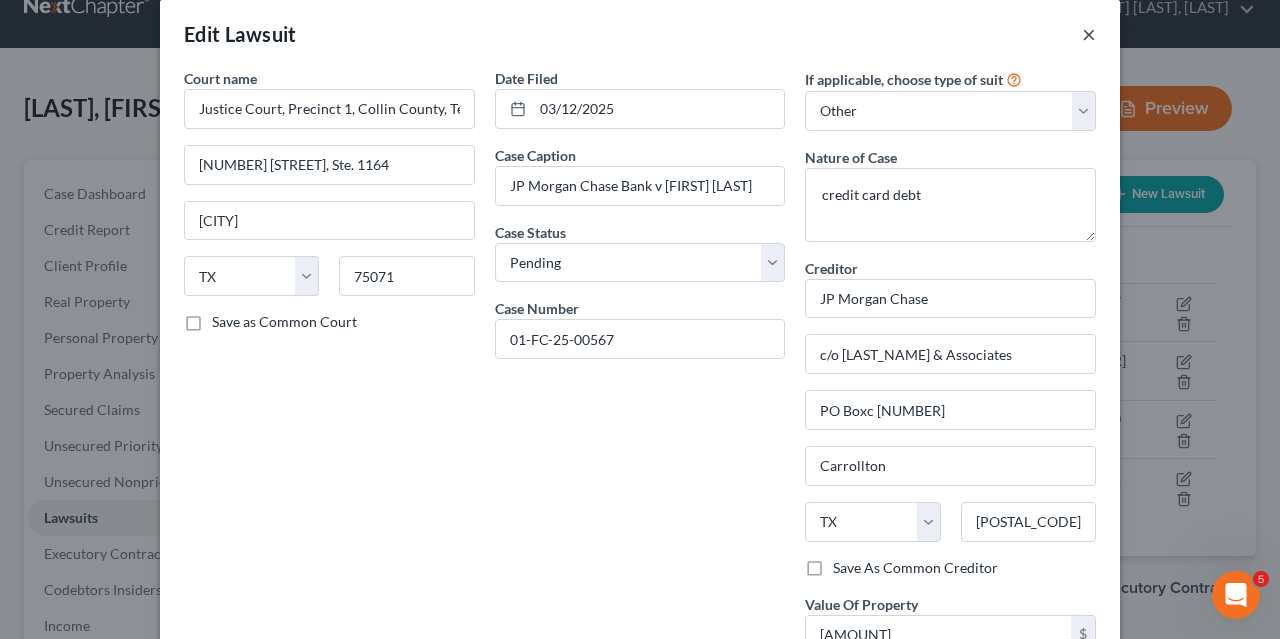 click on "×" at bounding box center (1089, 34) 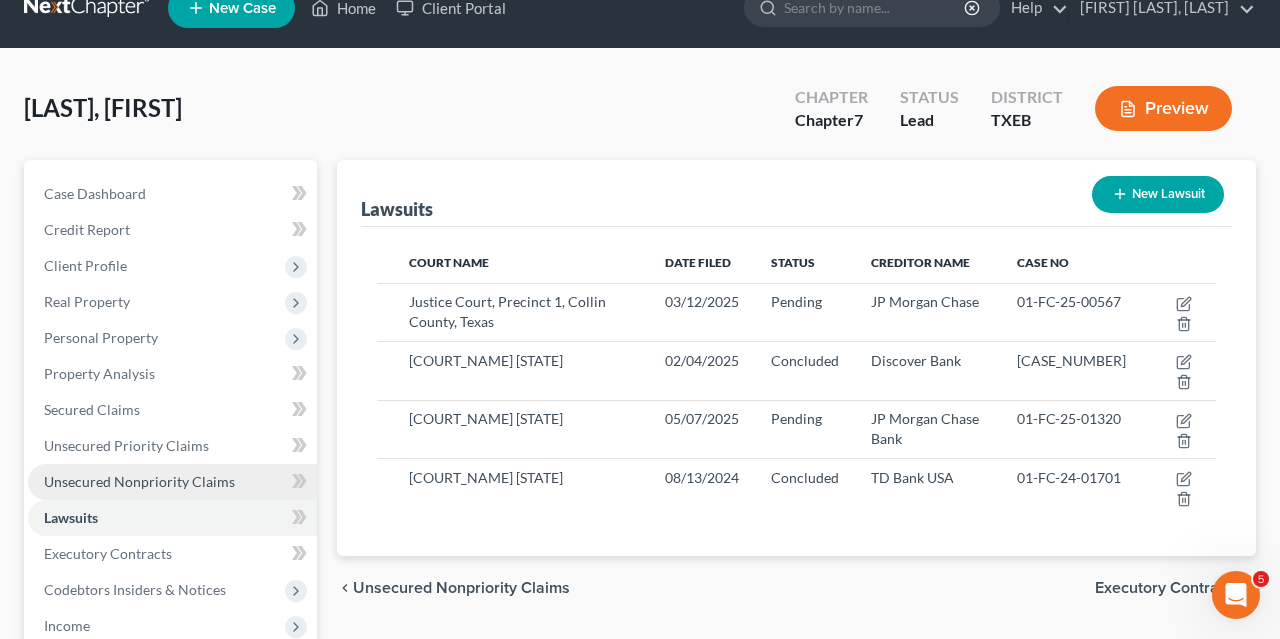 click on "Unsecured Nonpriority Claims" at bounding box center [139, 481] 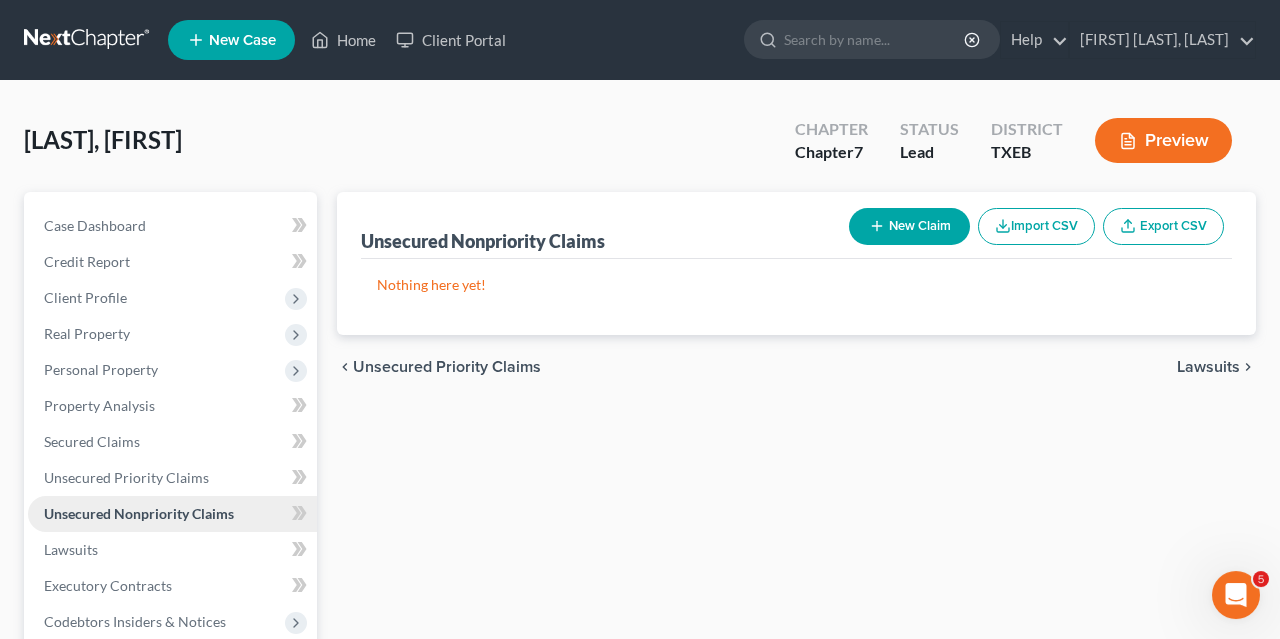 scroll, scrollTop: 0, scrollLeft: 0, axis: both 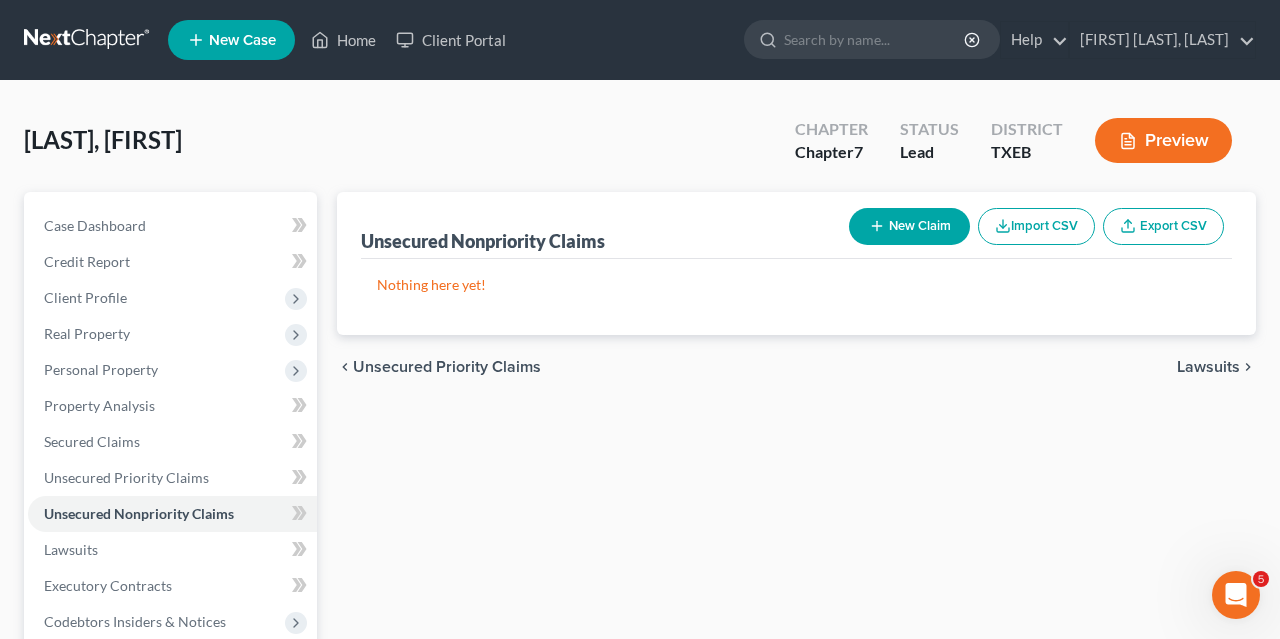 click on "New Claim" at bounding box center (909, 226) 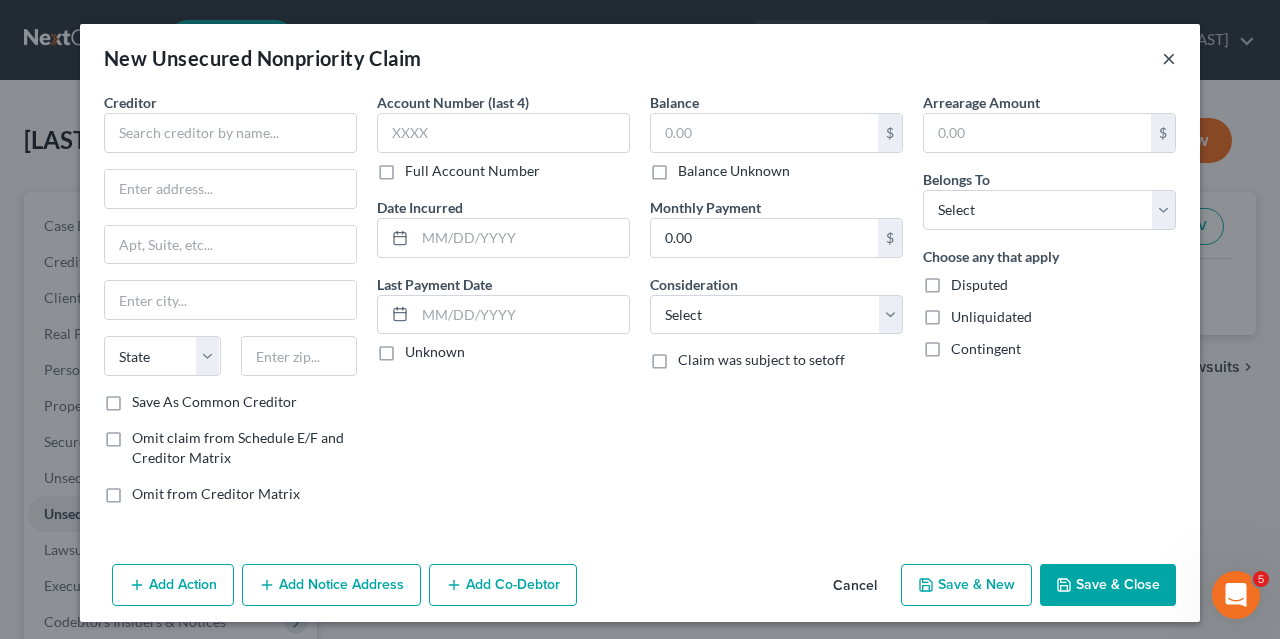 click on "×" at bounding box center [1169, 58] 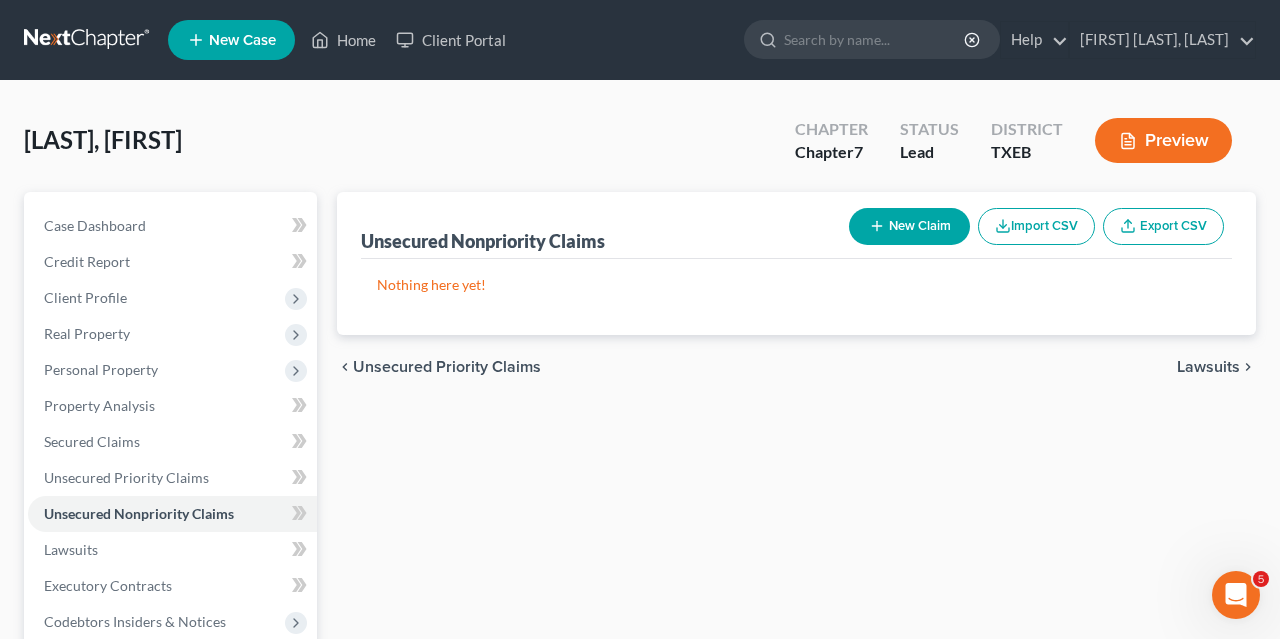 click on "Preview" at bounding box center [1163, 140] 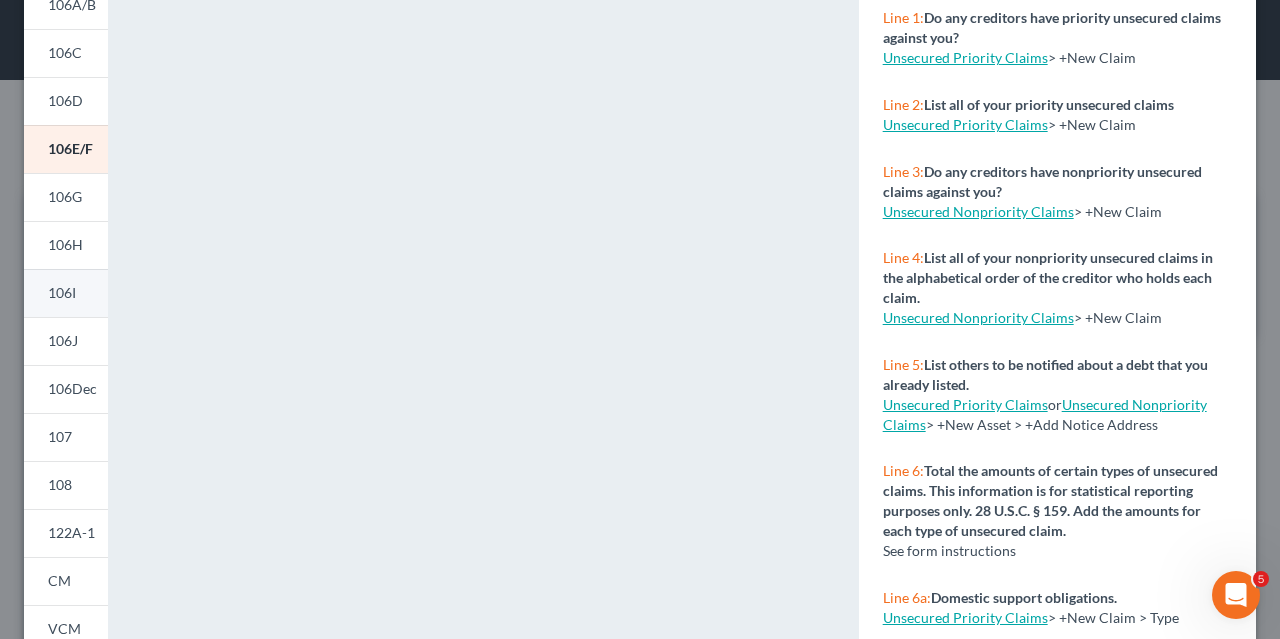 scroll, scrollTop: 232, scrollLeft: 0, axis: vertical 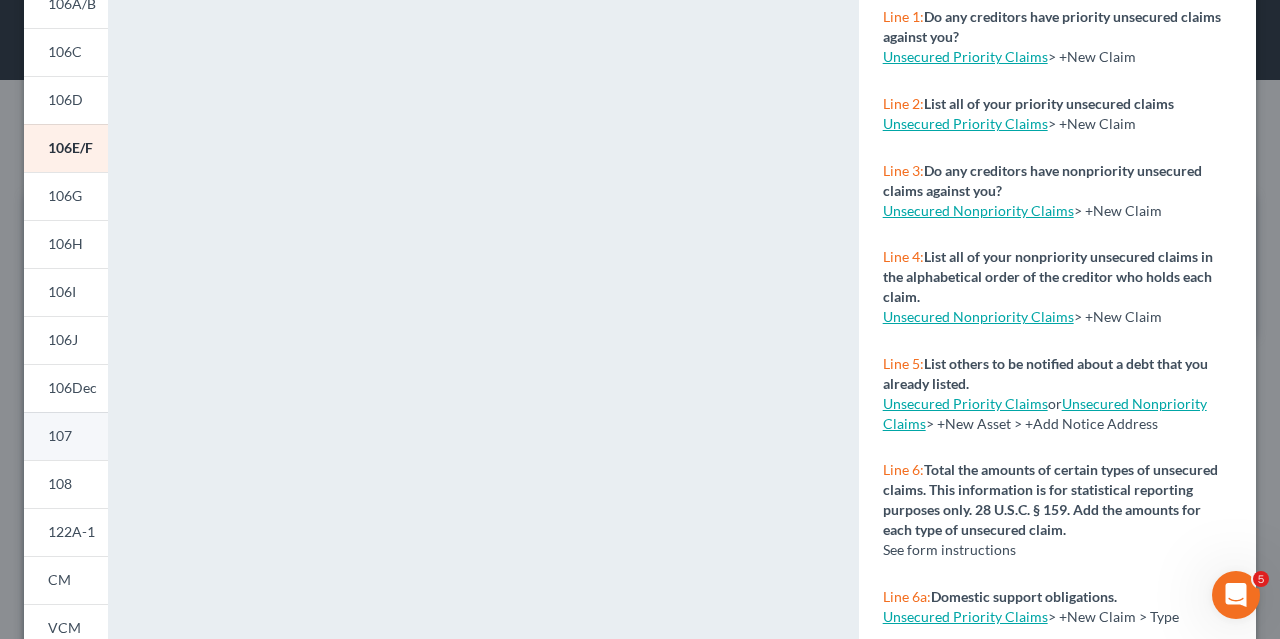 click on "107" at bounding box center (60, 435) 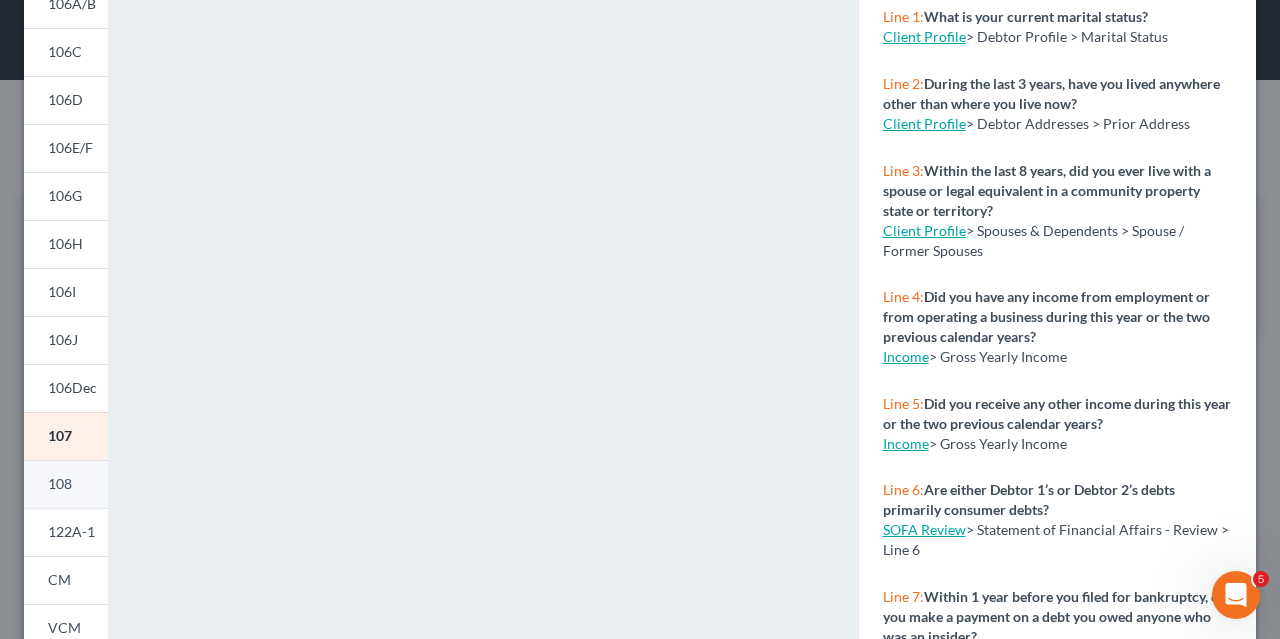 click on "108" at bounding box center (60, 483) 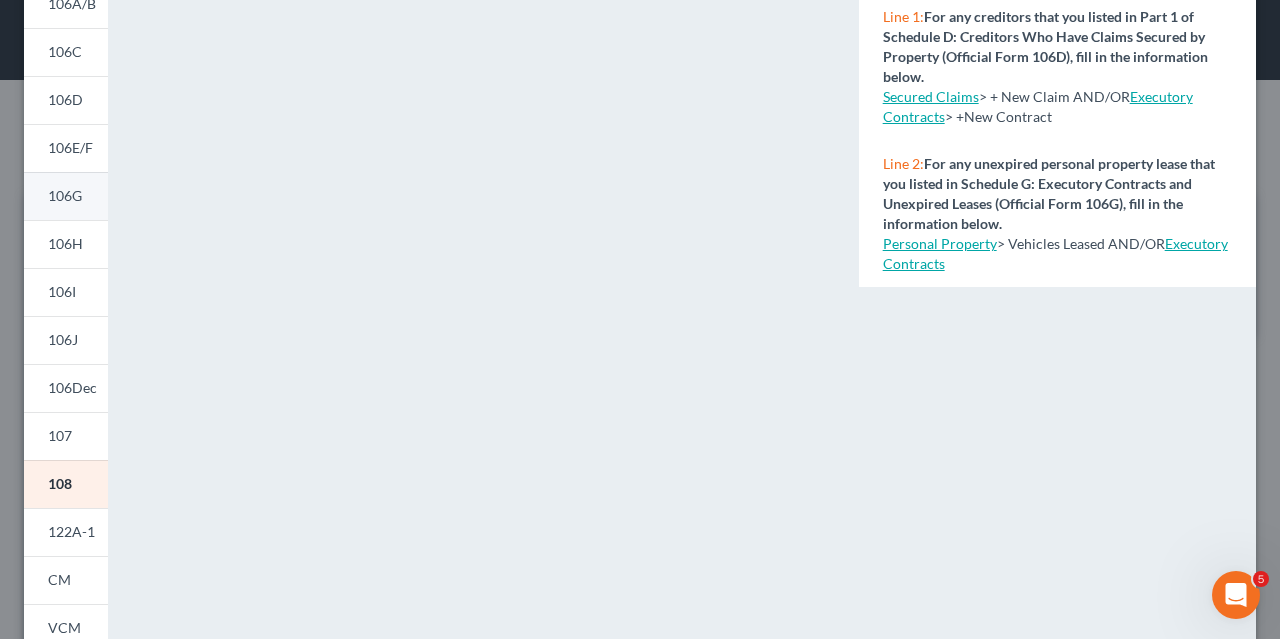 click on "106G" at bounding box center (65, 195) 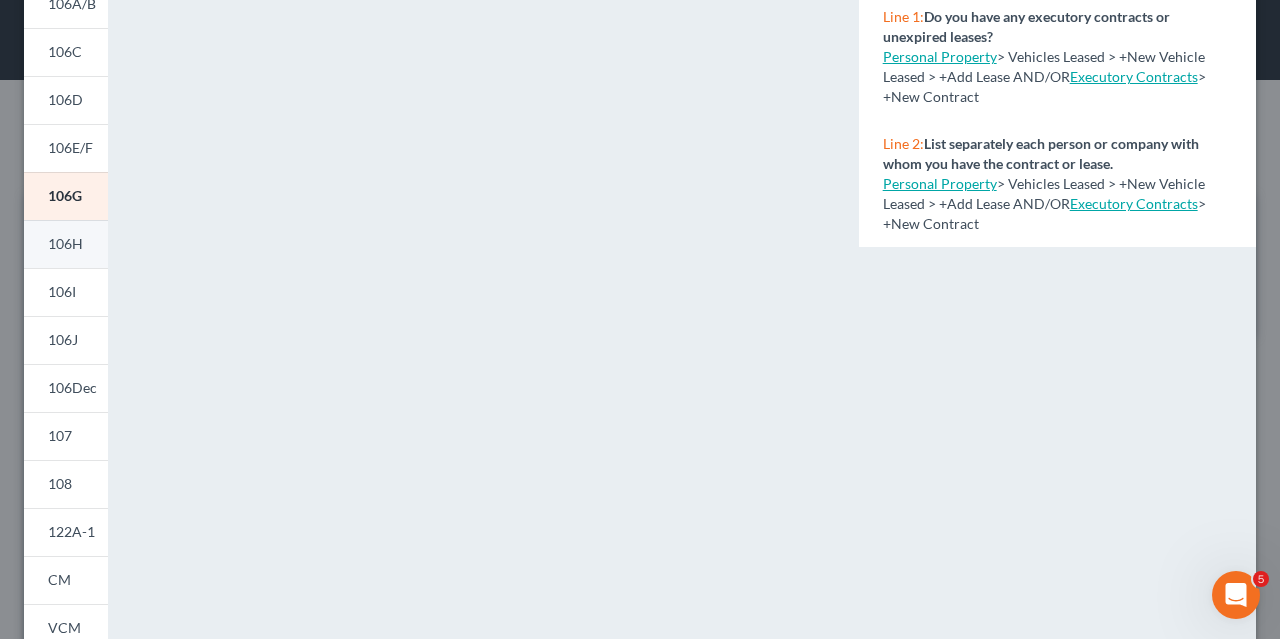 click on "106H" at bounding box center (65, 243) 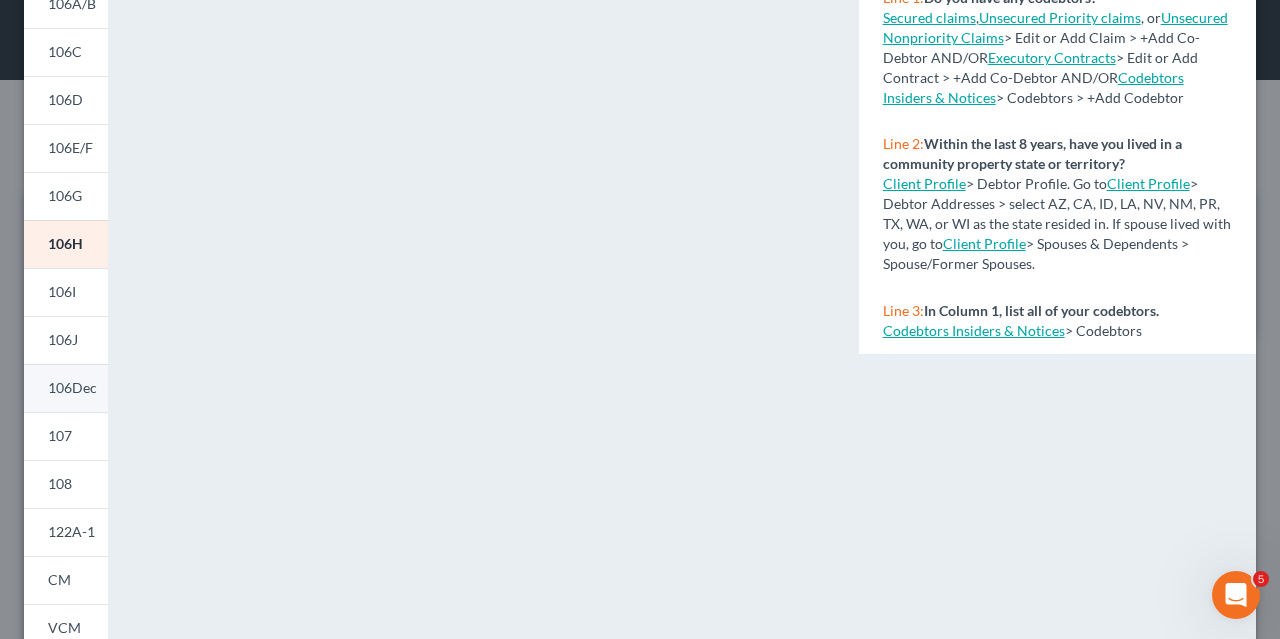 click on "106Dec" at bounding box center (72, 387) 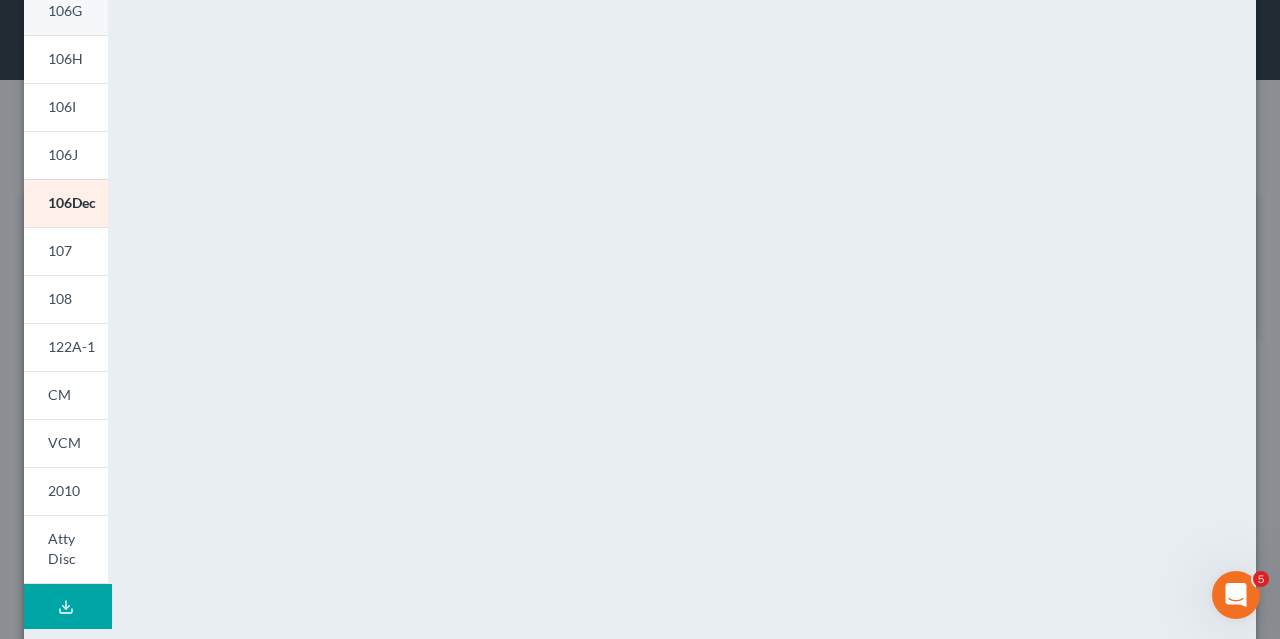 scroll, scrollTop: 418, scrollLeft: 0, axis: vertical 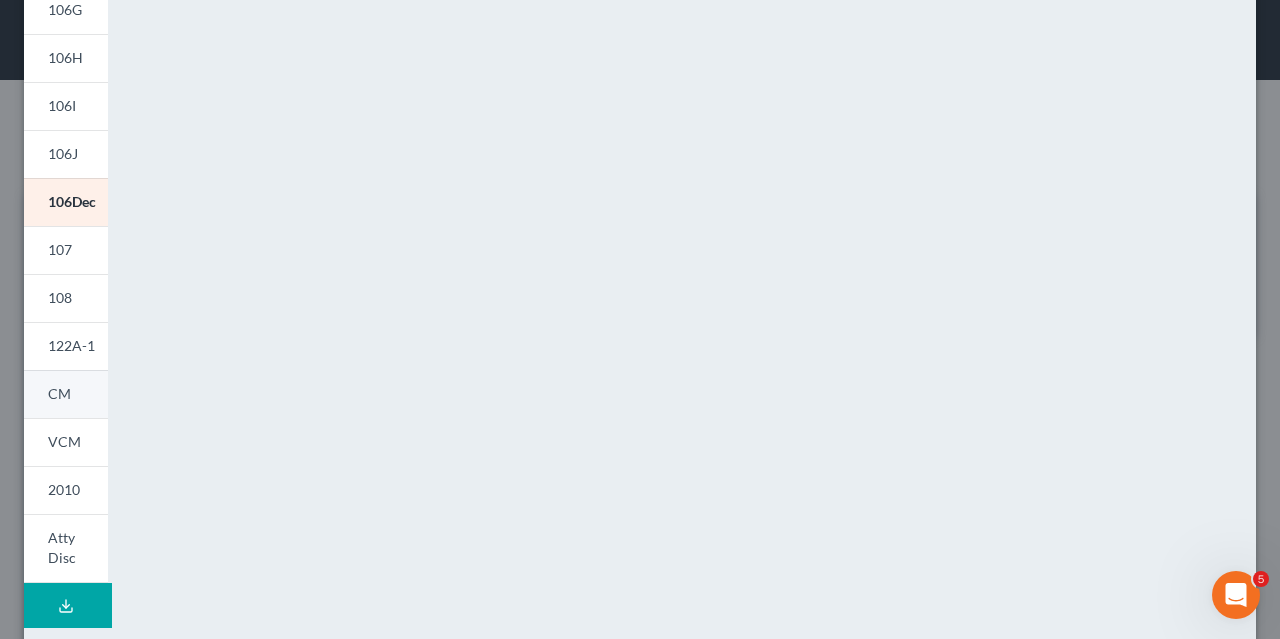 click on "CM" at bounding box center (66, 394) 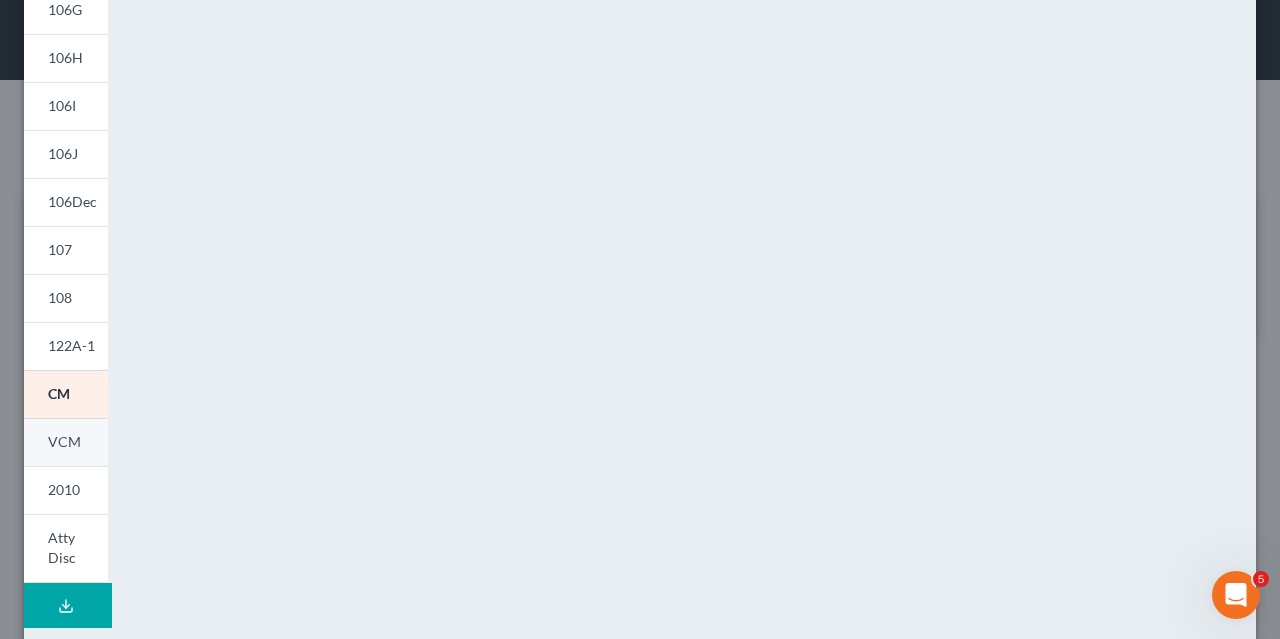 click on "VCM" at bounding box center (64, 441) 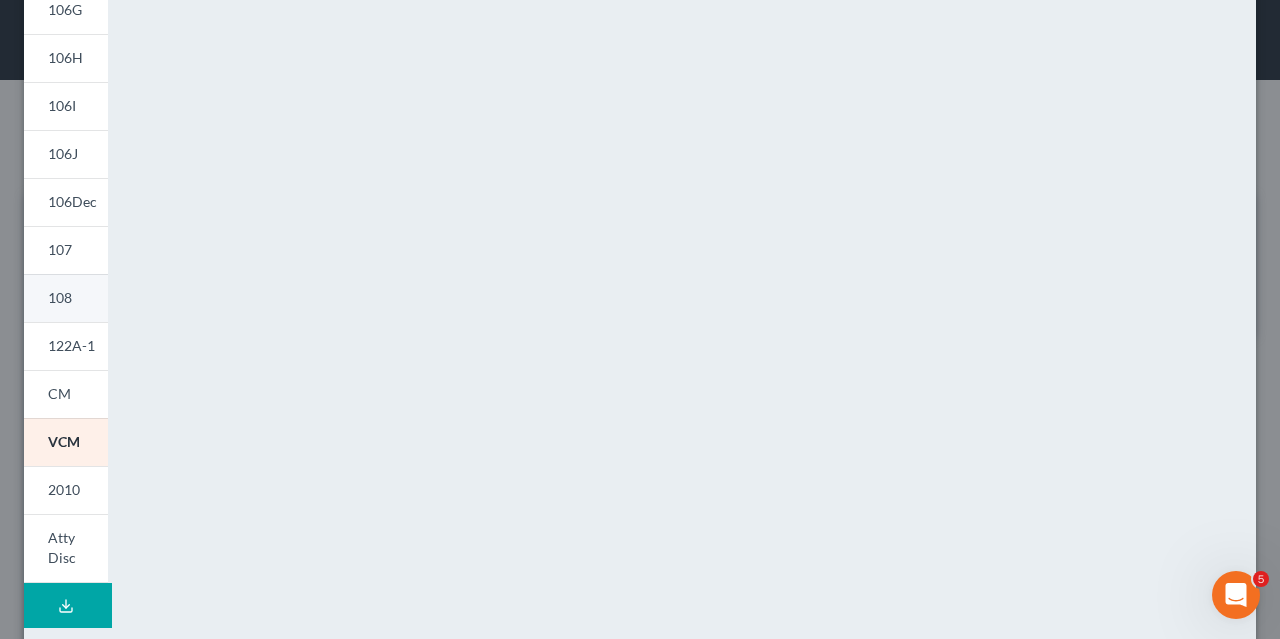 click on "108" at bounding box center [60, 297] 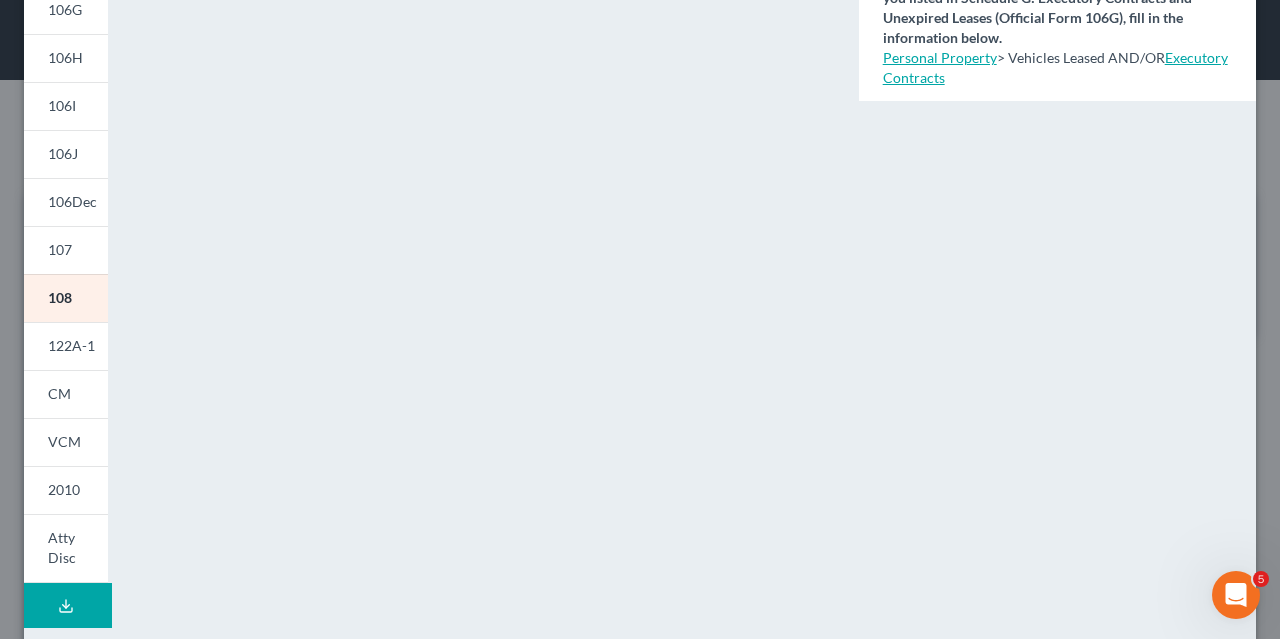 scroll, scrollTop: 0, scrollLeft: 0, axis: both 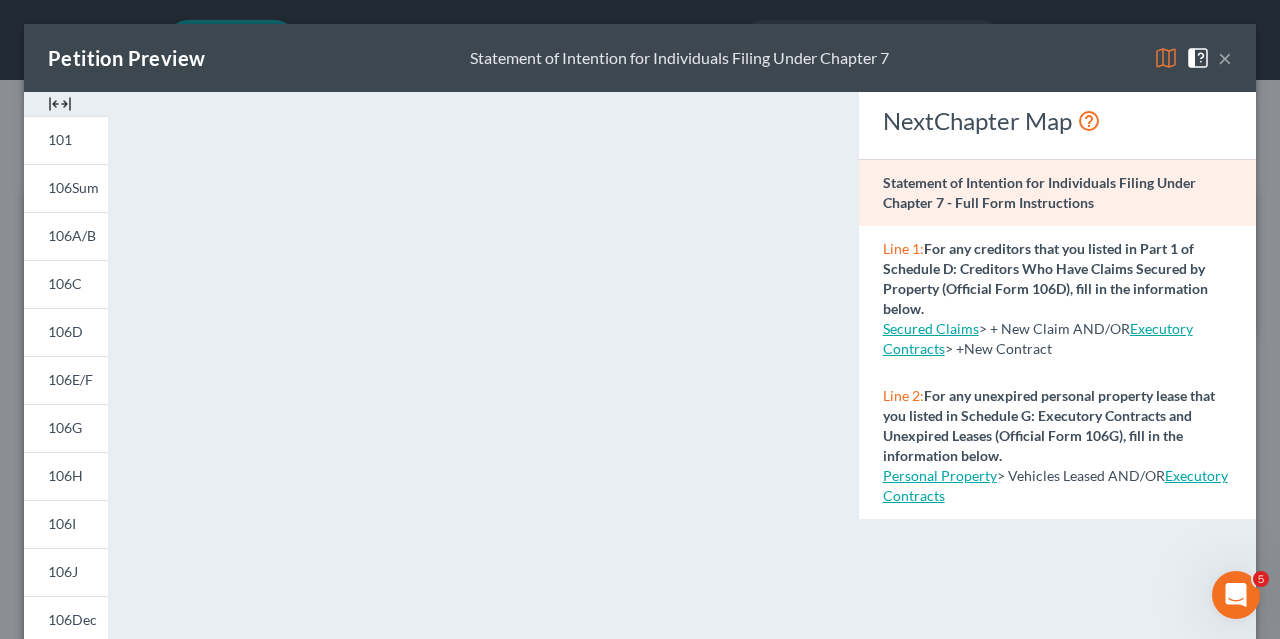 click on "×" at bounding box center [1225, 58] 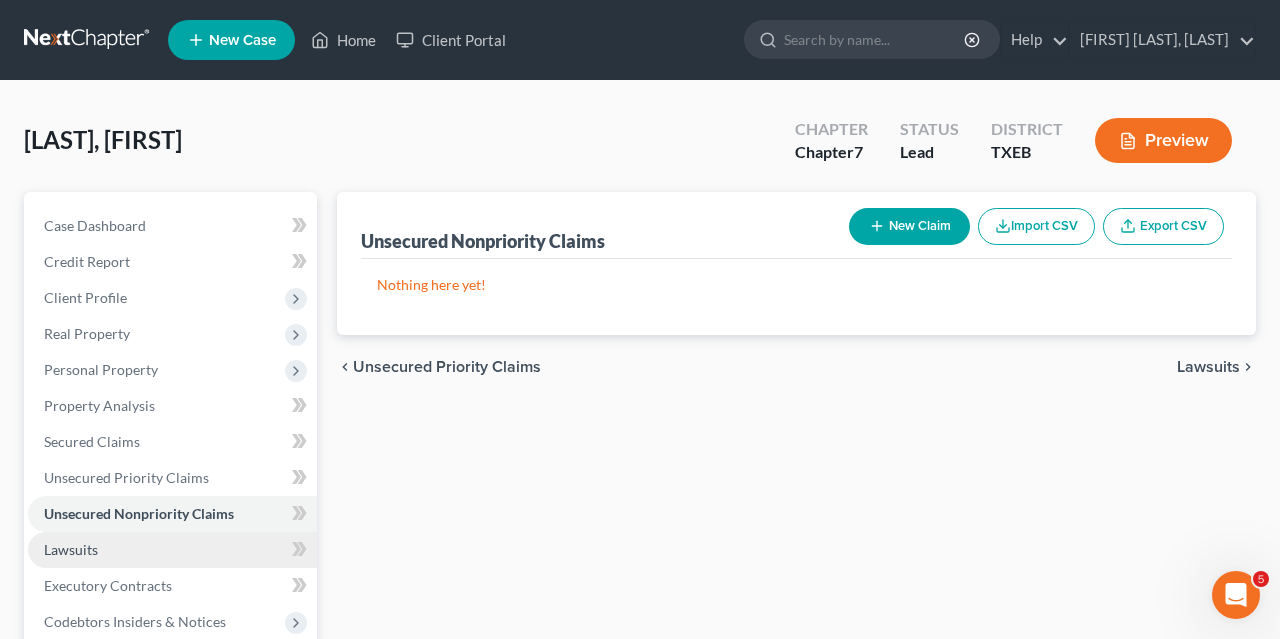 click on "Lawsuits" at bounding box center [172, 550] 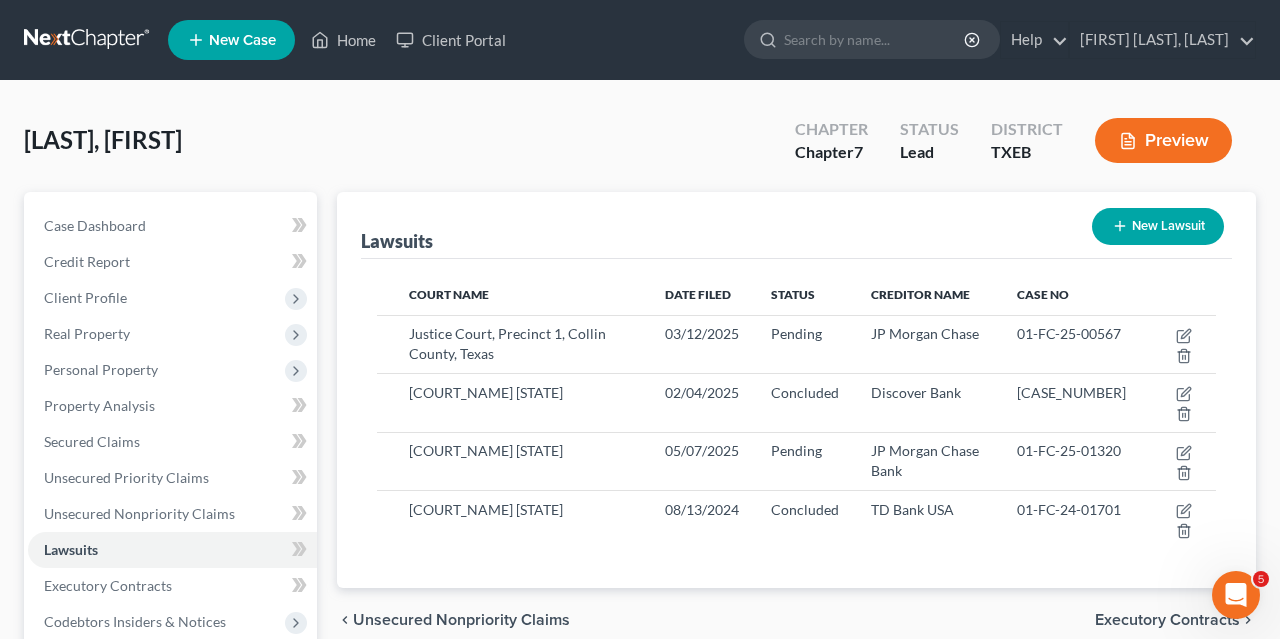 click on "Preview" at bounding box center (1163, 140) 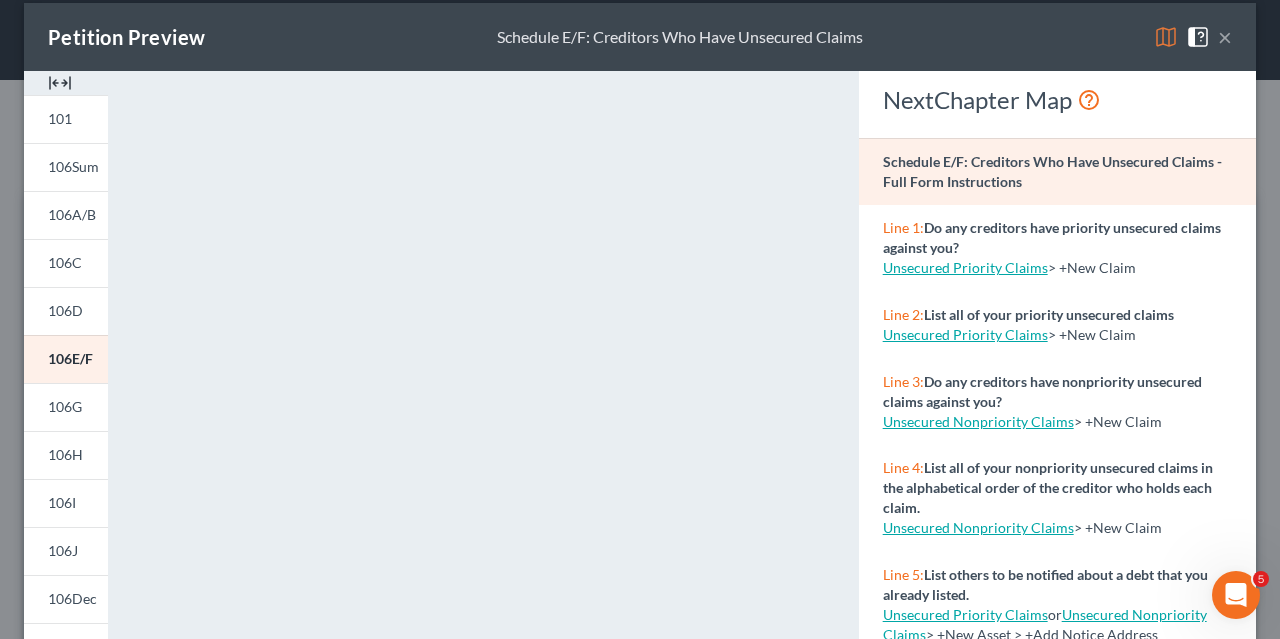 scroll, scrollTop: 0, scrollLeft: 0, axis: both 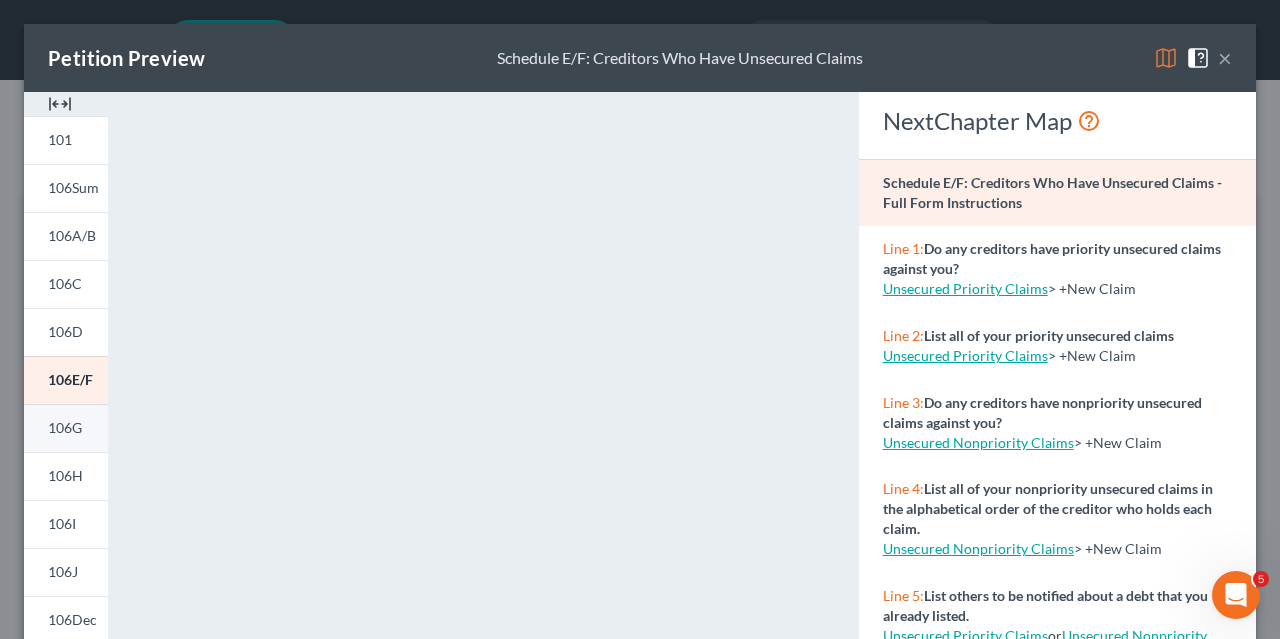 click on "106G" at bounding box center [65, 427] 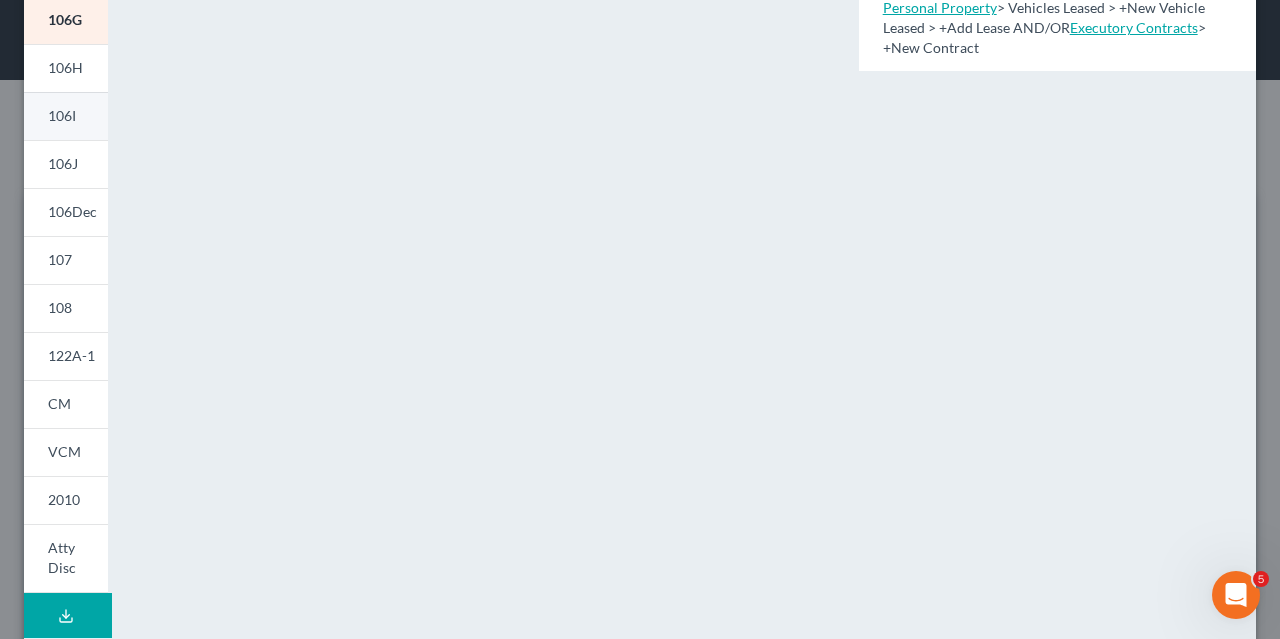 scroll, scrollTop: 488, scrollLeft: 0, axis: vertical 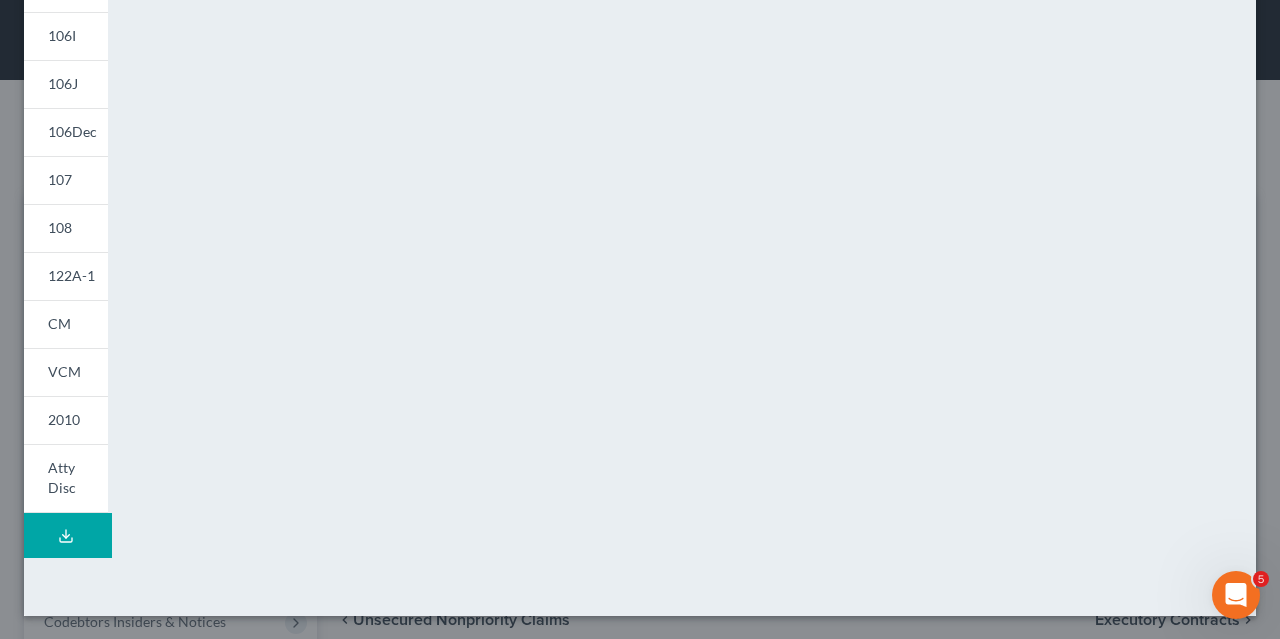 click 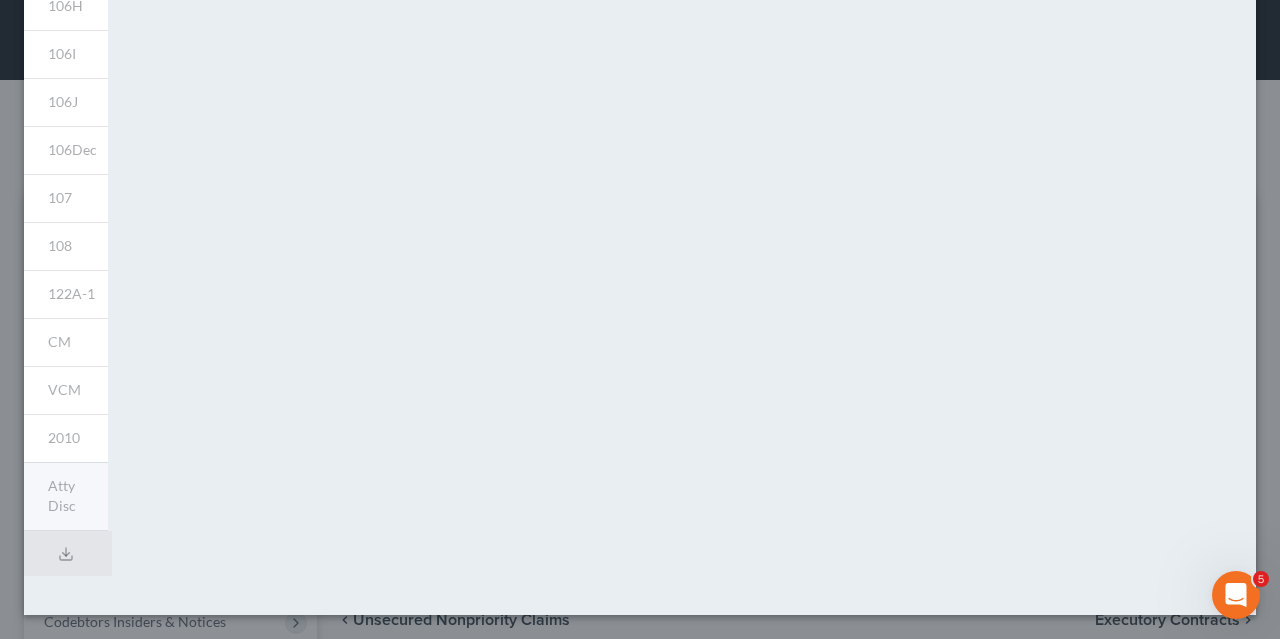 click on "Atty Disc" at bounding box center (62, 495) 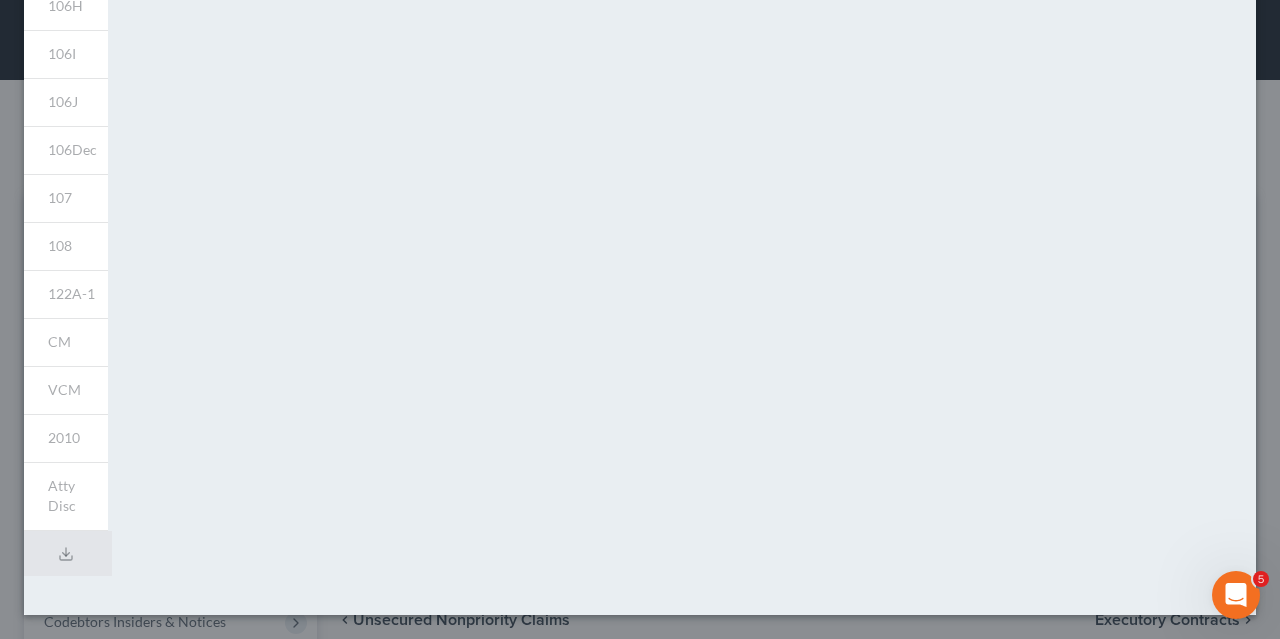 click on "Please wait while we merge your full draft packet. This will take approximately 3 minutes to compile. Thanks for your patience." at bounding box center (483, 118) 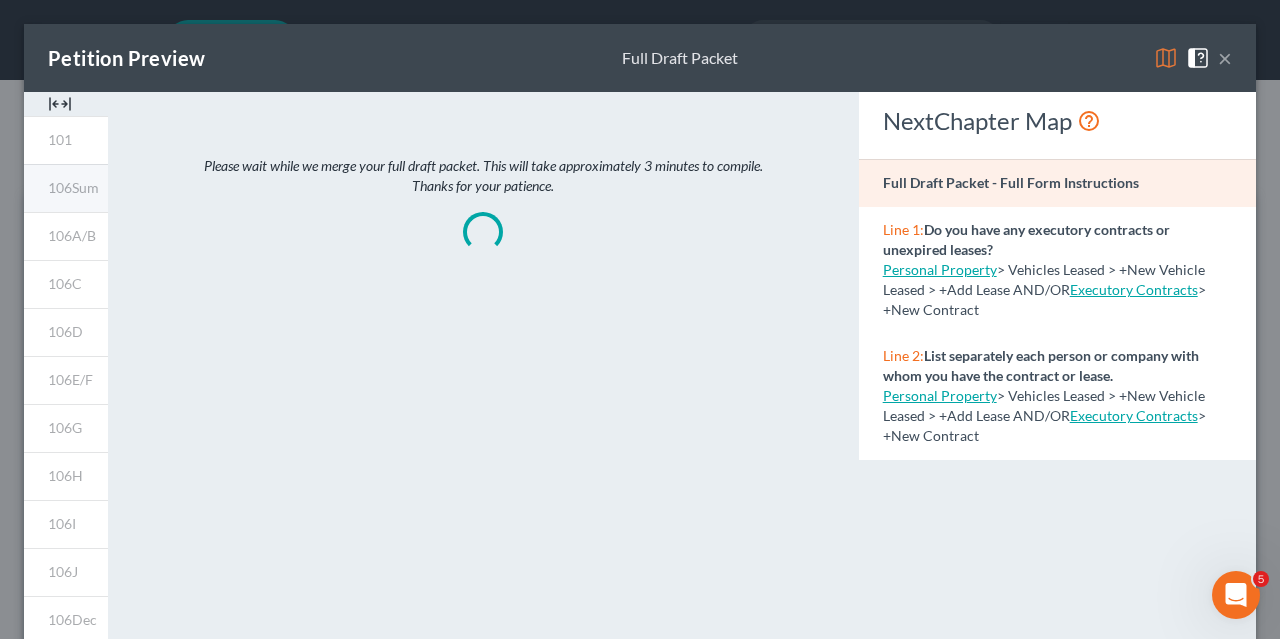 click on "106Sum" at bounding box center [73, 187] 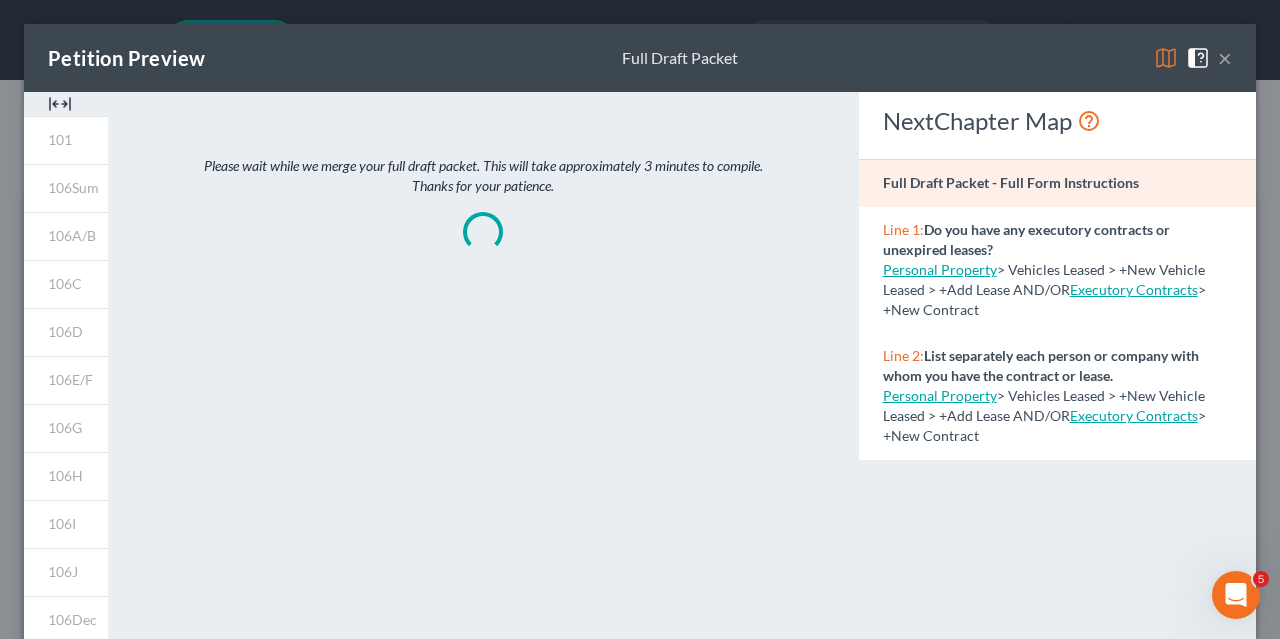 click on "×" at bounding box center (1225, 58) 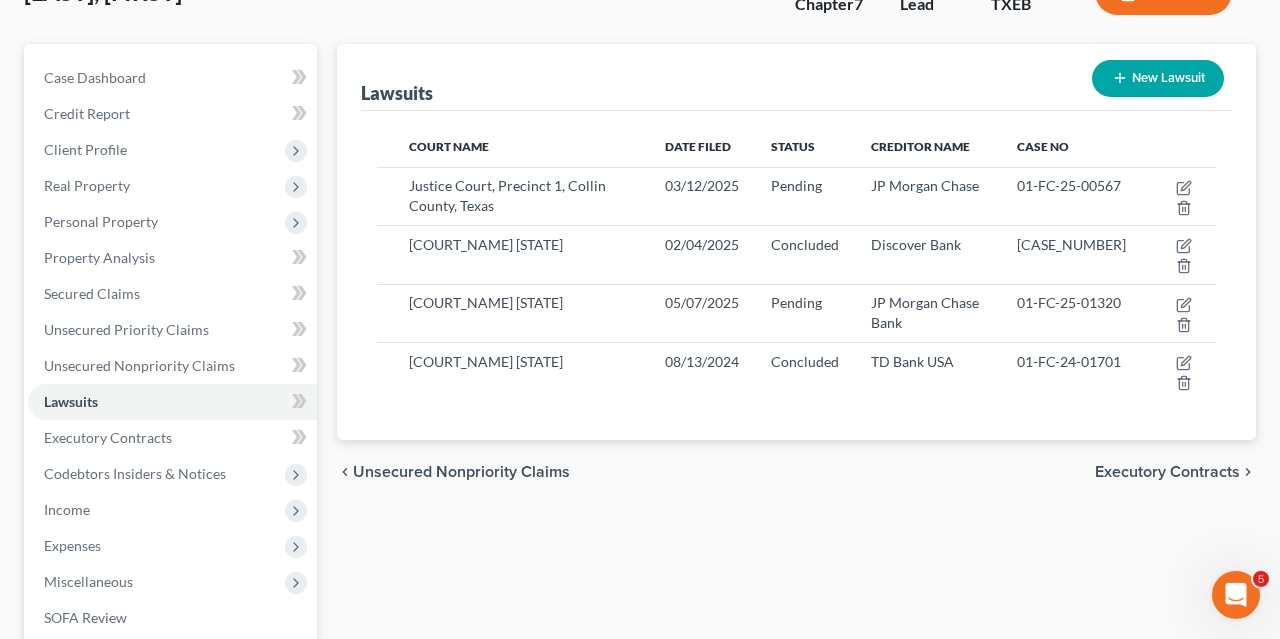scroll, scrollTop: 152, scrollLeft: 0, axis: vertical 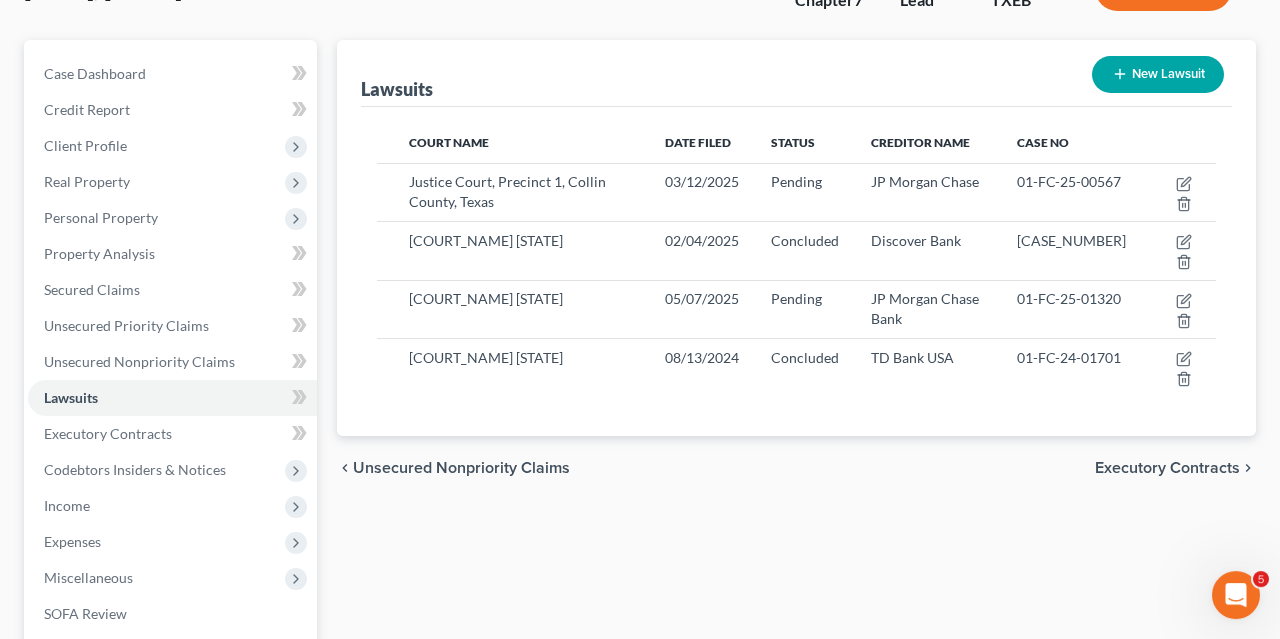 click on "Unsecured Nonpriority Claims" at bounding box center [461, 468] 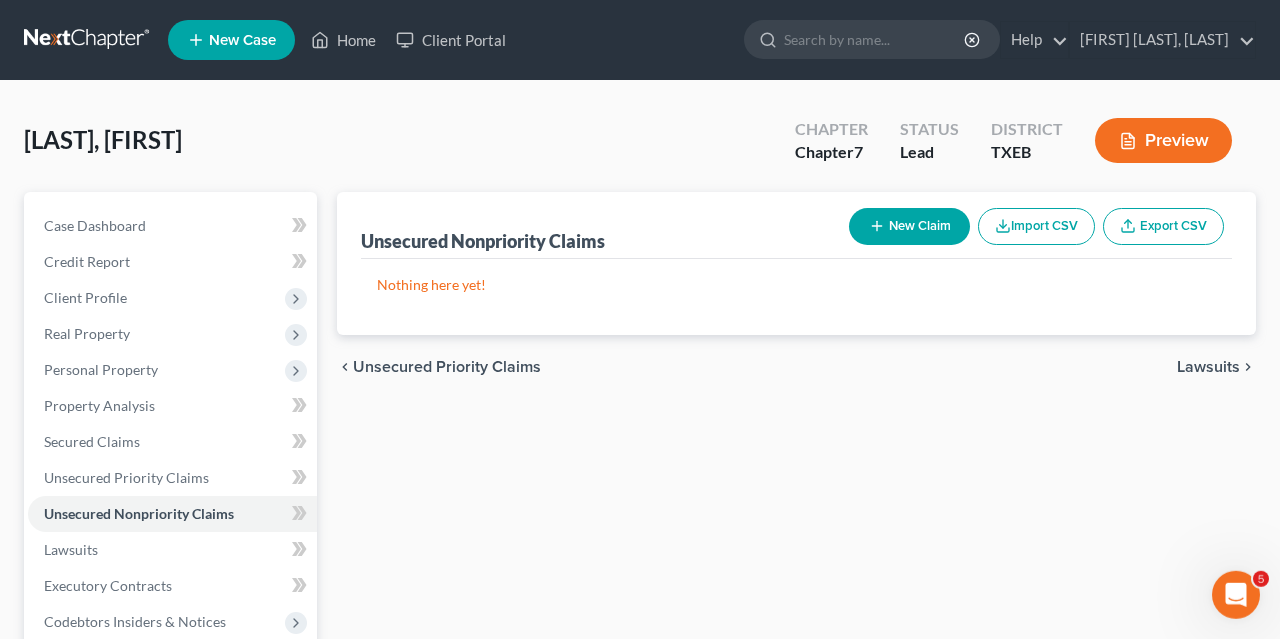 scroll, scrollTop: 0, scrollLeft: 0, axis: both 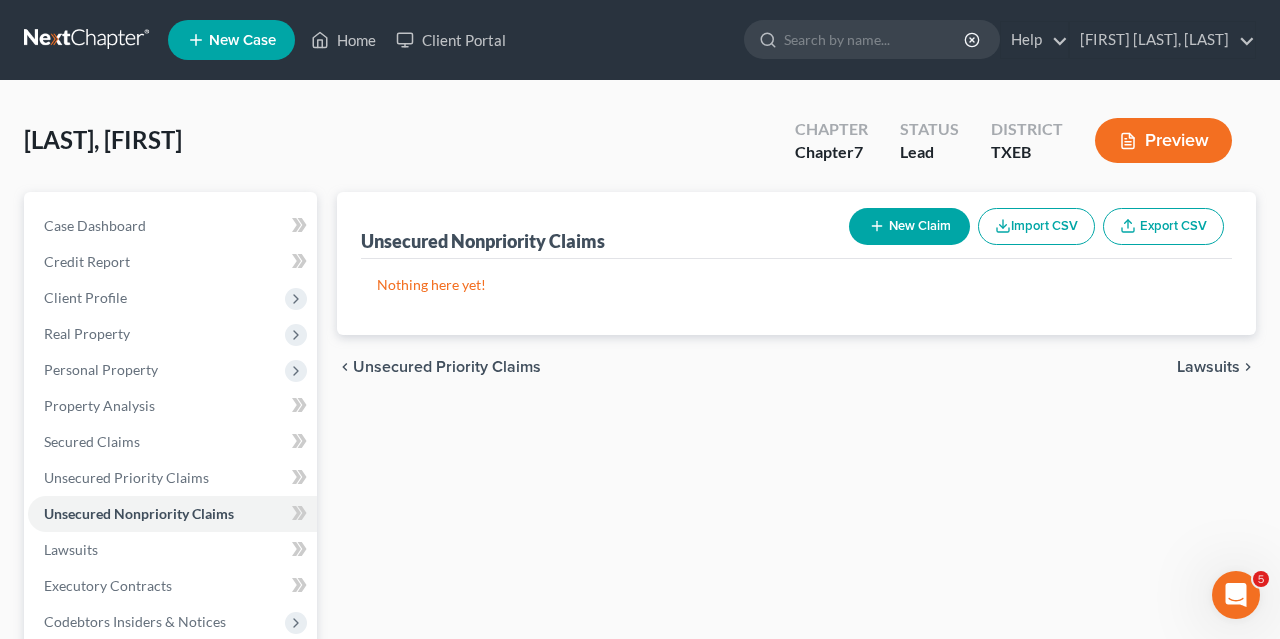 click on "Lawsuits" at bounding box center [1208, 367] 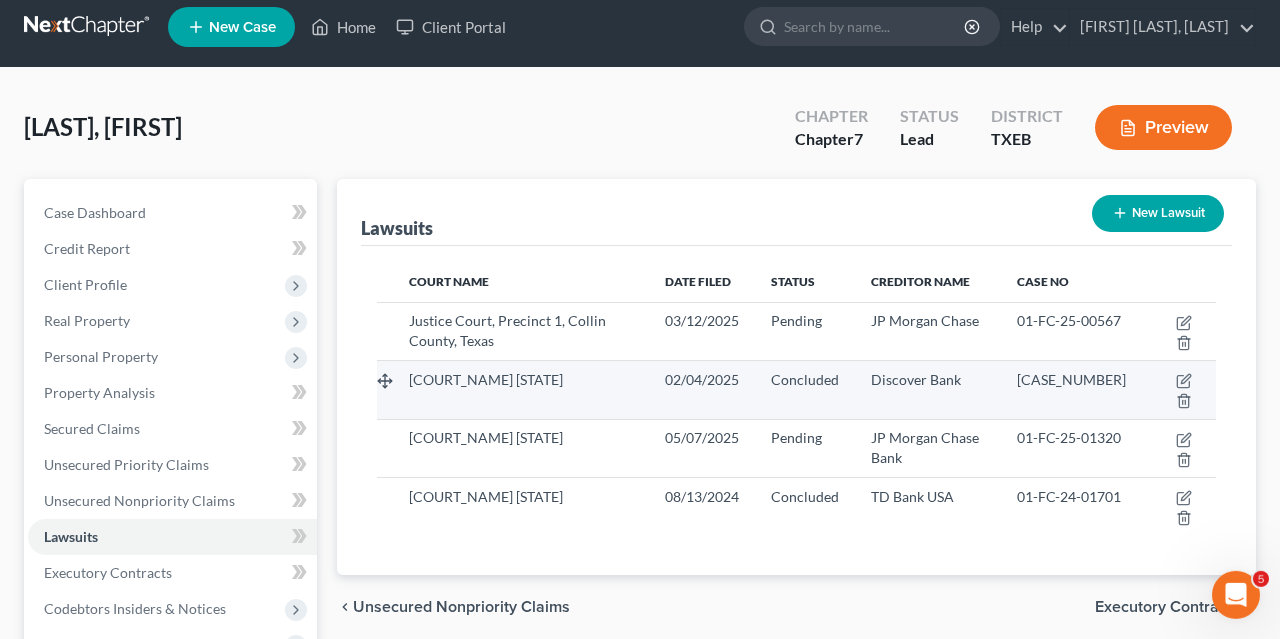 scroll, scrollTop: 12, scrollLeft: 0, axis: vertical 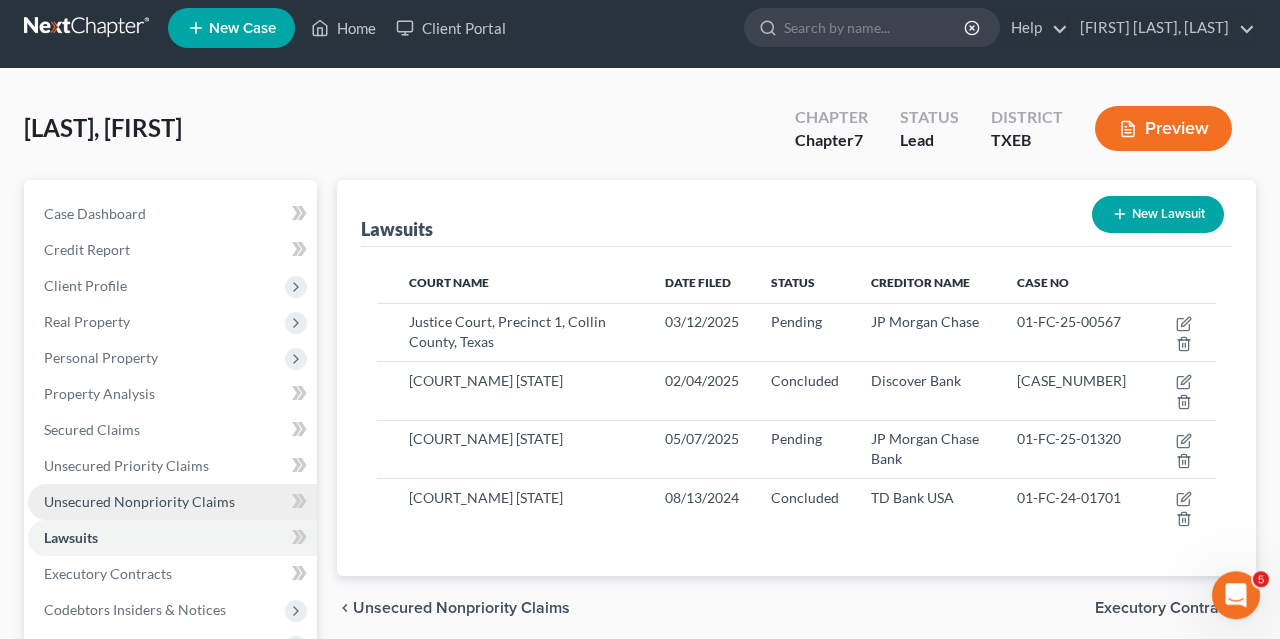 click on "Unsecured Nonpriority Claims" at bounding box center [139, 501] 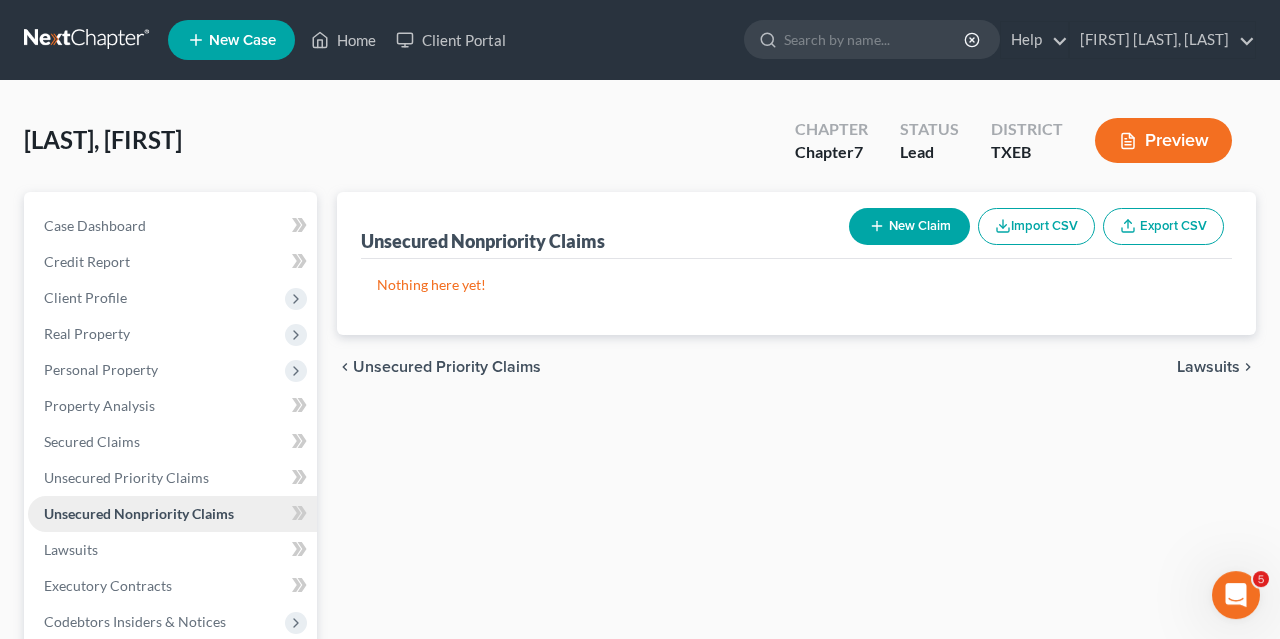 scroll, scrollTop: 0, scrollLeft: 0, axis: both 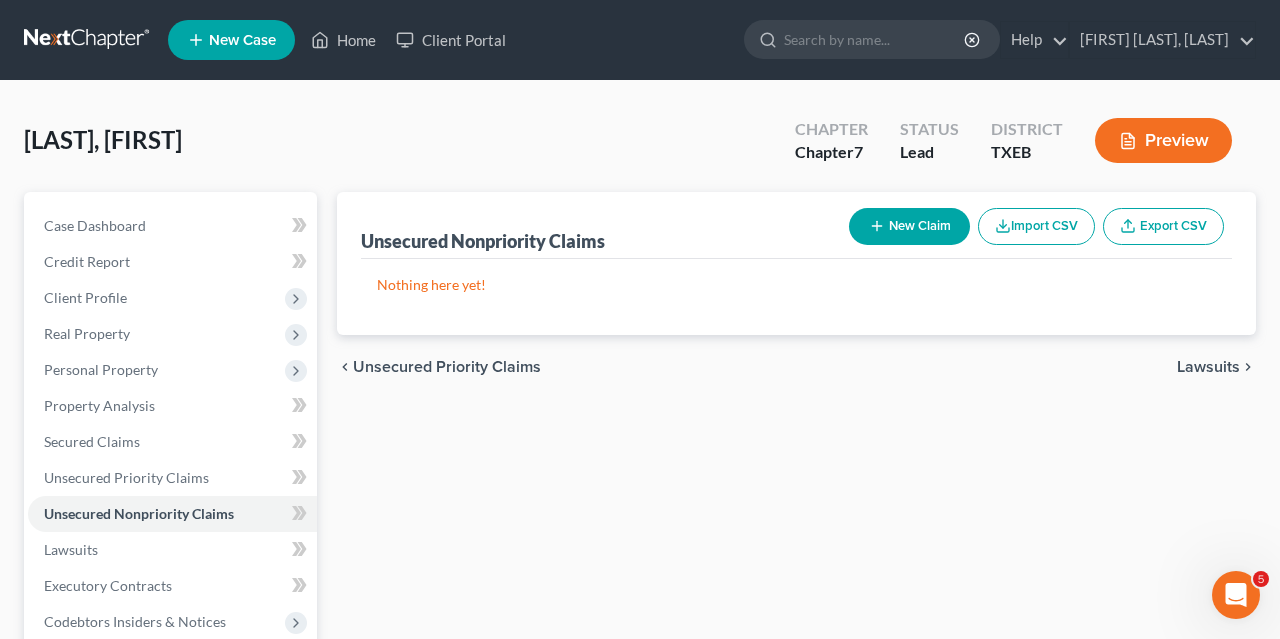 click on "Preview" at bounding box center [1163, 140] 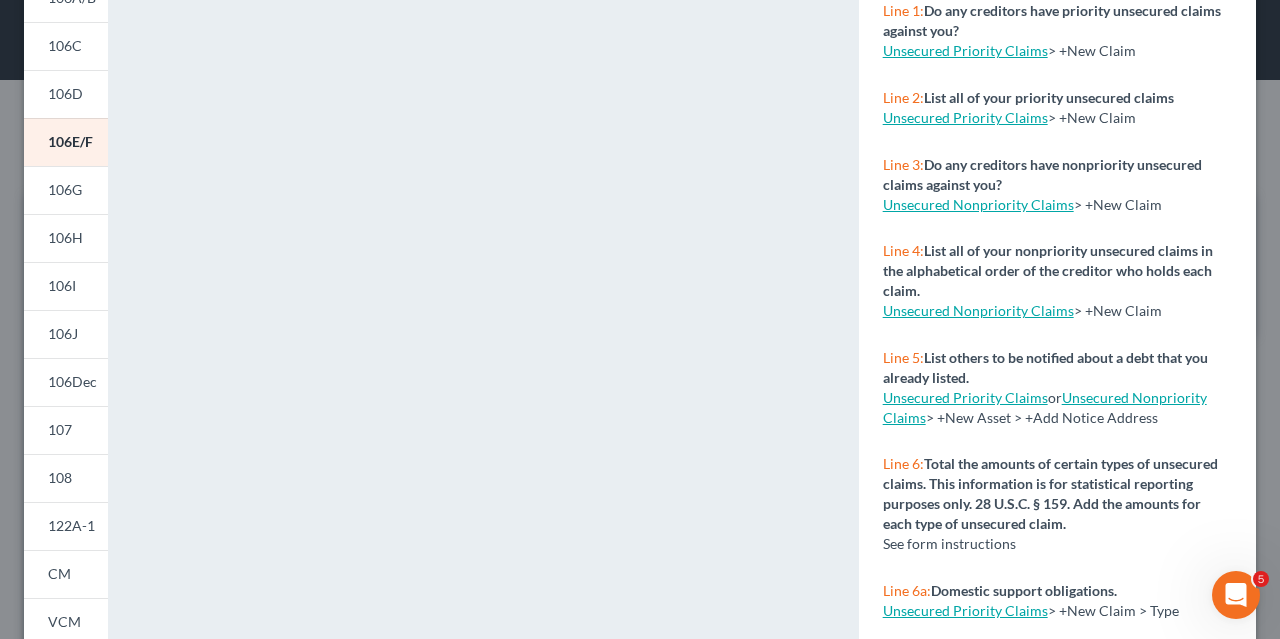 scroll, scrollTop: 0, scrollLeft: 0, axis: both 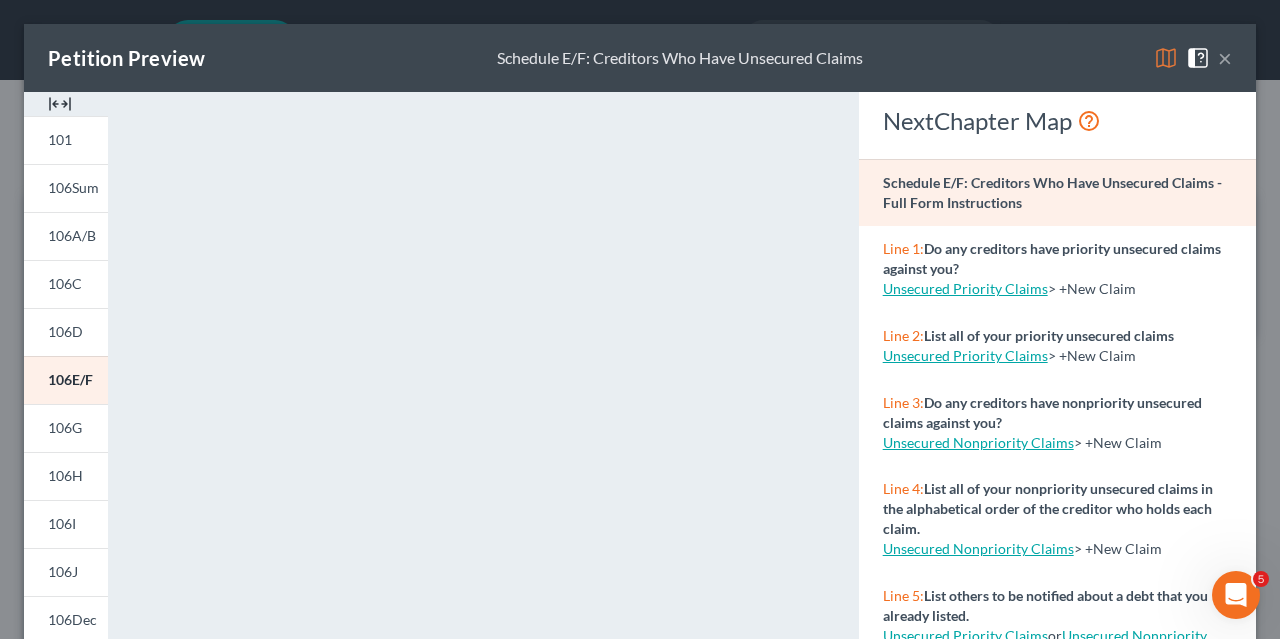 click on "×" at bounding box center (1225, 58) 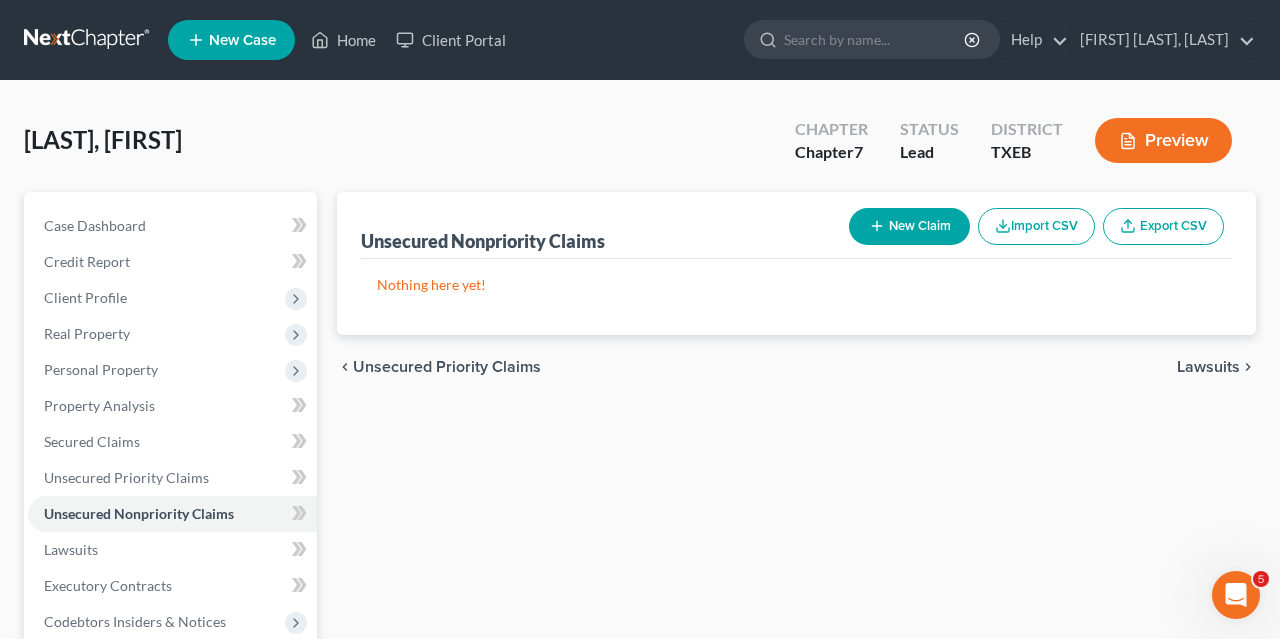 click on "New Claim" at bounding box center (909, 226) 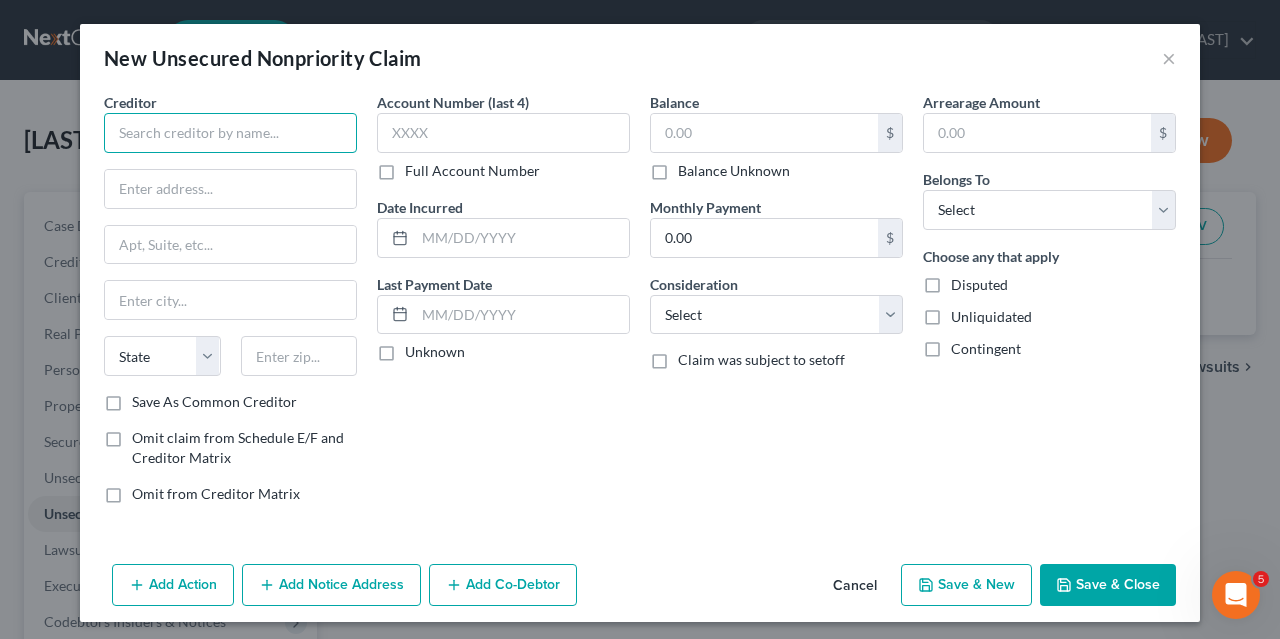 click at bounding box center [230, 133] 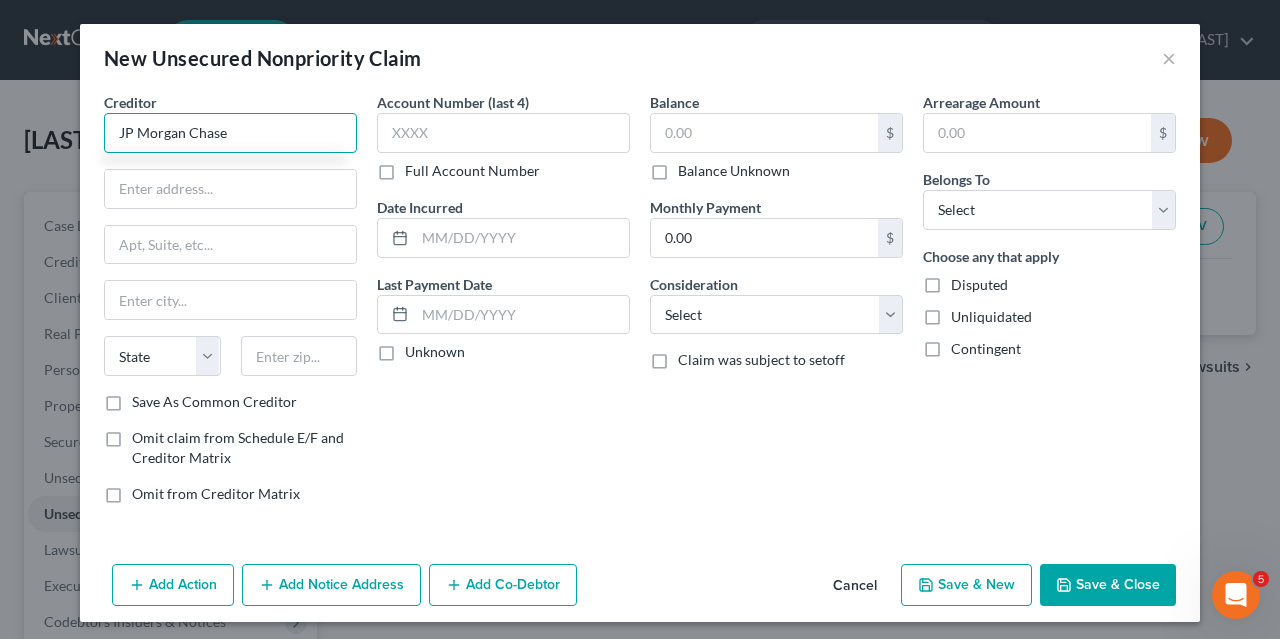 type on "JP Morgan Chase" 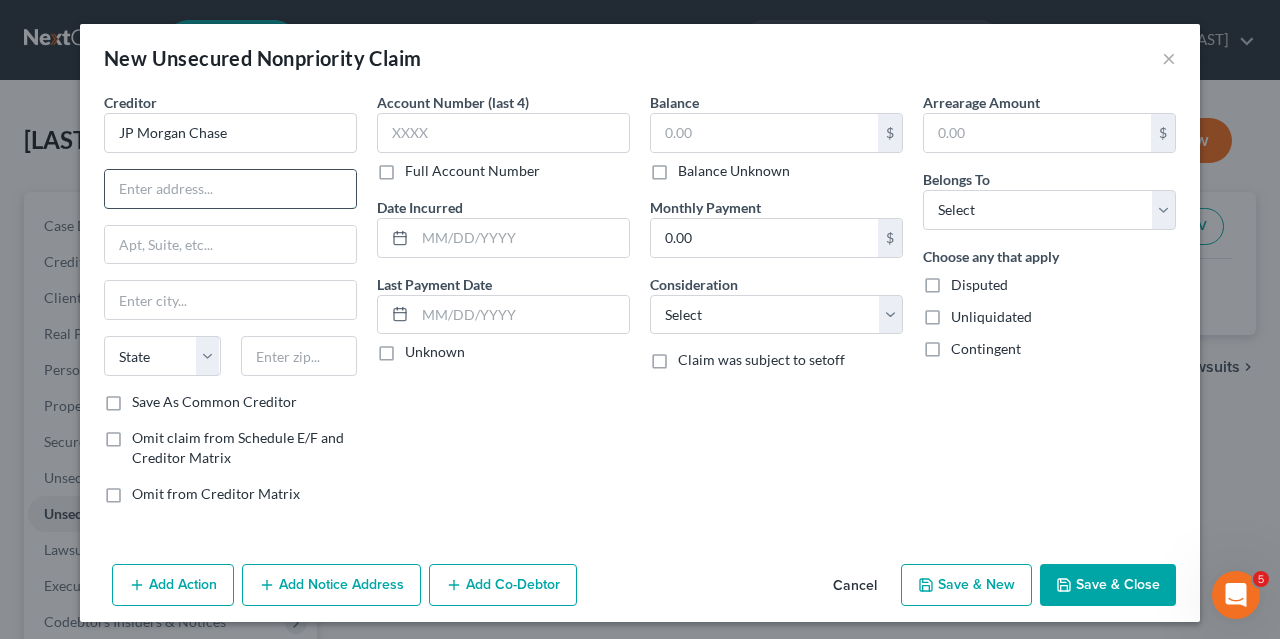 click at bounding box center (230, 189) 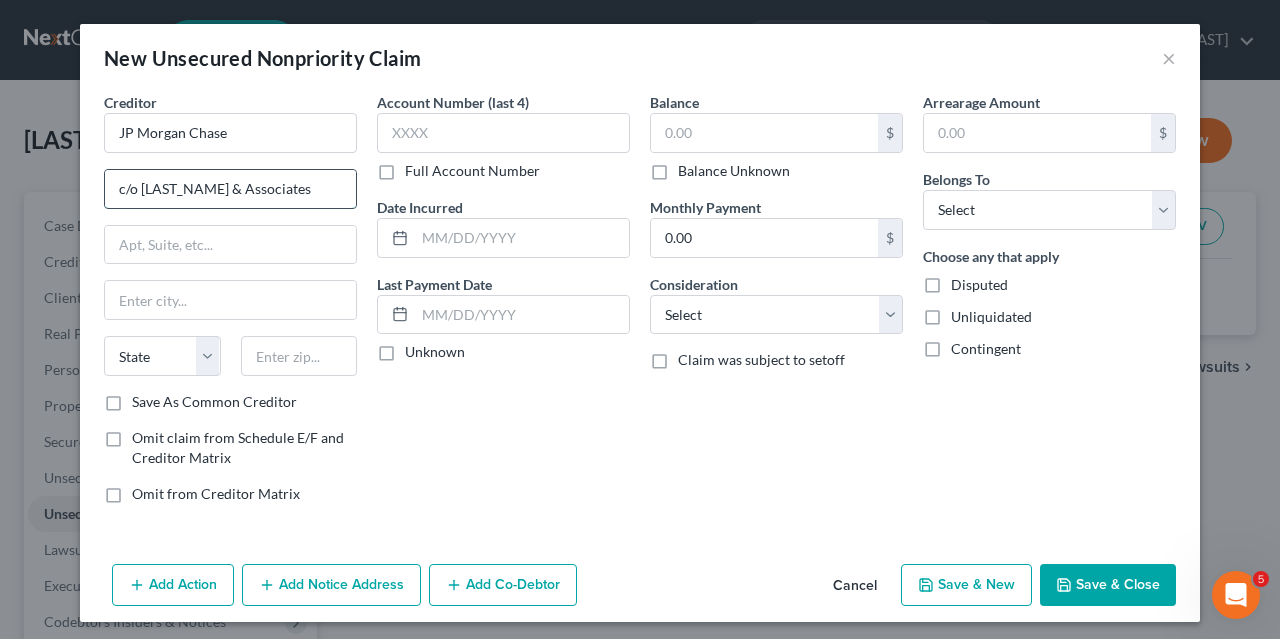 type on "c/o [LAST_NAME] & Associates" 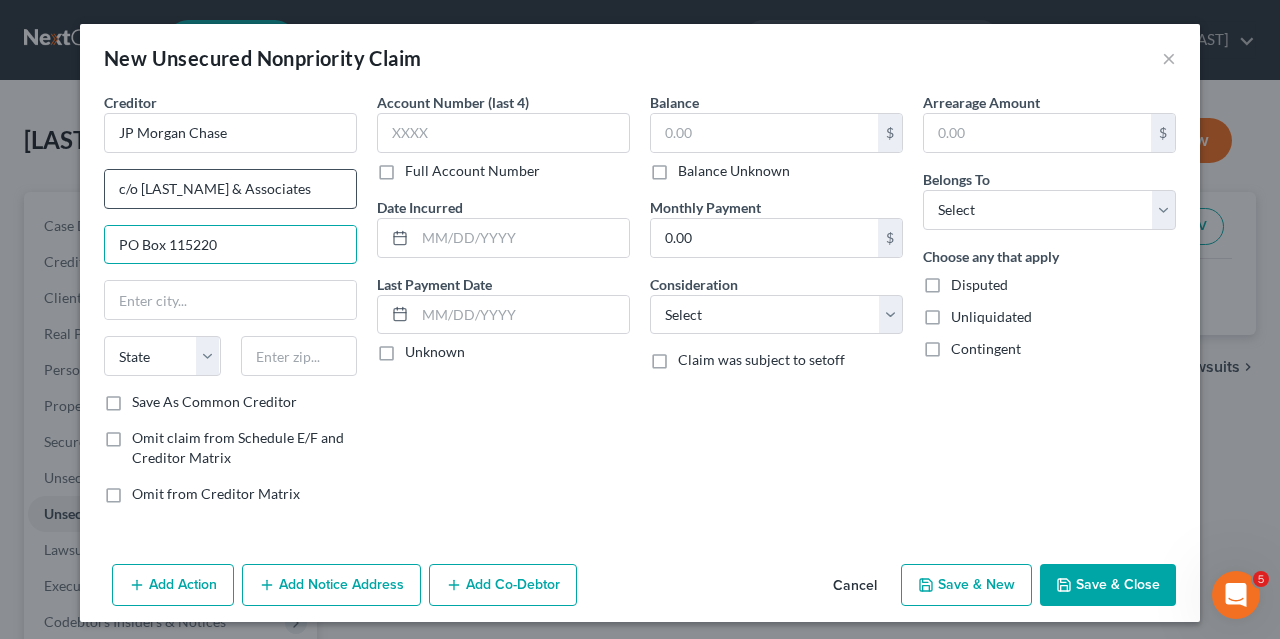 type on "PO Box 115220" 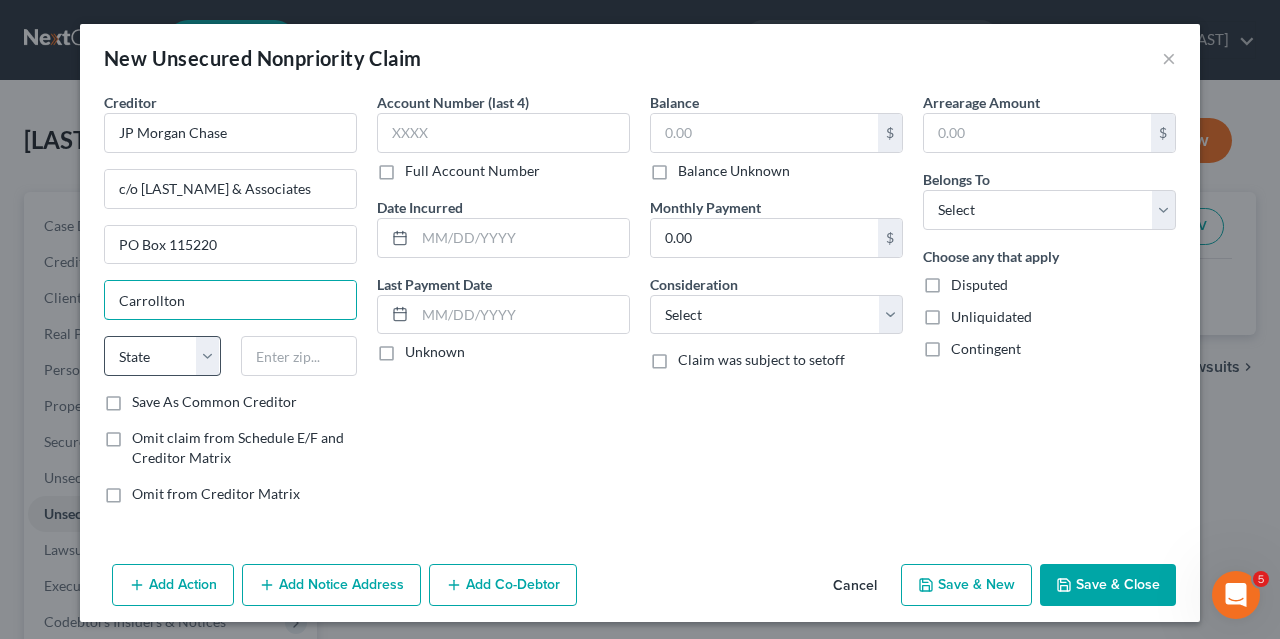 type on "Carrollton" 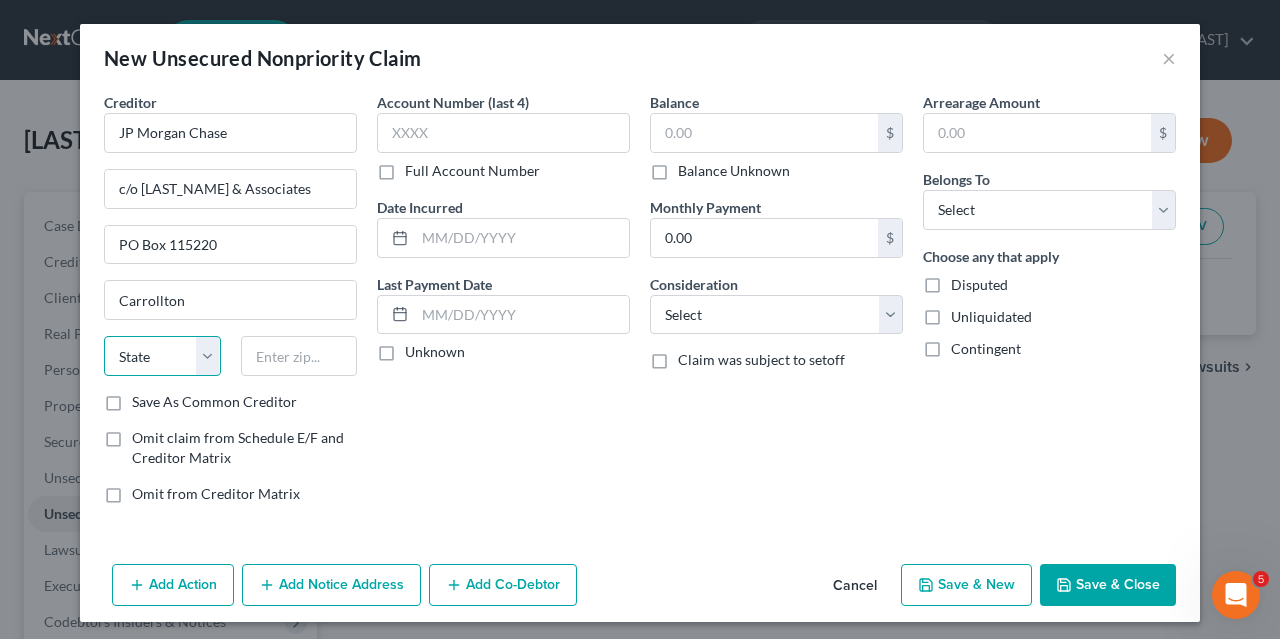 click on "State AL AK AR AZ CA CO CT DE DC FL GA GU HI ID IL IN IA KS KY LA ME MD MA MI MN MS MO MT NC ND NE NV NH NJ NM NY OH OK OR PA PR RI SC SD TN TX UT VI VA VT WA WV WI WY" at bounding box center [162, 356] 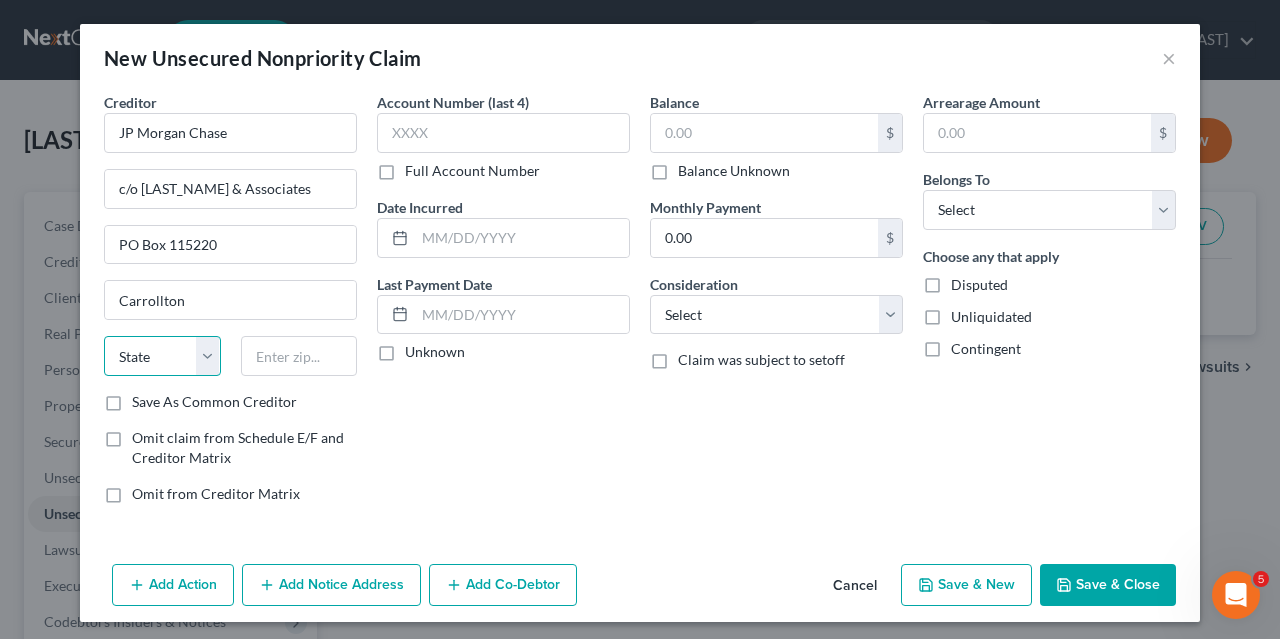 select on "45" 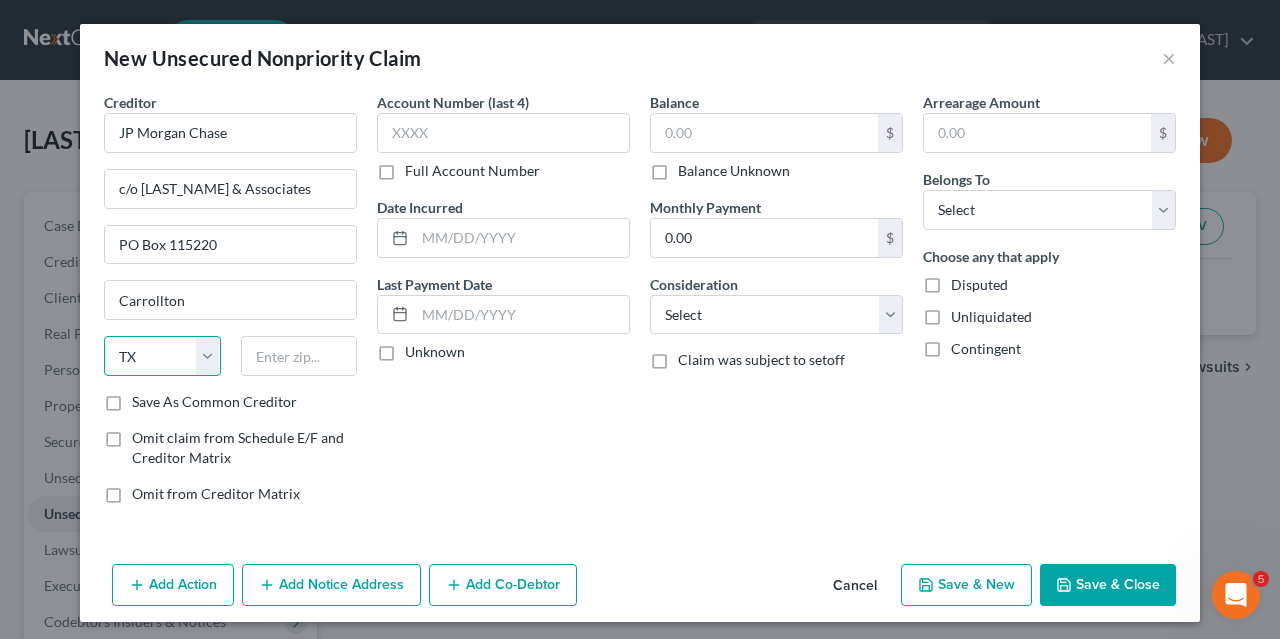 click on "TX" at bounding box center [0, 0] 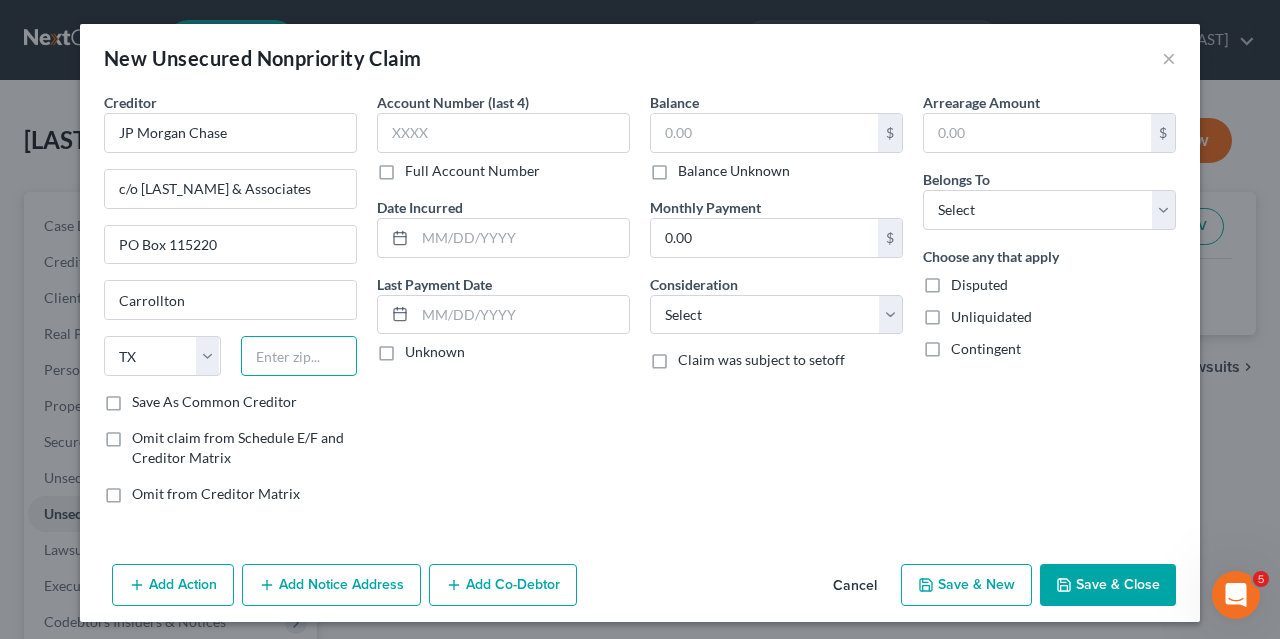 click at bounding box center [299, 356] 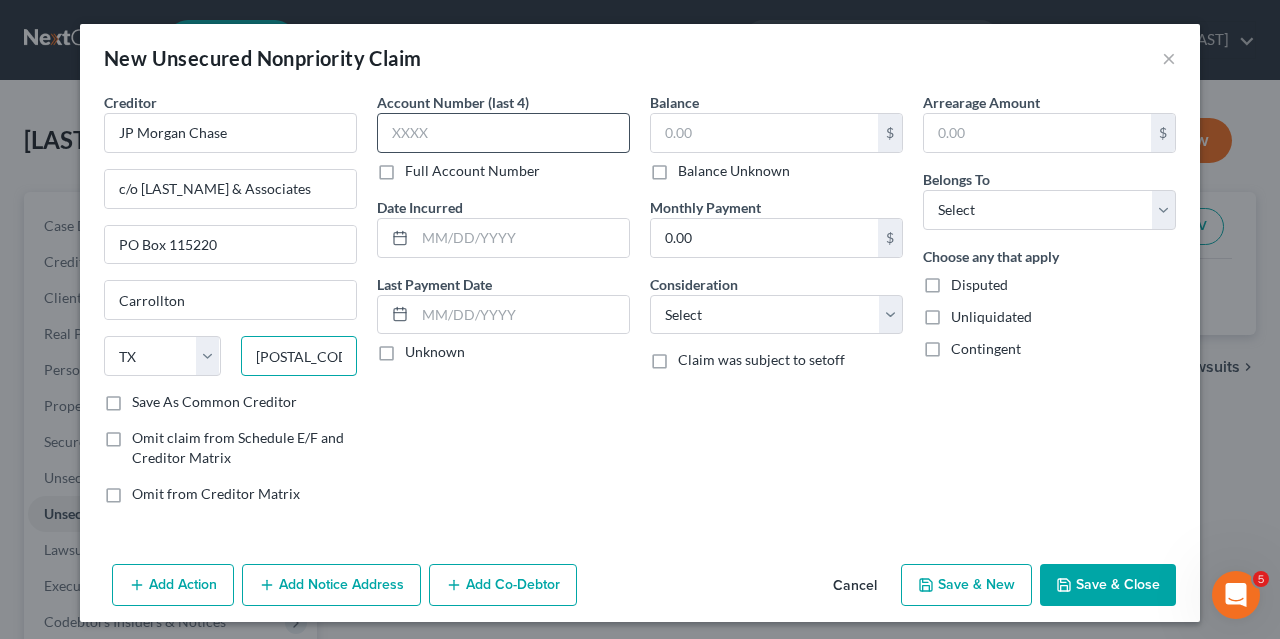 type on "[POSTAL_CODE]-5220" 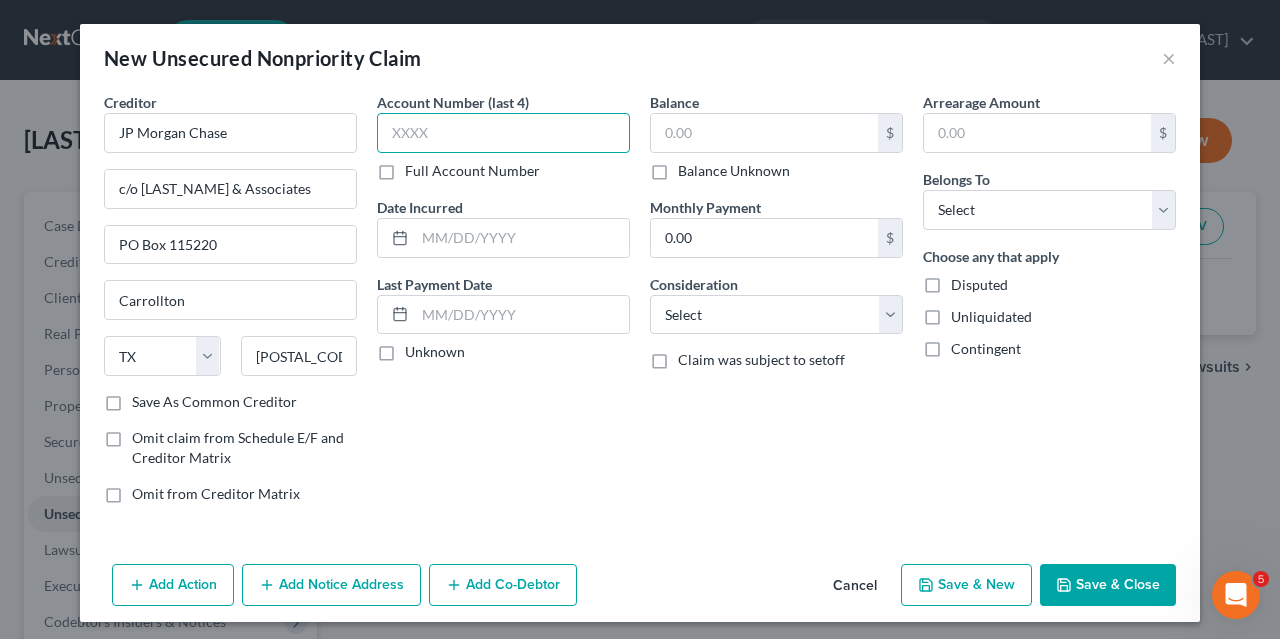 click at bounding box center [503, 133] 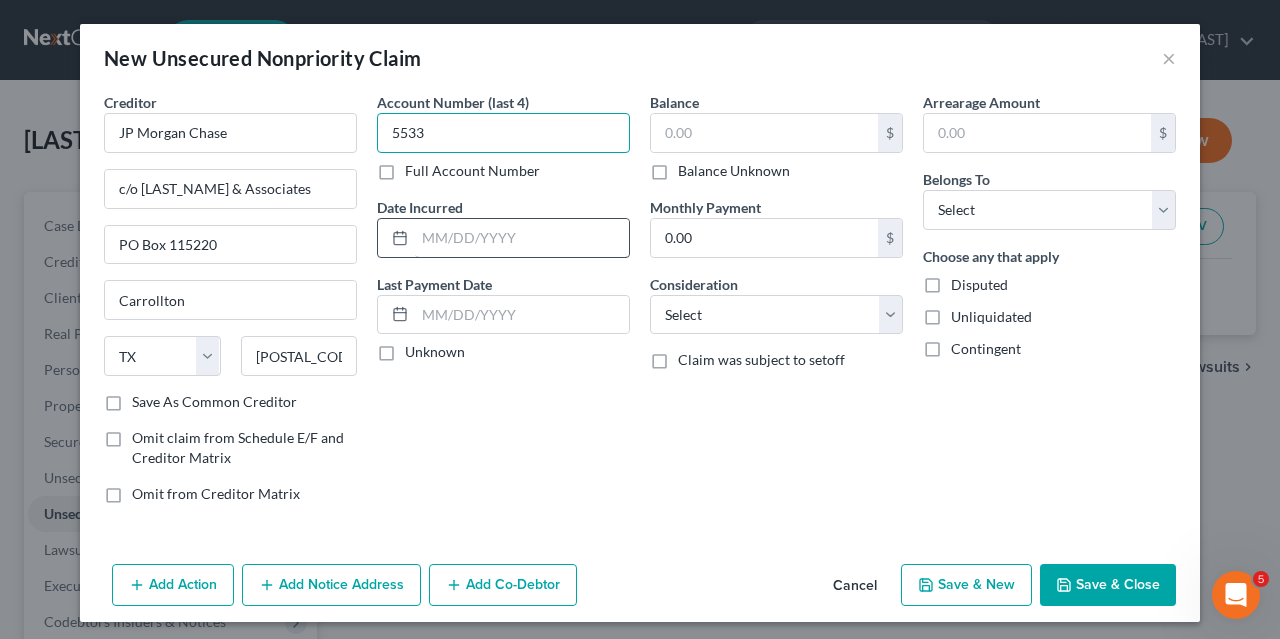type on "5533" 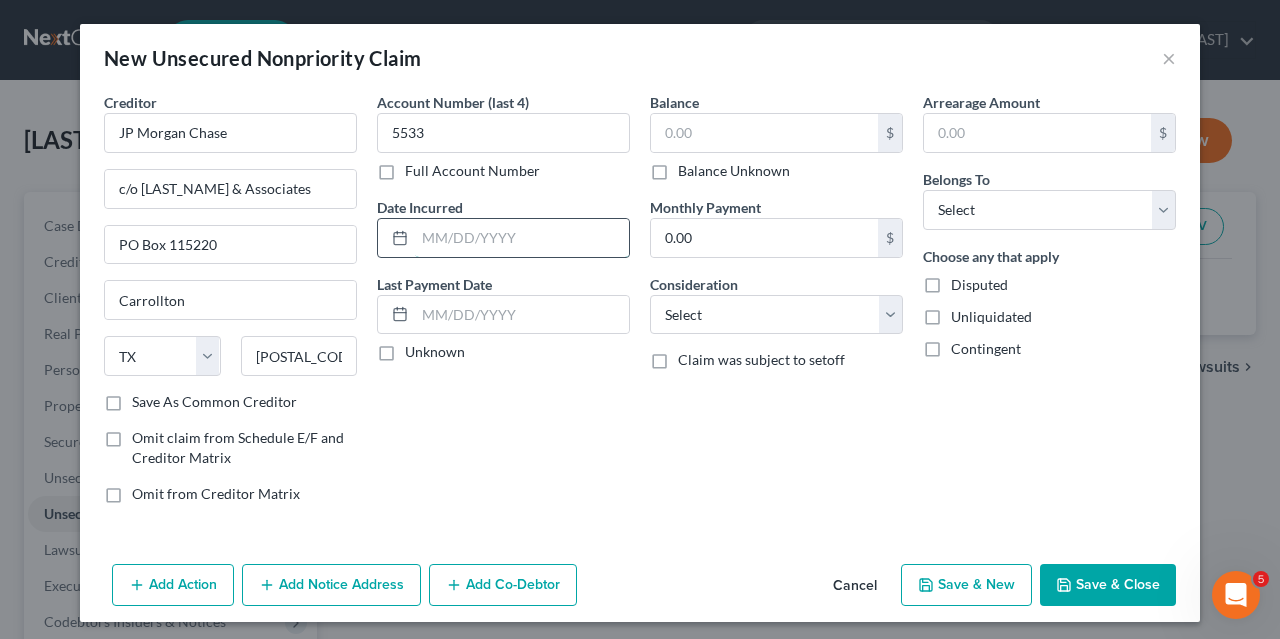 click at bounding box center (522, 238) 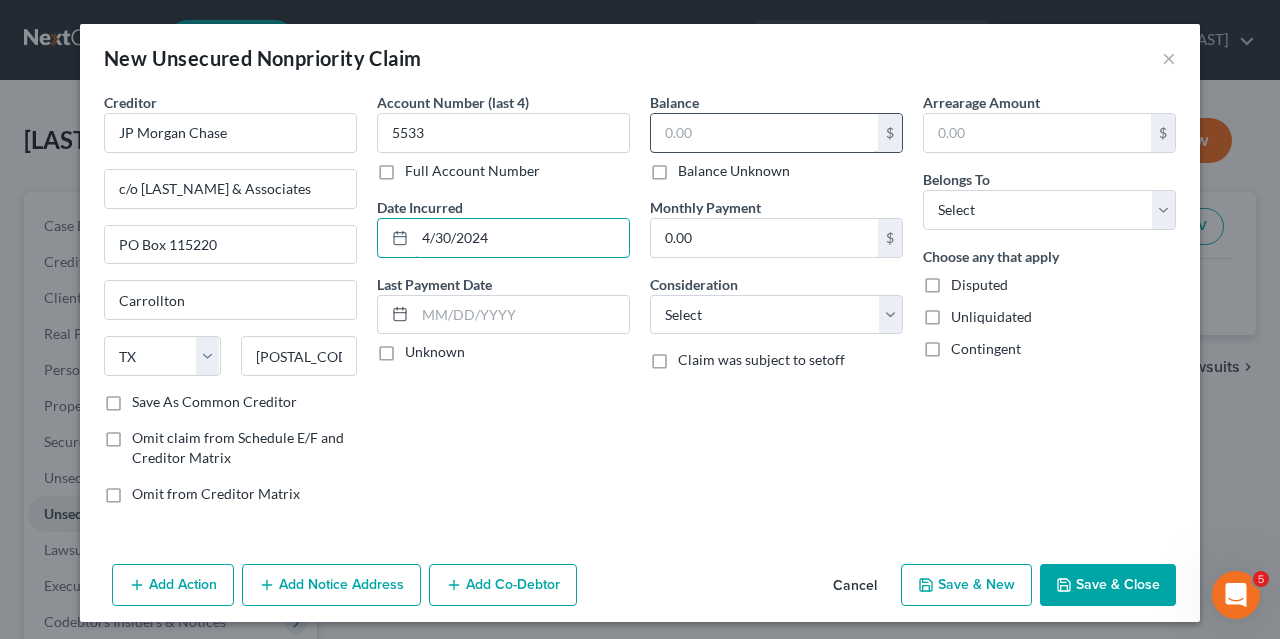 type on "4/30/2024" 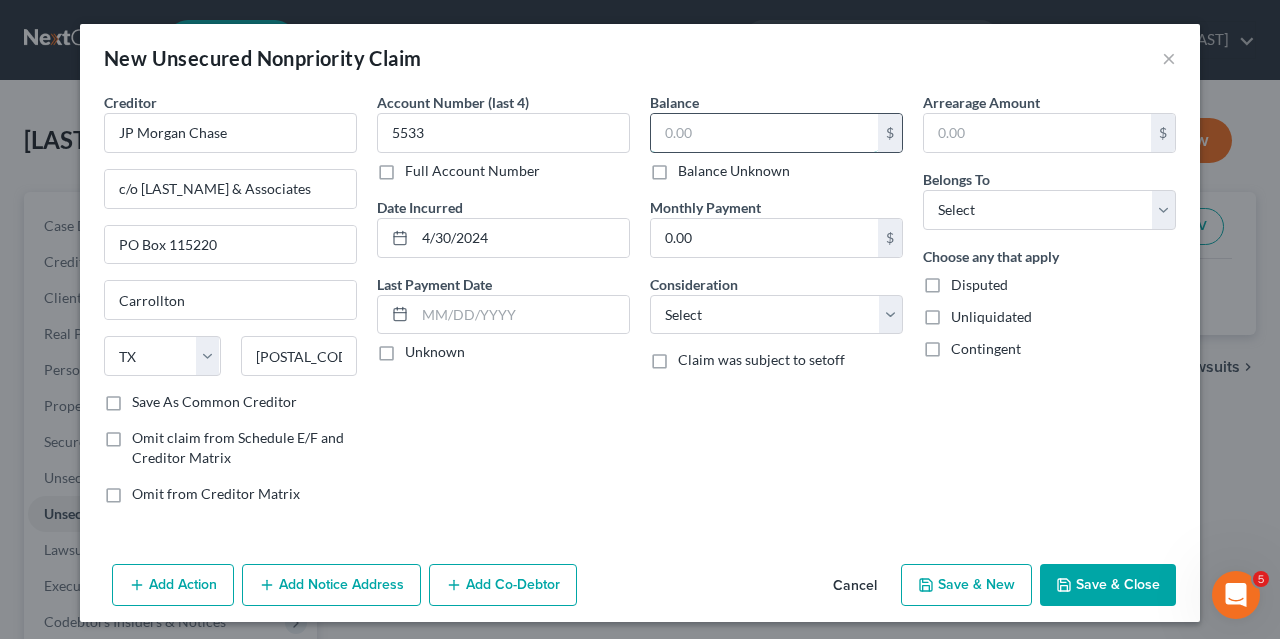 click at bounding box center (764, 133) 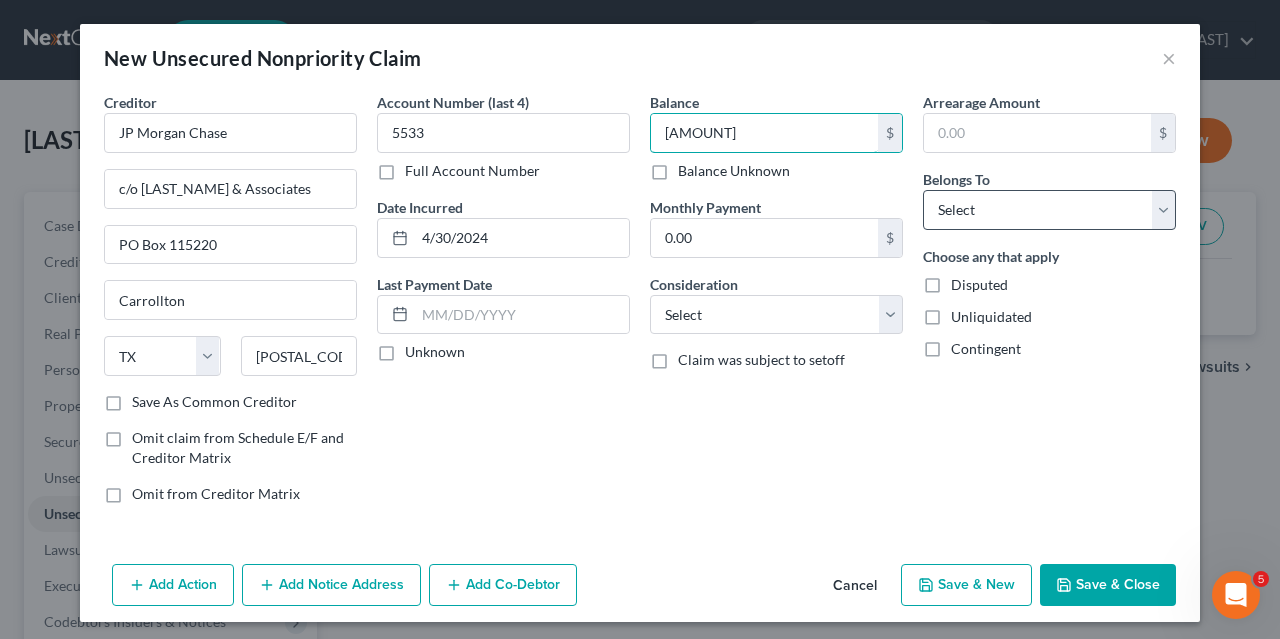 type on "[AMOUNT]" 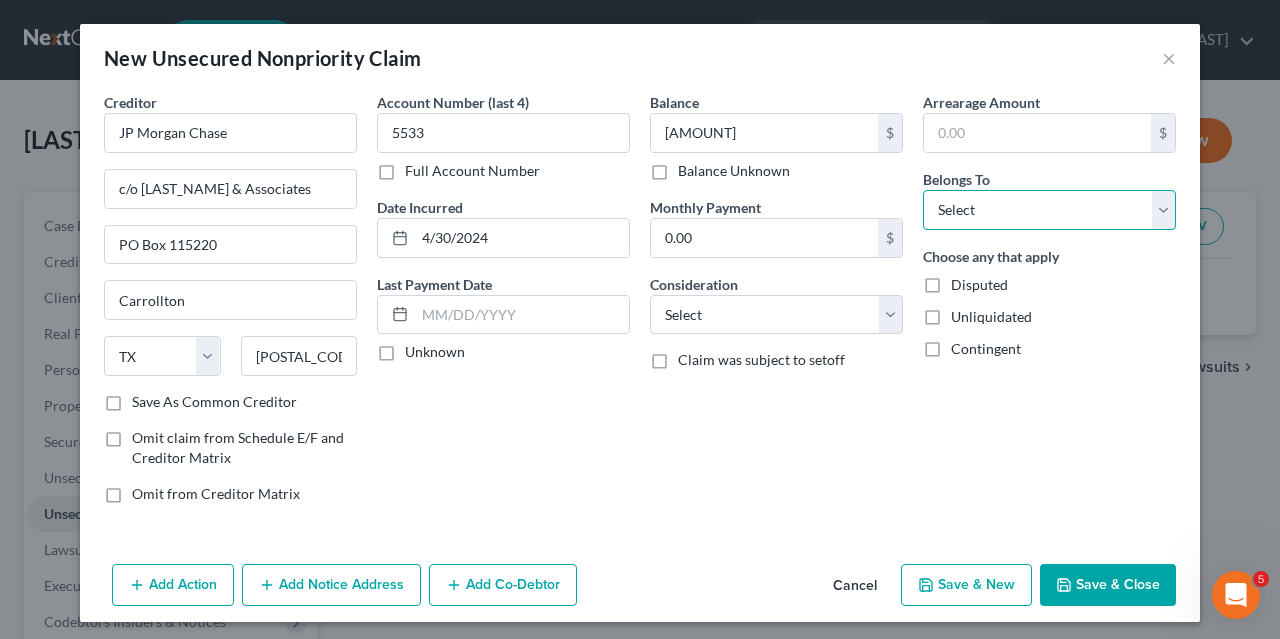 click on "Select Debtor 1 Only Debtor 2 Only Debtor 1 And Debtor 2 Only At Least One Of The Debtors And Another Community Property" at bounding box center (1049, 210) 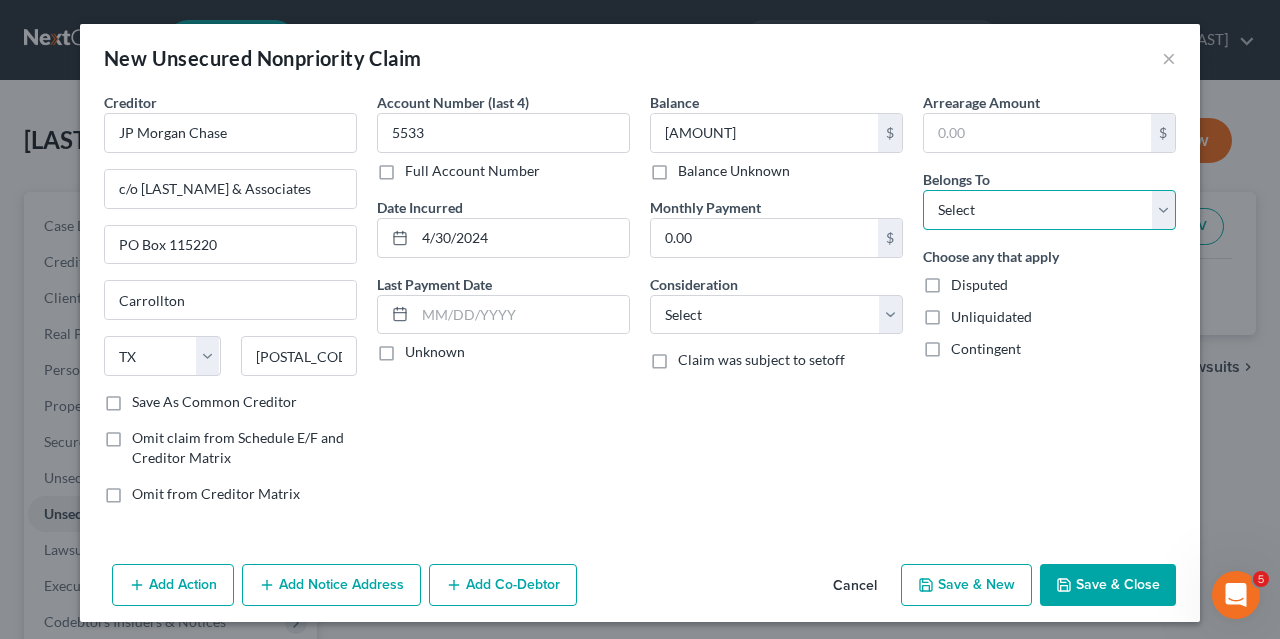 select on "0" 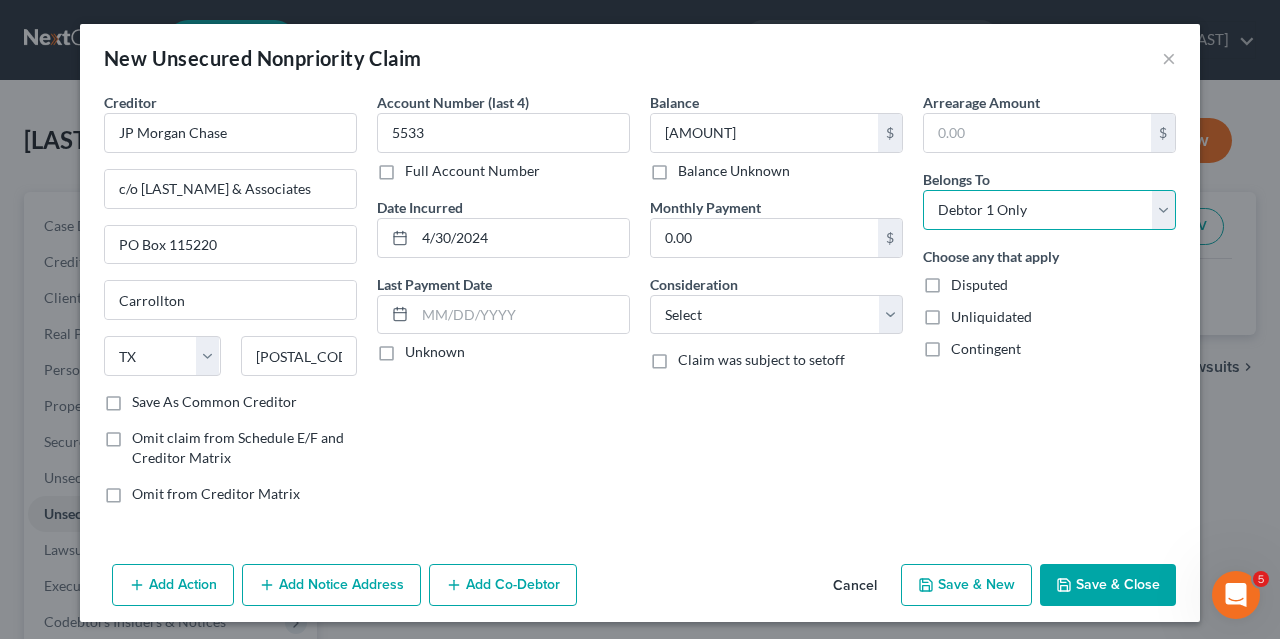 click on "Debtor 1 Only" at bounding box center (0, 0) 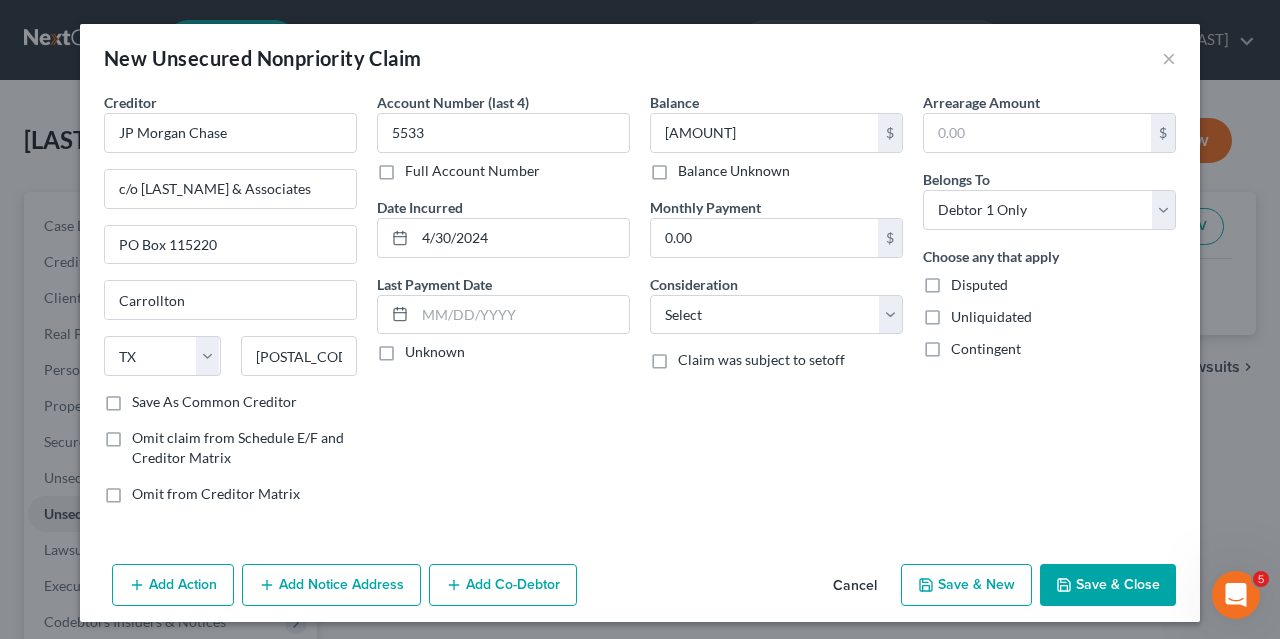 click on "Save & New" at bounding box center (966, 585) 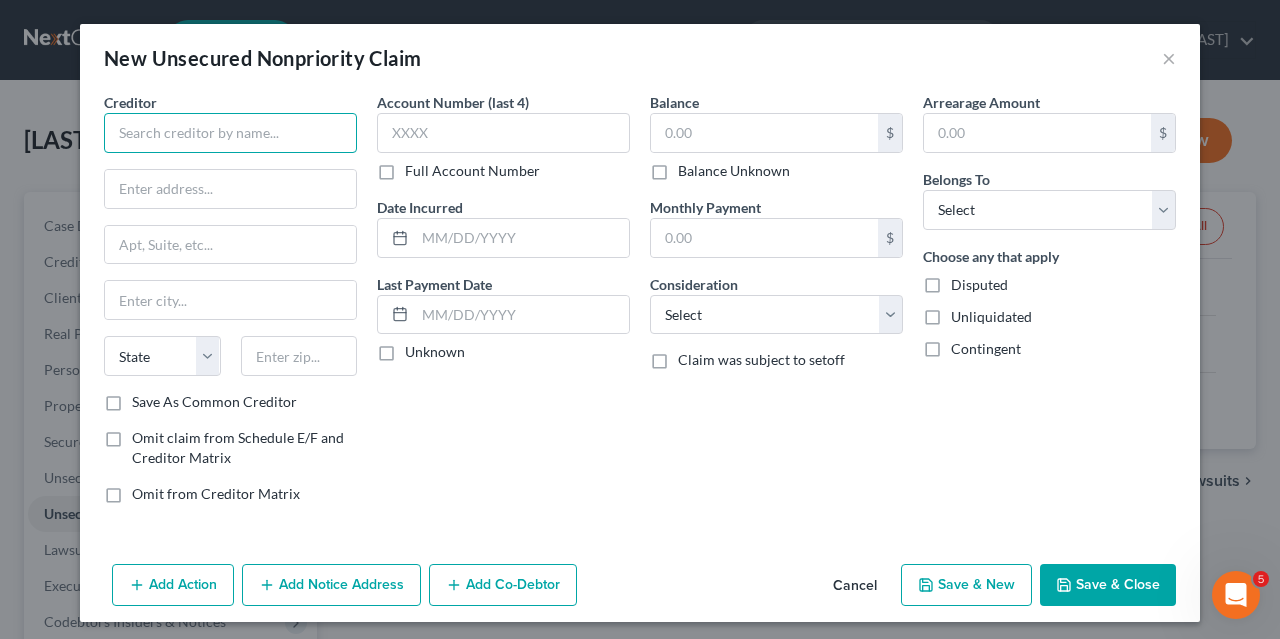 click at bounding box center (230, 133) 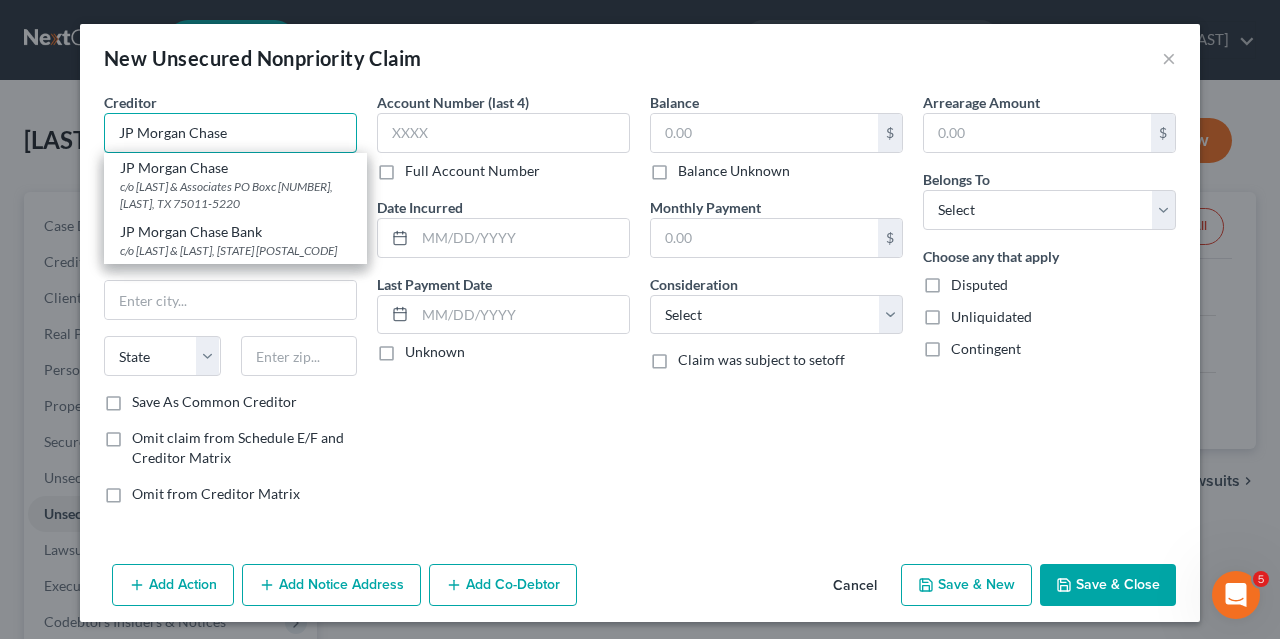 type on "JP Morgan Chase" 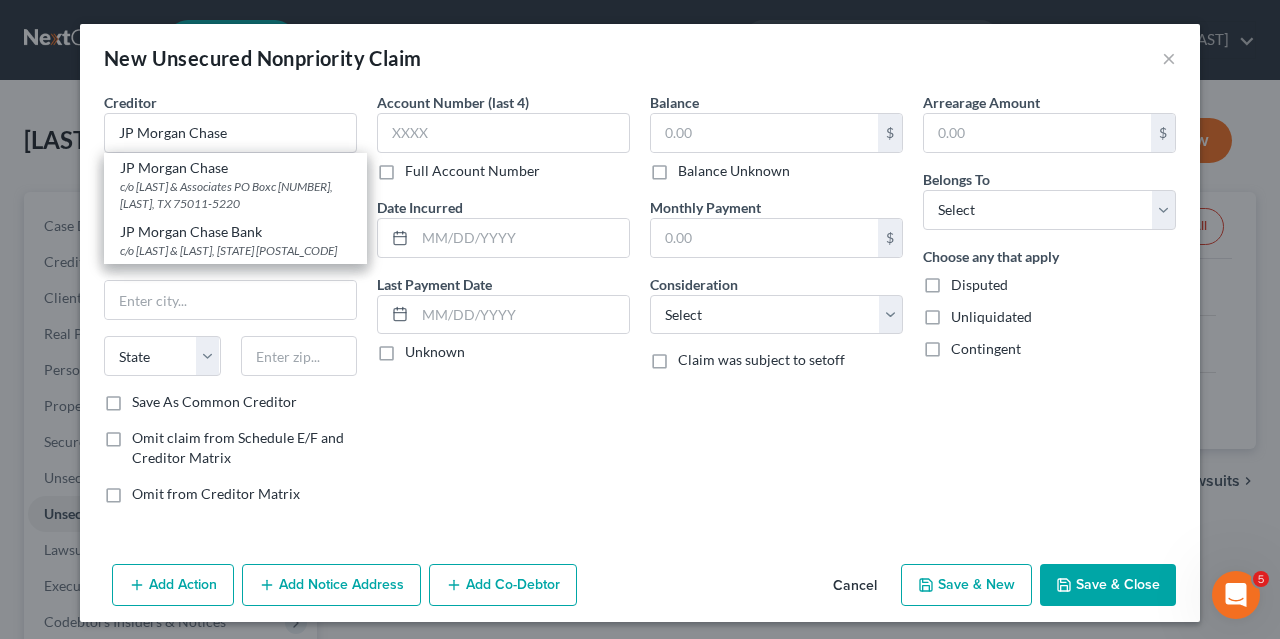 type on "c/o [LAST_NAME] & Associates" 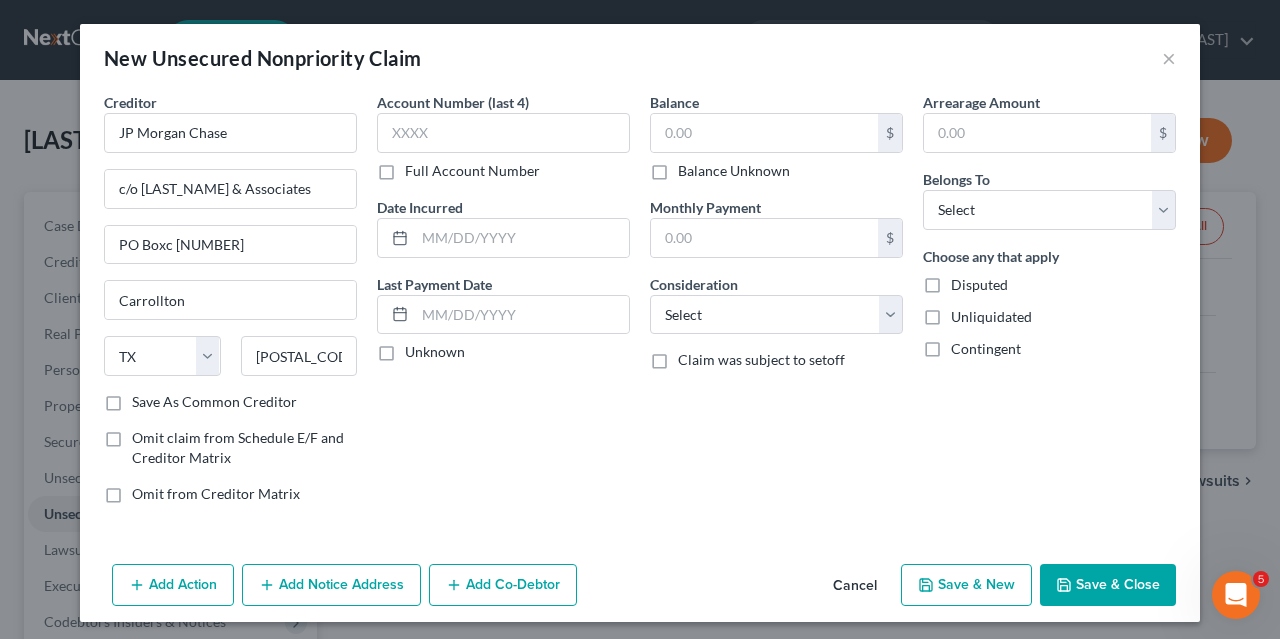 click on "Account Number (last 4)
Full Account Number
Date Incurred         Last Payment Date         Unknown" at bounding box center [503, 306] 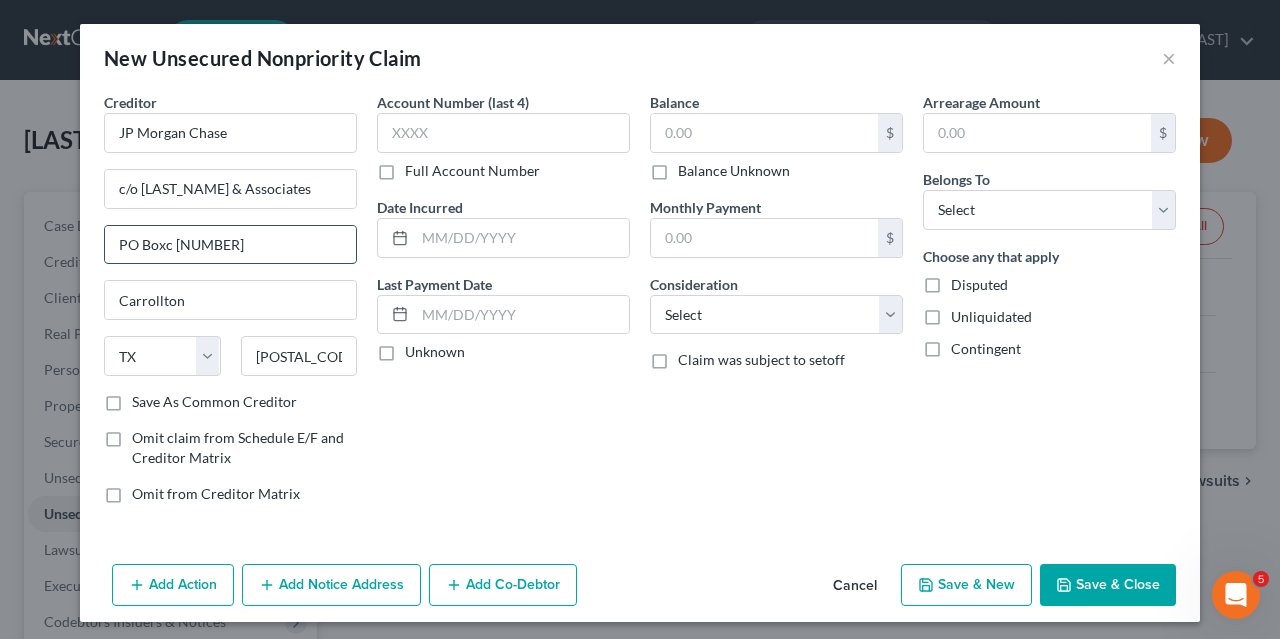 click on "PO Boxc [NUMBER]" at bounding box center [230, 245] 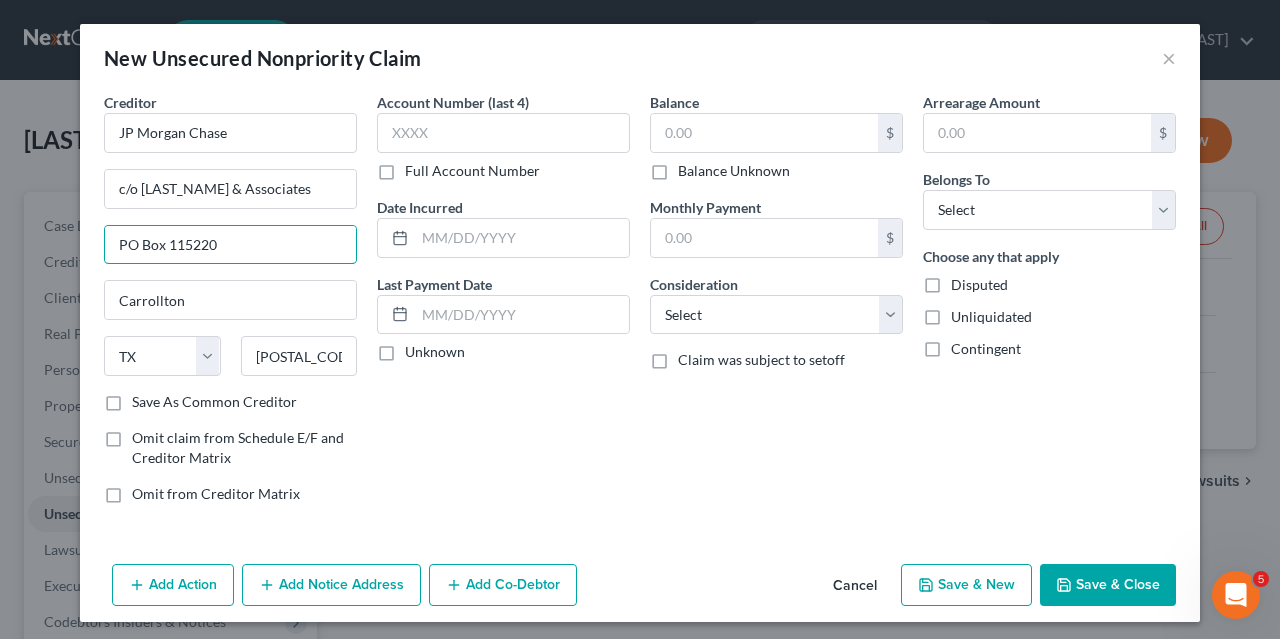 type on "PO Box 115220" 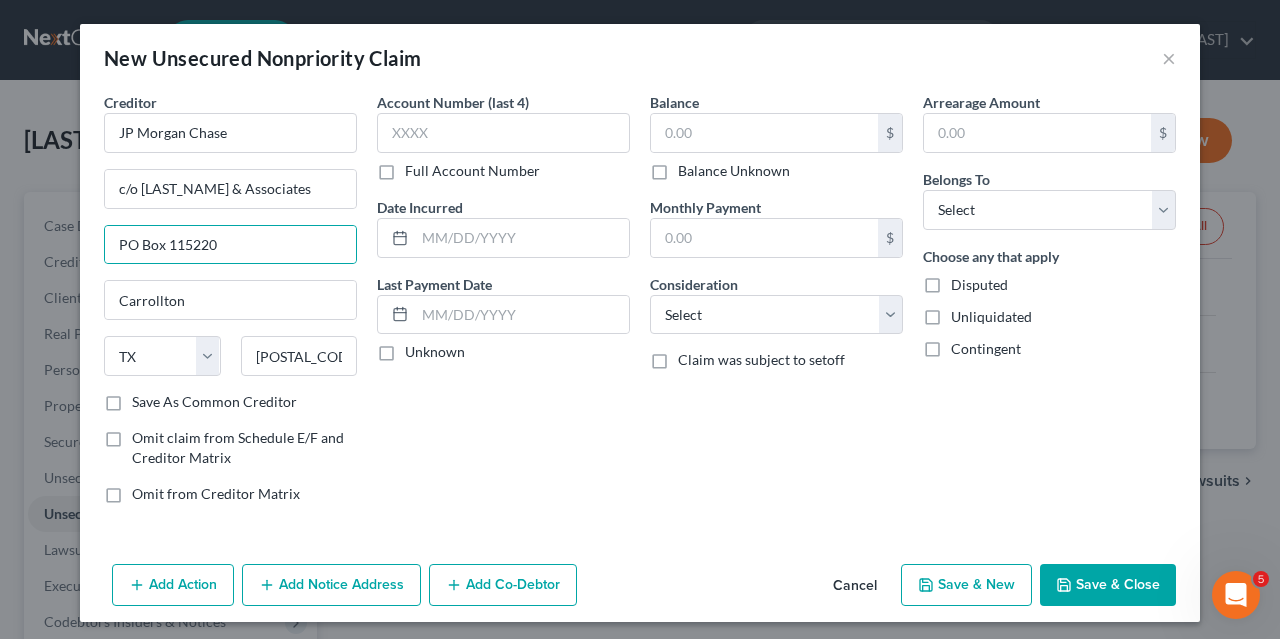 click on "Account Number (last 4)
Full Account Number
Date Incurred         Last Payment Date         Unknown" at bounding box center (503, 306) 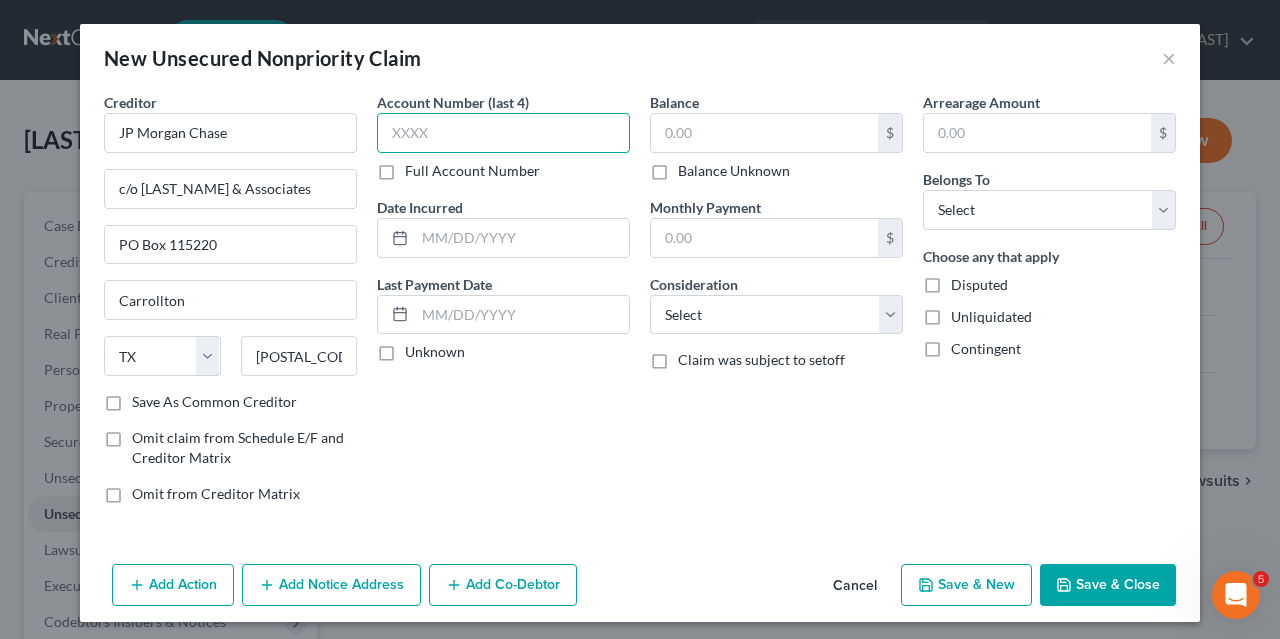 click at bounding box center (503, 133) 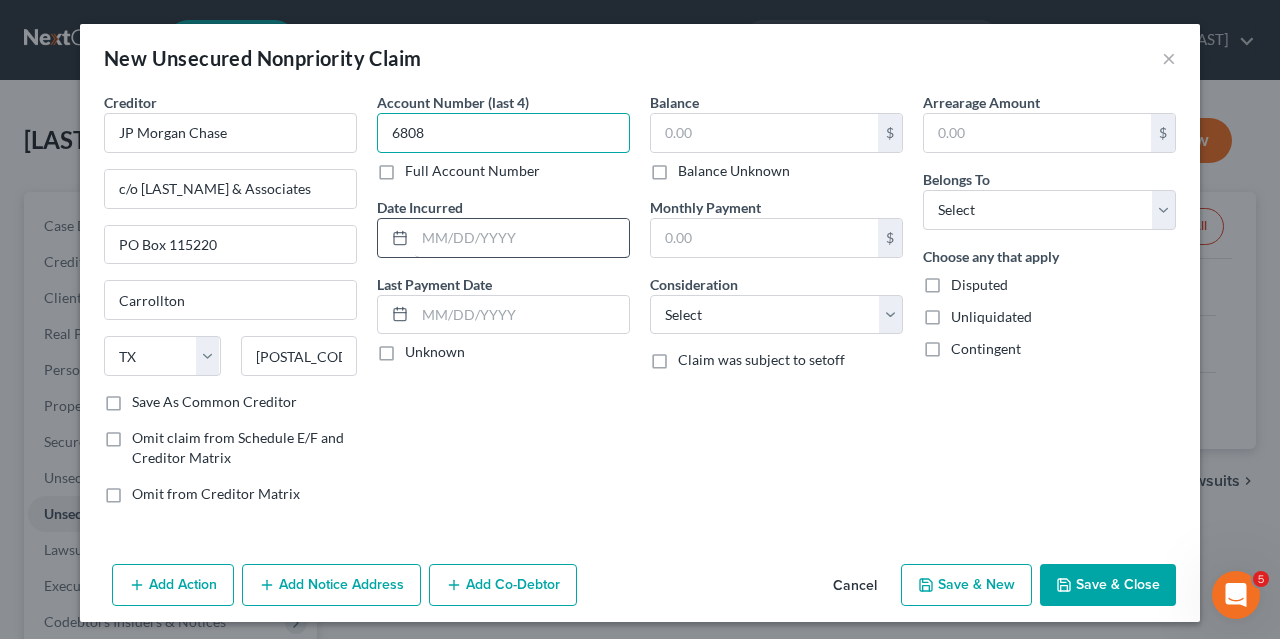 type on "6808" 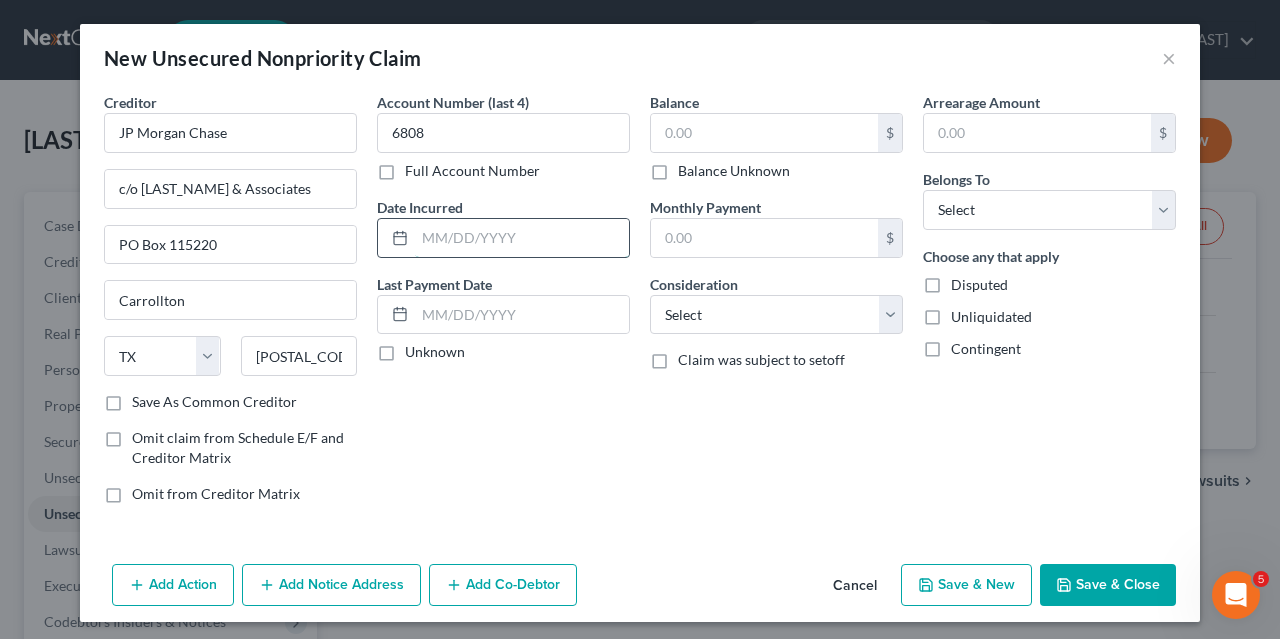click at bounding box center (522, 238) 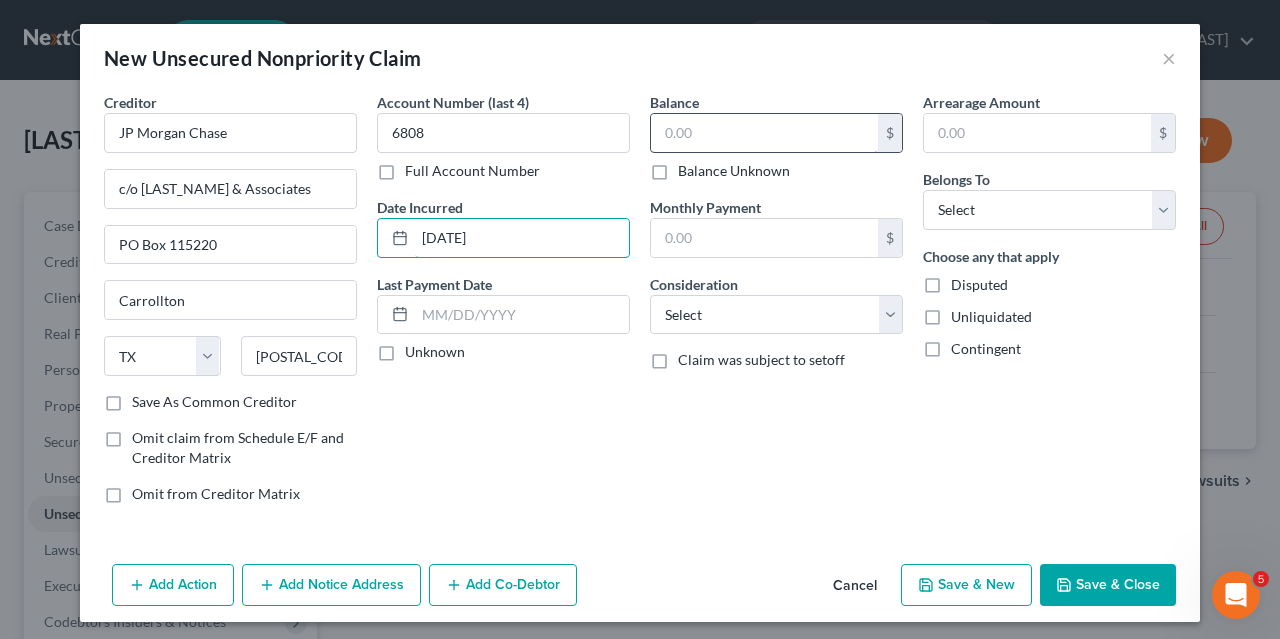 type on "[DATE]" 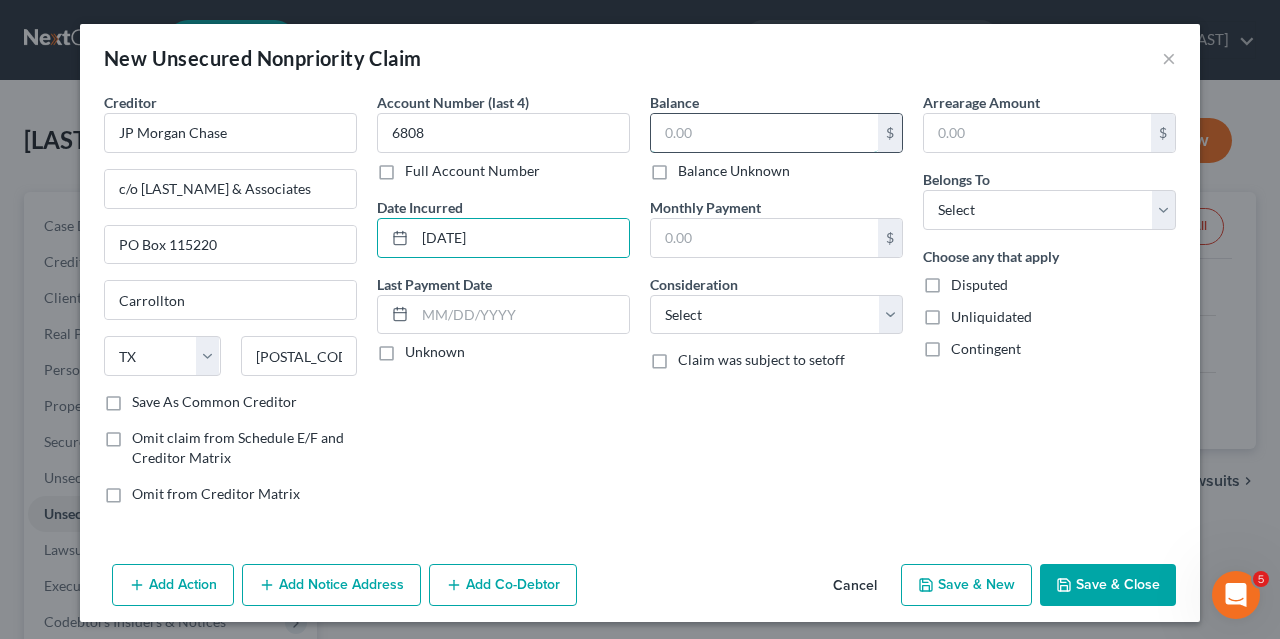click at bounding box center (764, 133) 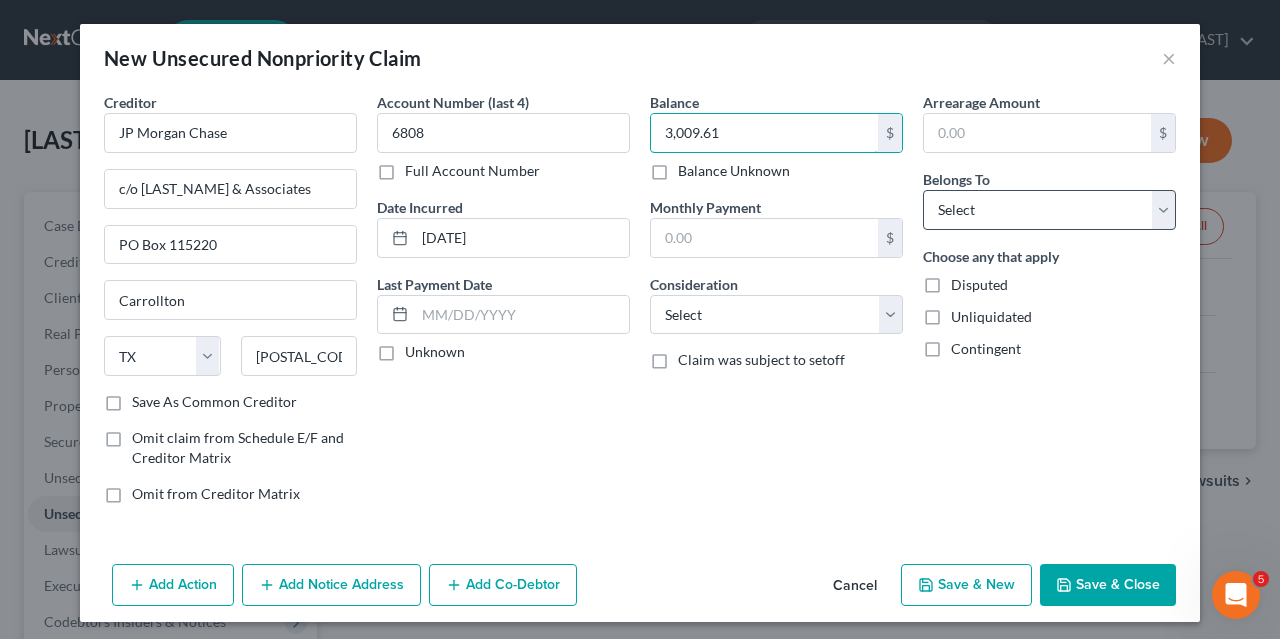 type on "3,009.61" 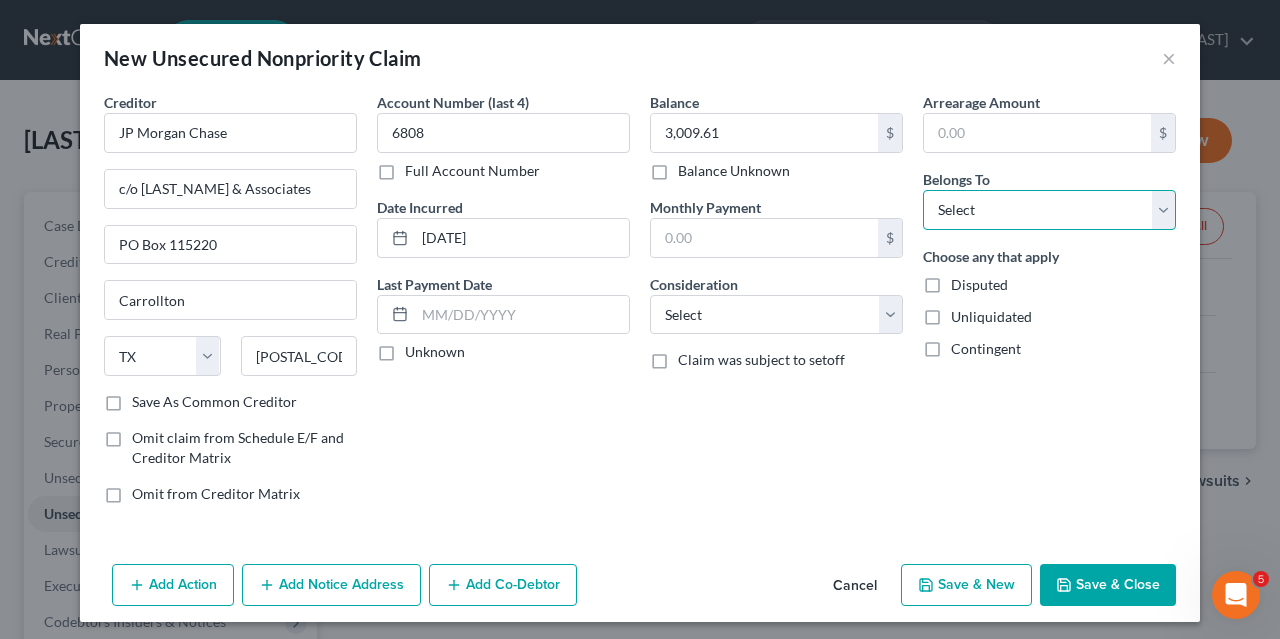 click on "Select Debtor 1 Only Debtor 2 Only Debtor 1 And Debtor 2 Only At Least One Of The Debtors And Another Community Property" at bounding box center [1049, 210] 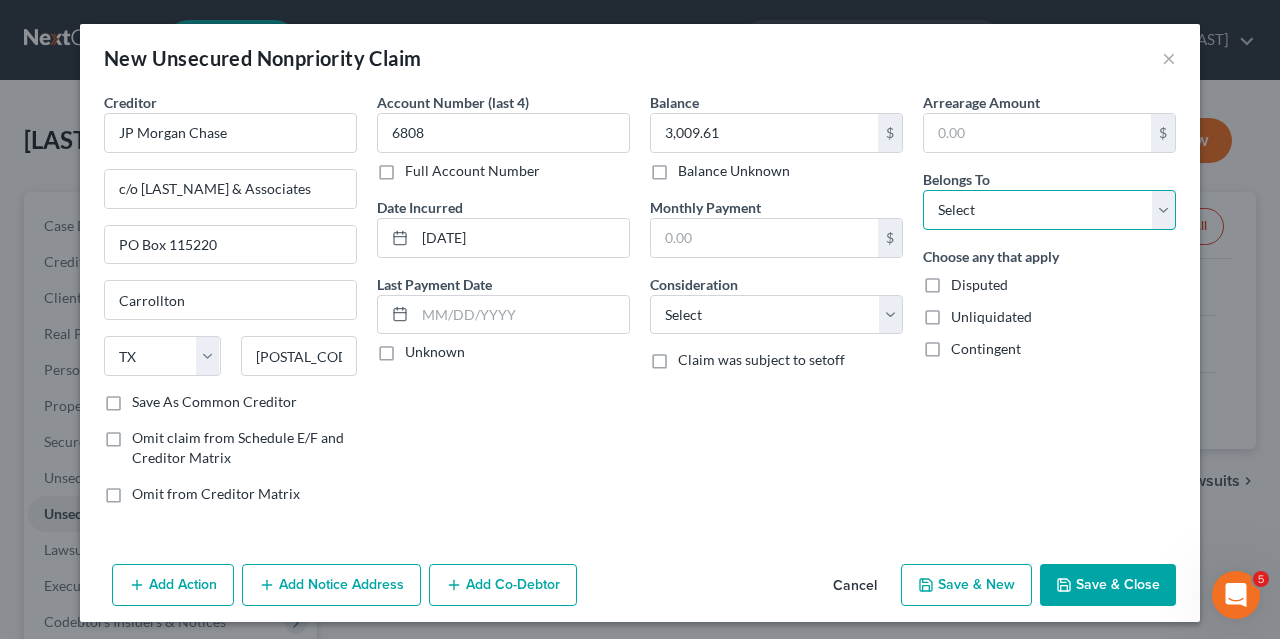 select on "0" 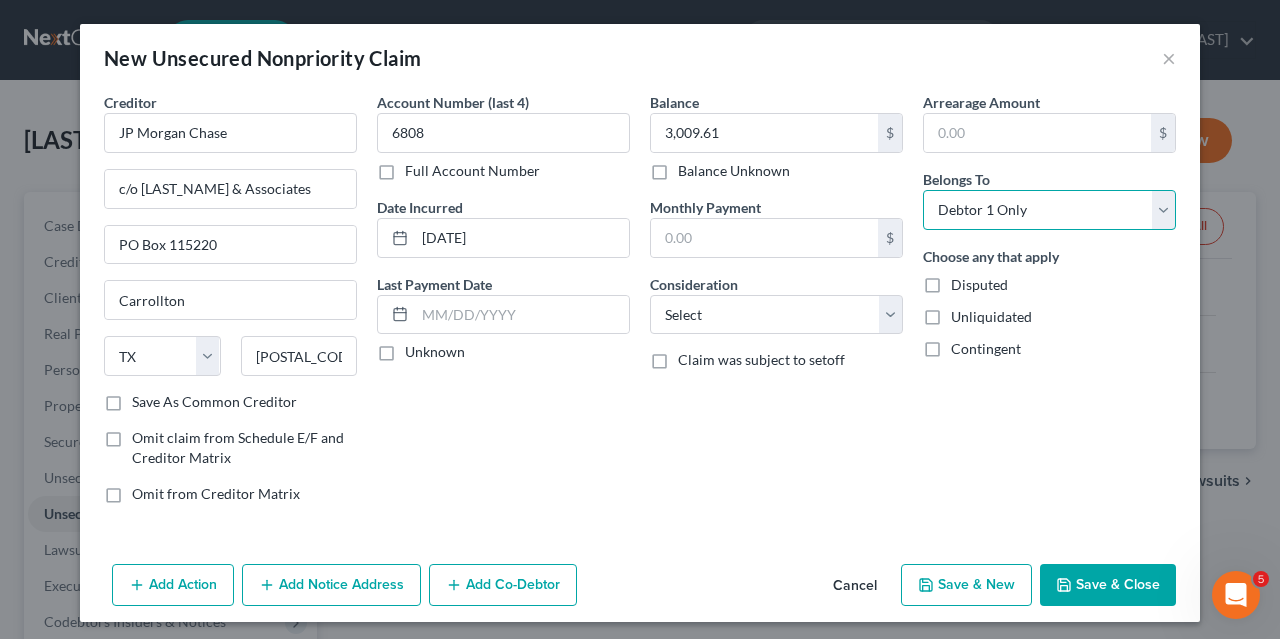 click on "Debtor 1 Only" at bounding box center (0, 0) 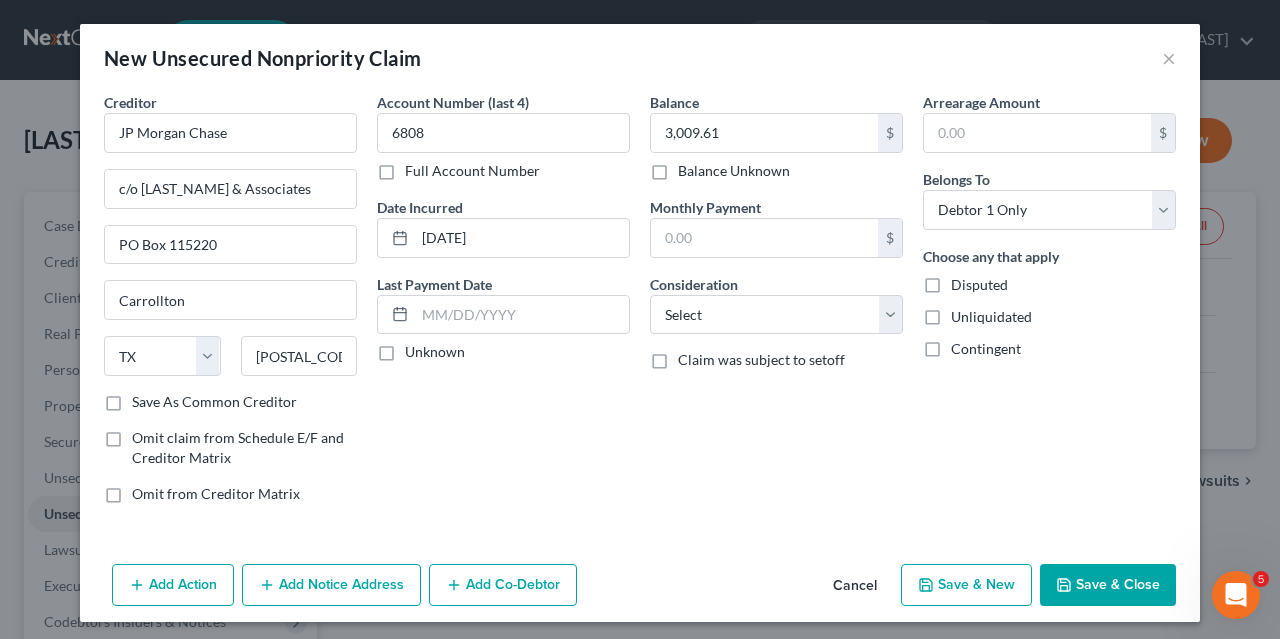 click on "Save & Close" at bounding box center [1108, 585] 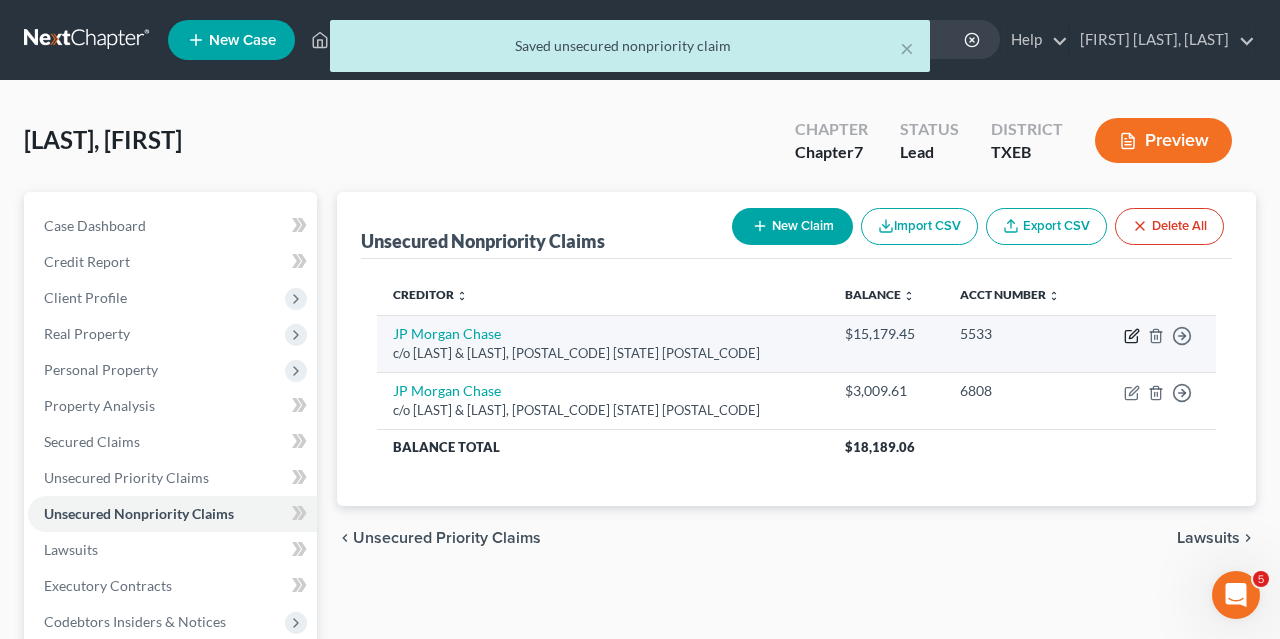 click 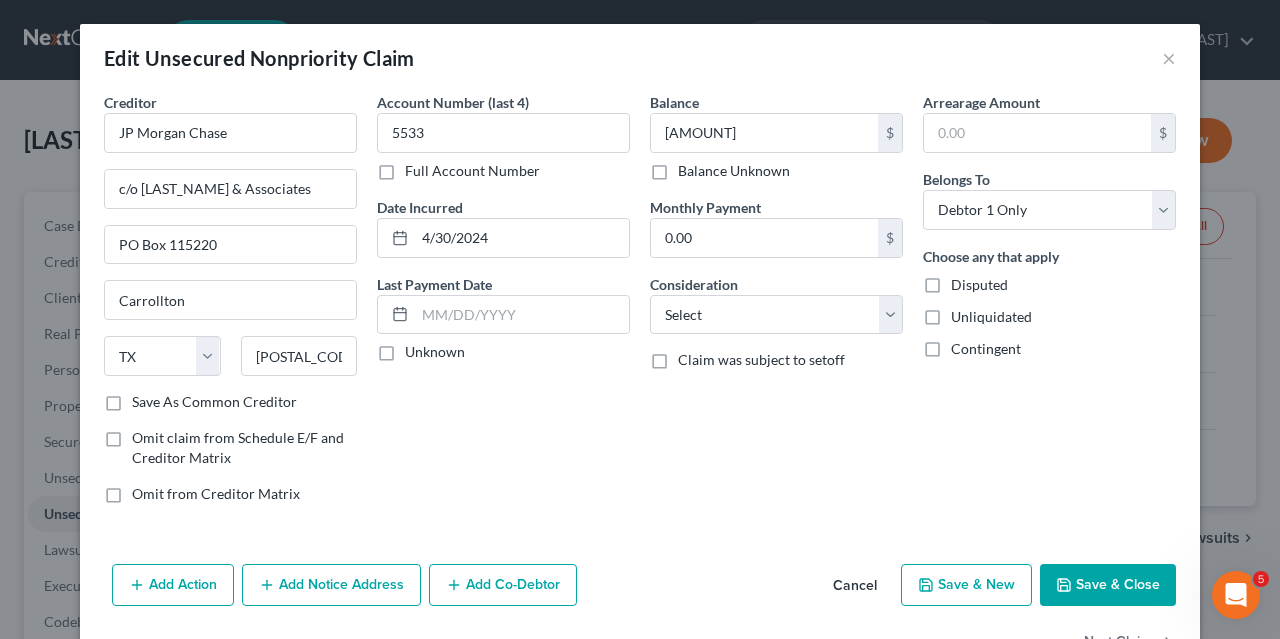 click on "Save & Close" at bounding box center [1108, 585] 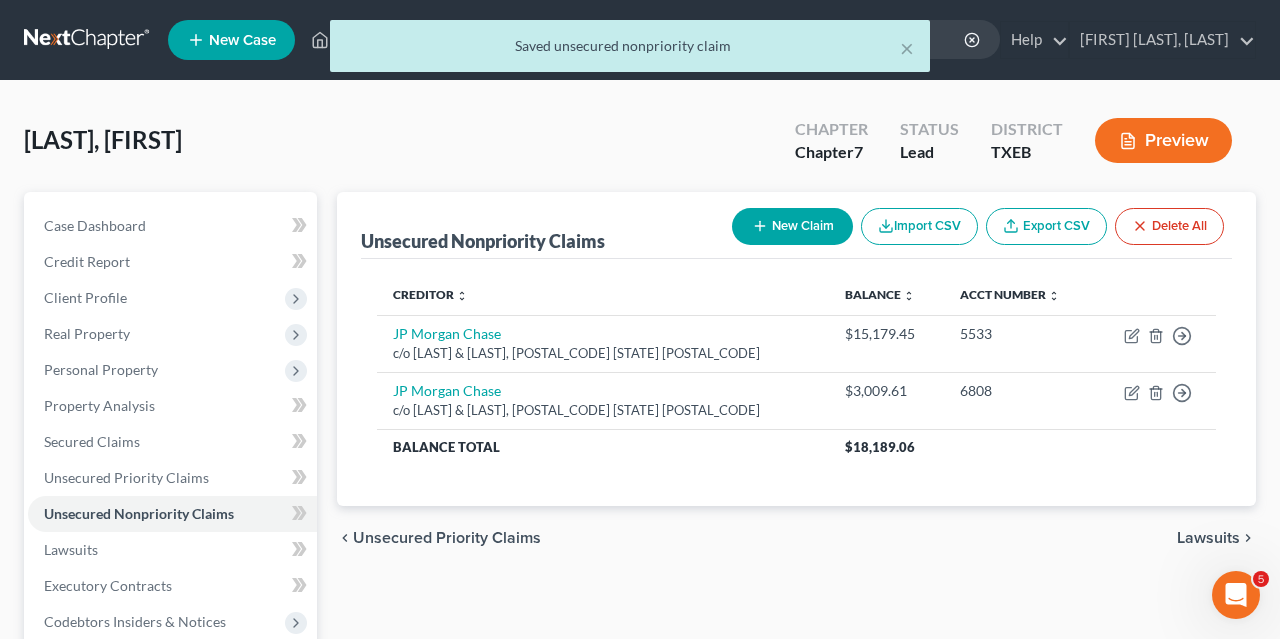 click on "New Claim" at bounding box center (792, 226) 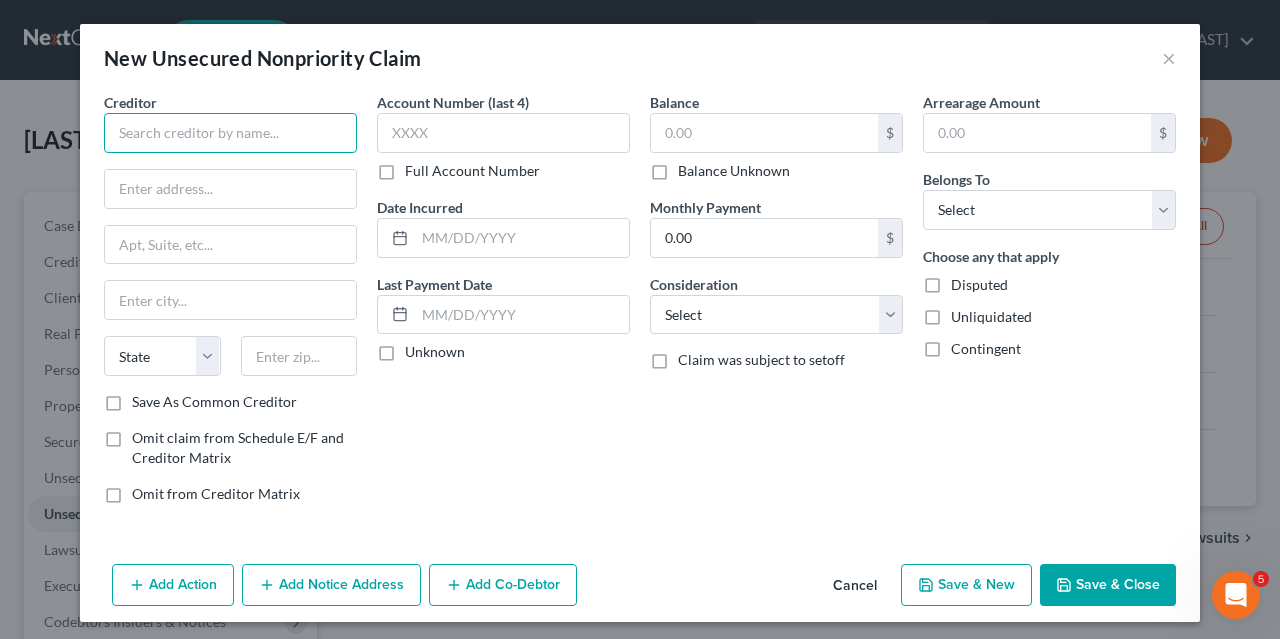 click at bounding box center (230, 133) 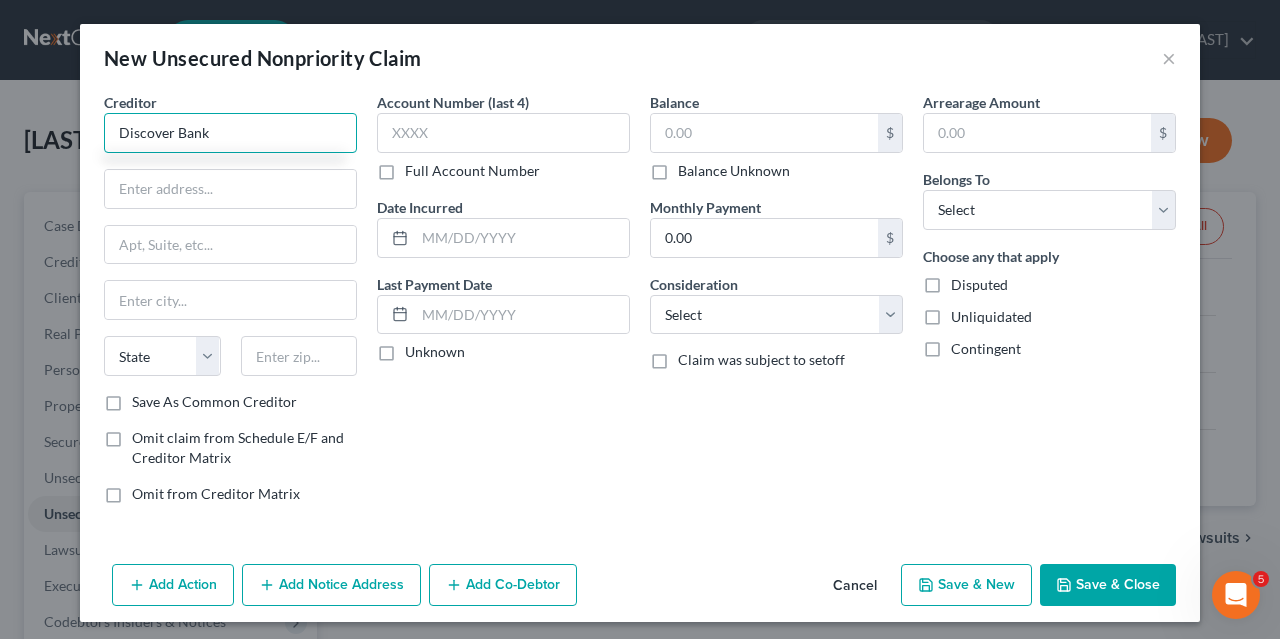 type on "Discover Bank" 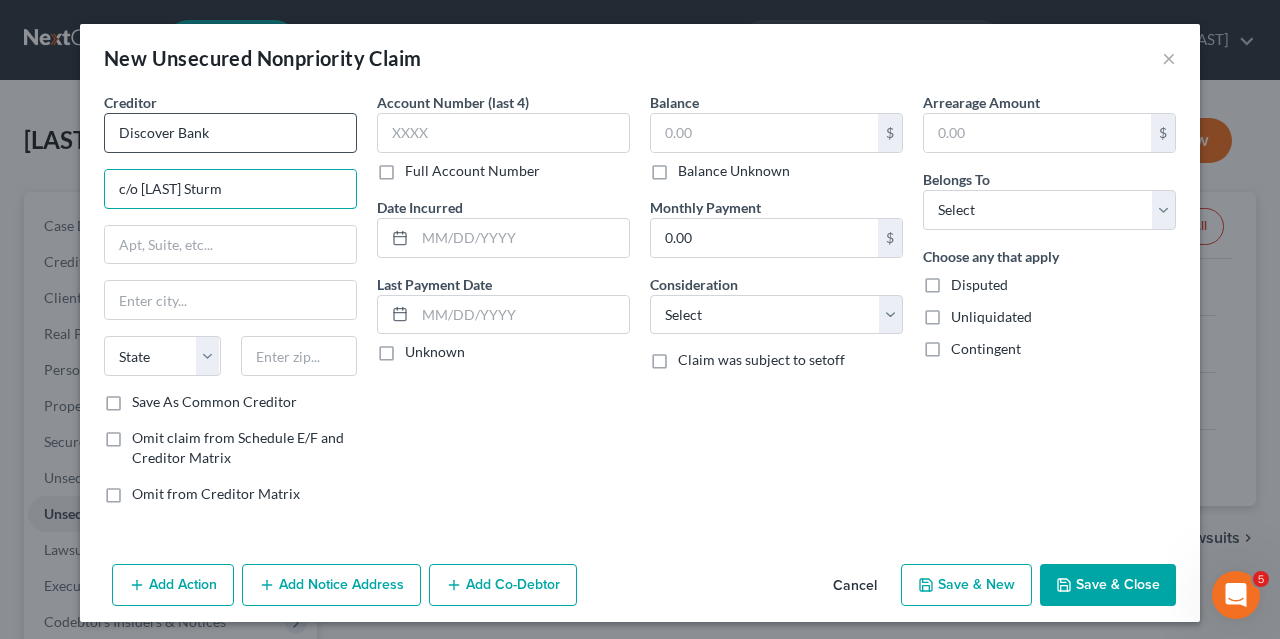 type on "c/o [LAST] Sturm" 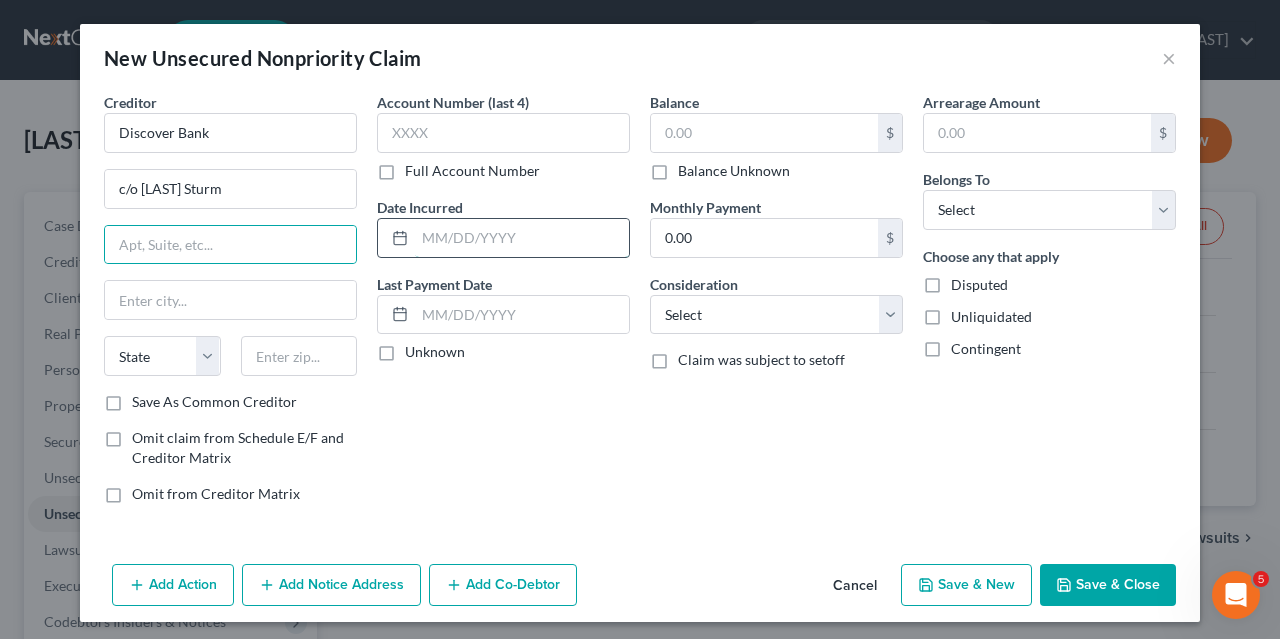 click at bounding box center [522, 238] 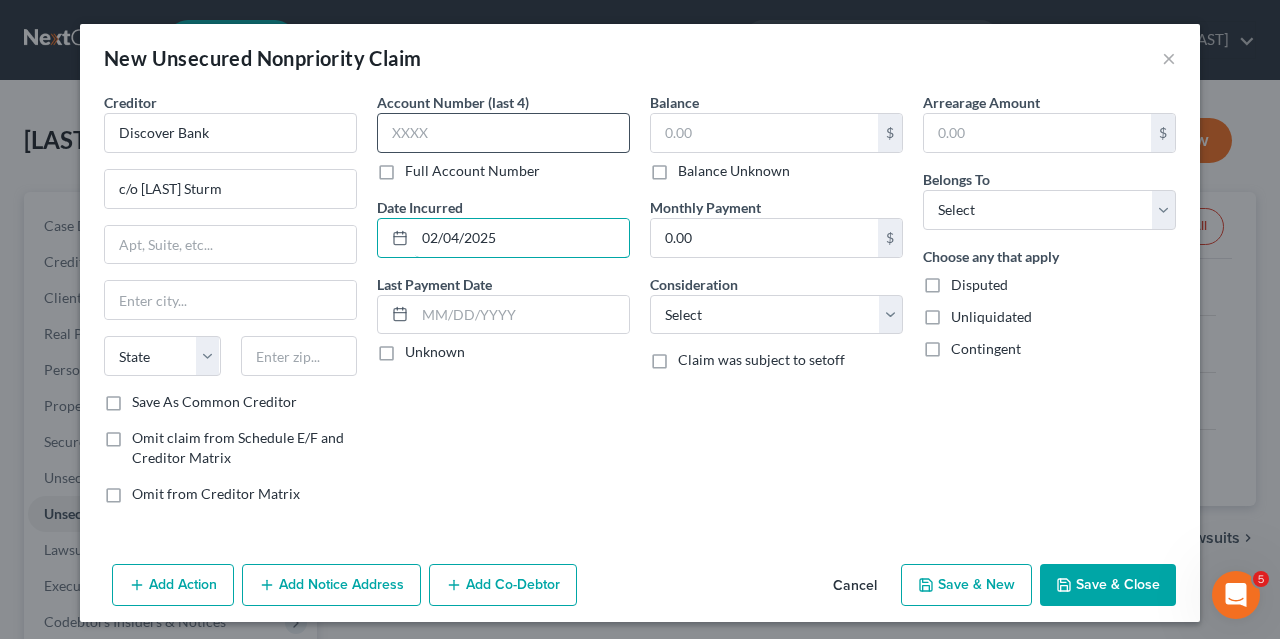 type on "02/04/2025" 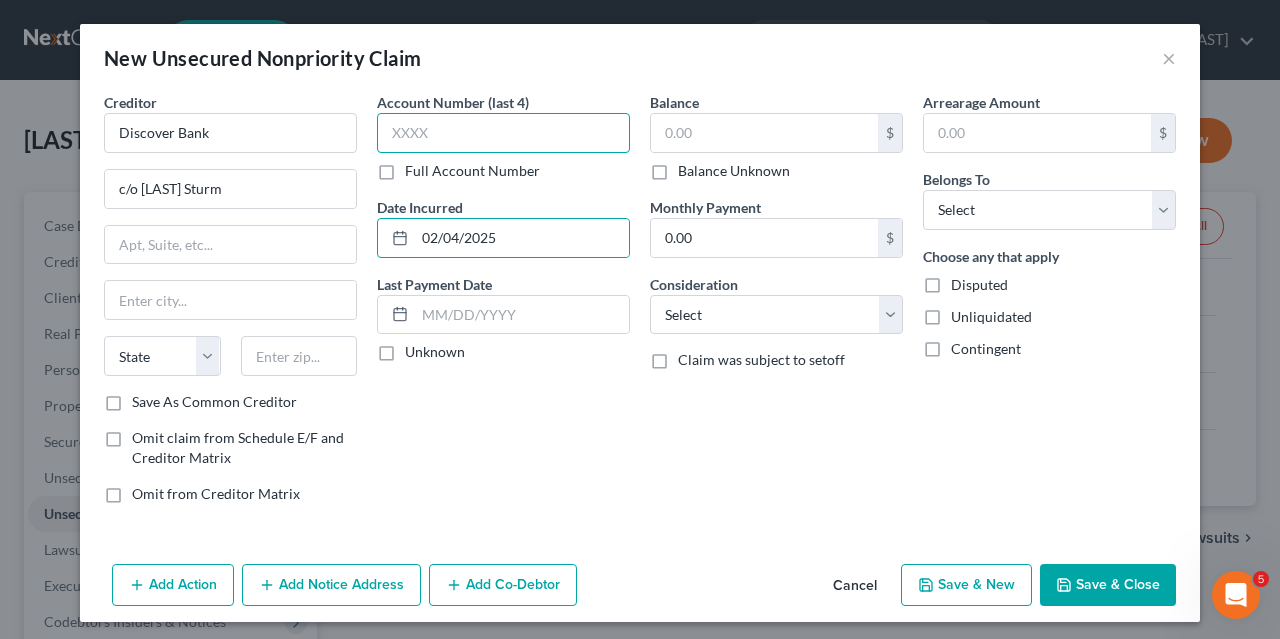 click at bounding box center (503, 133) 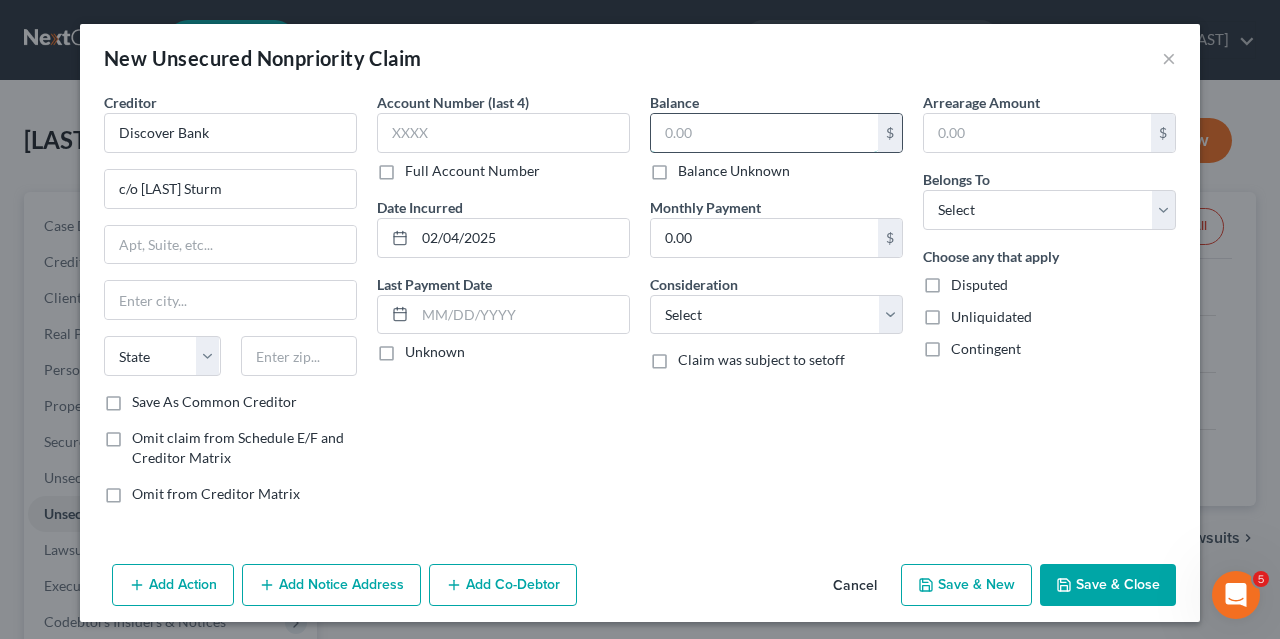 click at bounding box center [764, 133] 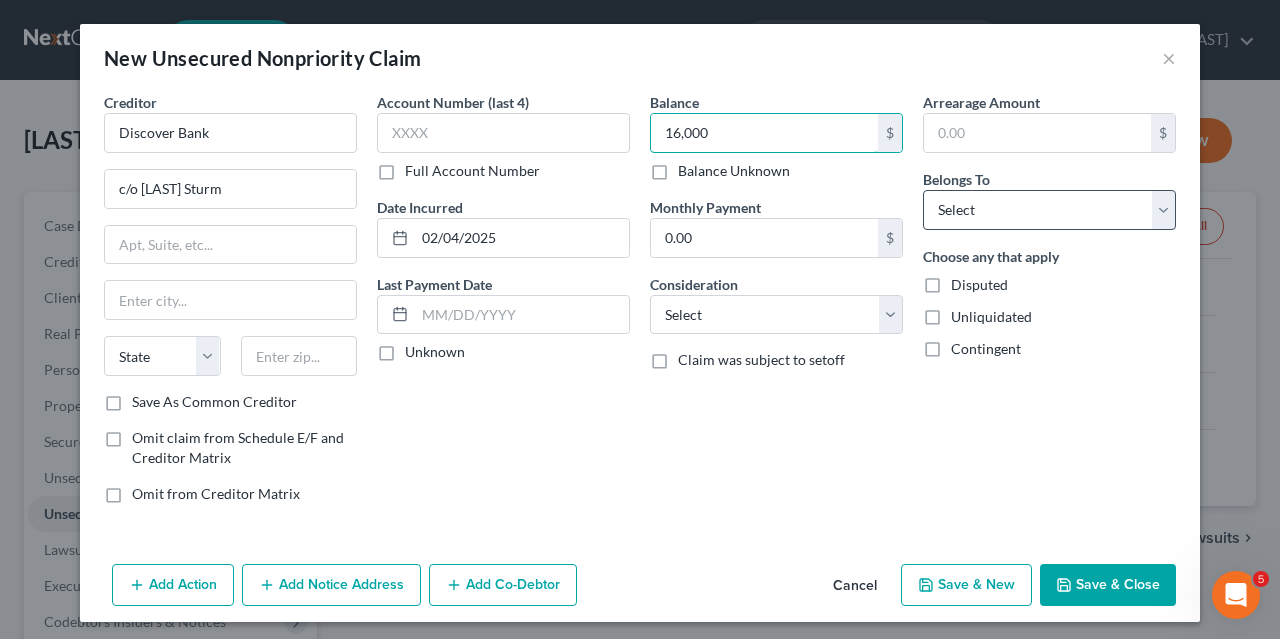 type on "16,000" 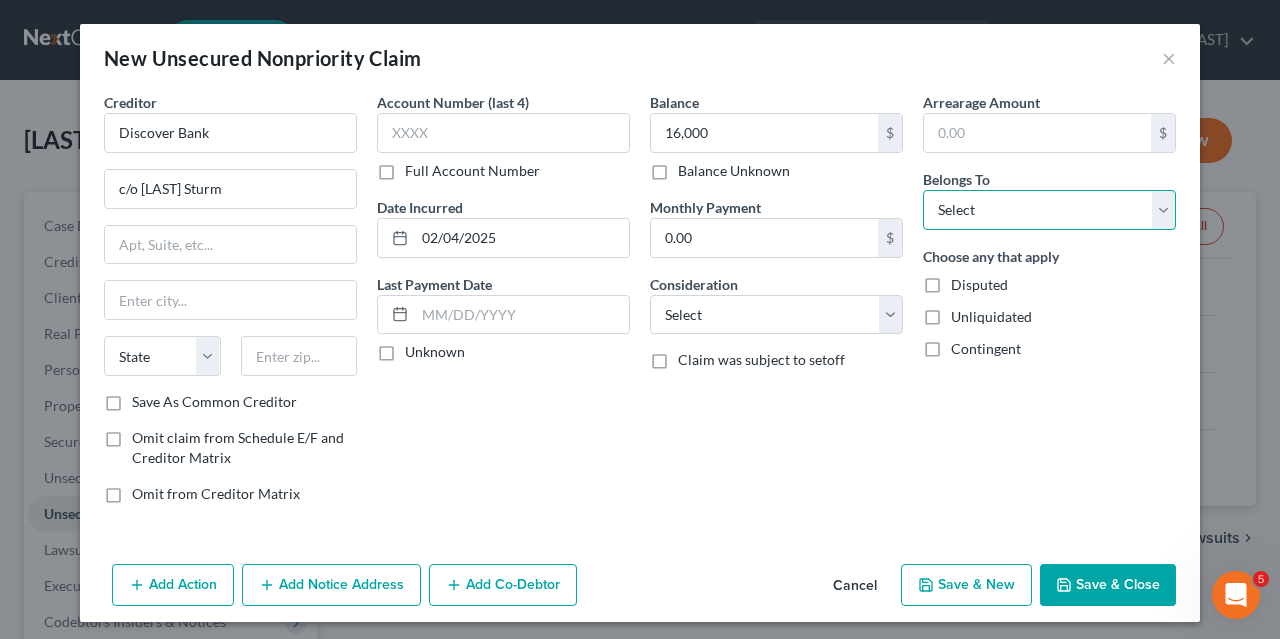 click on "Select Debtor 1 Only Debtor 2 Only Debtor 1 And Debtor 2 Only At Least One Of The Debtors And Another Community Property" at bounding box center (1049, 210) 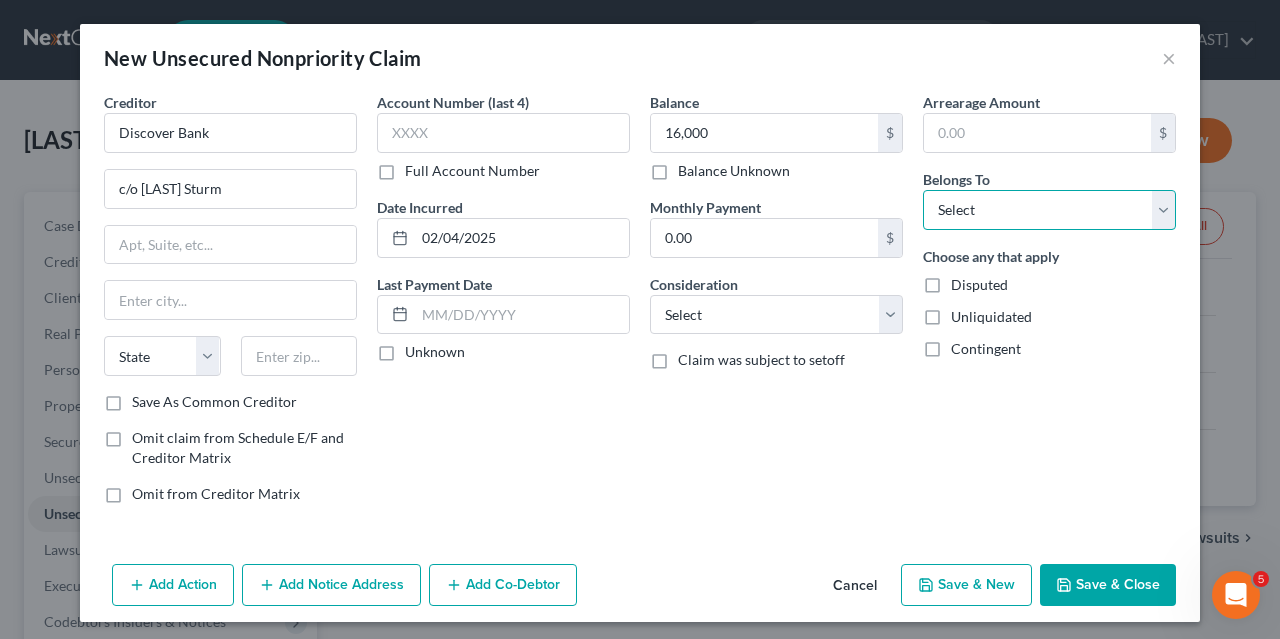 select on "0" 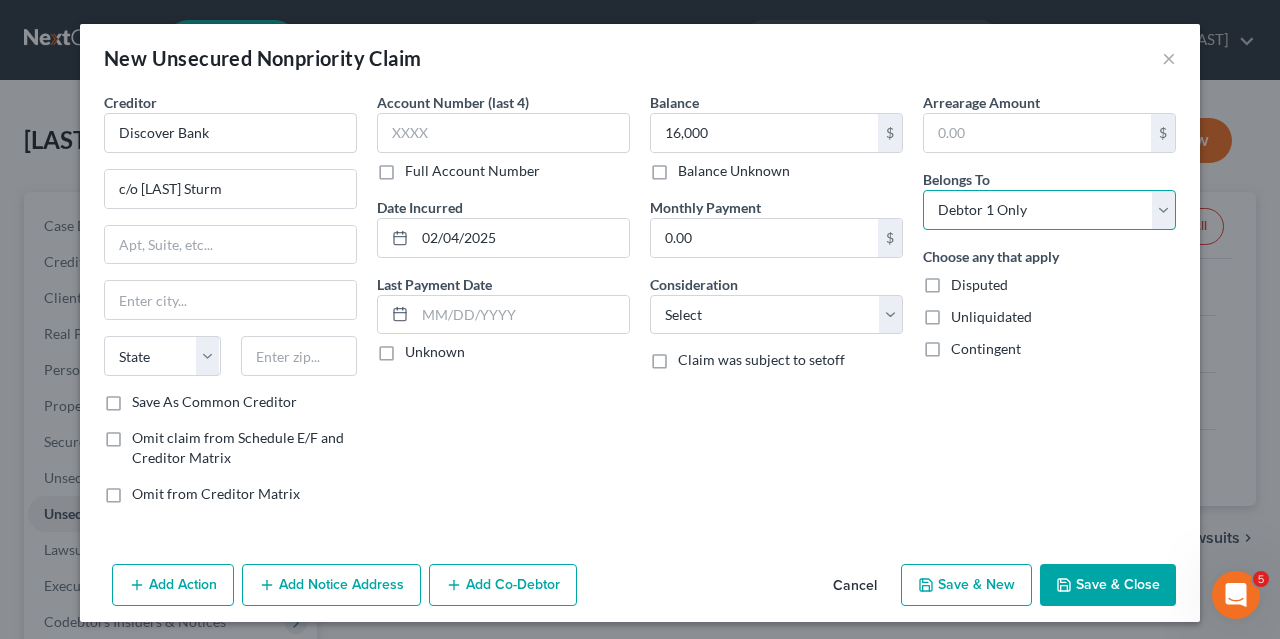 click on "Debtor 1 Only" at bounding box center (0, 0) 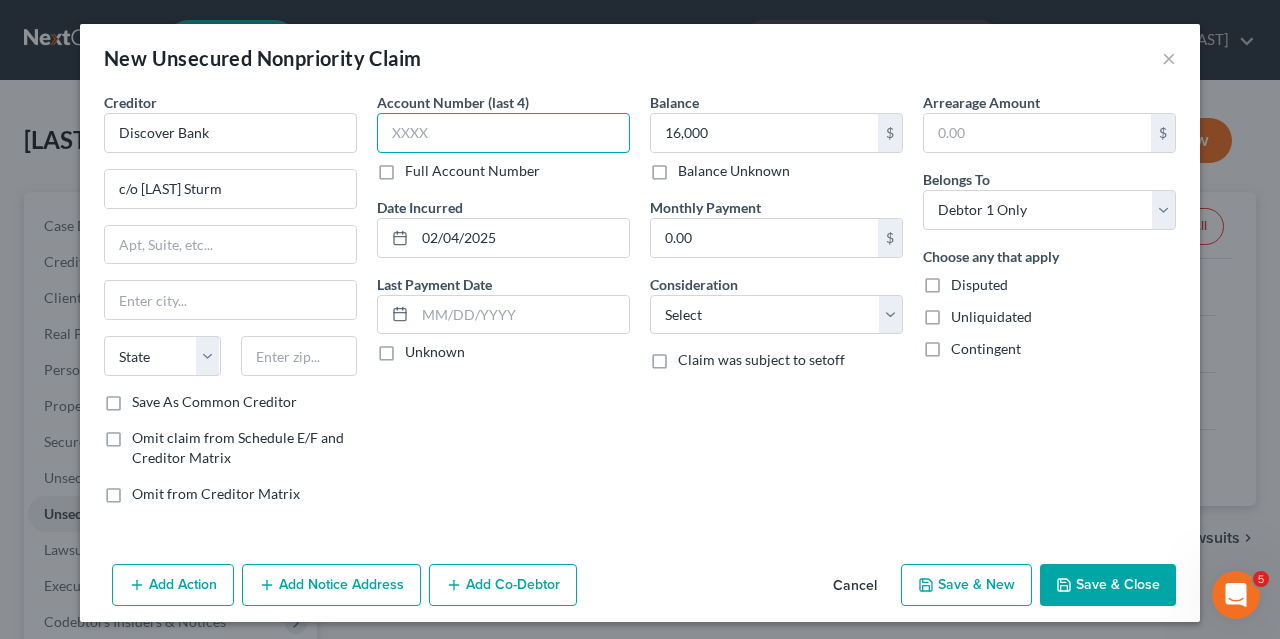 click at bounding box center [503, 133] 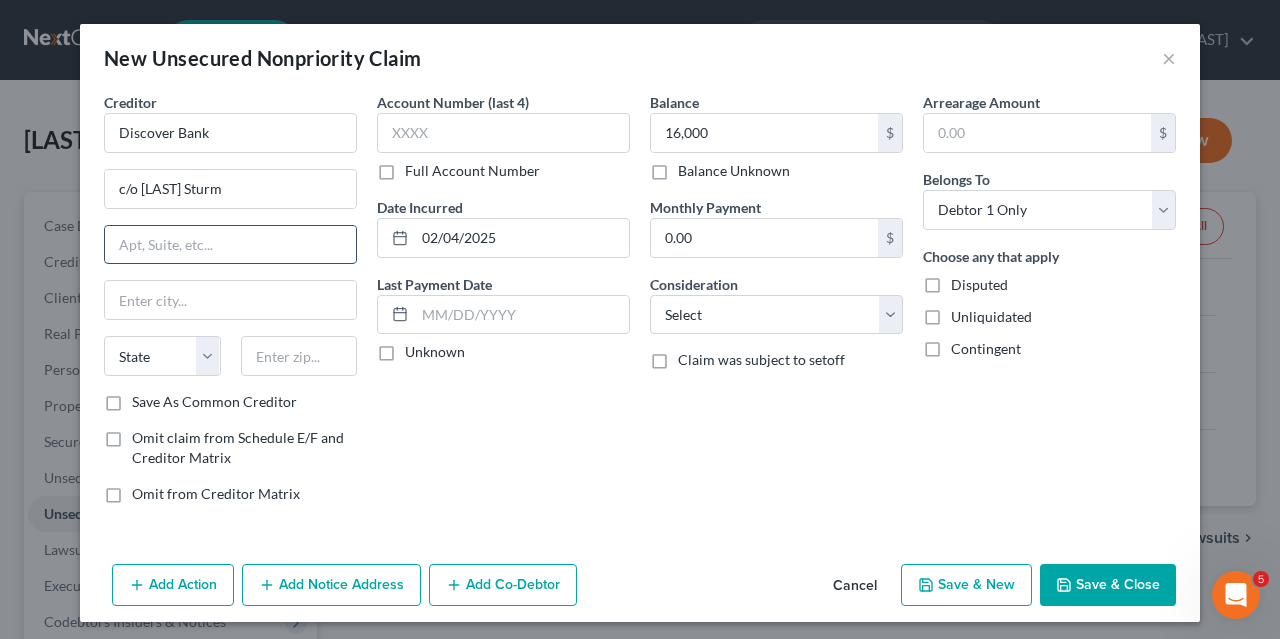 click at bounding box center [230, 245] 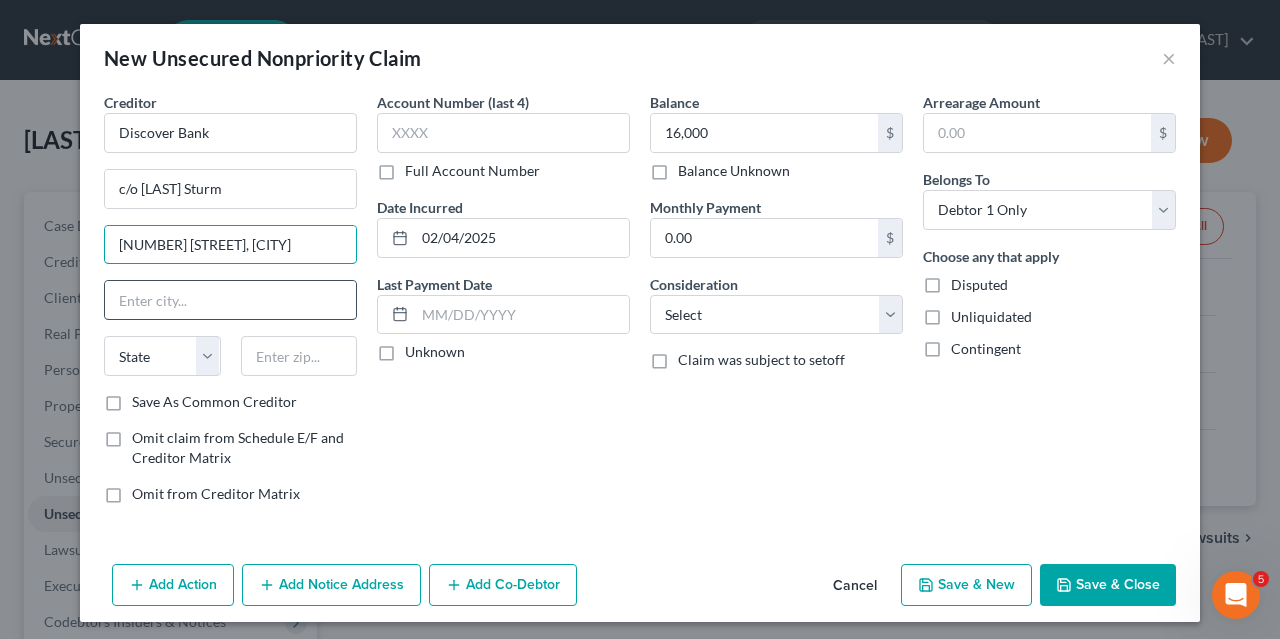type on "[NUMBER] [STREET], [CITY]" 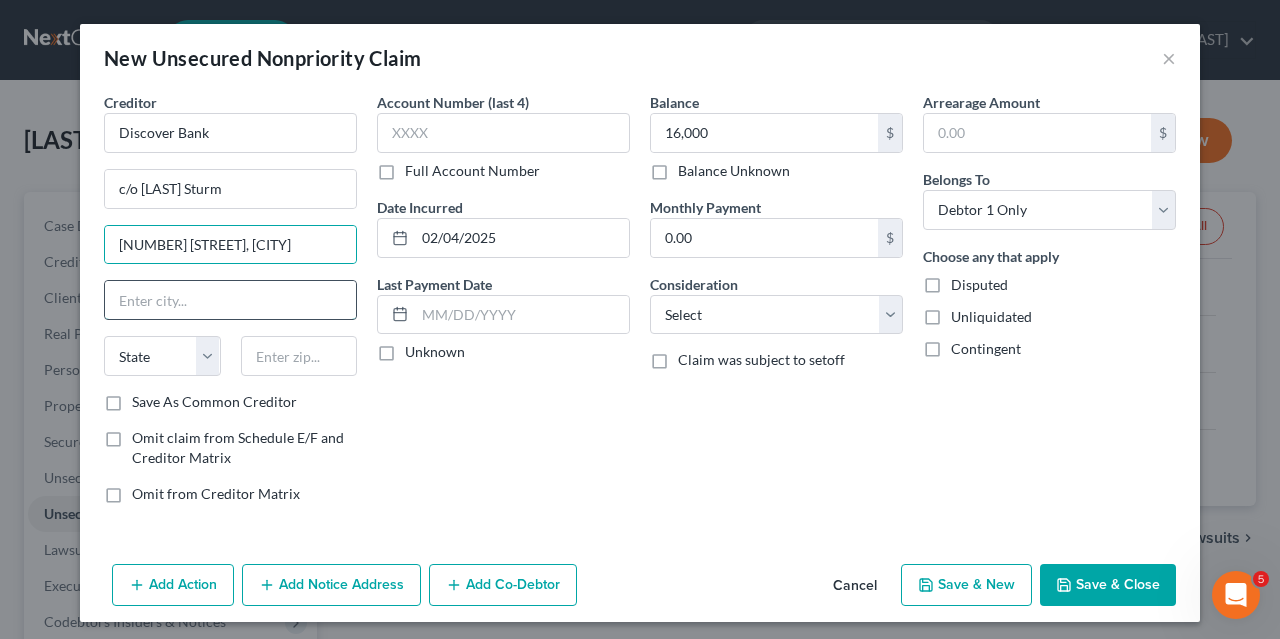 click at bounding box center (230, 300) 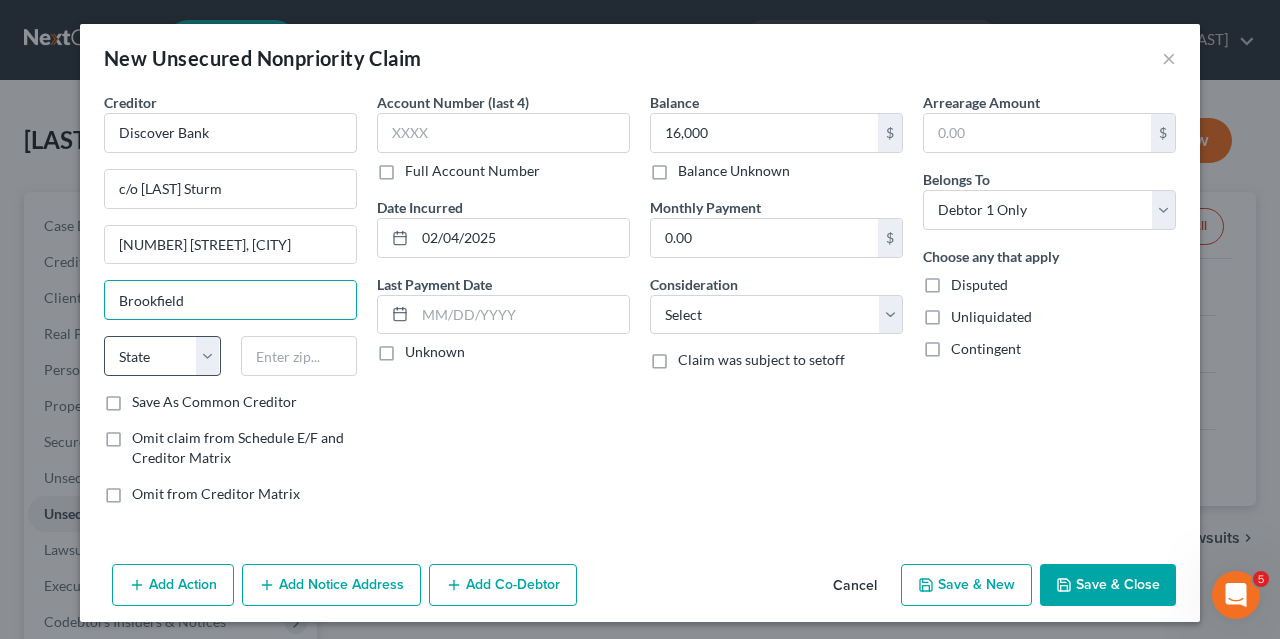 type on "Brookfield" 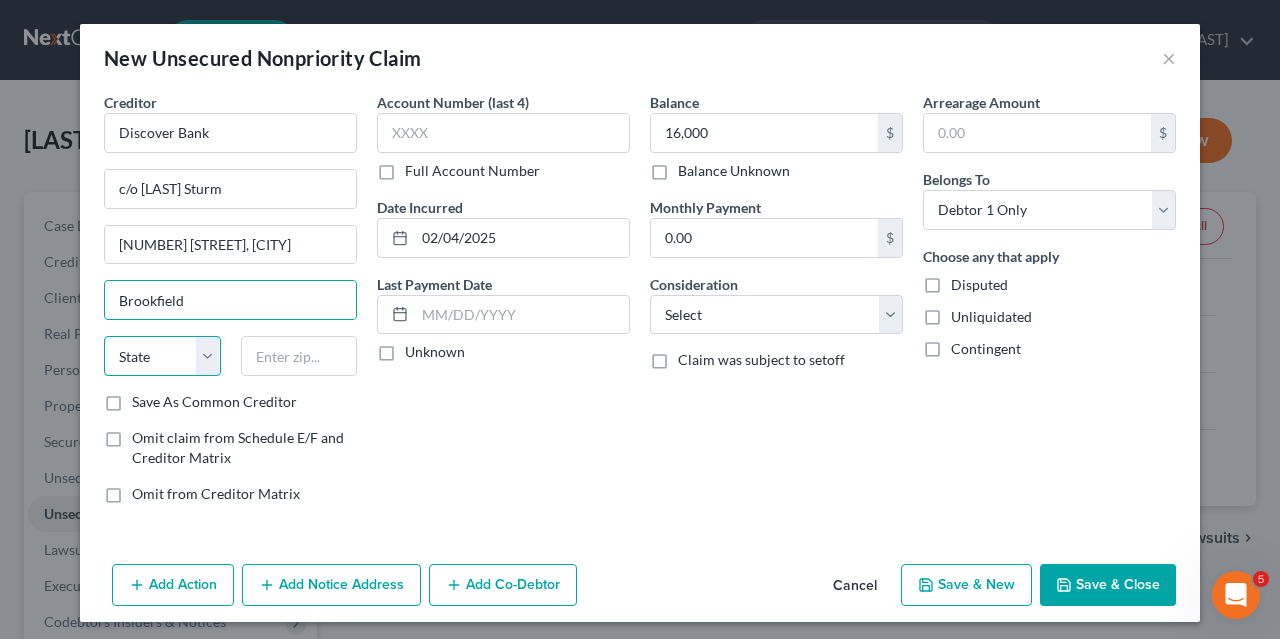 click on "State AL AK AR AZ CA CO CT DE DC FL GA GU HI ID IL IN IA KS KY LA ME MD MA MI MN MS MO MT NC ND NE NV NH NJ NM NY OH OK OR PA PR RI SC SD TN TX UT VI VA VT WA WV WI WY" at bounding box center (162, 356) 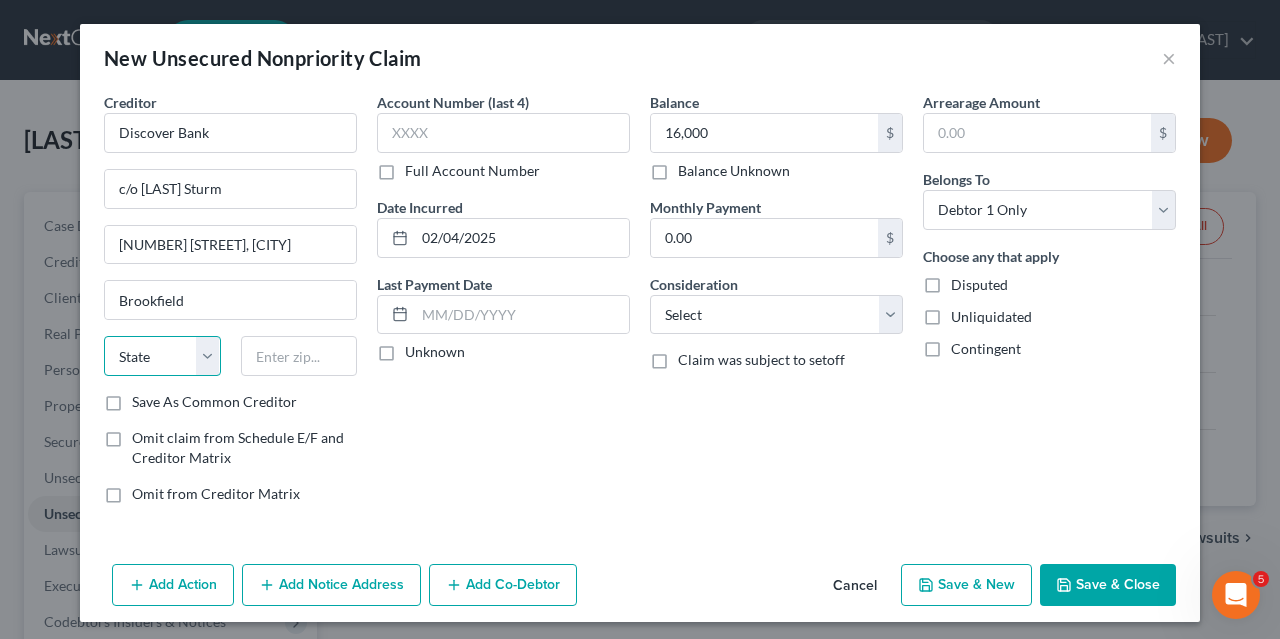 select on "52" 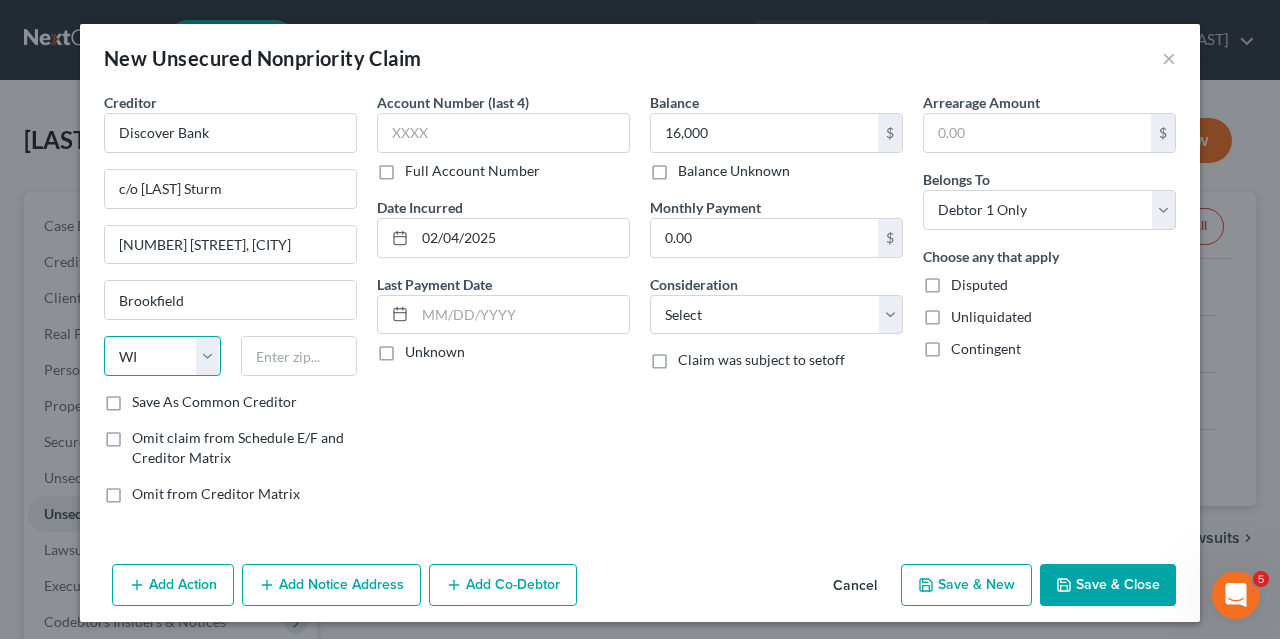 click on "WI" at bounding box center [0, 0] 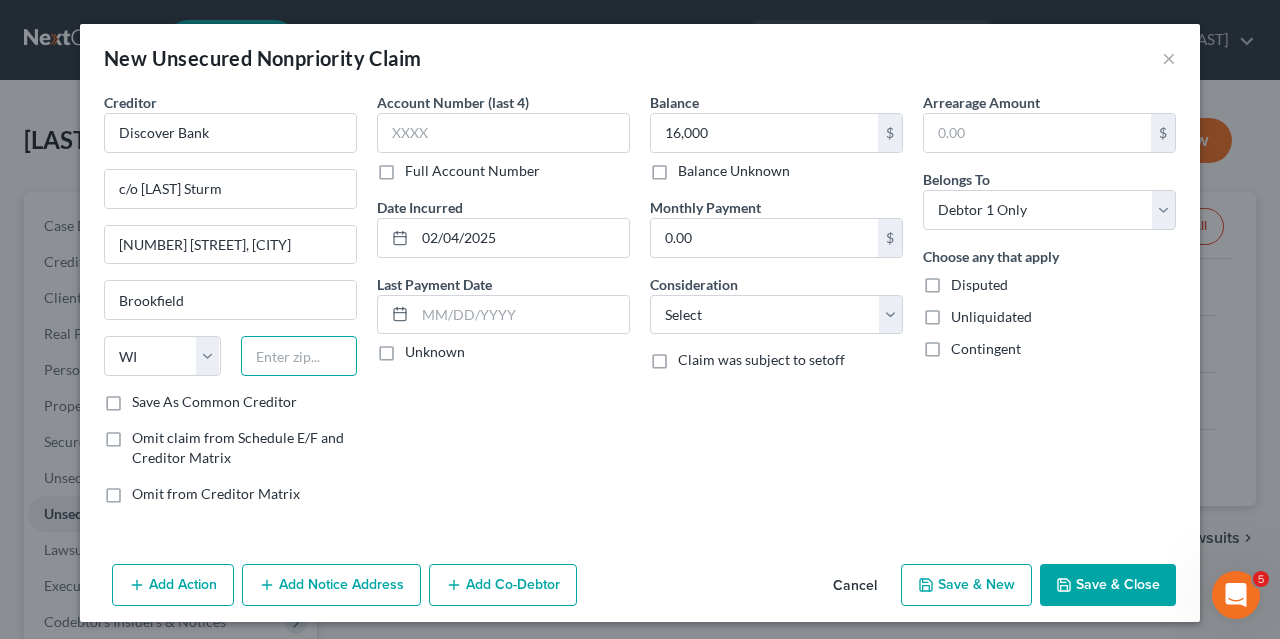 click at bounding box center [299, 356] 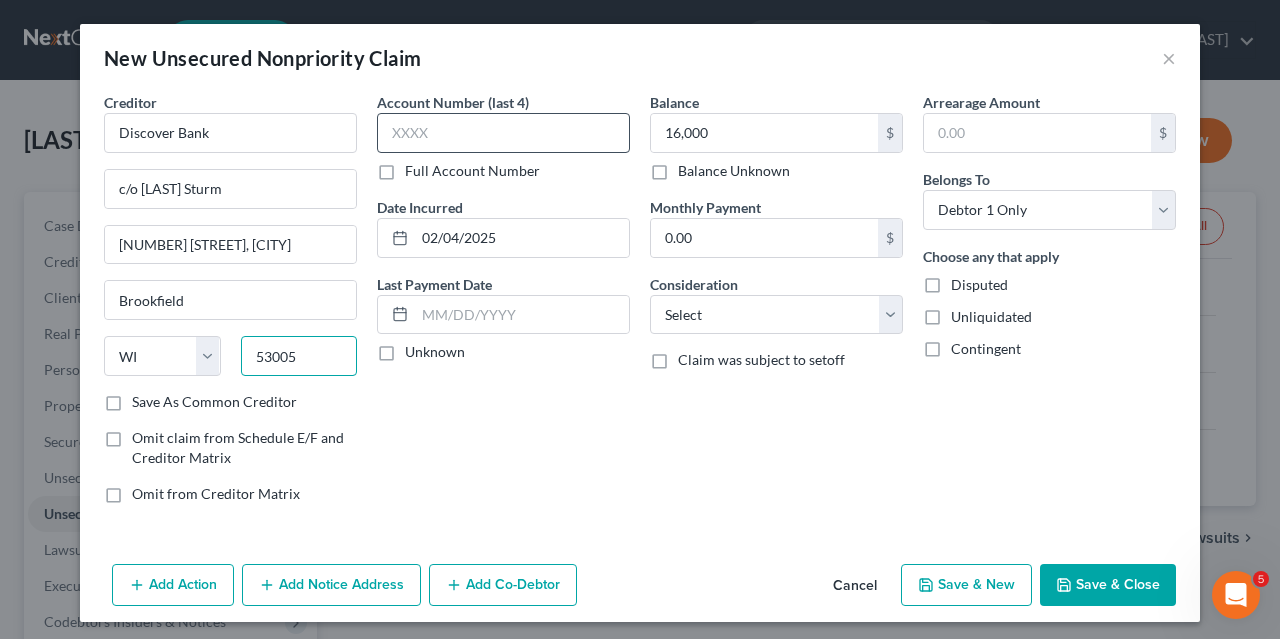 type on "53005" 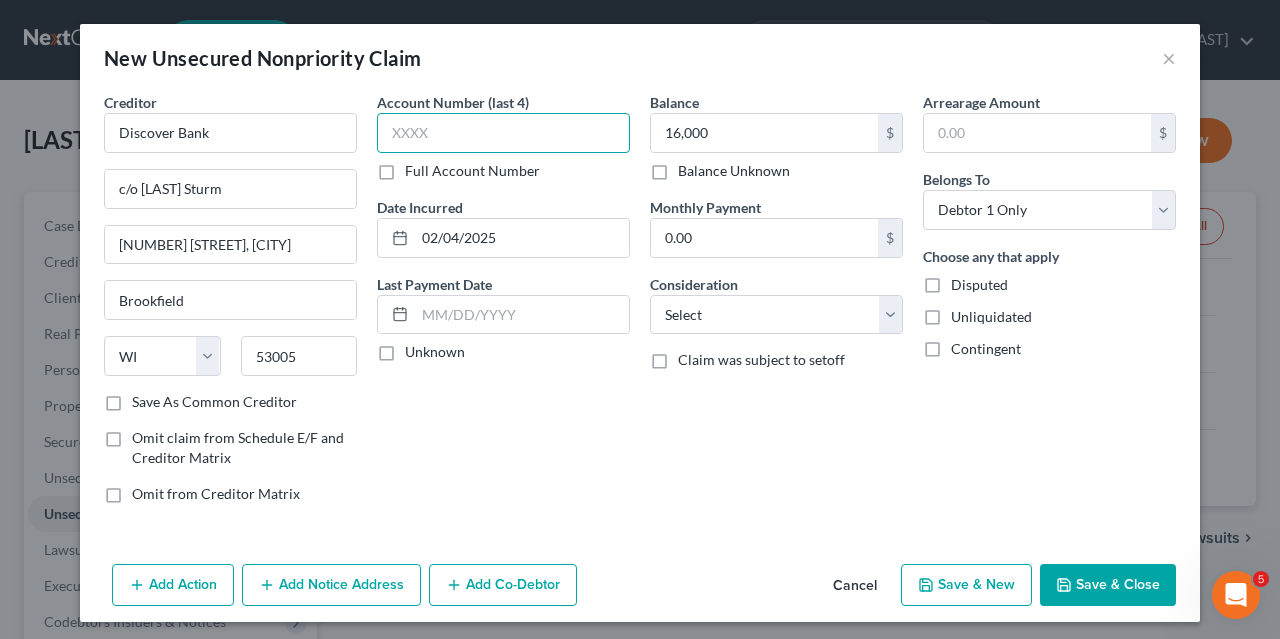 click at bounding box center (503, 133) 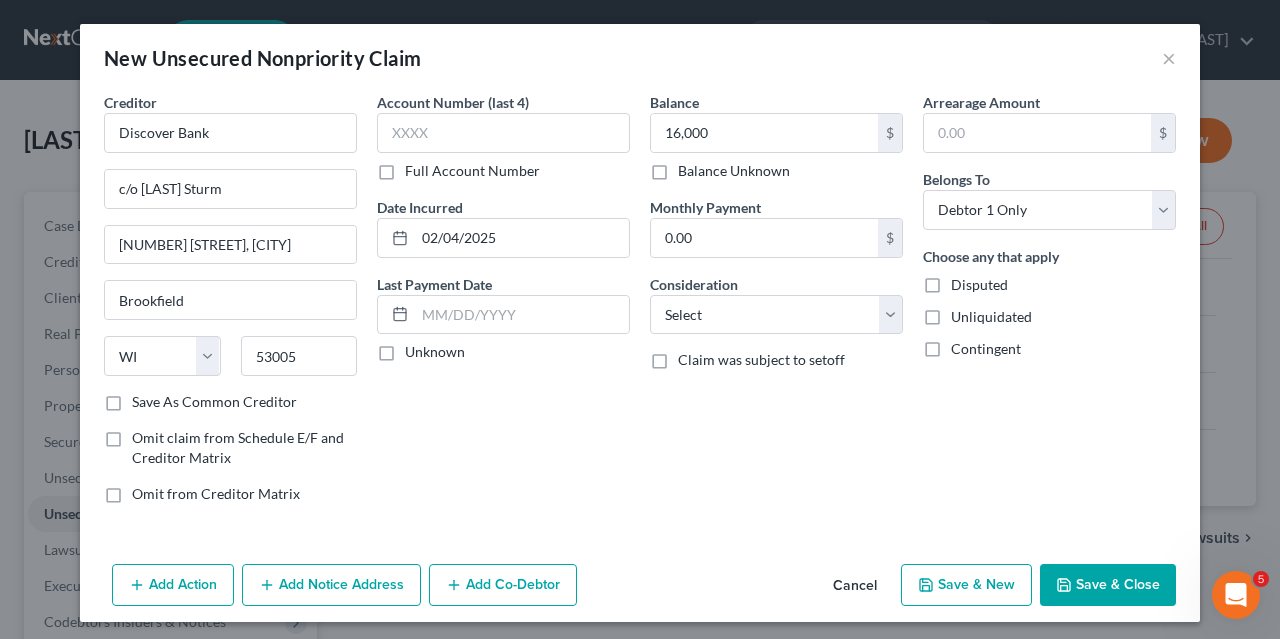 click on "Save & New" at bounding box center (966, 585) 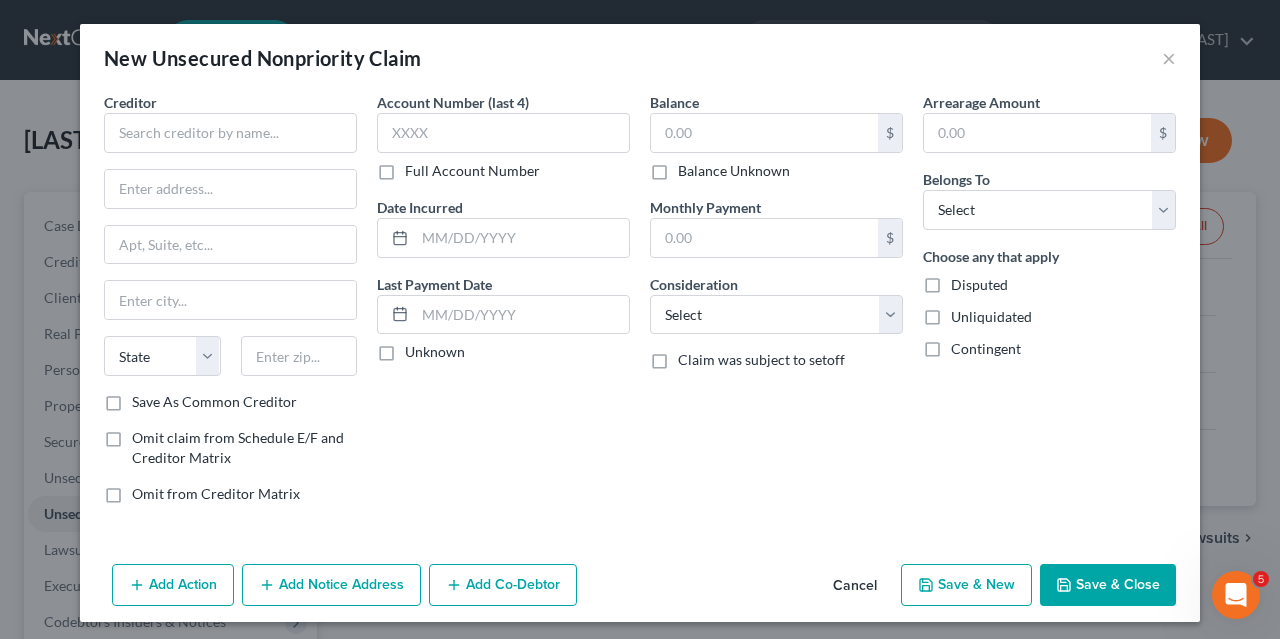 type on "16,000.00" 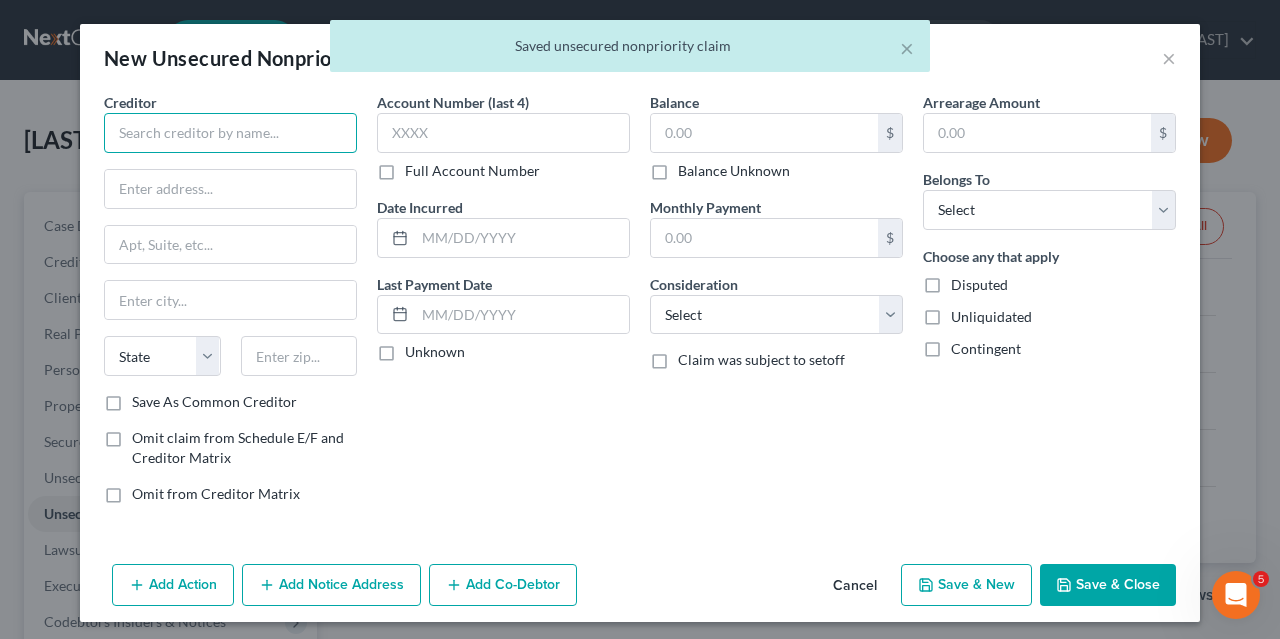 click at bounding box center [230, 133] 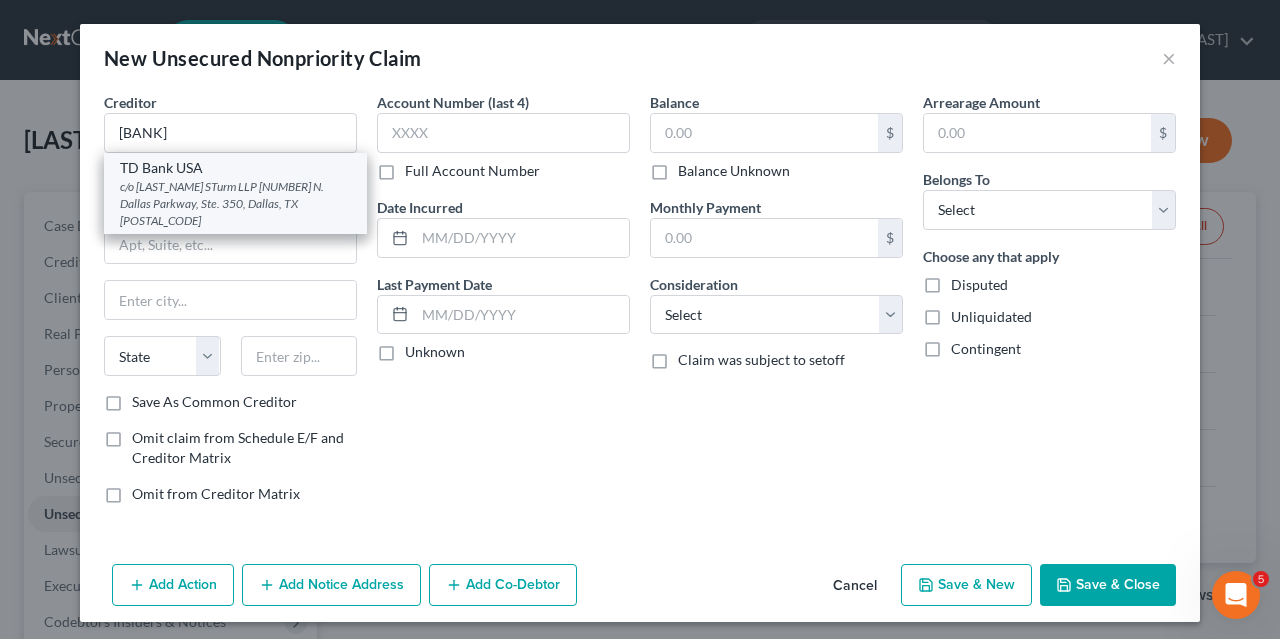 click on "c/o [LAST_NAME] STurm LLP [NUMBER] N. Dallas Parkway, Ste. 350, Dallas, TX [POSTAL_CODE]" at bounding box center [235, 203] 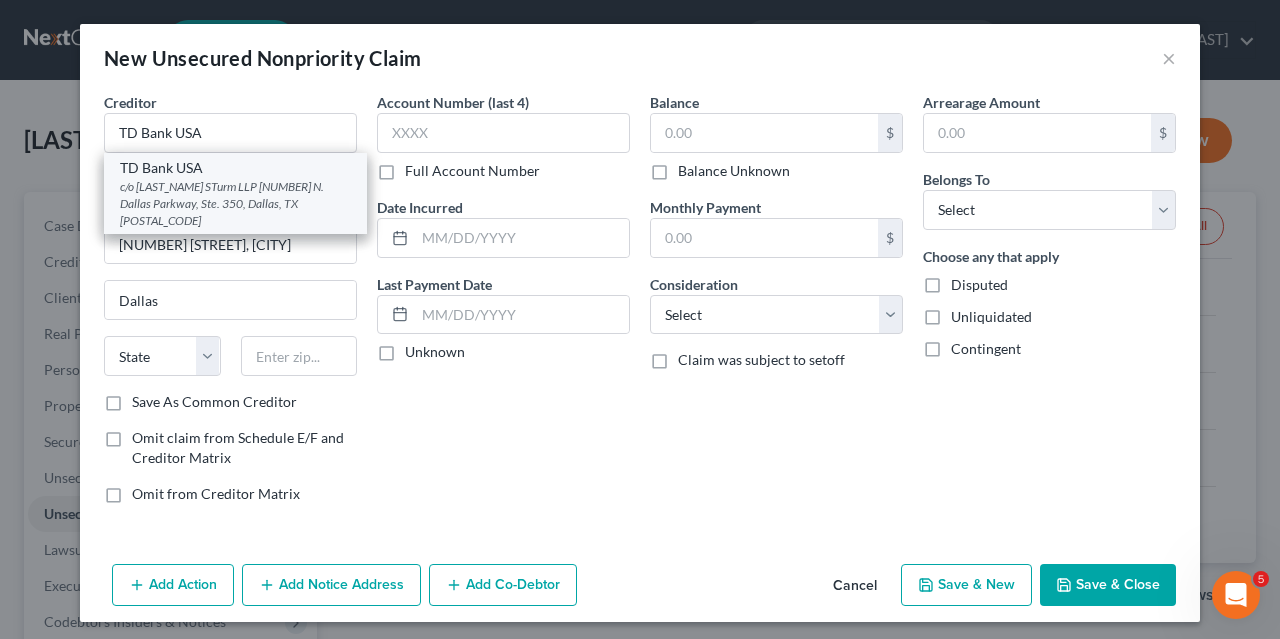 select on "45" 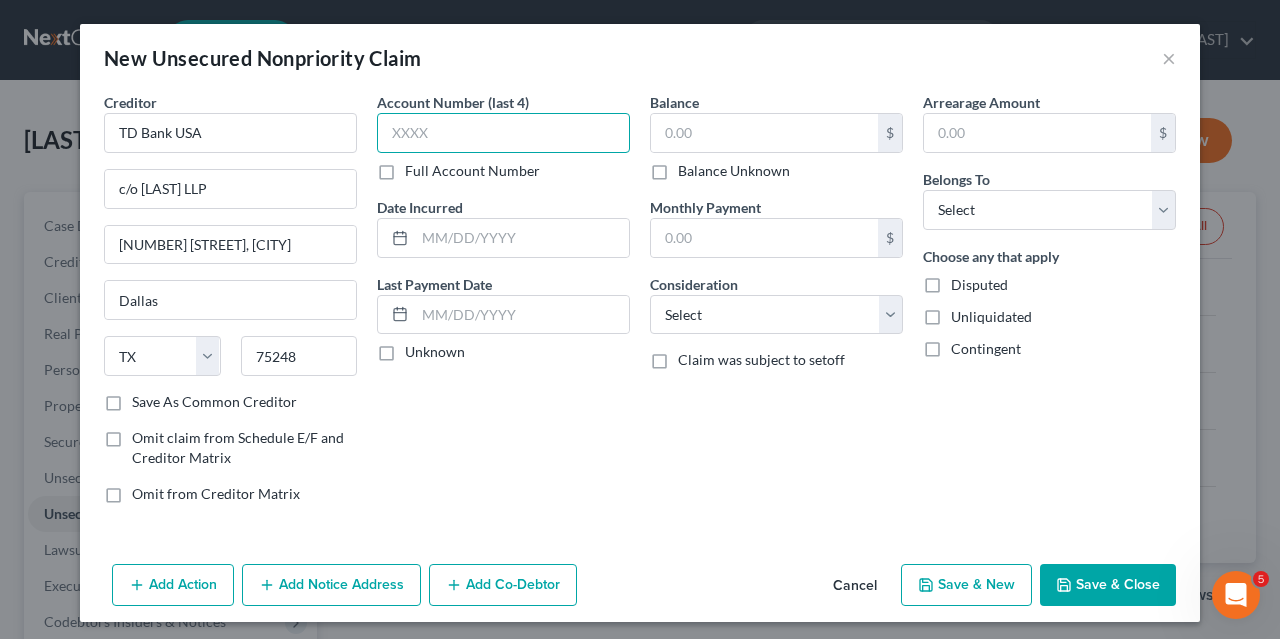 click at bounding box center [503, 133] 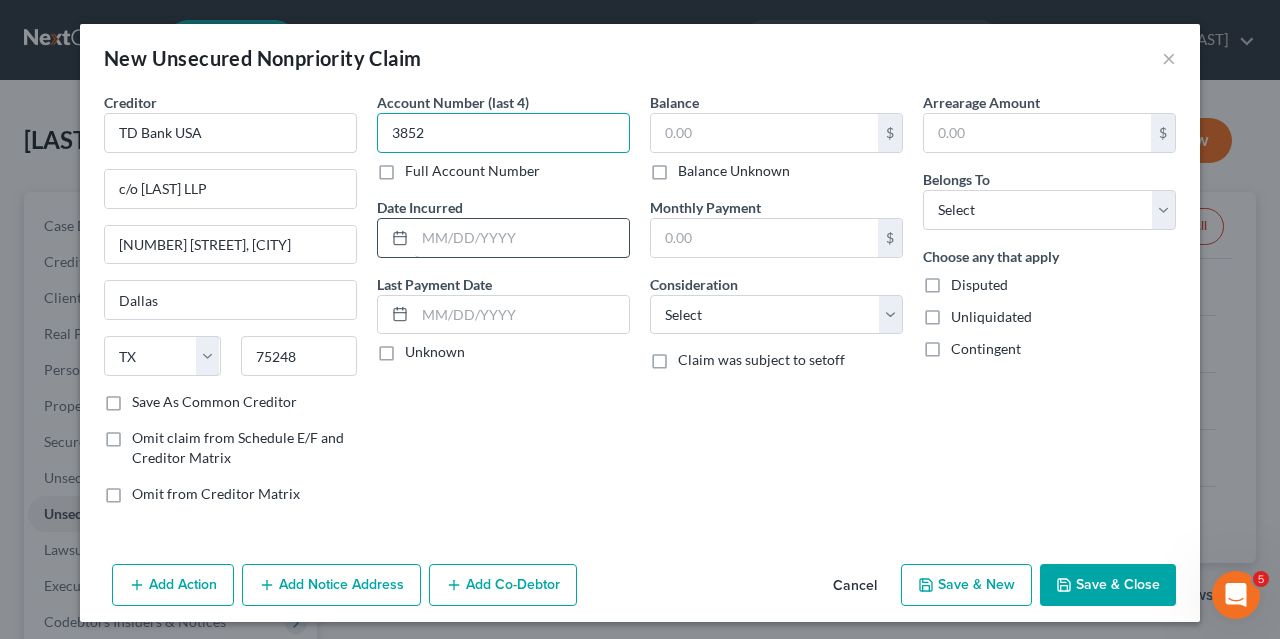 type on "3852" 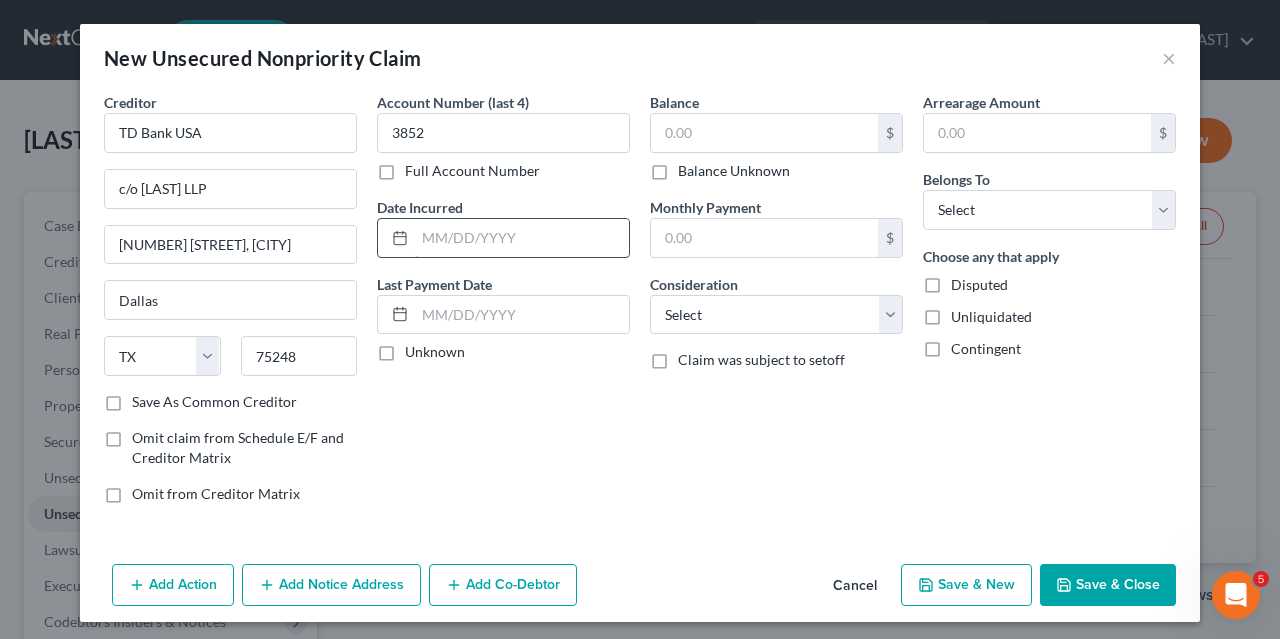 click at bounding box center (522, 238) 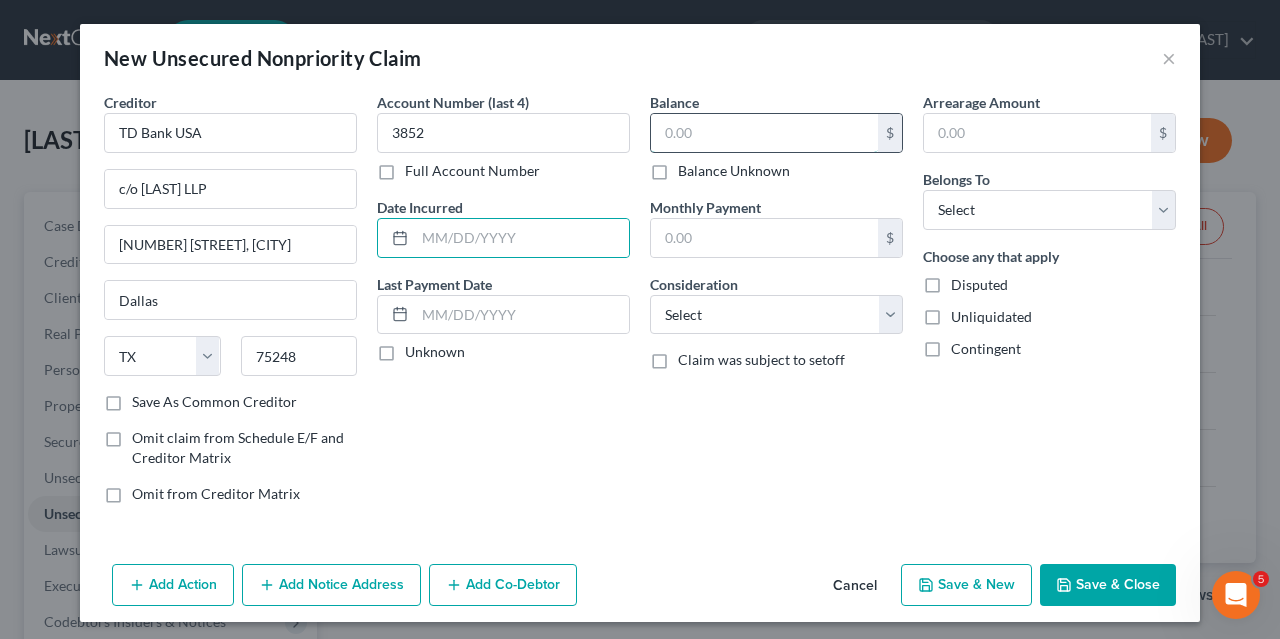 click at bounding box center (764, 133) 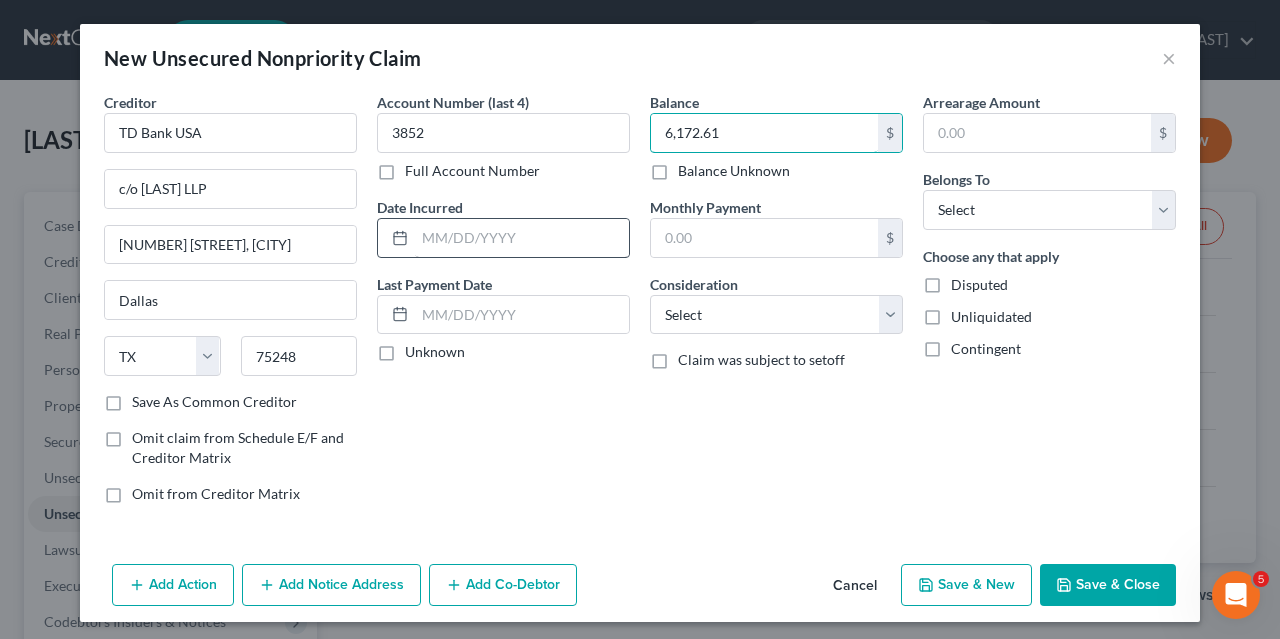 type on "6,172.61" 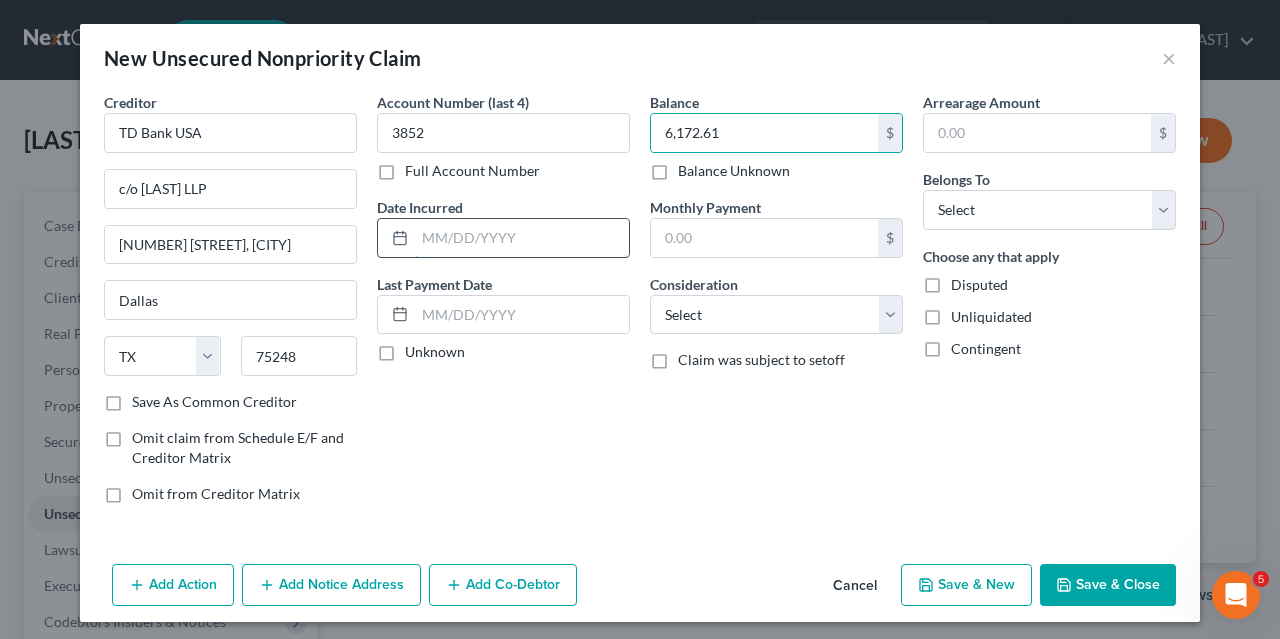 click at bounding box center [522, 238] 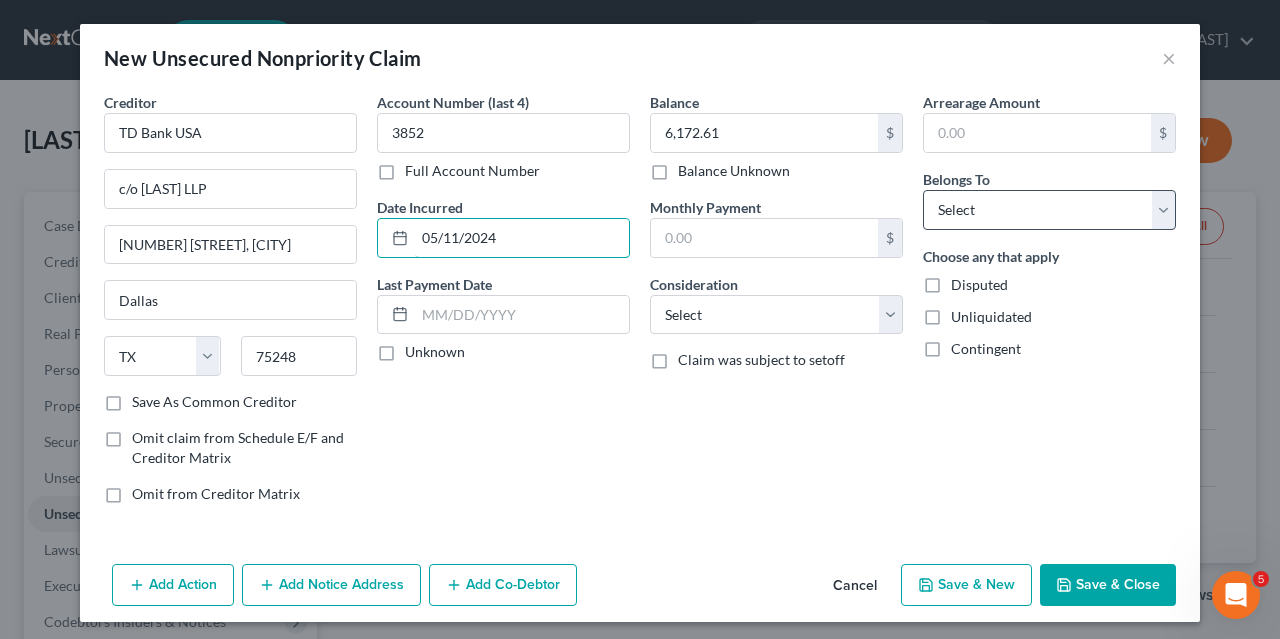 type on "05/11/2024" 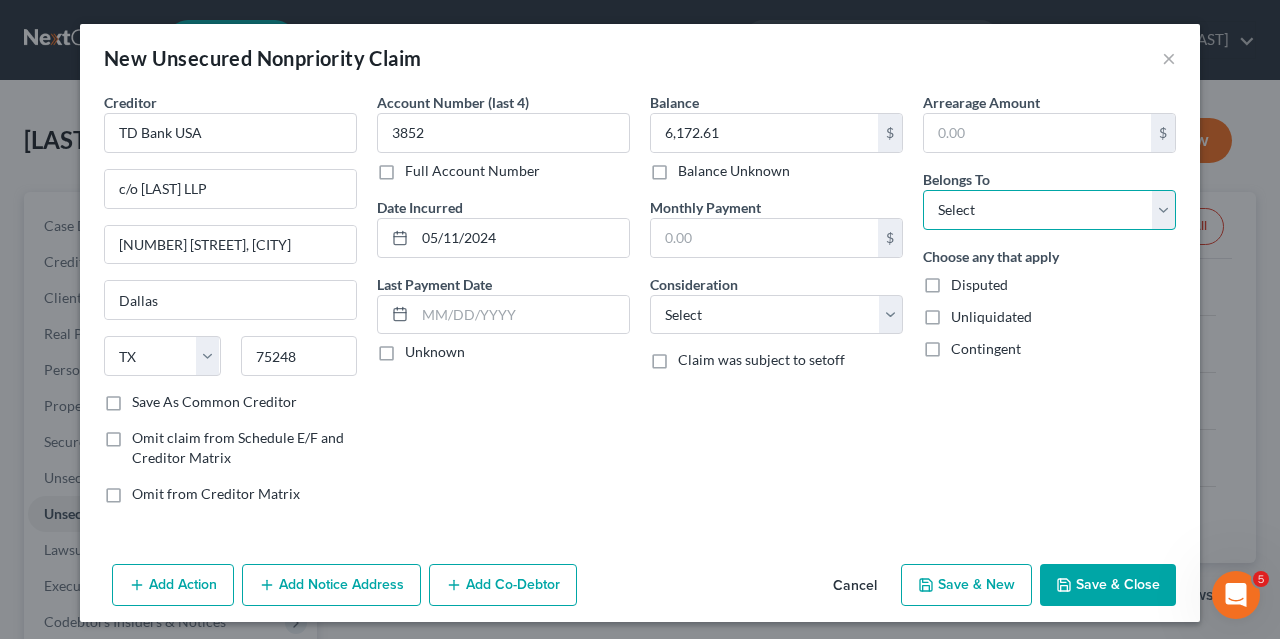 click on "Select Debtor 1 Only Debtor 2 Only Debtor 1 And Debtor 2 Only At Least One Of The Debtors And Another Community Property" at bounding box center [1049, 210] 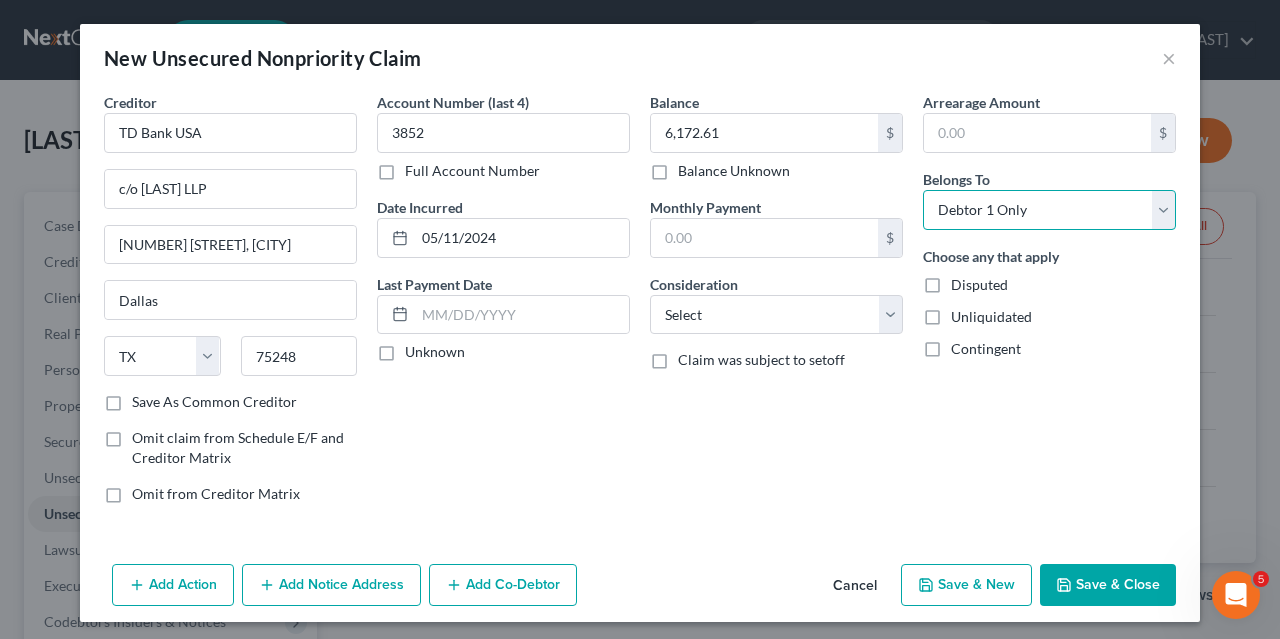 click on "Debtor 1 Only" at bounding box center [0, 0] 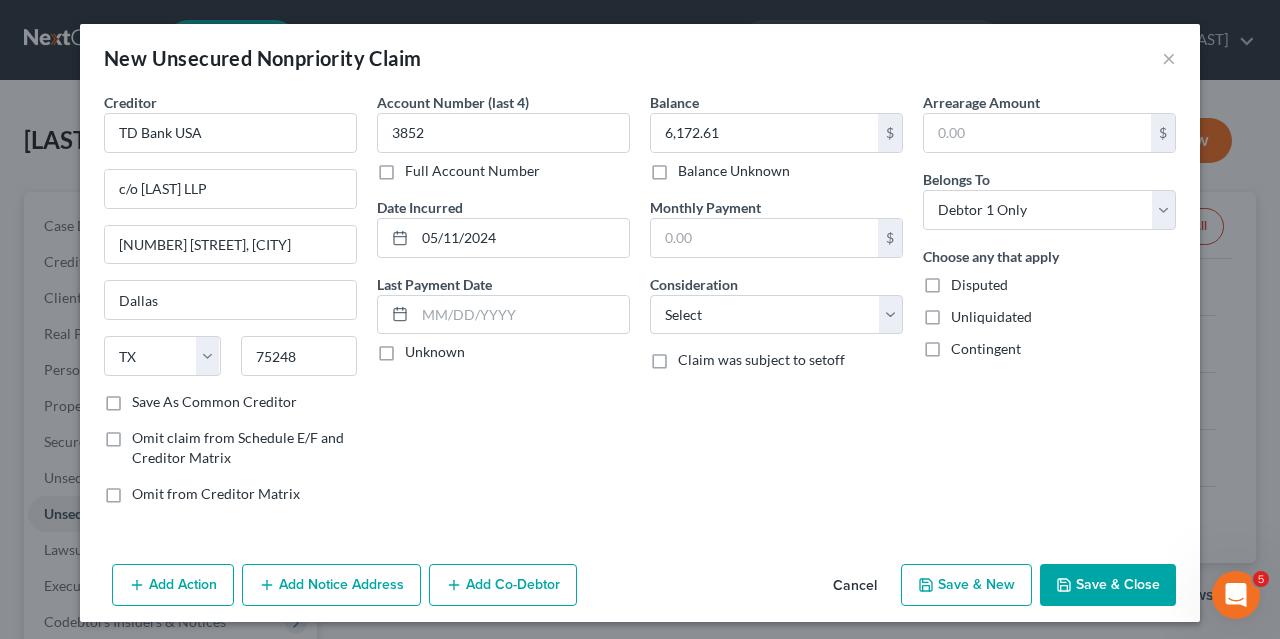 click on "Save & Close" at bounding box center (1108, 585) 